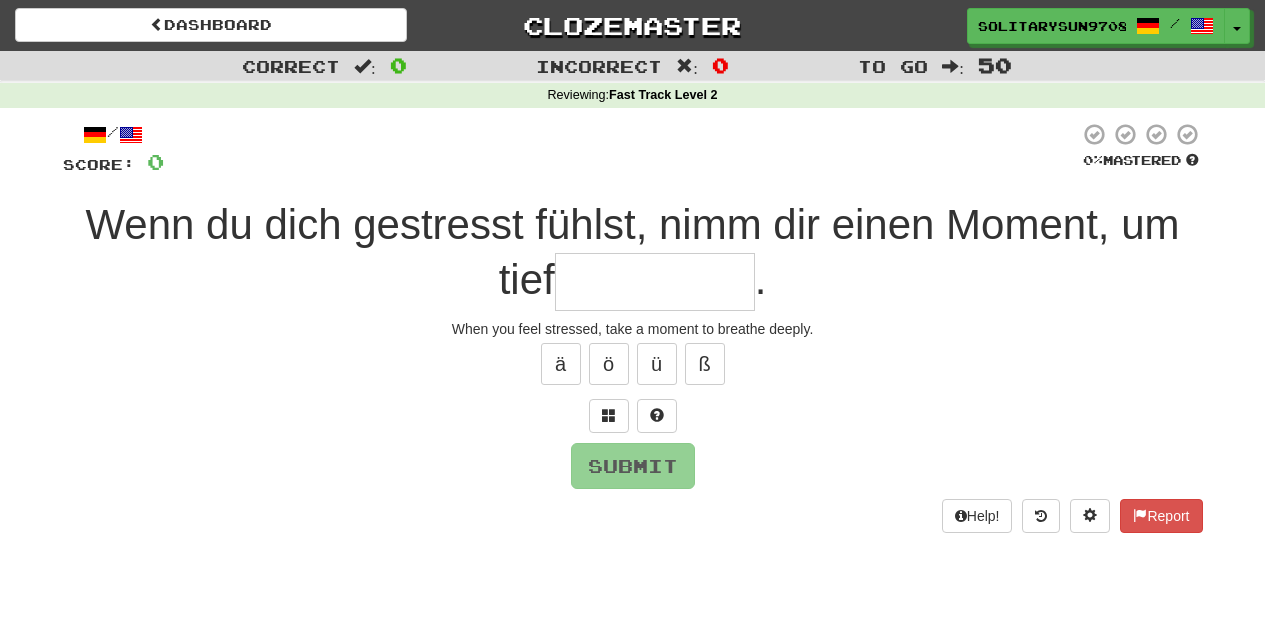 scroll, scrollTop: 0, scrollLeft: 0, axis: both 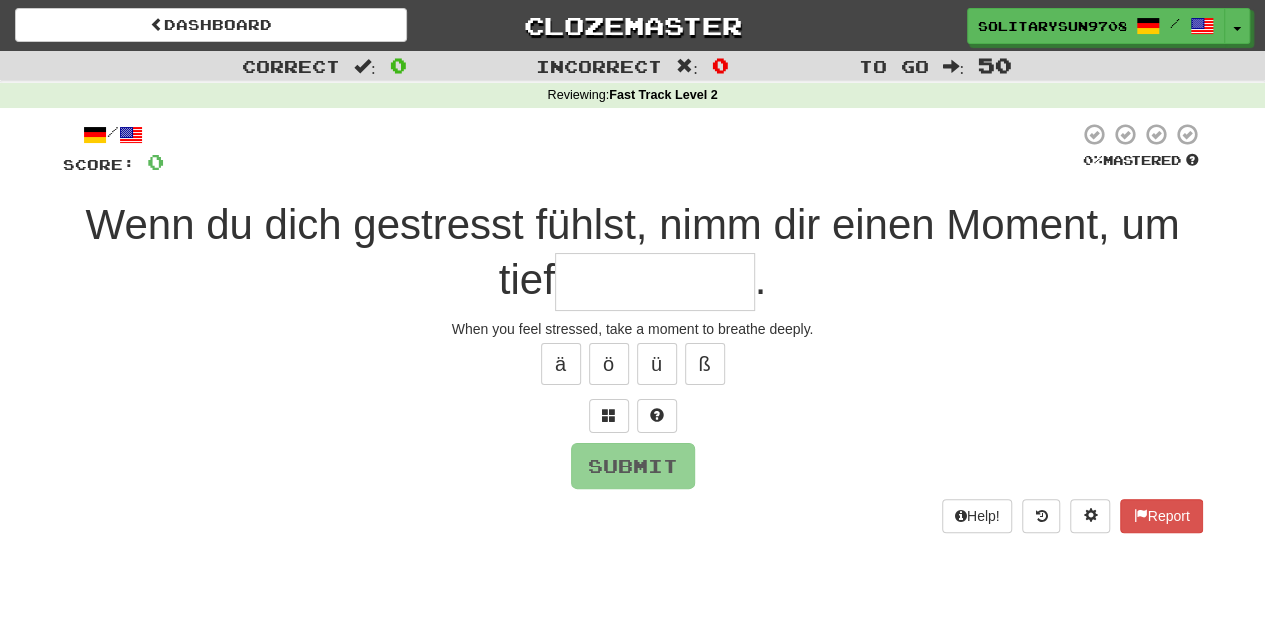 click on "When you feel stressed, take a moment to breathe deeply." at bounding box center (633, 329) 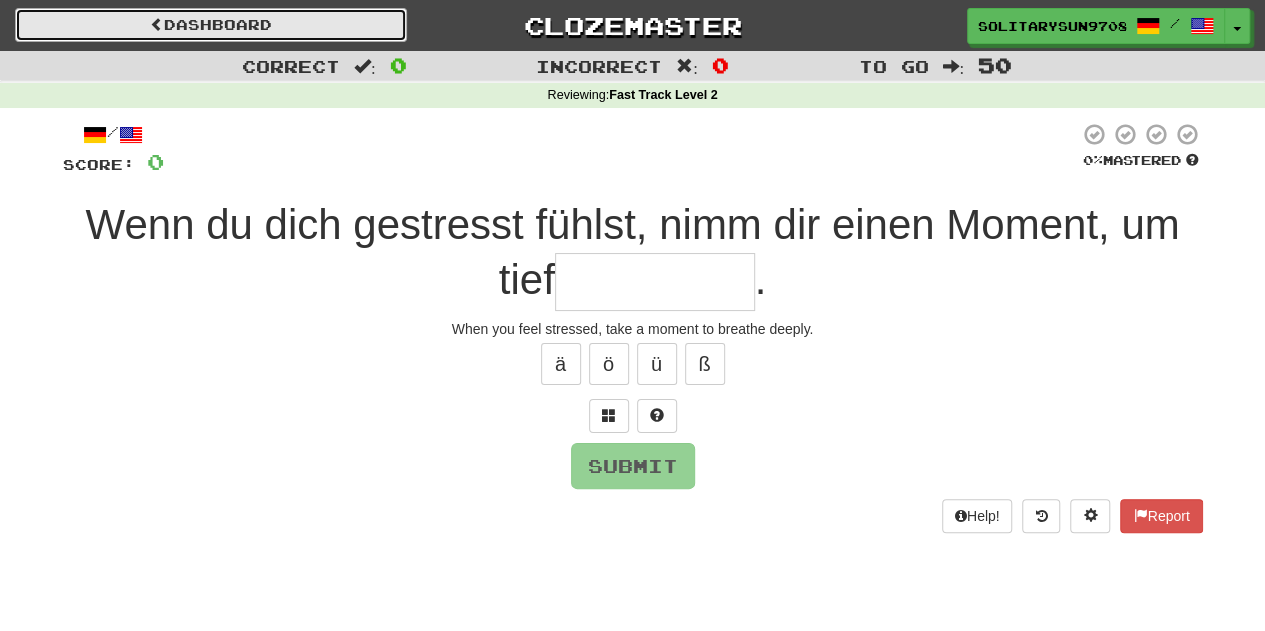 click on "Dashboard" at bounding box center (211, 25) 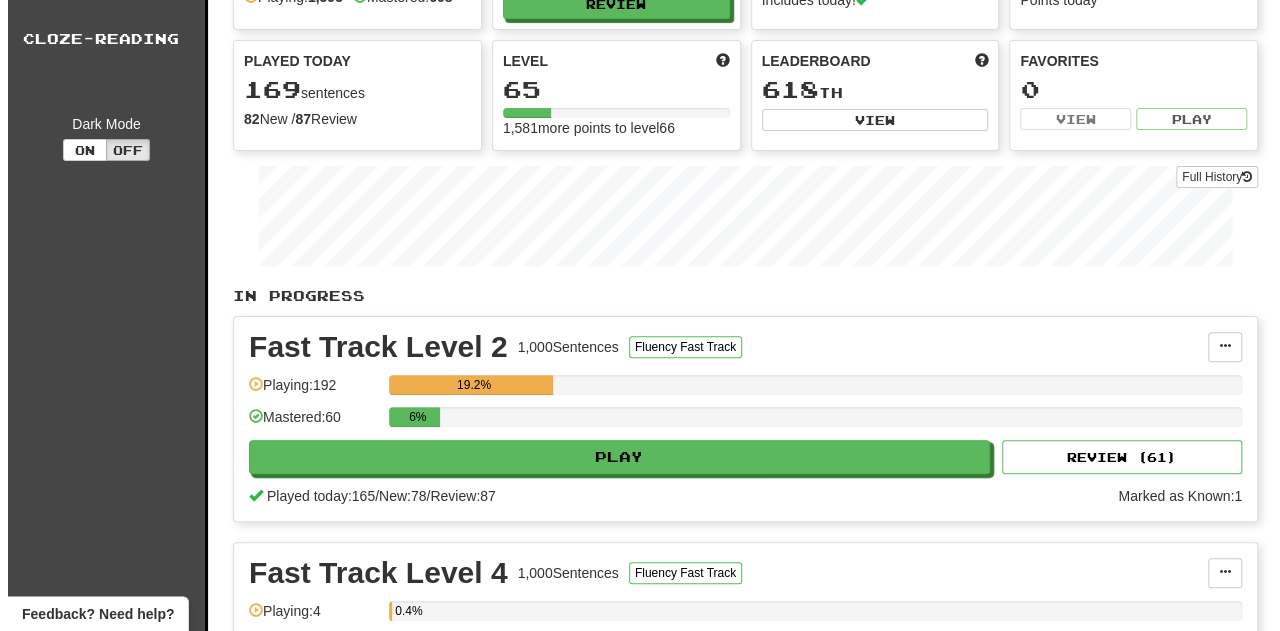 scroll, scrollTop: 300, scrollLeft: 0, axis: vertical 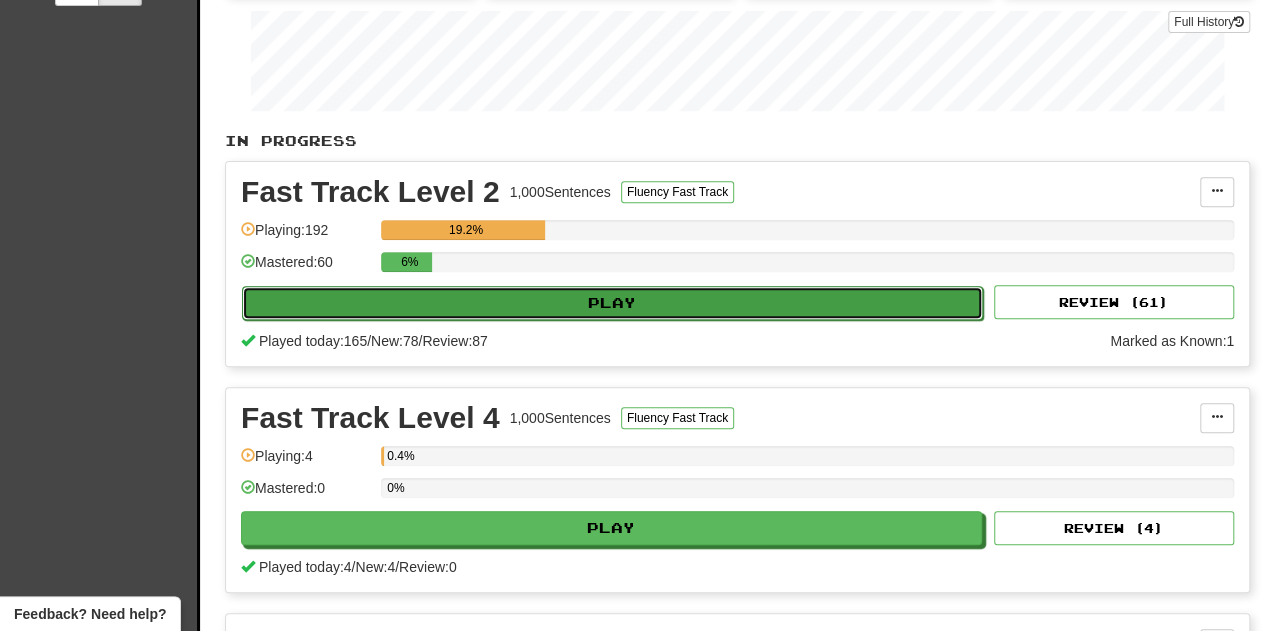 click on "Play" at bounding box center (612, 303) 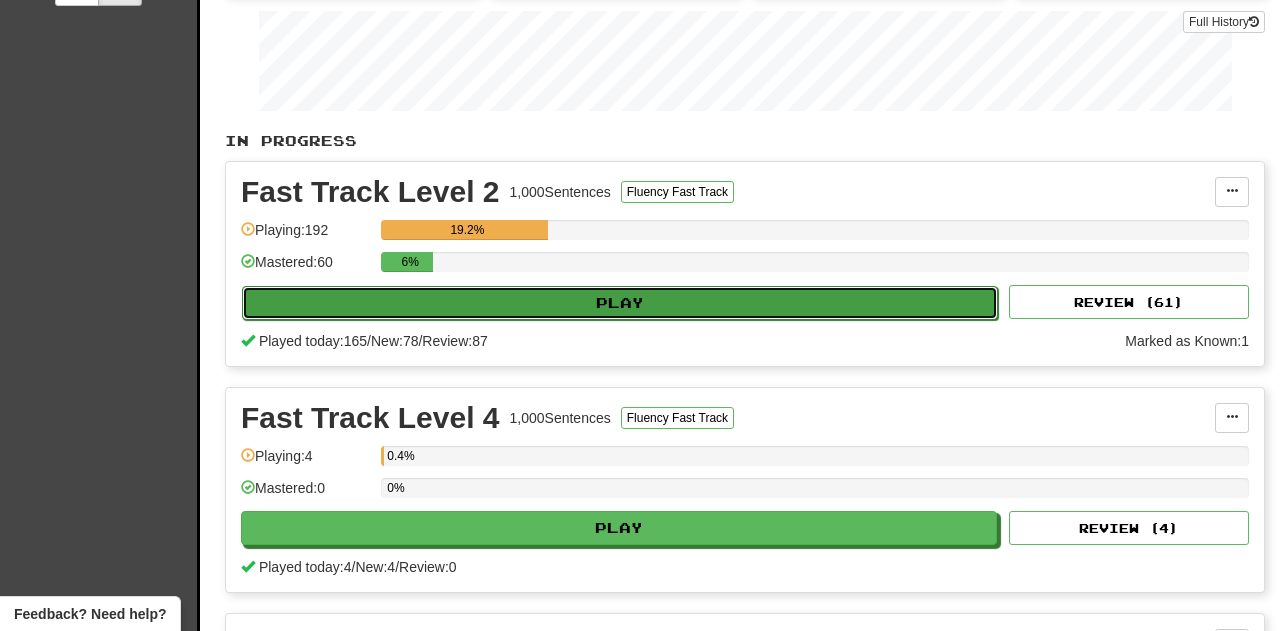 select on "**" 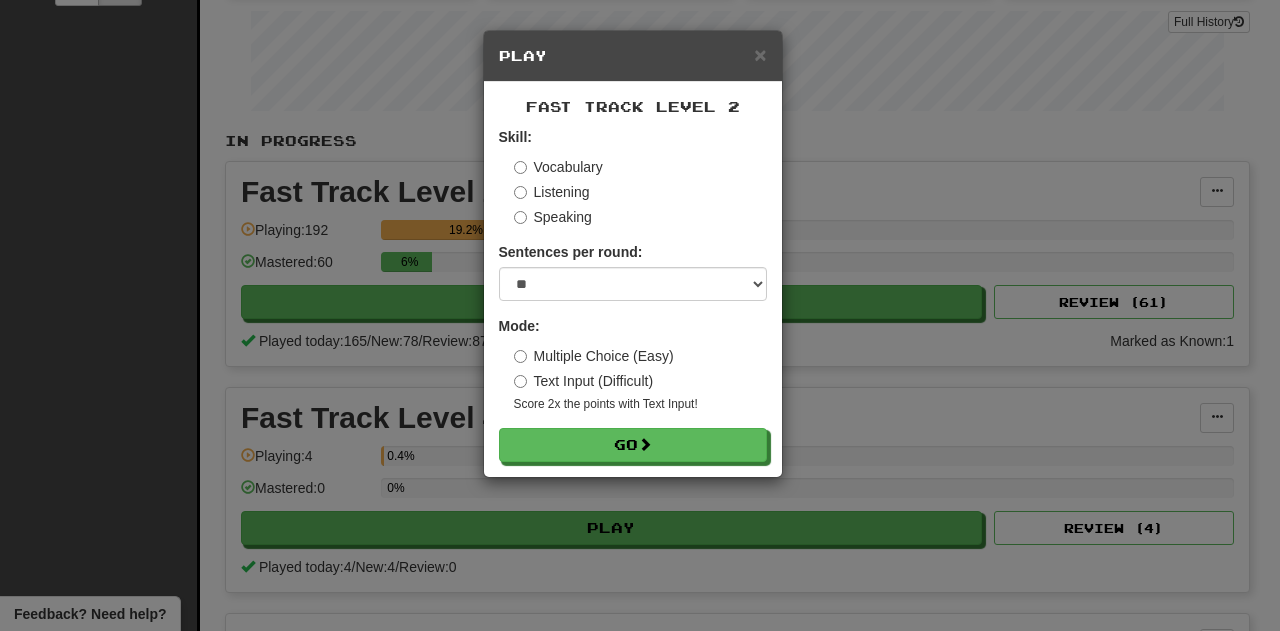 click on "× Play" at bounding box center [633, 56] 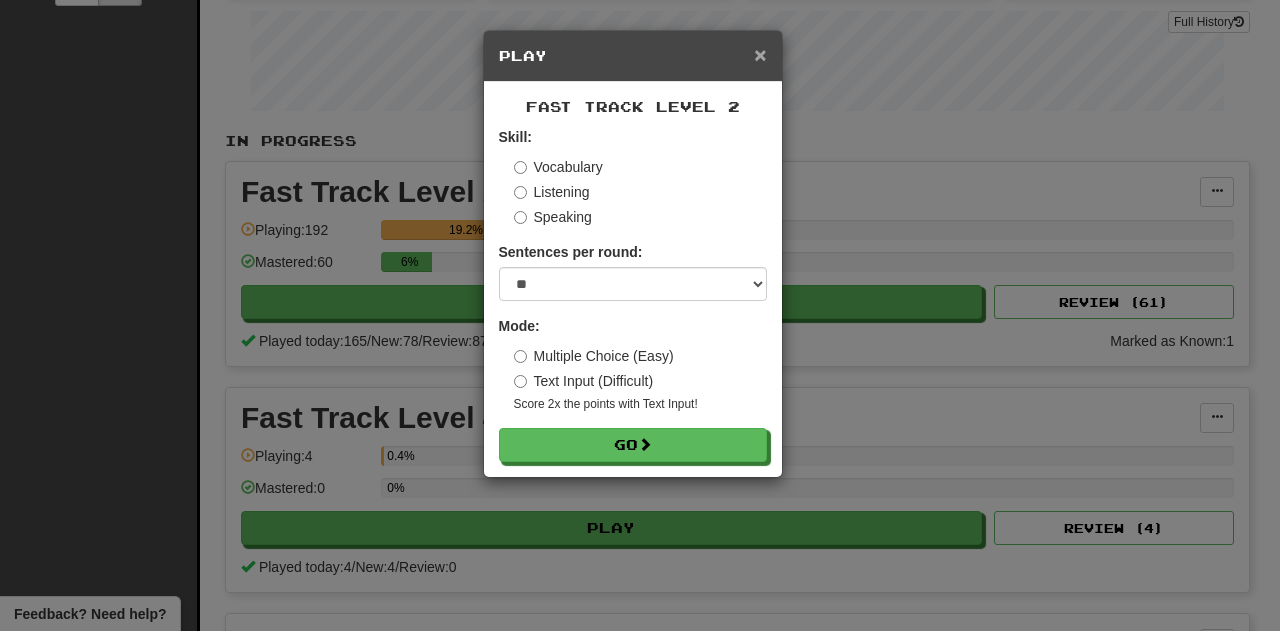 click on "×" at bounding box center (760, 54) 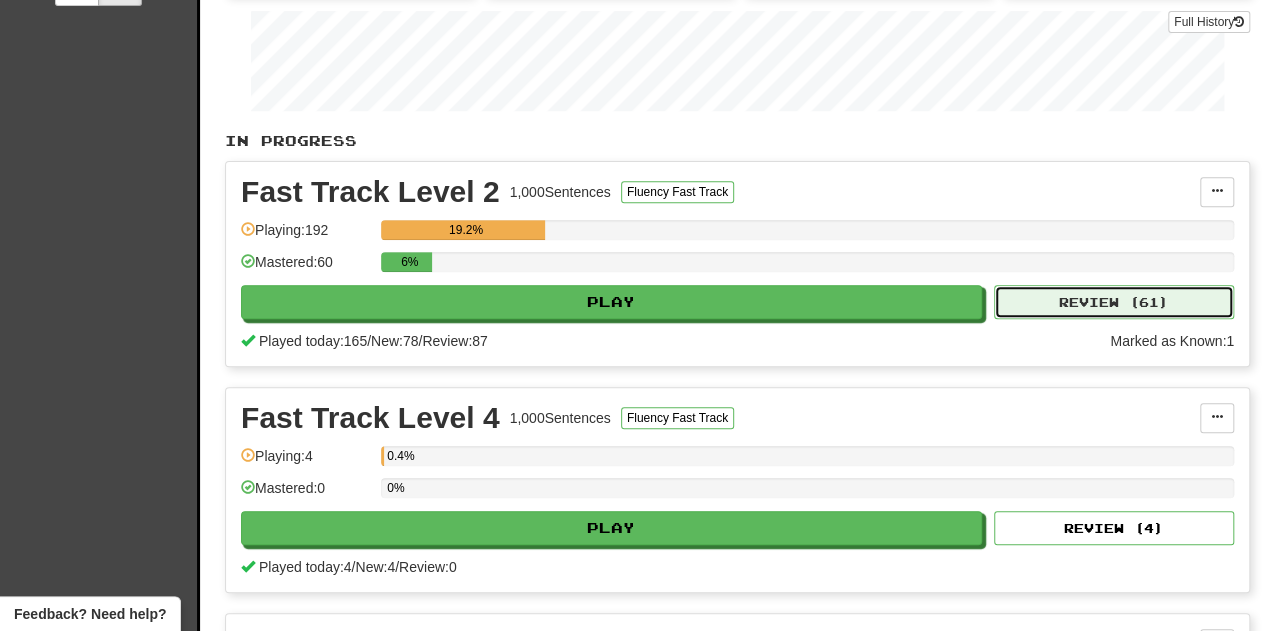 click on "Review ( 61 )" at bounding box center [1114, 302] 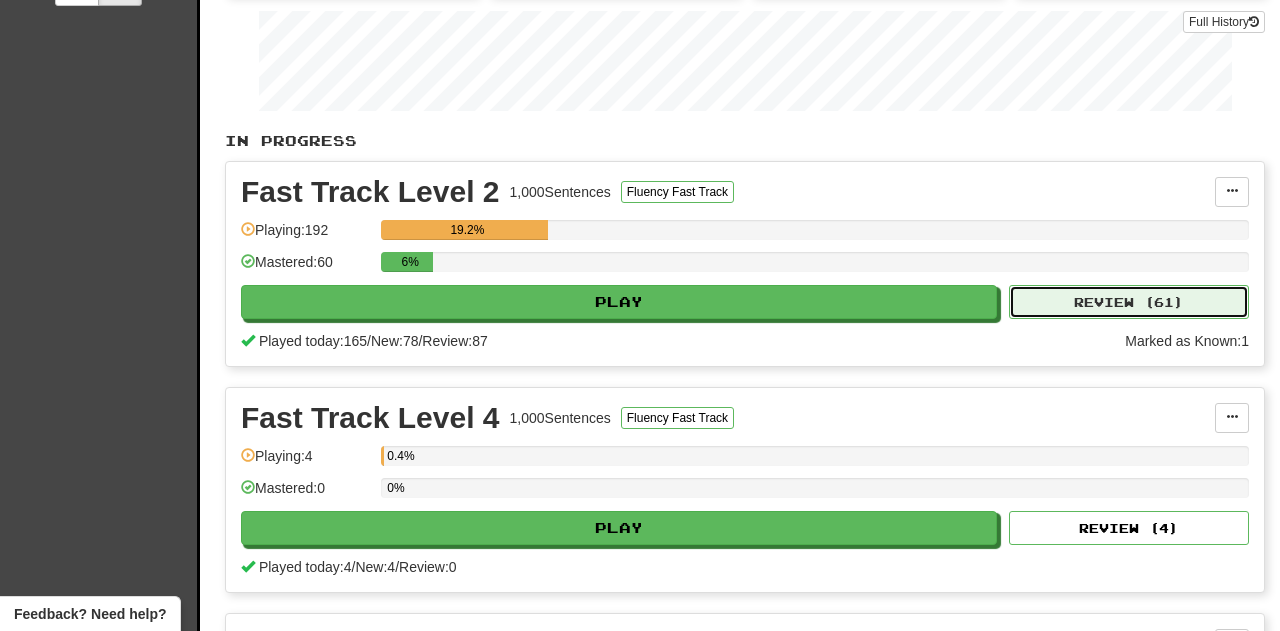 select on "**" 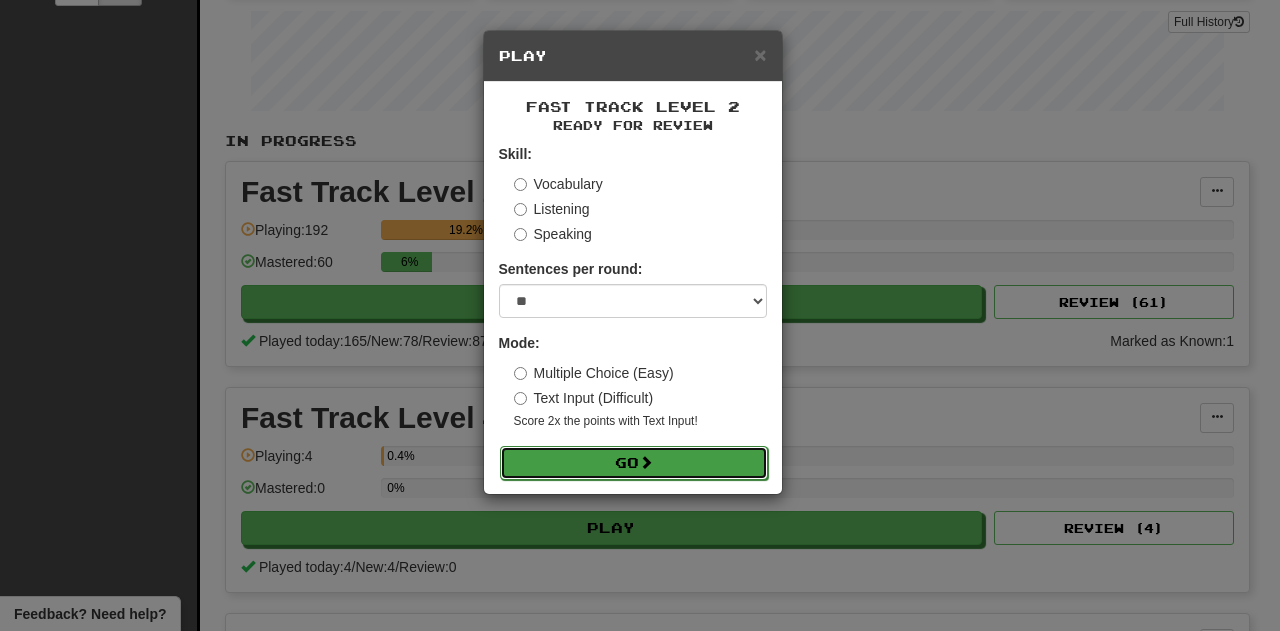 click on "Go" at bounding box center [634, 463] 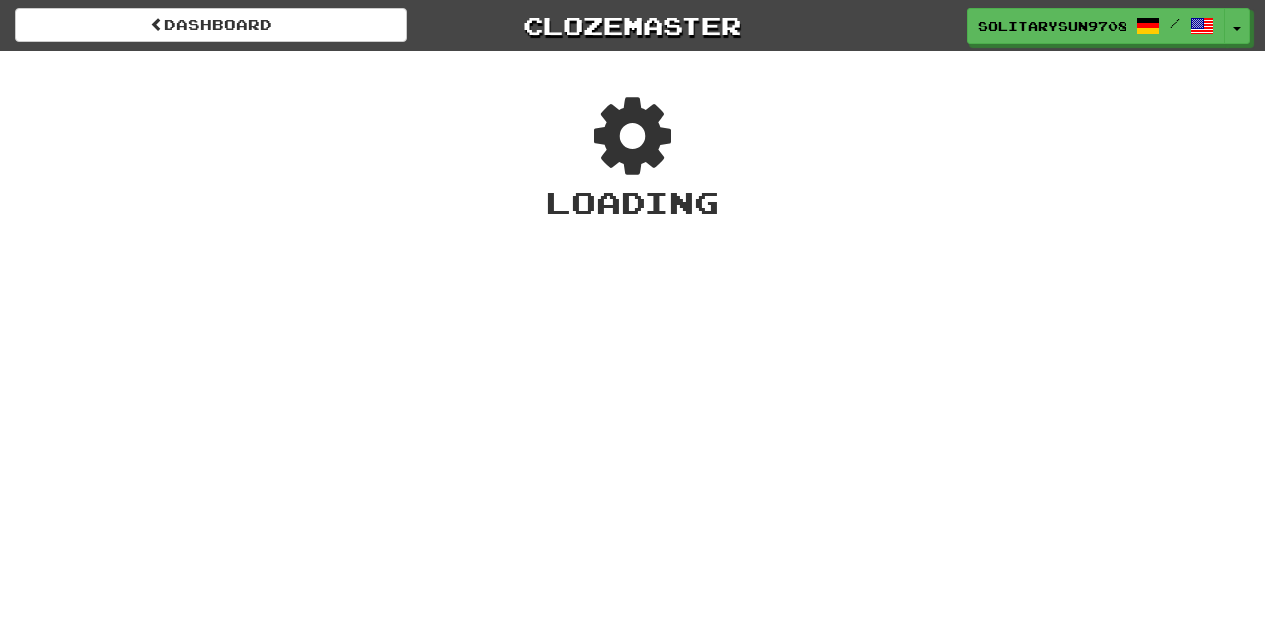 scroll, scrollTop: 0, scrollLeft: 0, axis: both 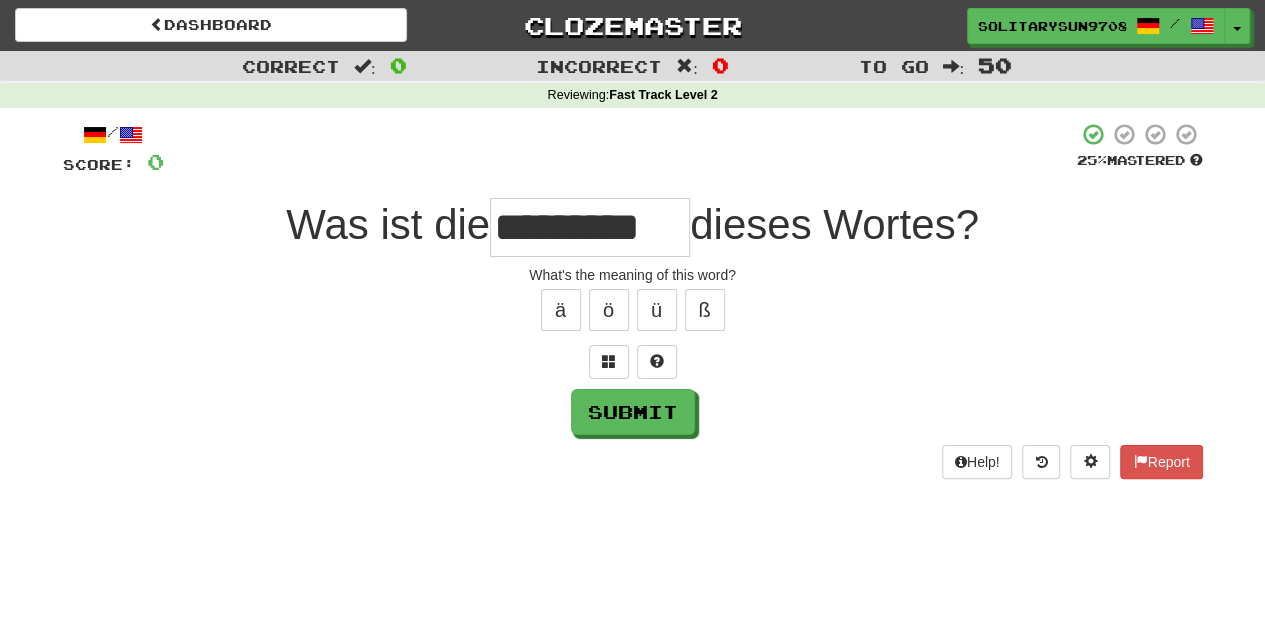 type on "*********" 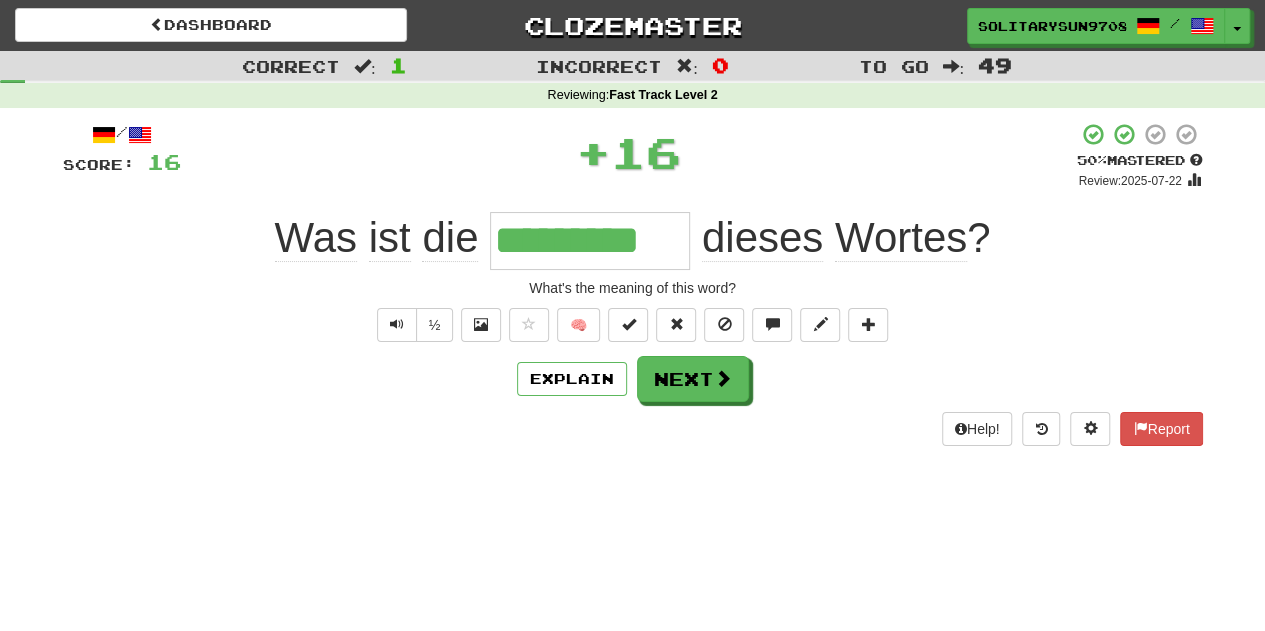 scroll, scrollTop: 0, scrollLeft: 0, axis: both 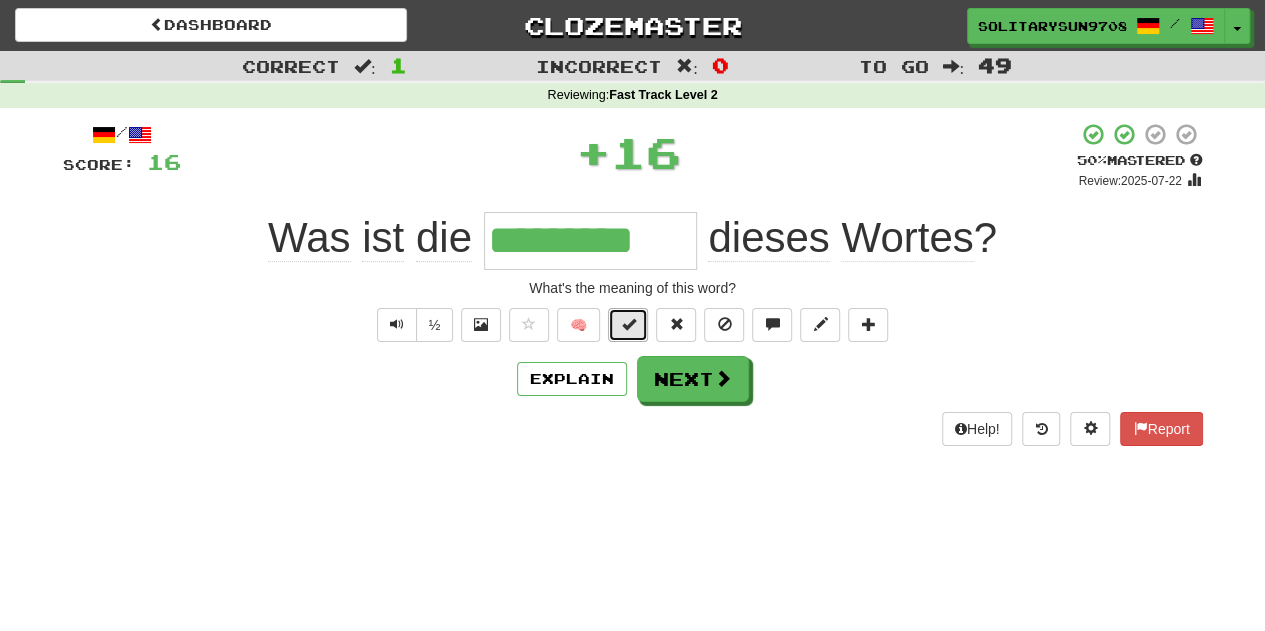 click at bounding box center (628, 325) 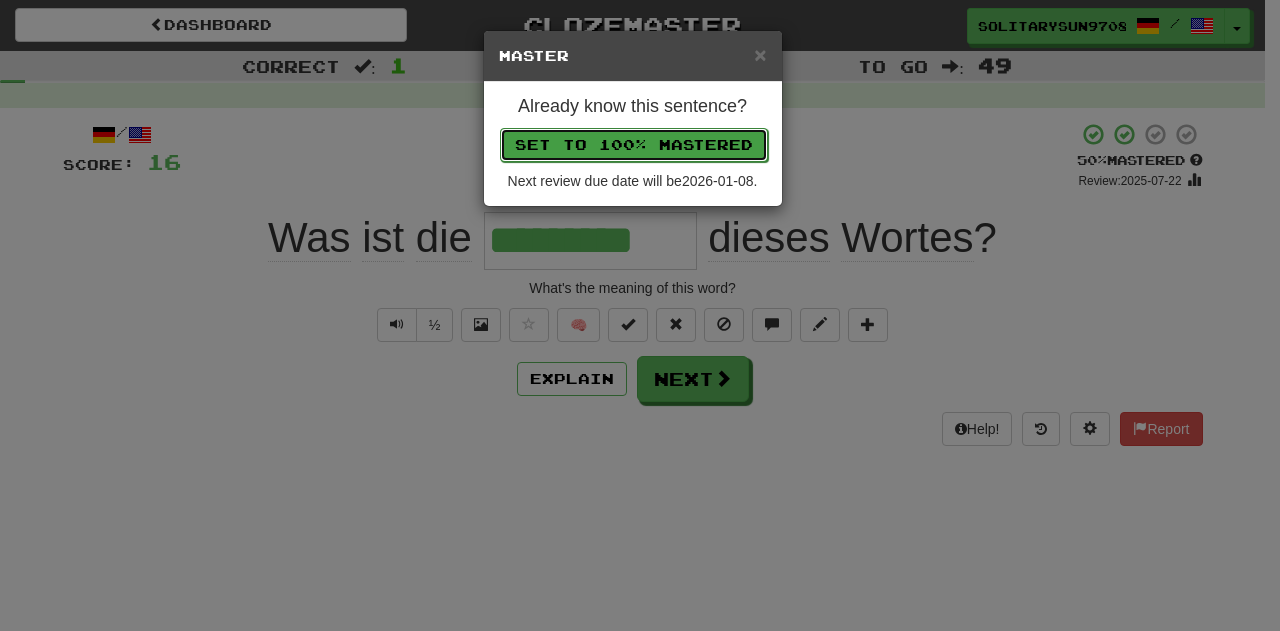 click on "Set to 100% Mastered" at bounding box center (634, 145) 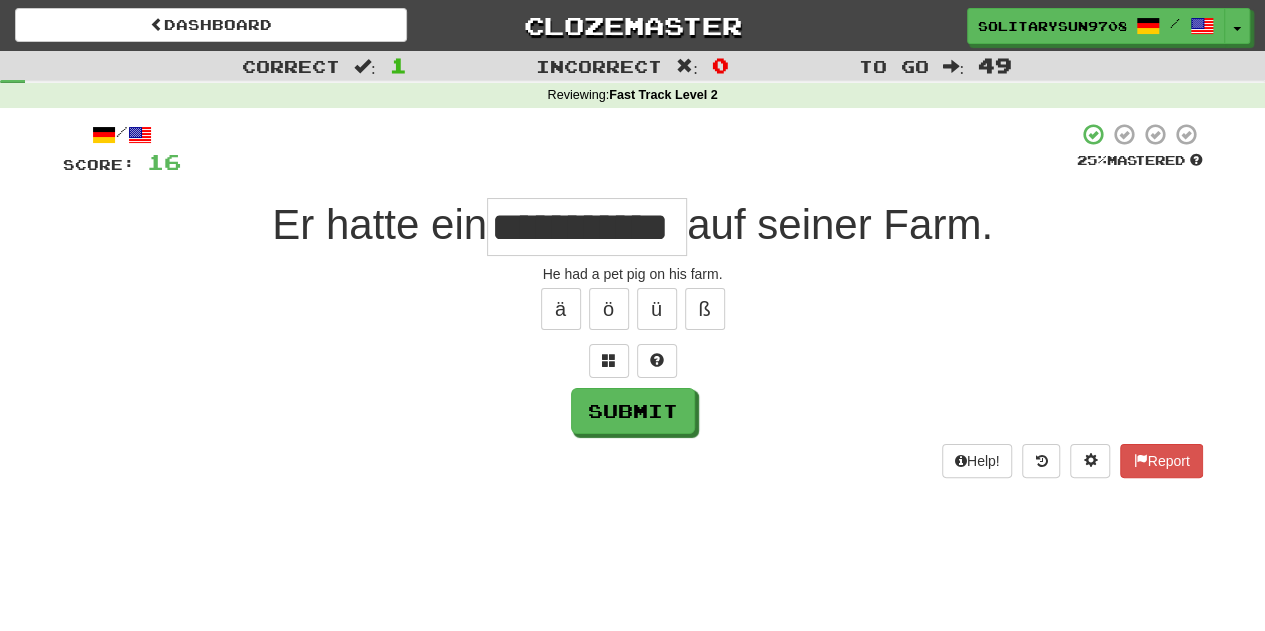 scroll, scrollTop: 0, scrollLeft: 57, axis: horizontal 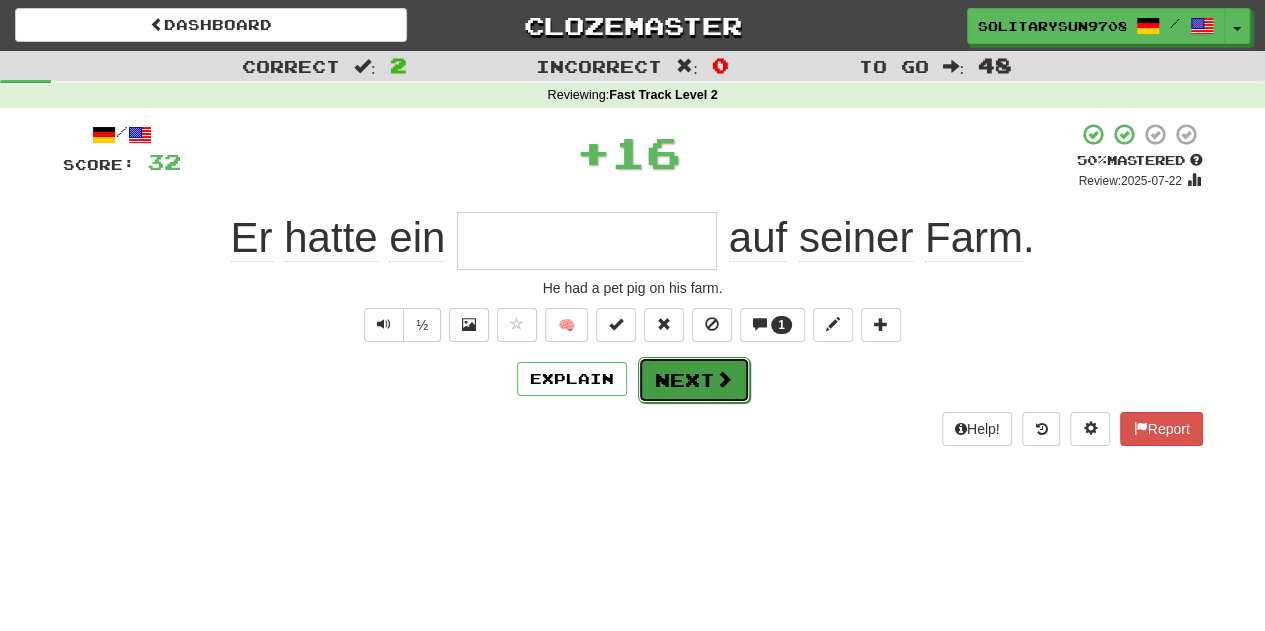 click on "Next" at bounding box center [694, 380] 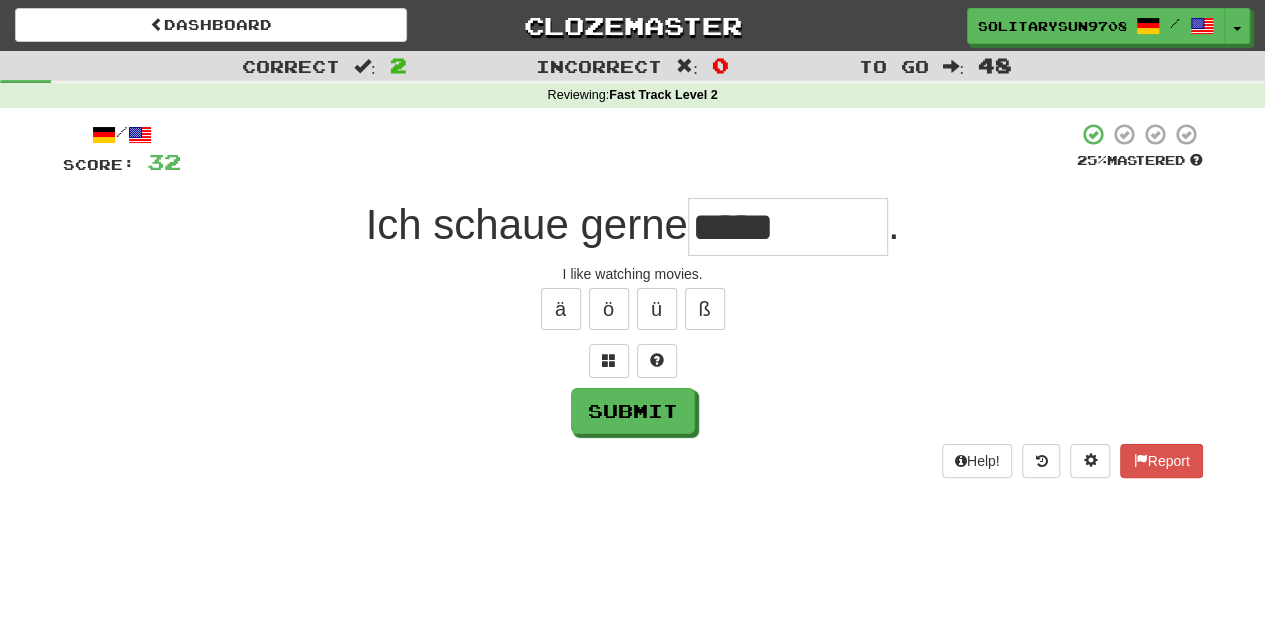 type on "*****" 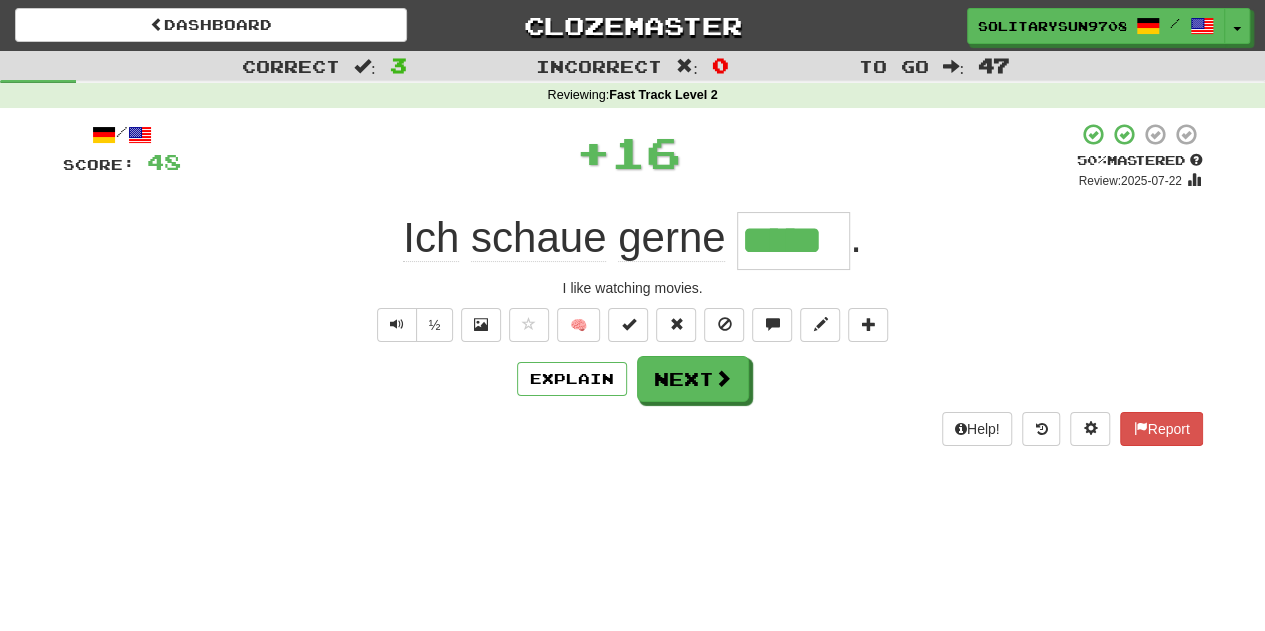 type 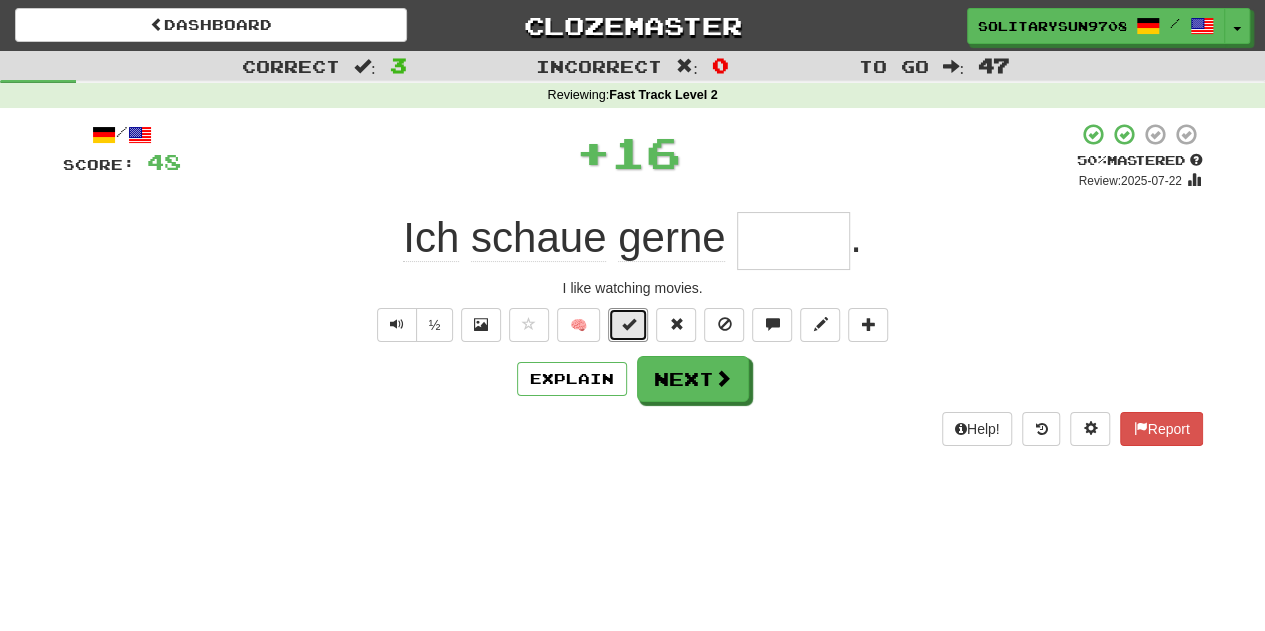 click at bounding box center (628, 324) 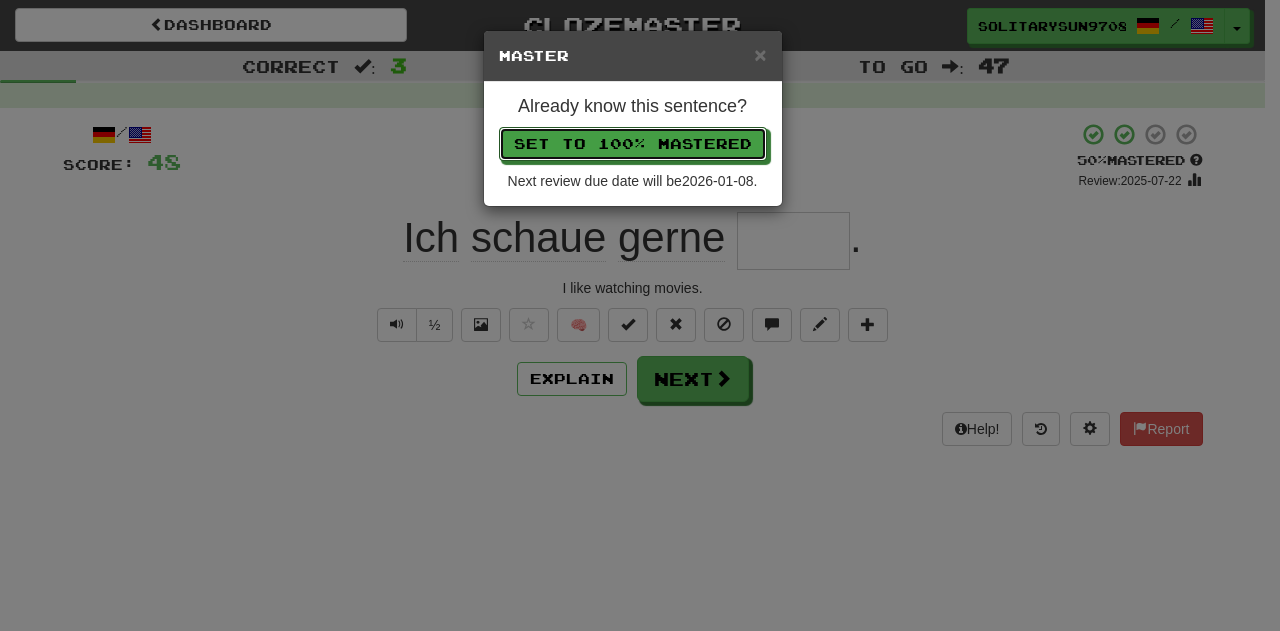 type 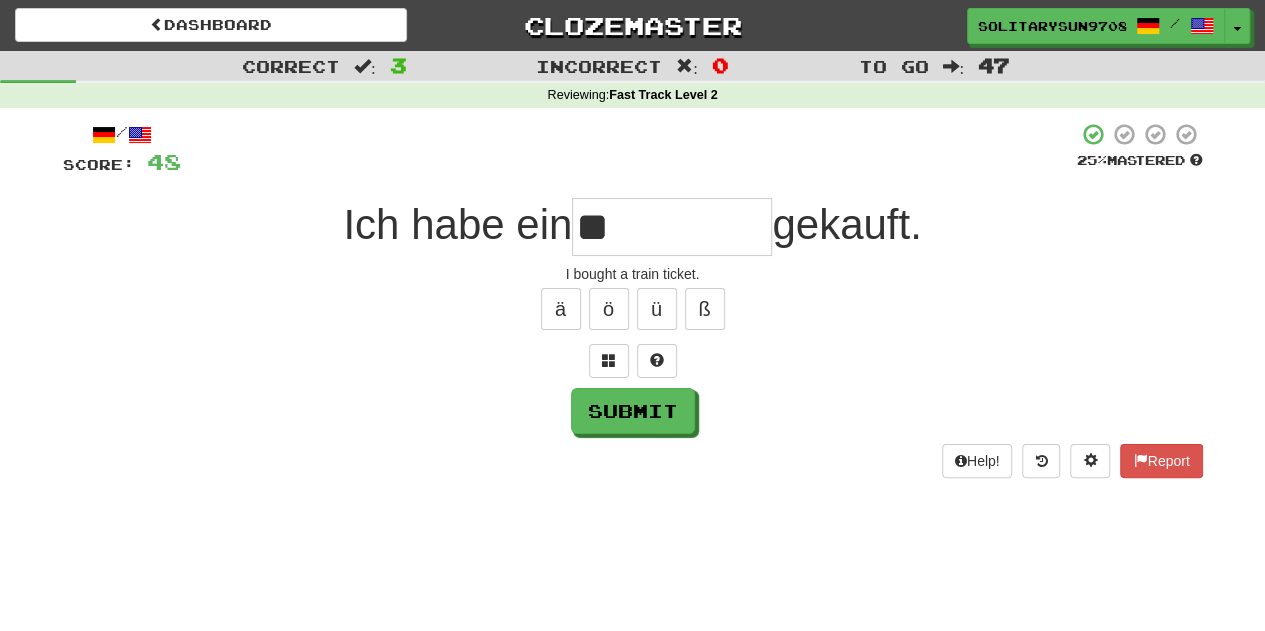 type on "*" 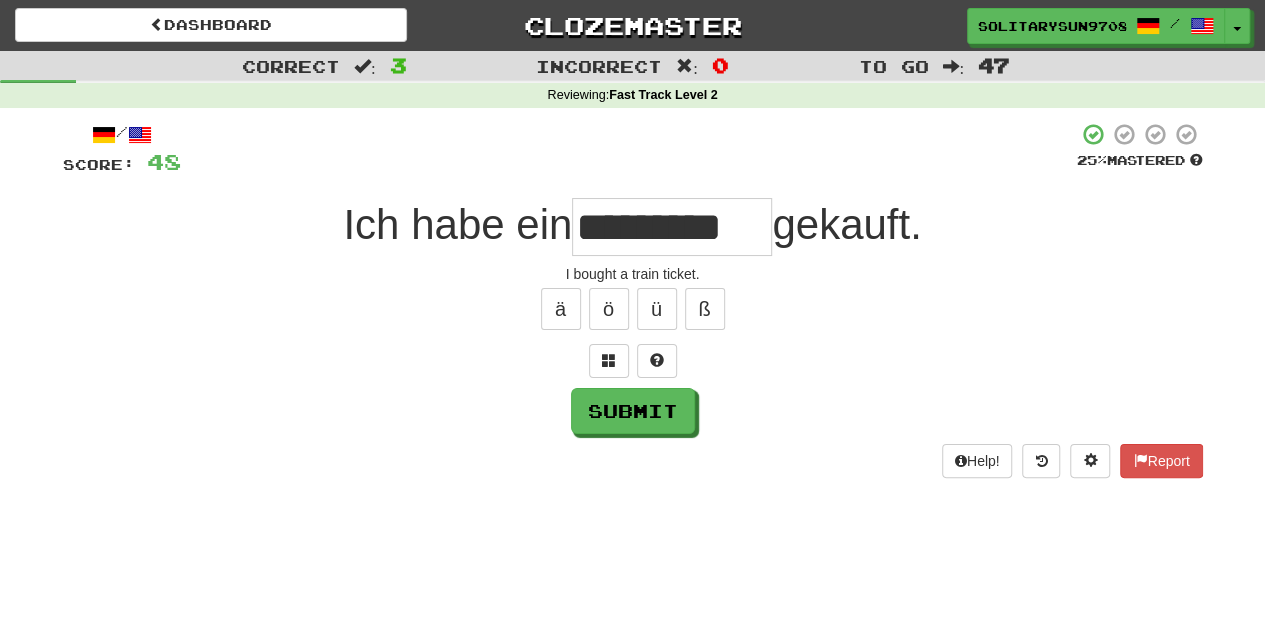 type on "*********" 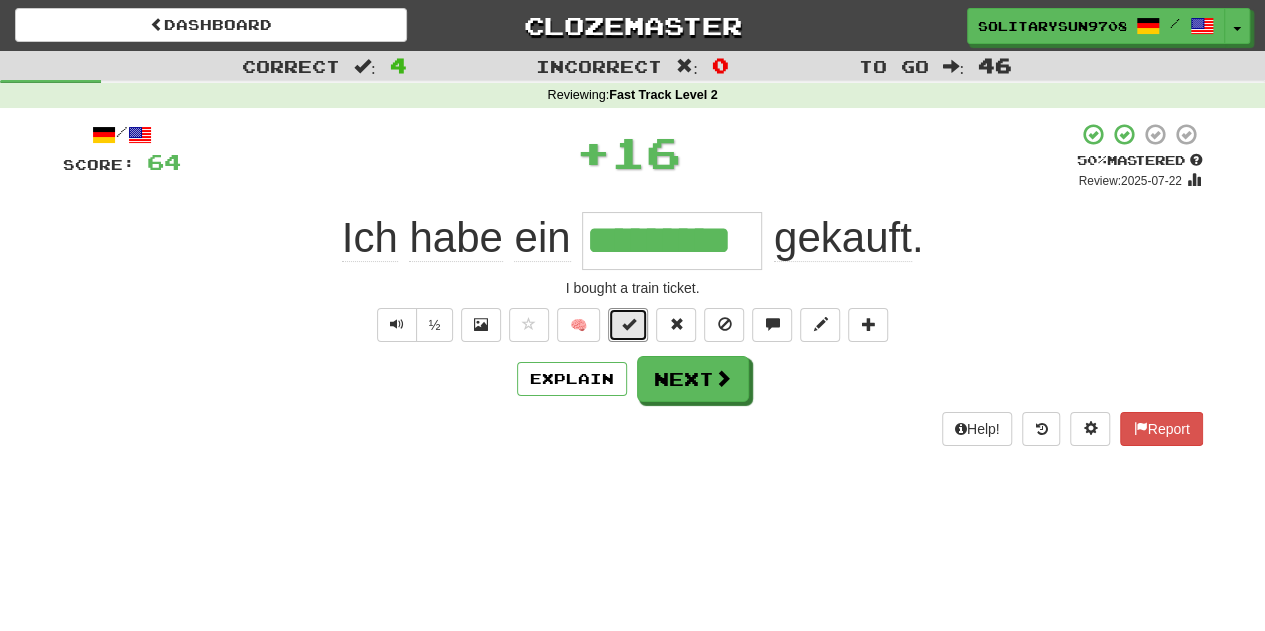 click at bounding box center [628, 324] 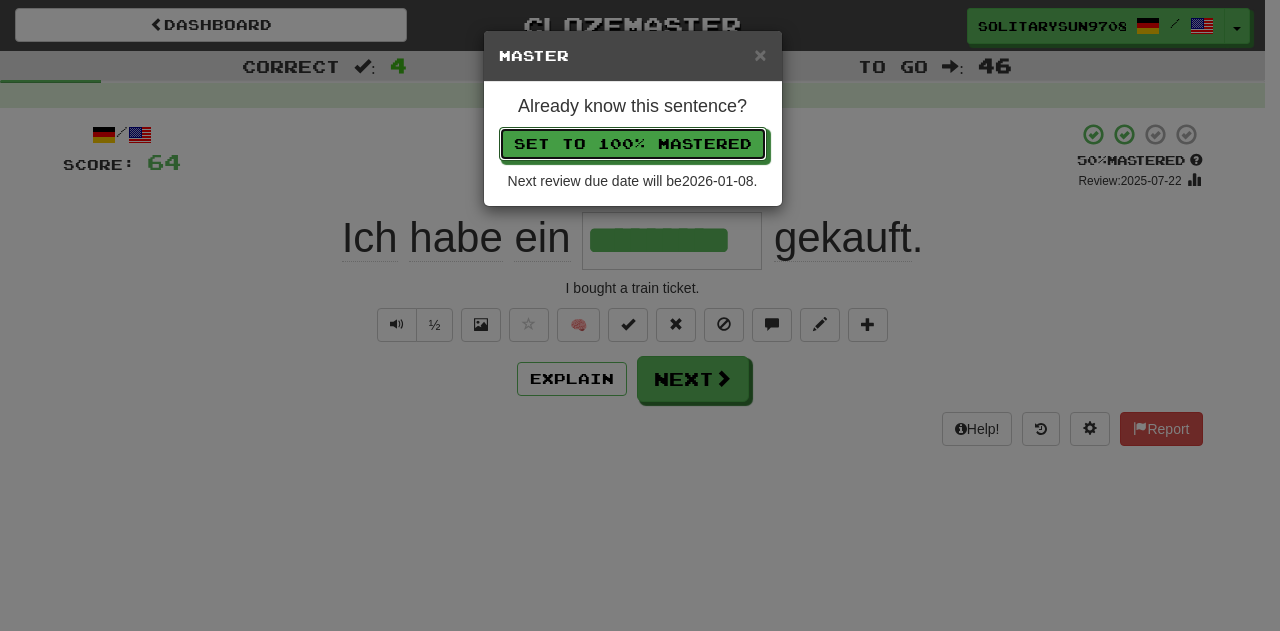 click on "Set to 100% Mastered" at bounding box center [633, 144] 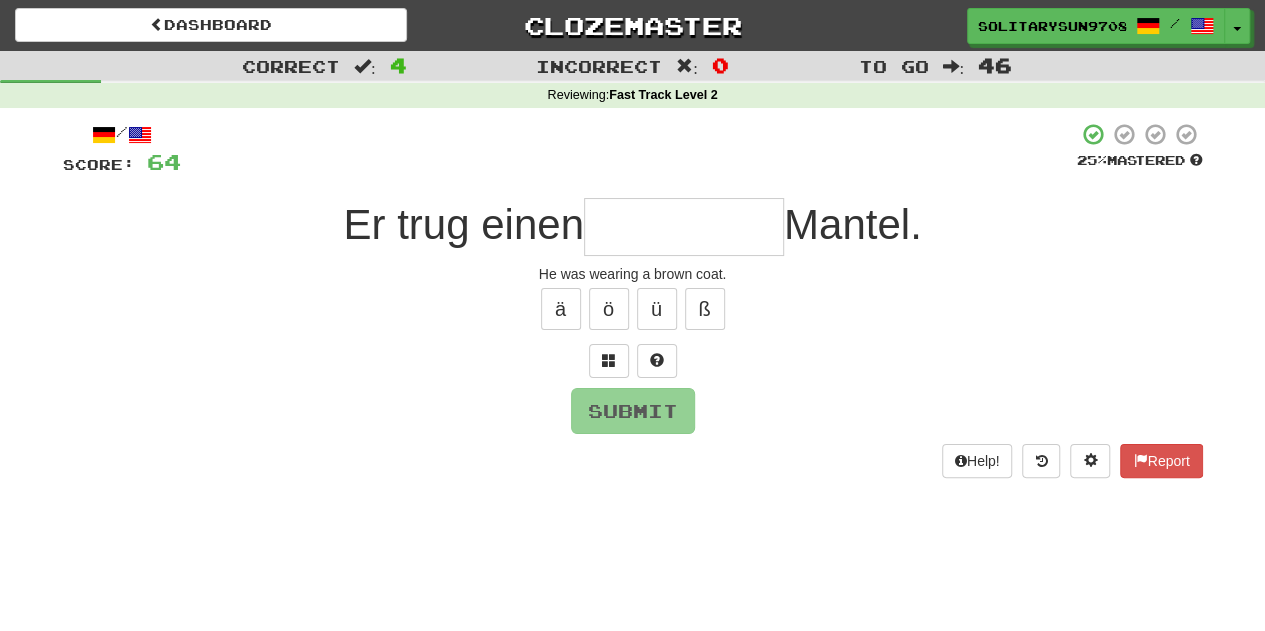 type on "*" 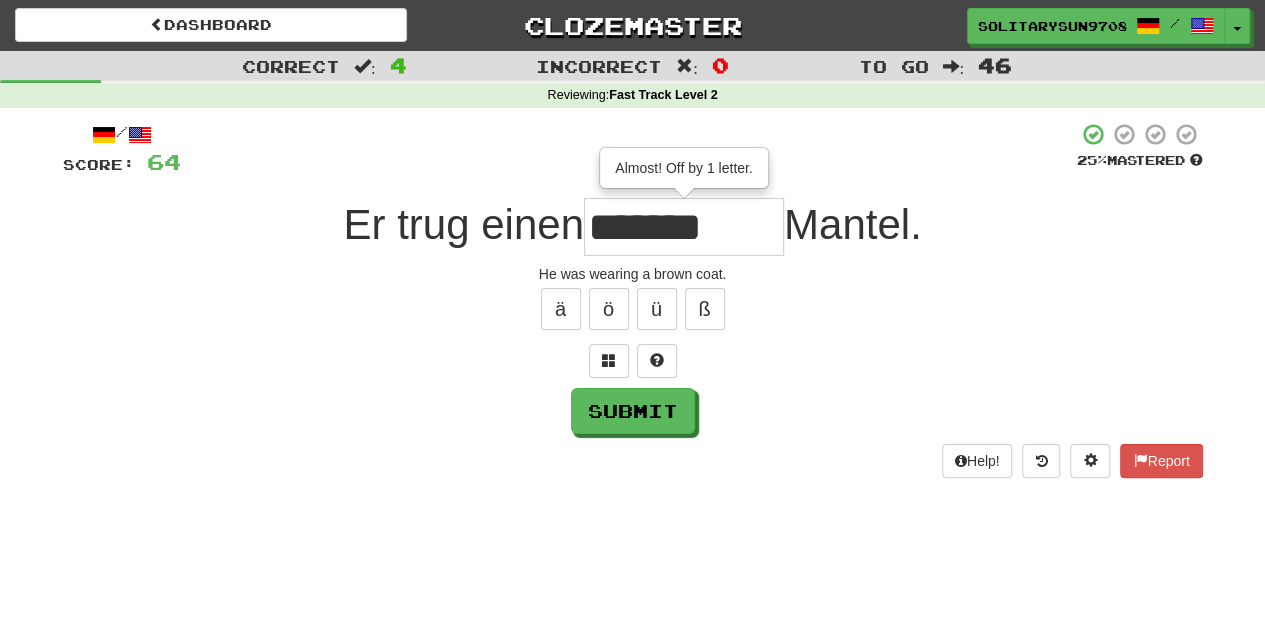 type on "*******" 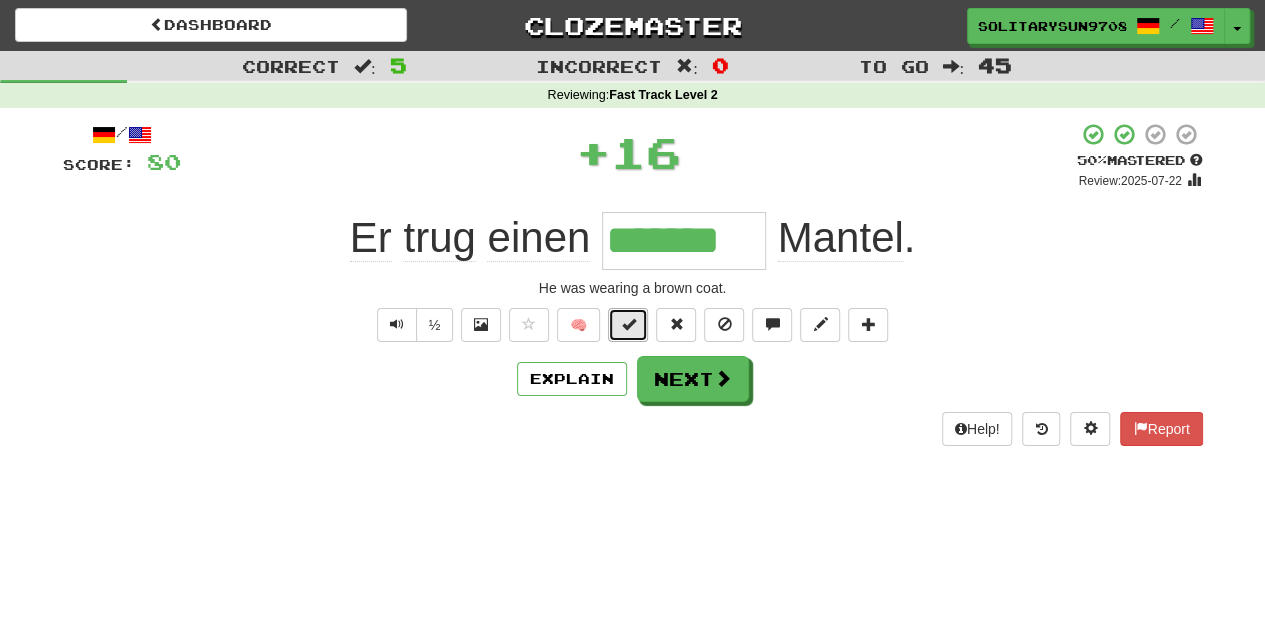 click at bounding box center [628, 324] 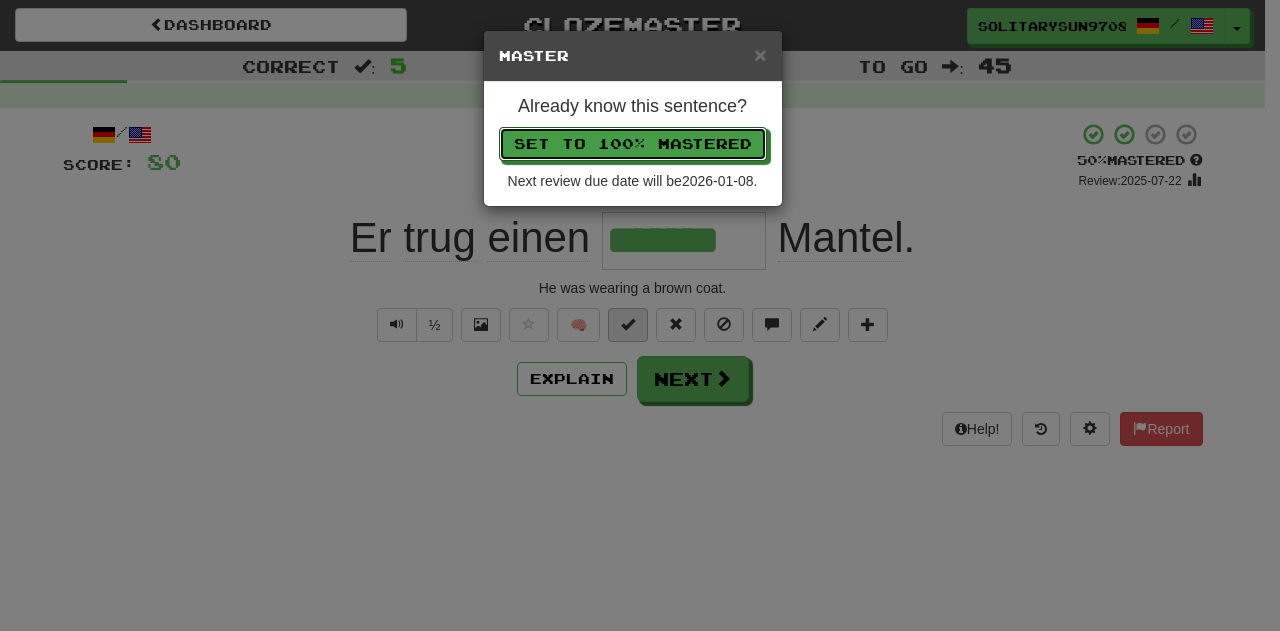 click on "Set to 100% Mastered" at bounding box center [633, 144] 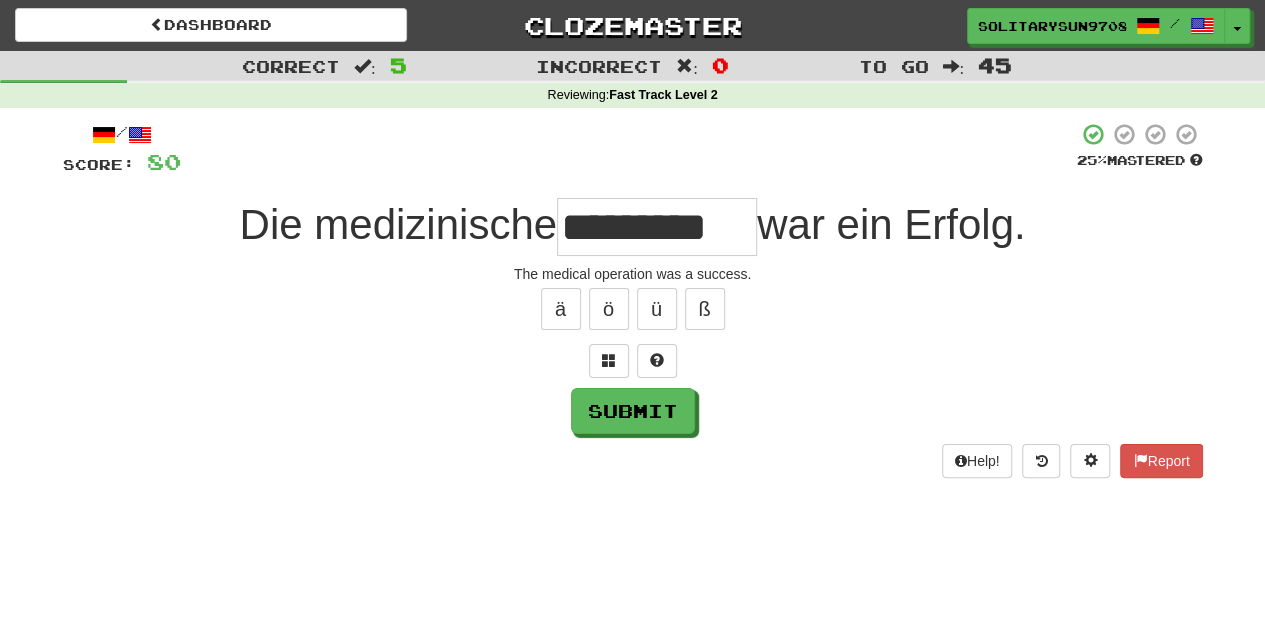 type on "*********" 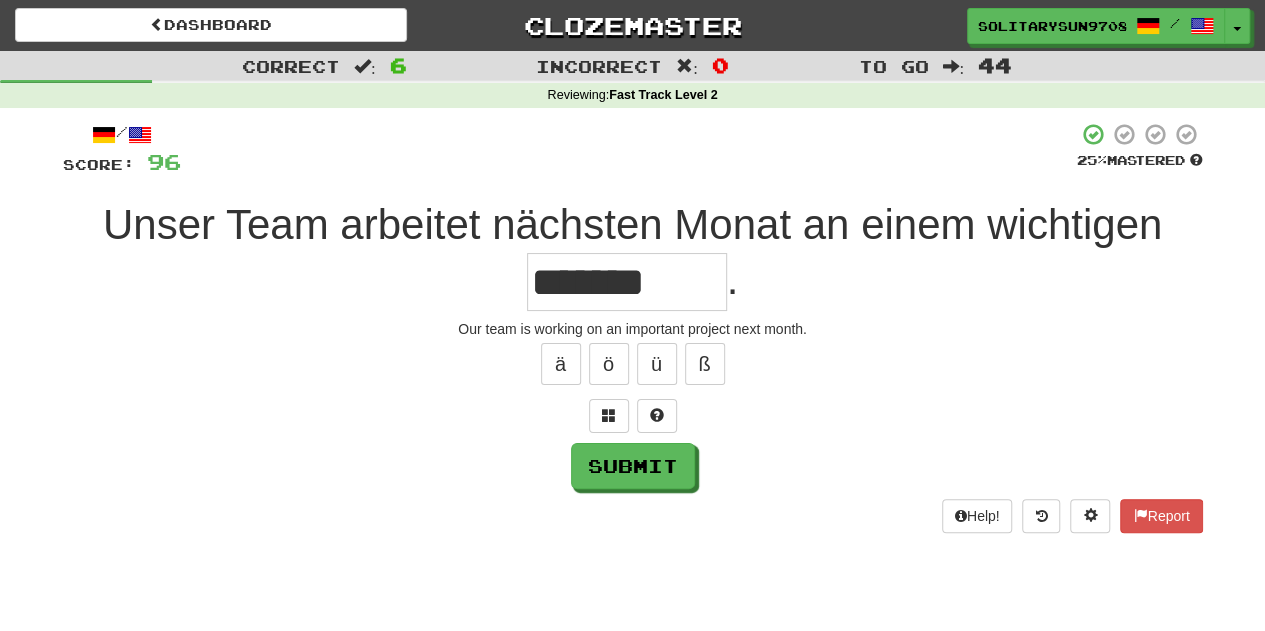 type on "*******" 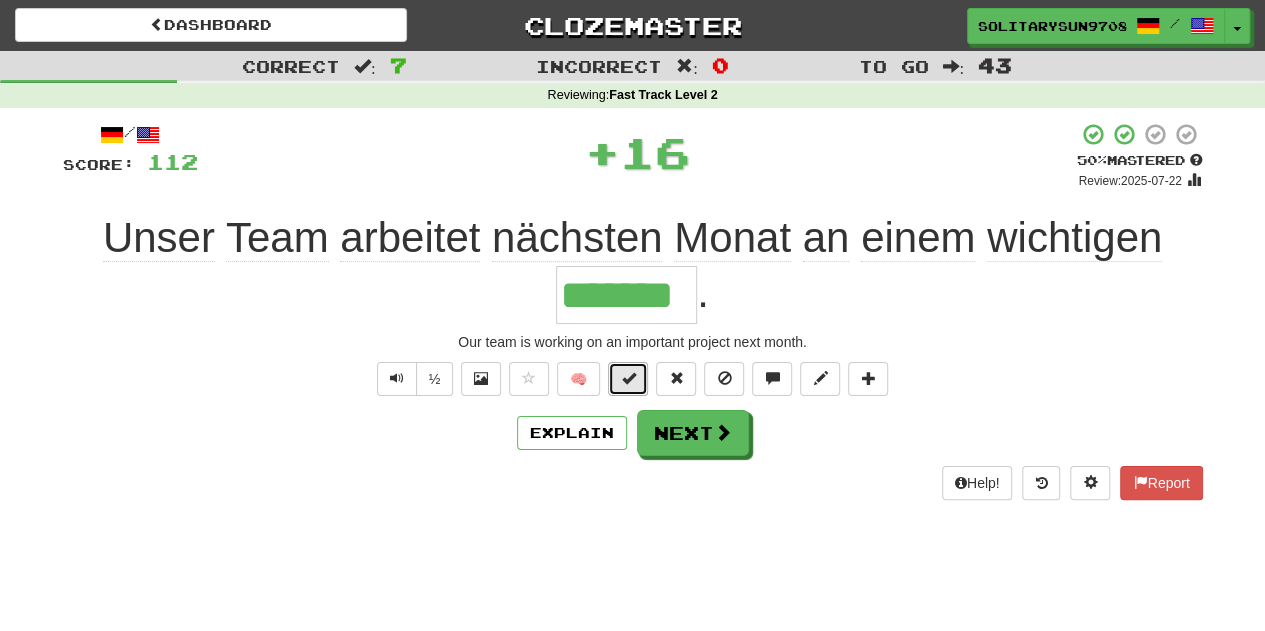 click at bounding box center [628, 378] 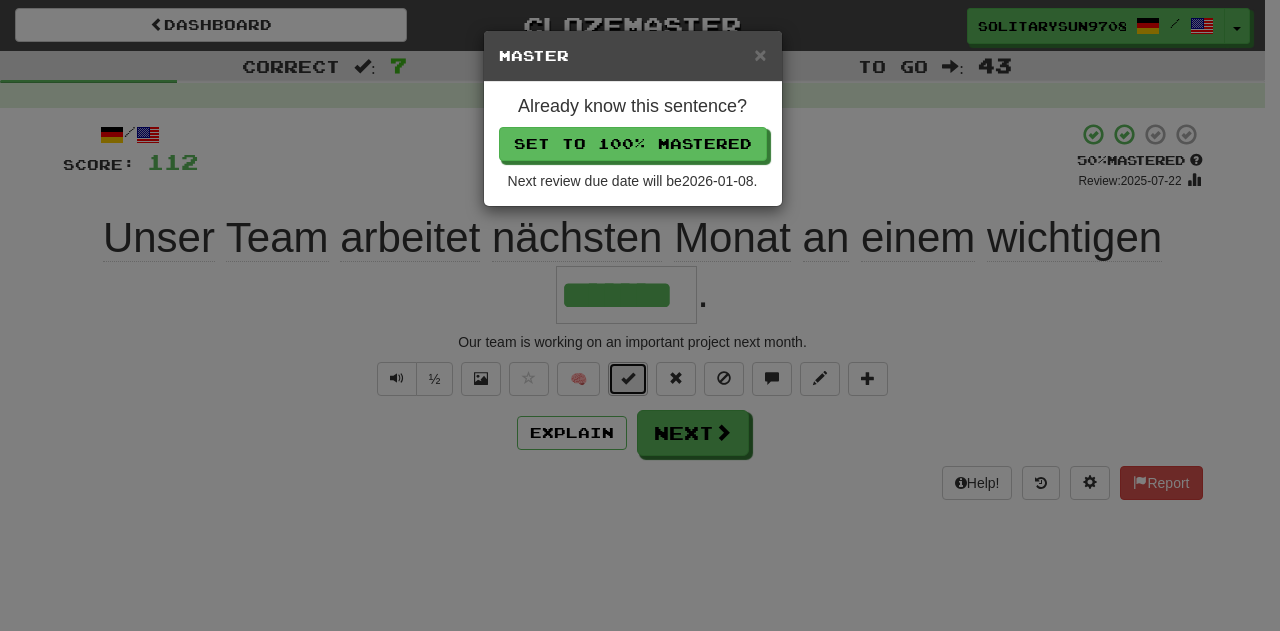 type 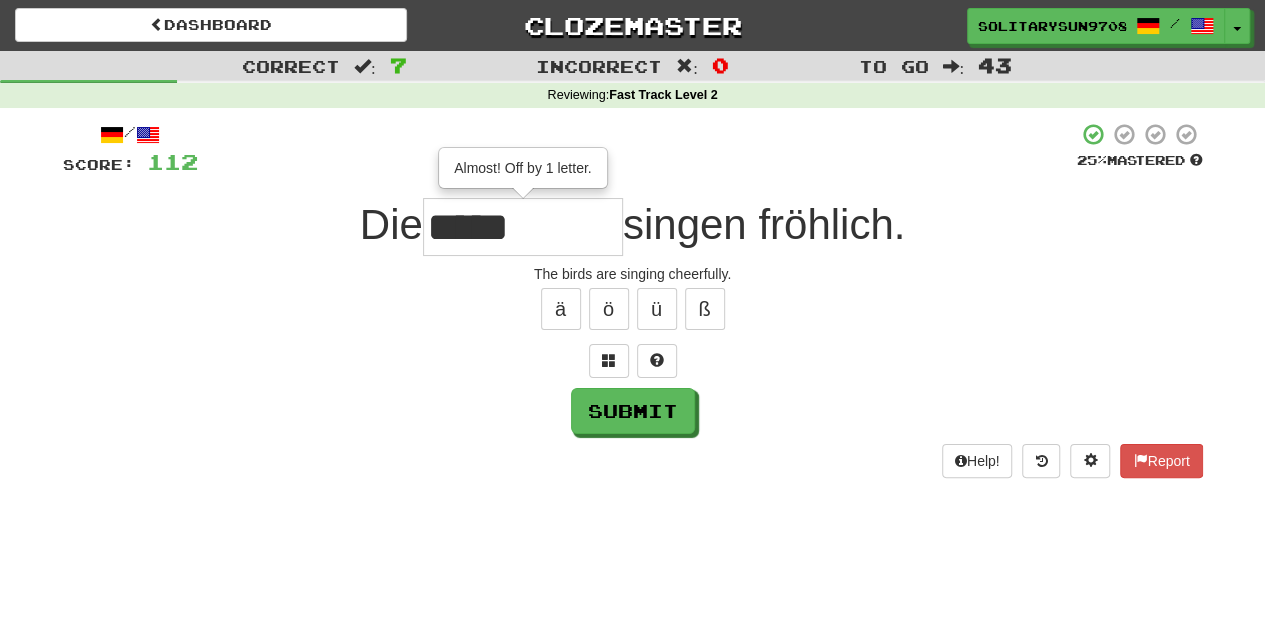 type on "*****" 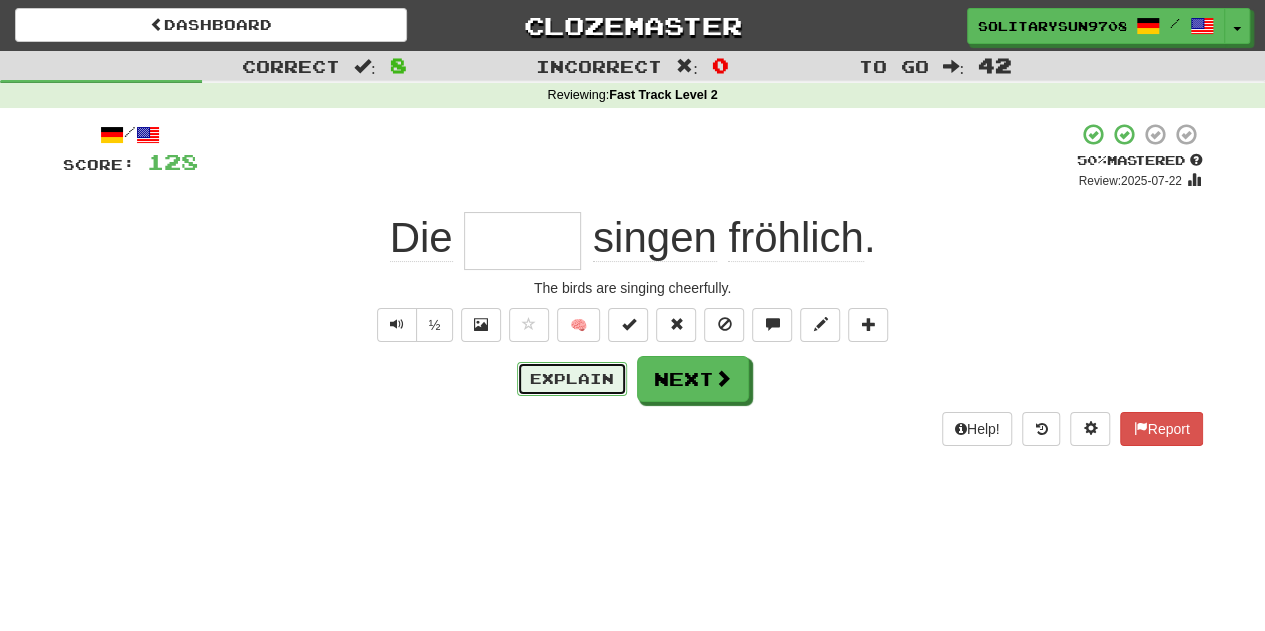 click on "Explain" at bounding box center [572, 379] 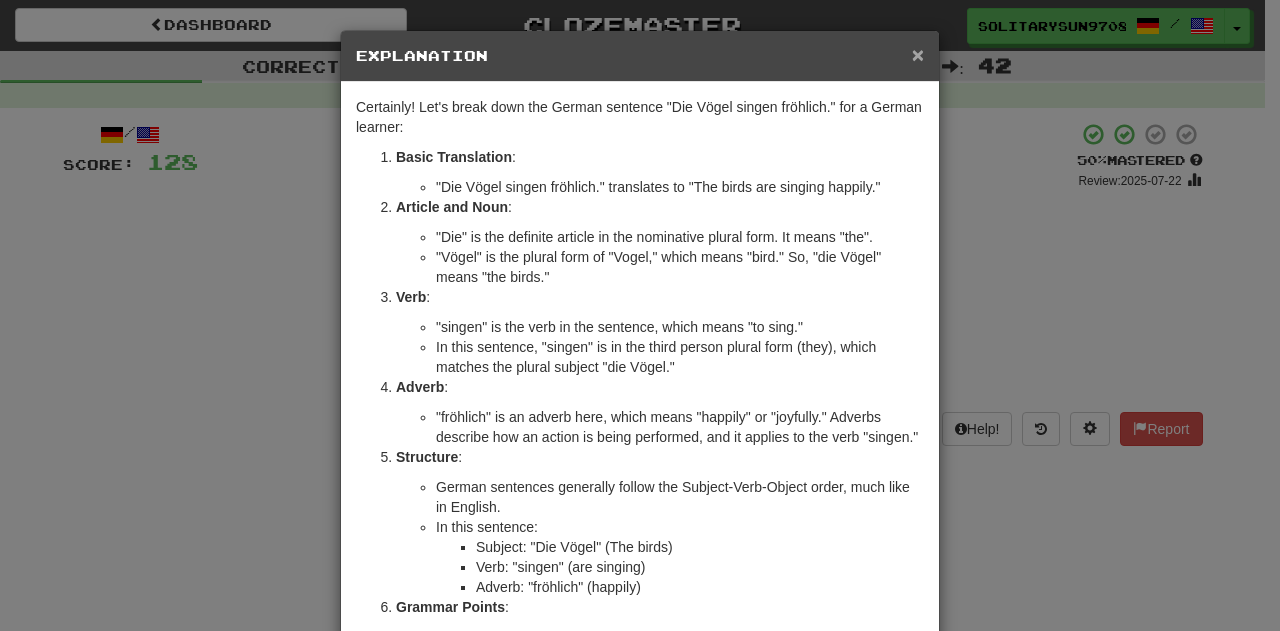 click on "×" at bounding box center (918, 54) 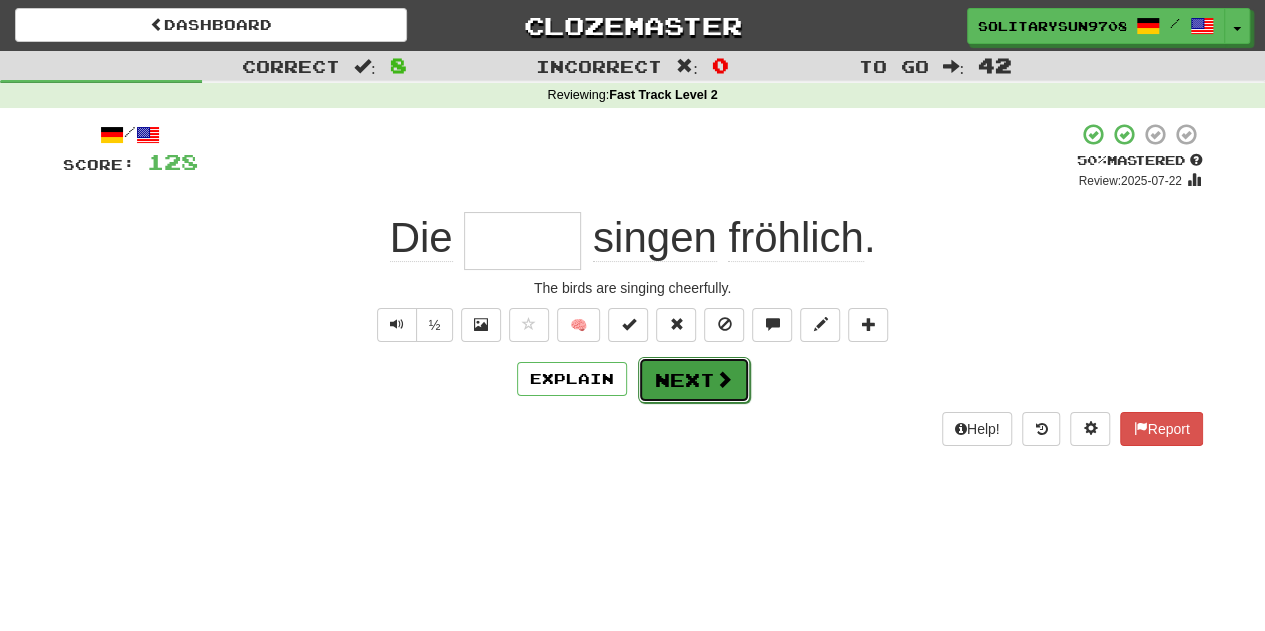 click on "Next" at bounding box center [694, 380] 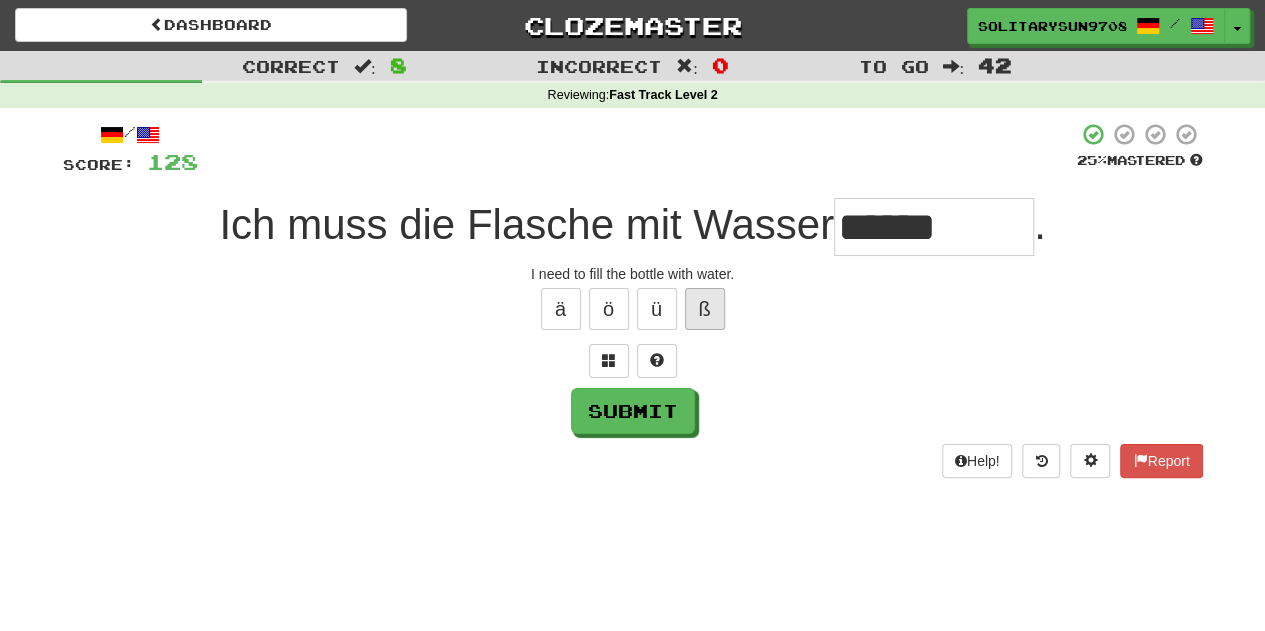 type on "******" 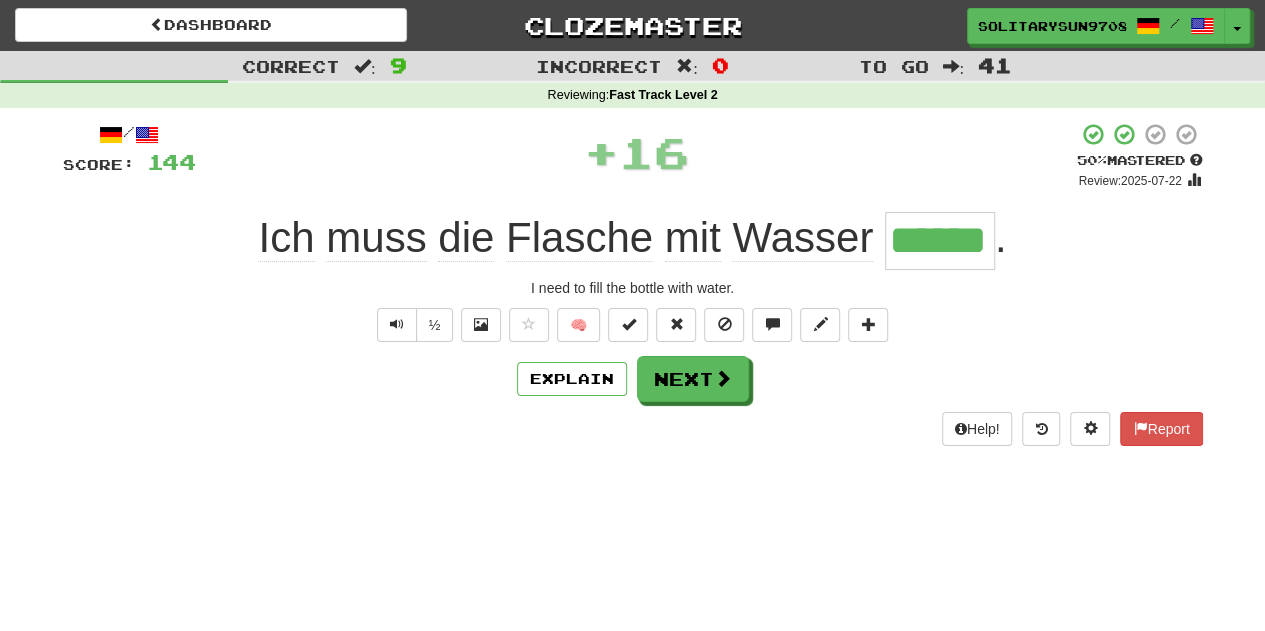 type 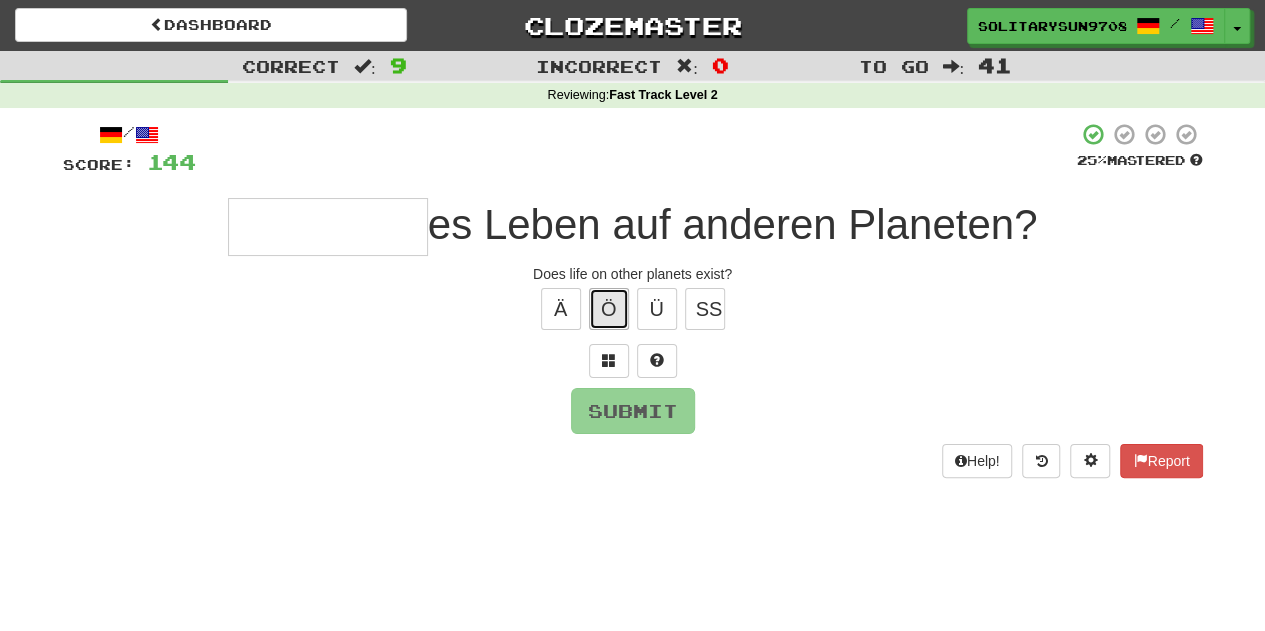 type 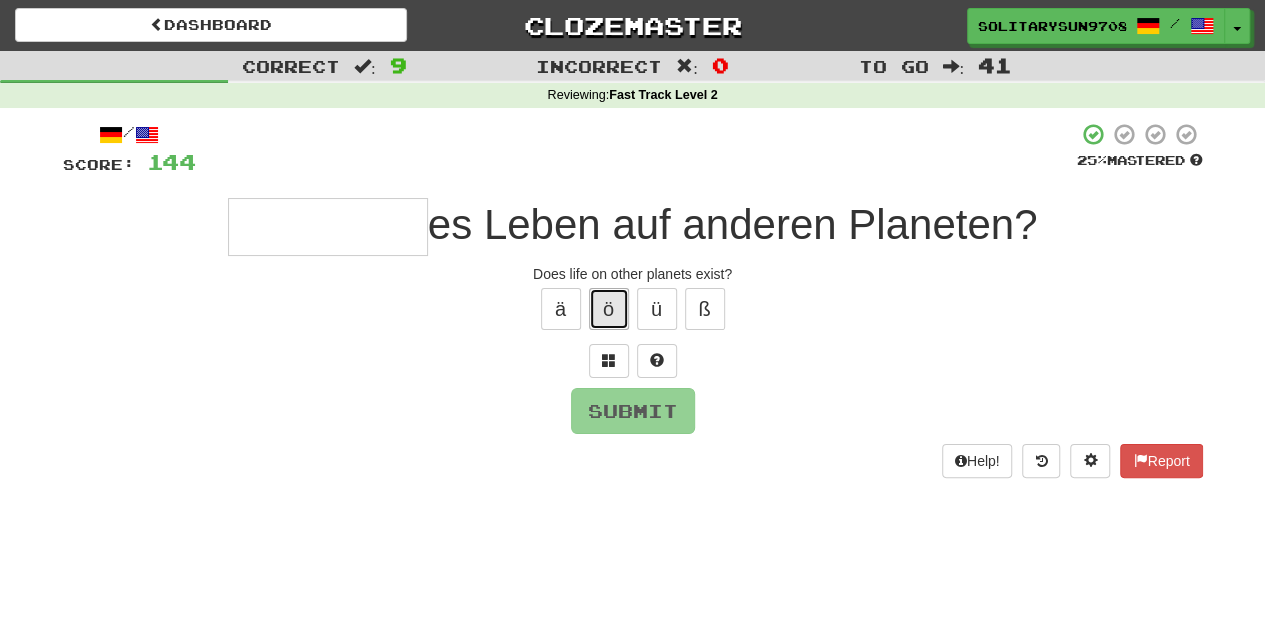 click on "ö" at bounding box center [609, 309] 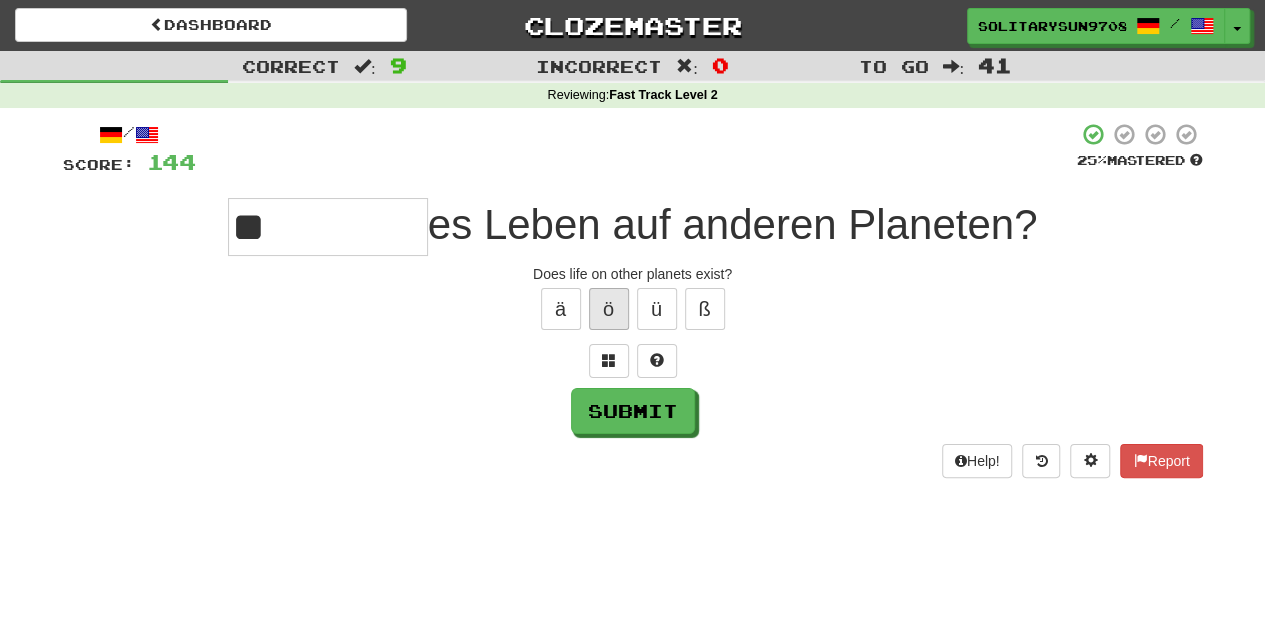 type on "*" 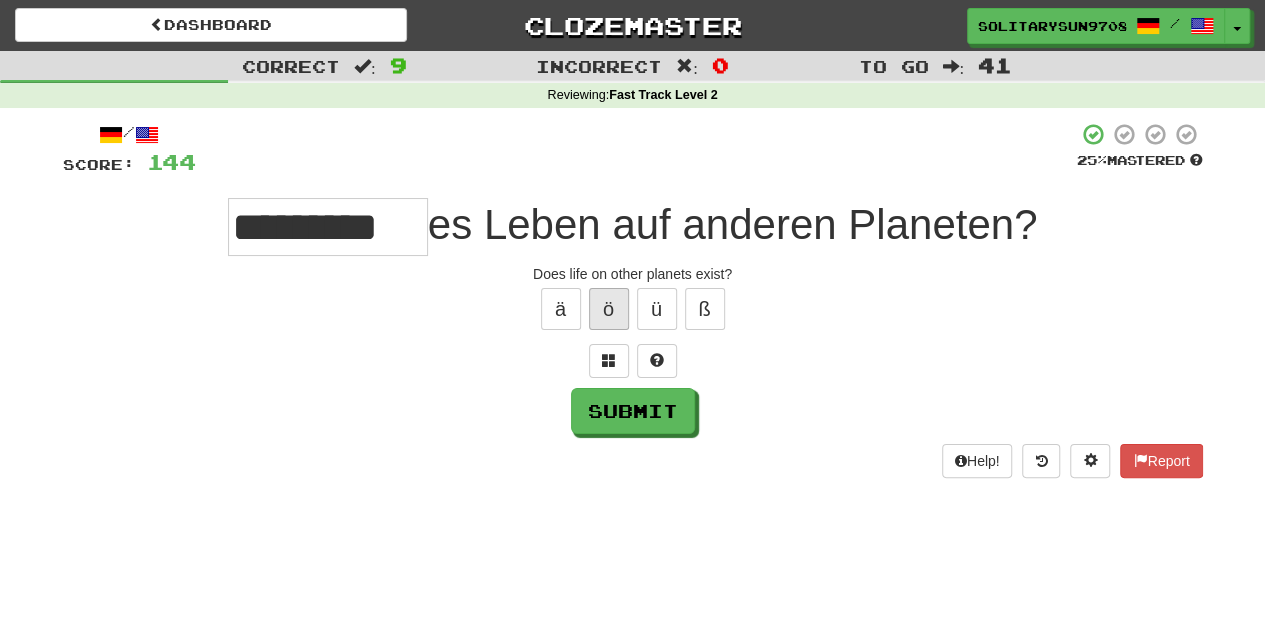 type on "****" 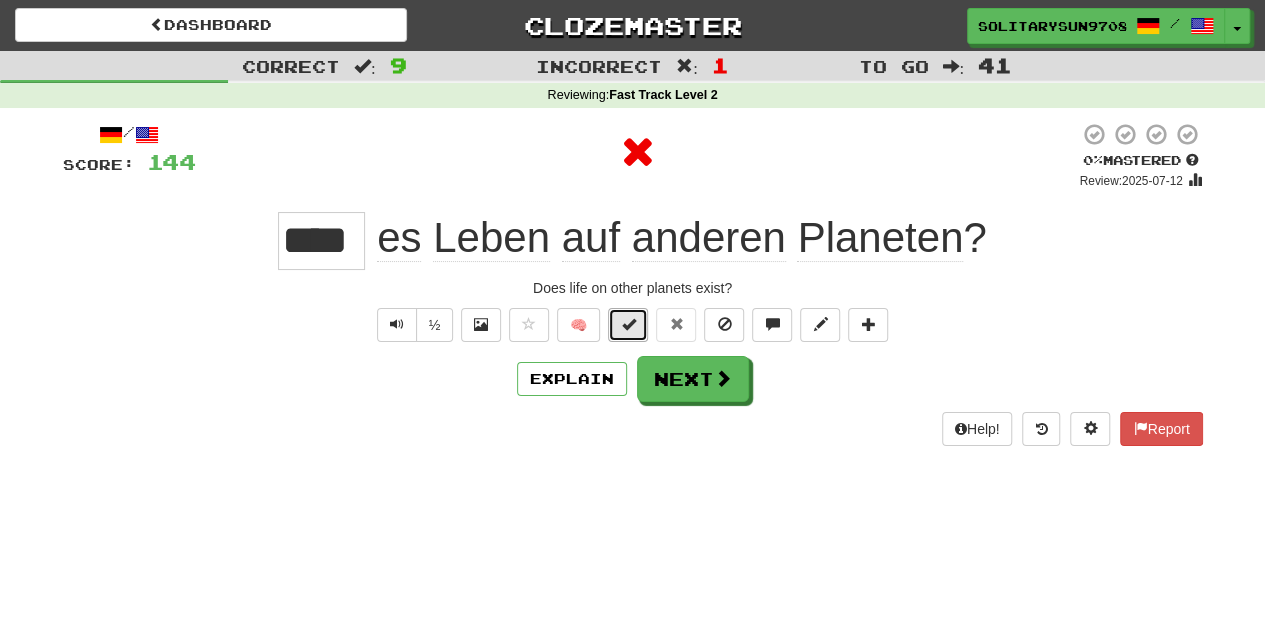 click at bounding box center [628, 324] 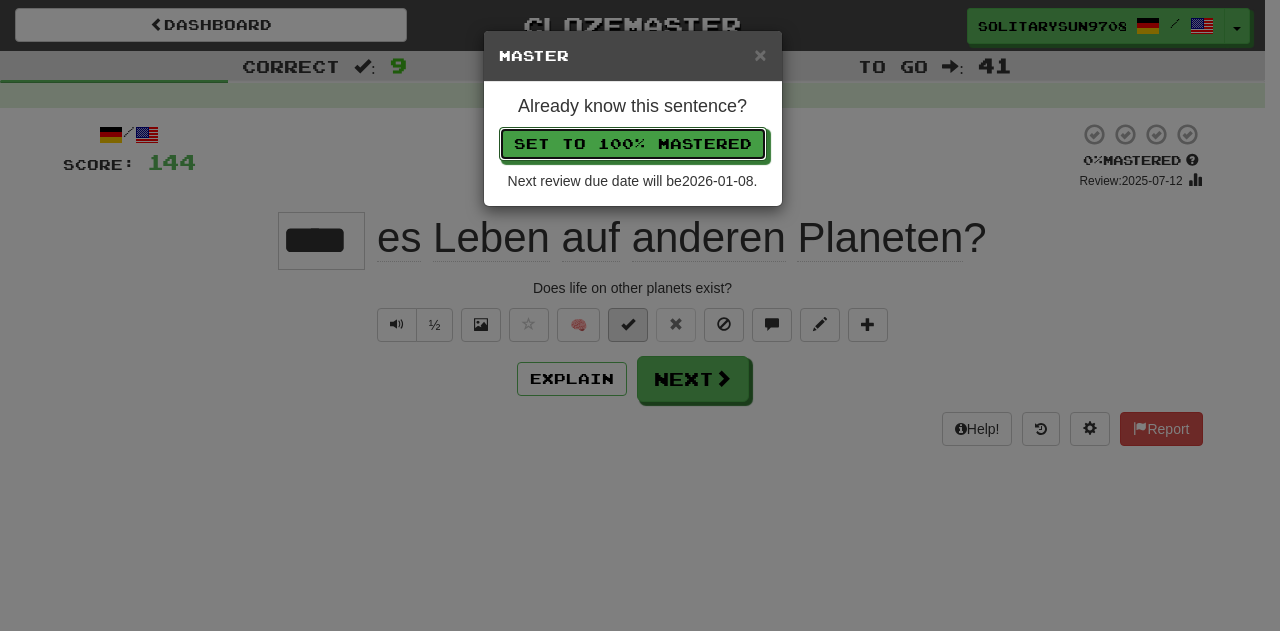 click on "Set to 100% Mastered" at bounding box center [633, 144] 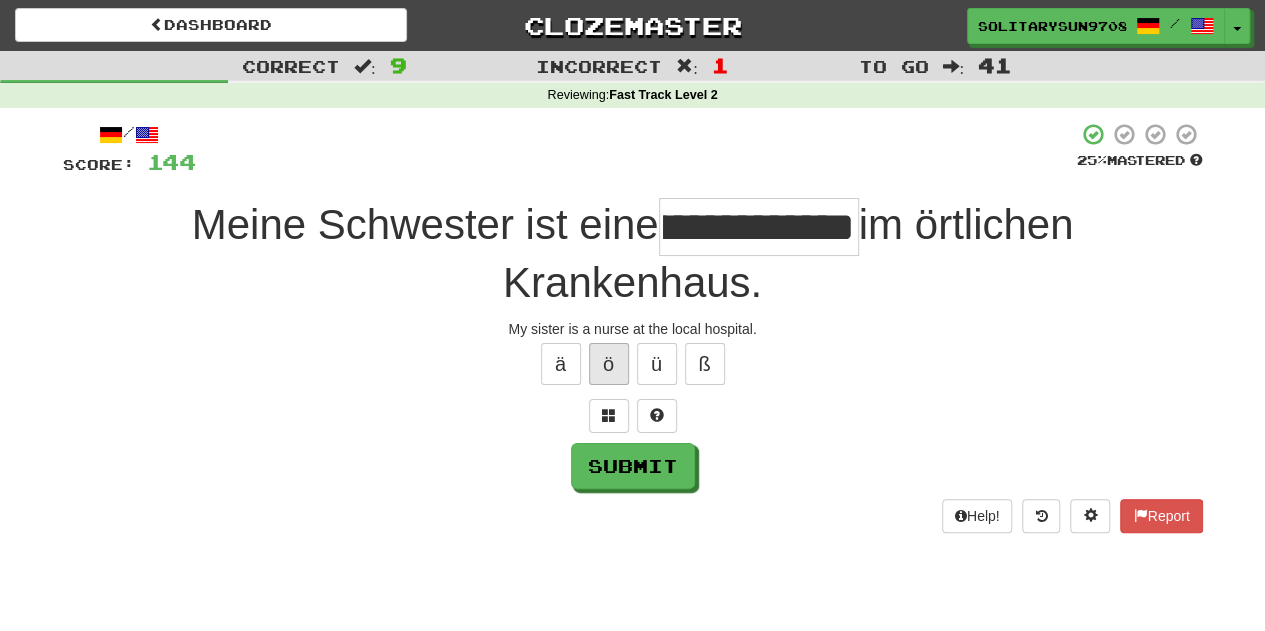 scroll, scrollTop: 0, scrollLeft: 0, axis: both 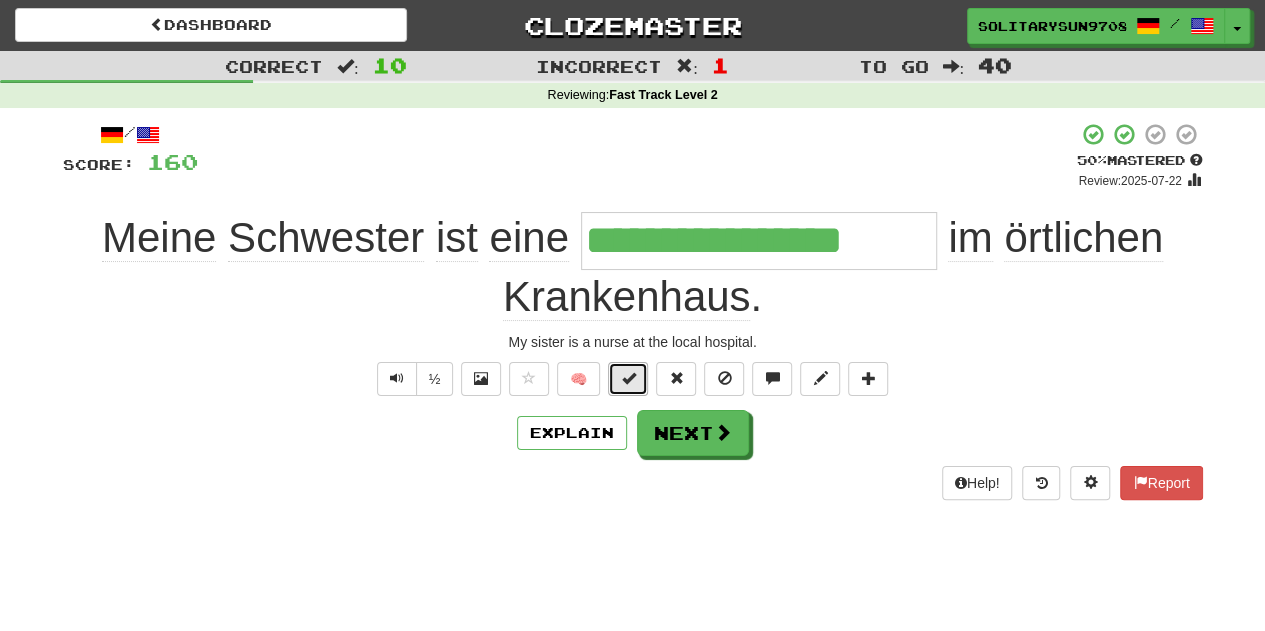 click at bounding box center (628, 379) 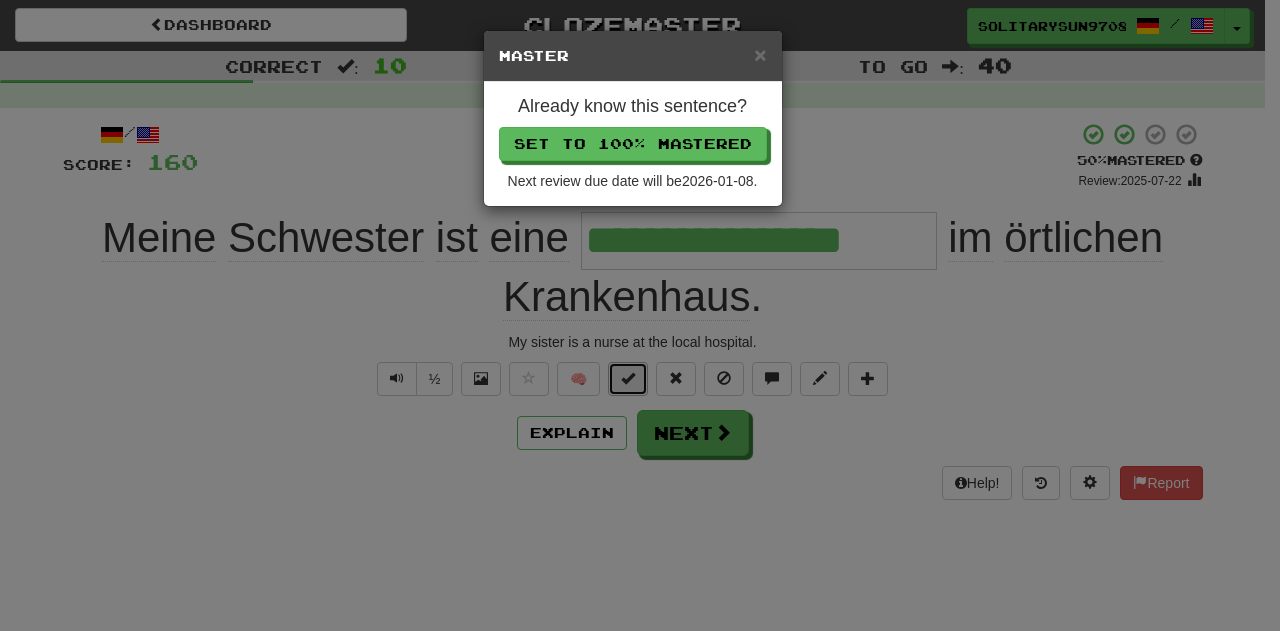 type 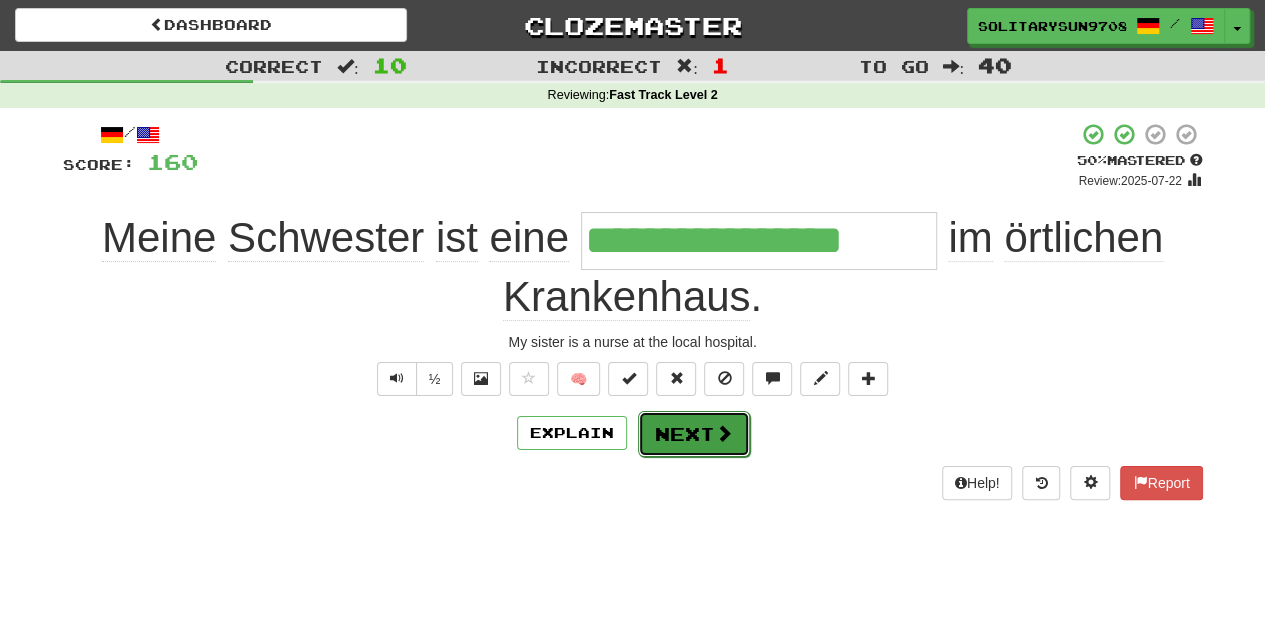 click at bounding box center (724, 433) 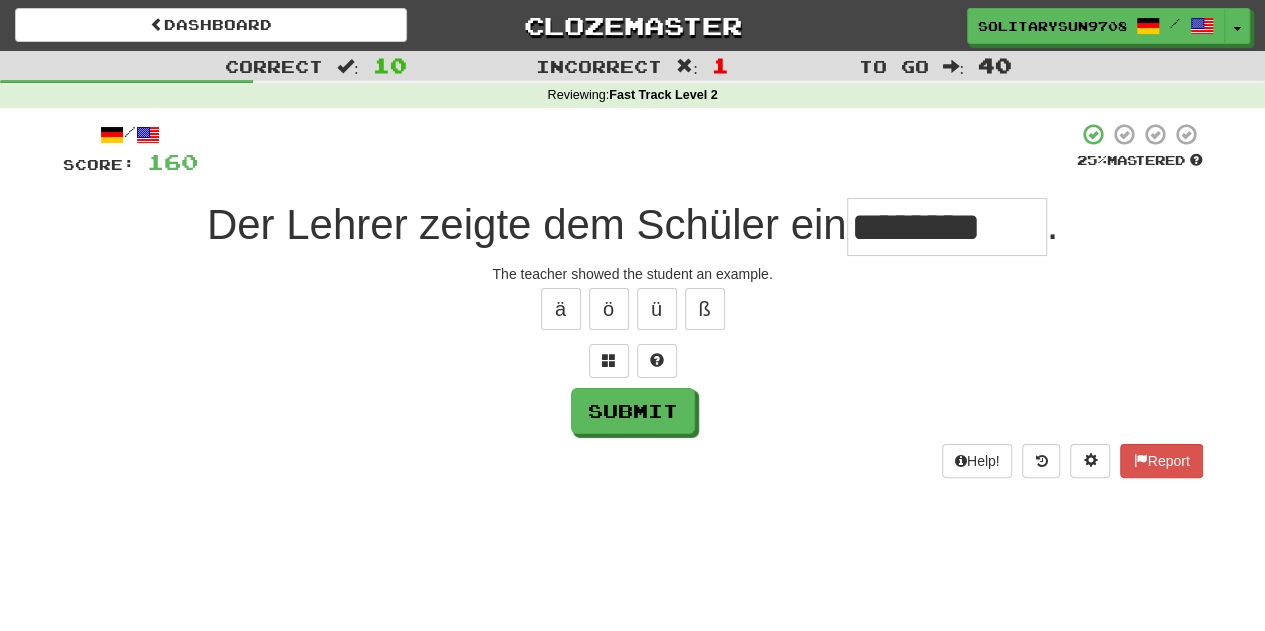 type on "********" 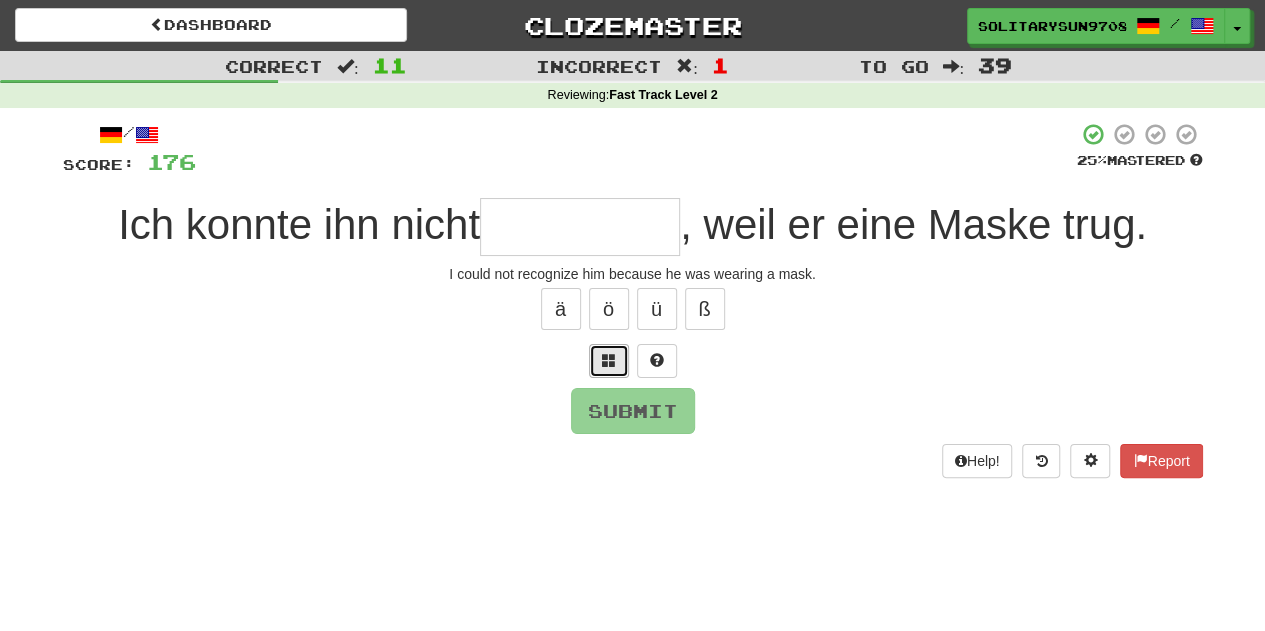 click at bounding box center [609, 361] 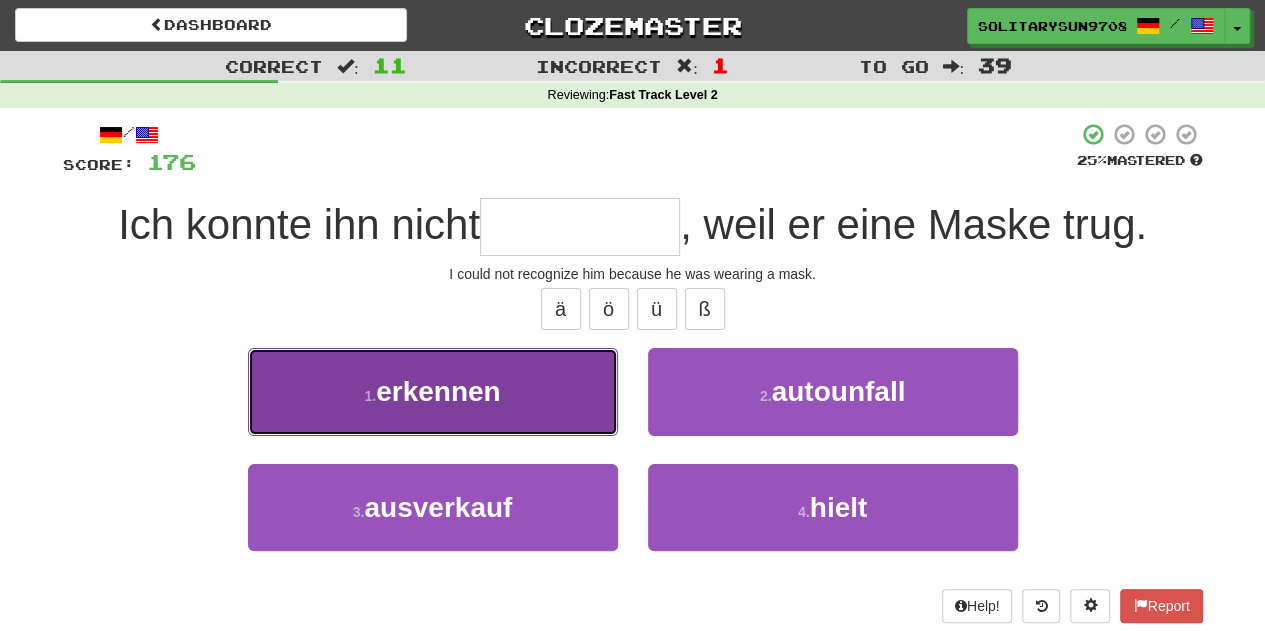 click on "1 .  erkennen" at bounding box center [433, 391] 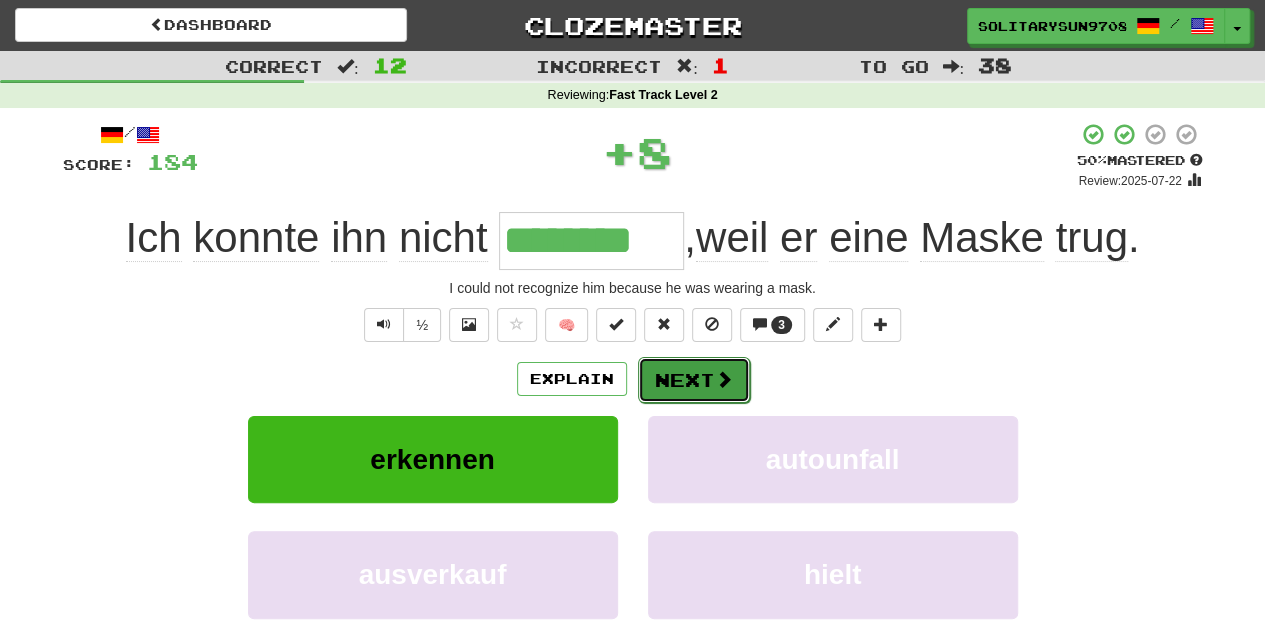click on "Next" at bounding box center (694, 380) 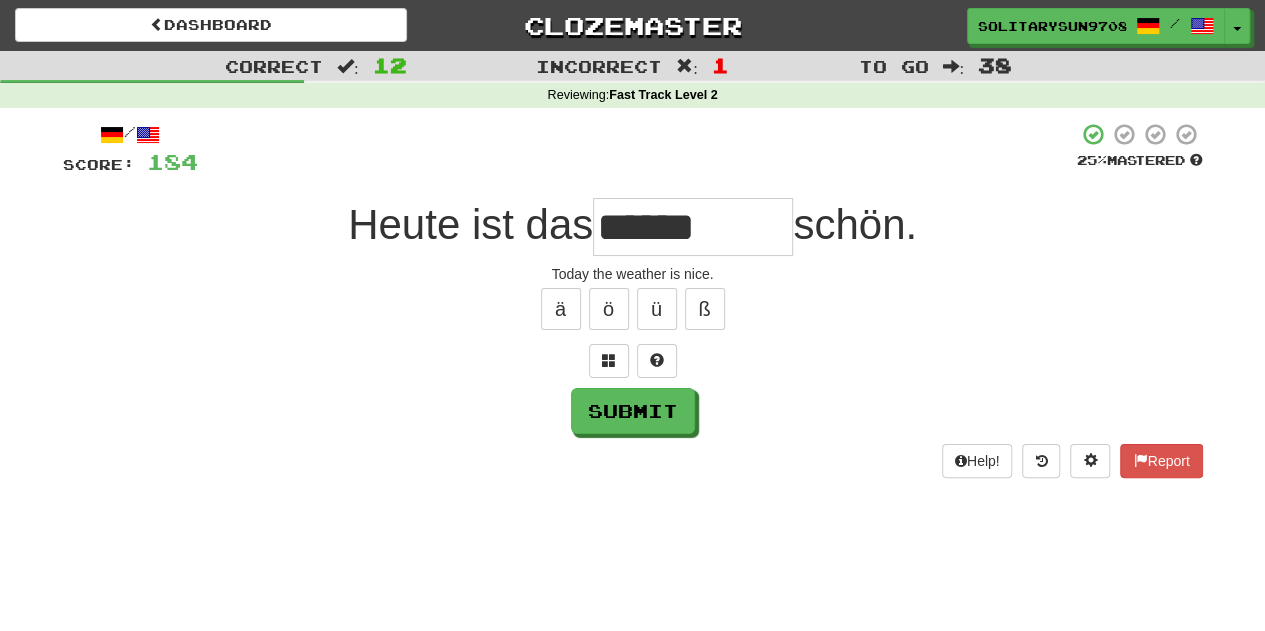 type on "******" 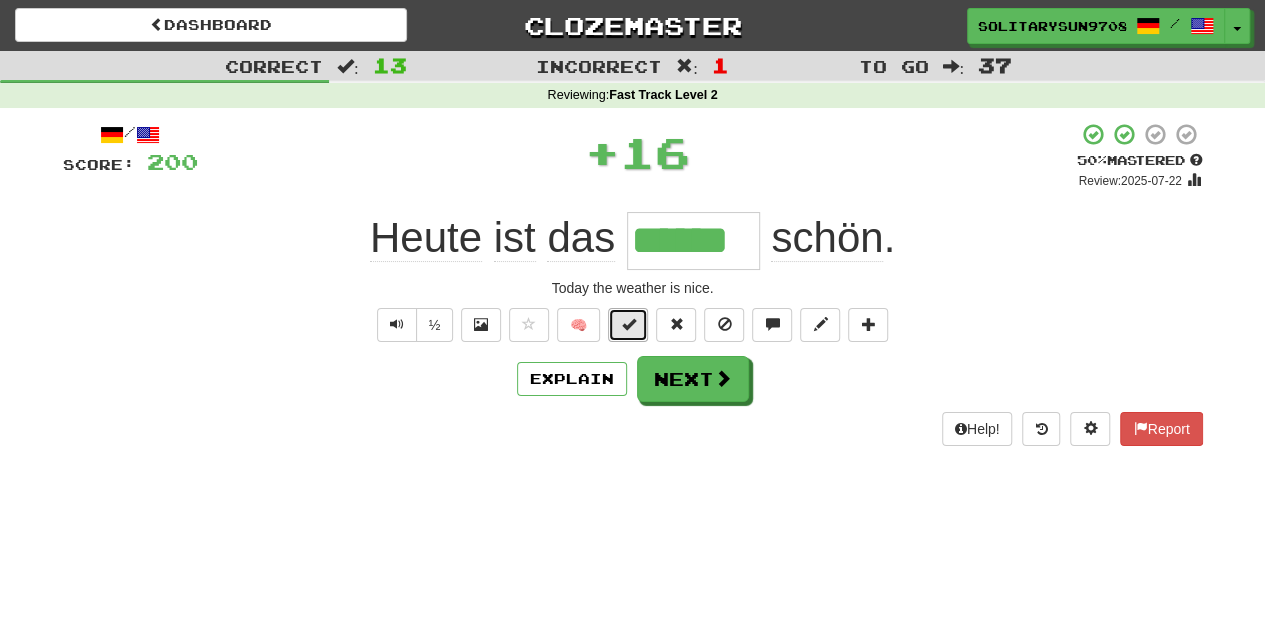 click at bounding box center (628, 325) 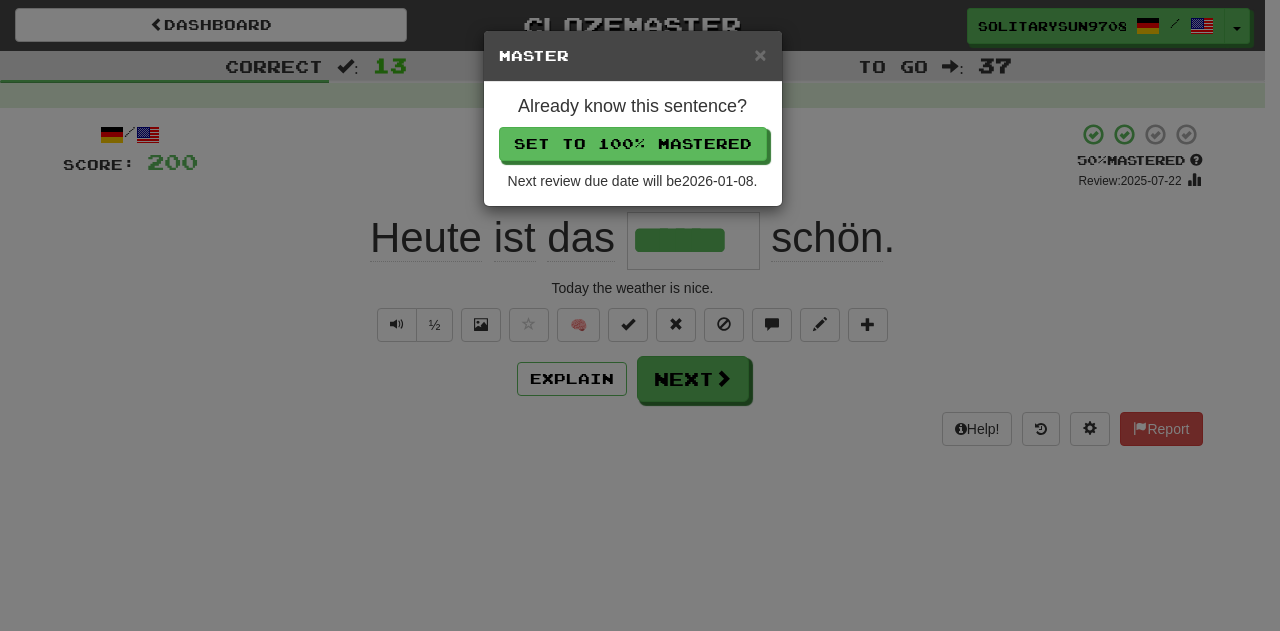 click on "Already know this sentence? Set to 100% Mastered Next review due date will be  2026-01-08 ." at bounding box center [633, 144] 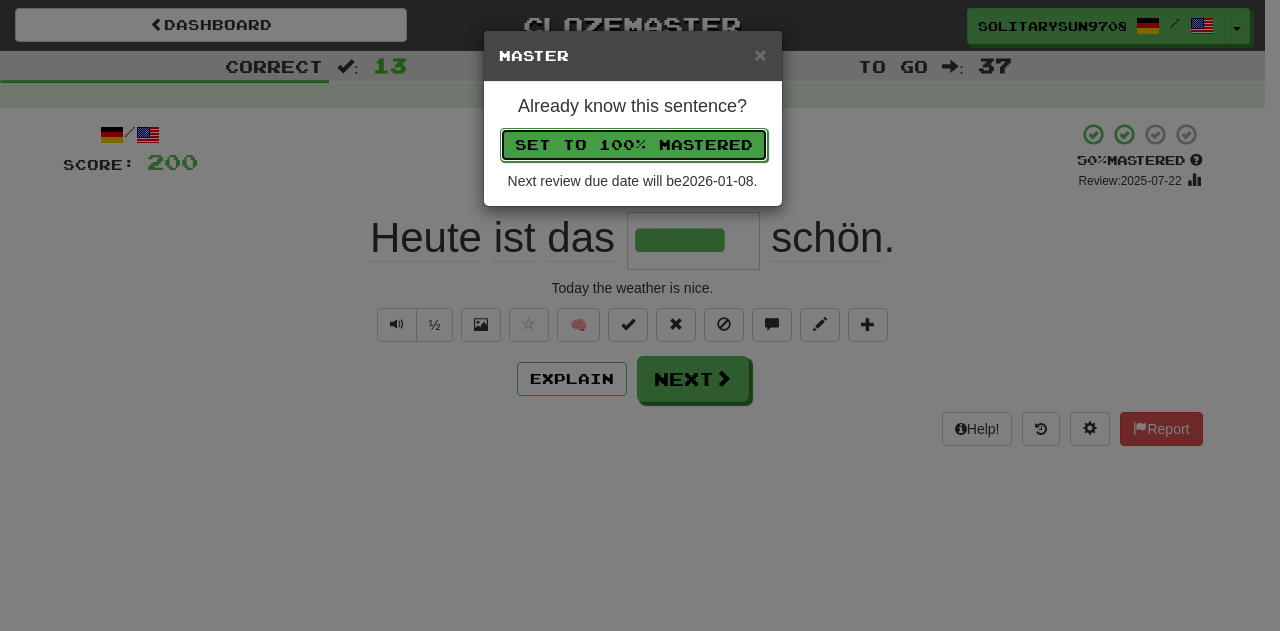 click on "Set to 100% Mastered" at bounding box center (634, 145) 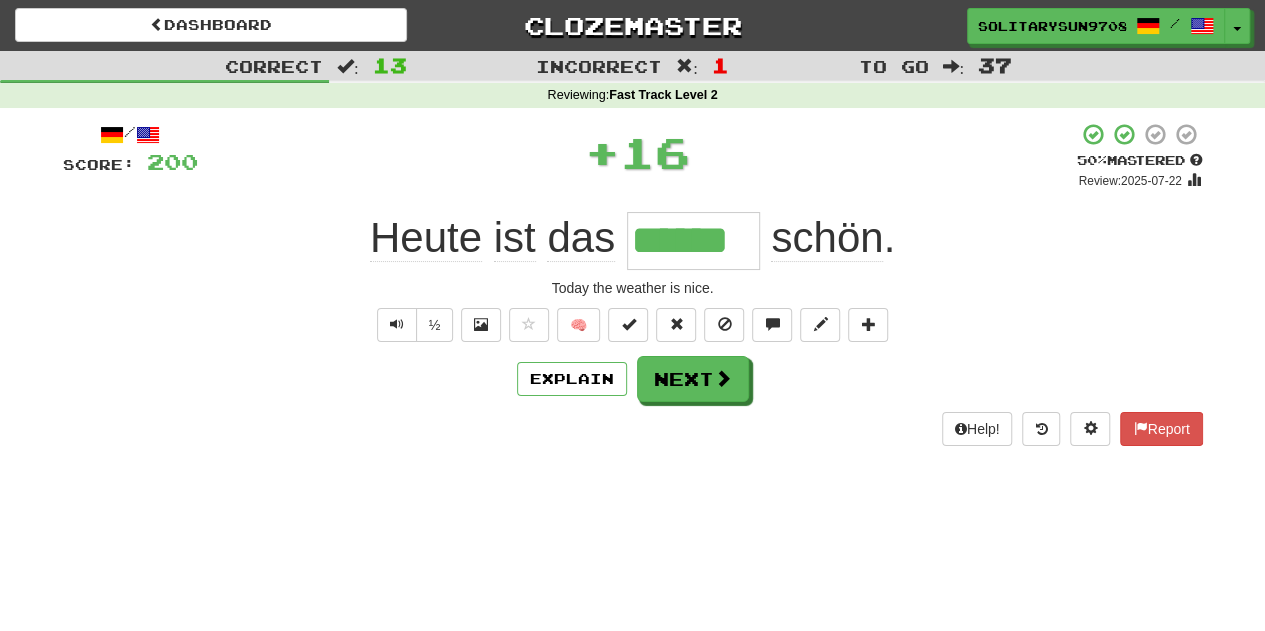 click on "/  Score:   200 + 16 50 %  Mastered Review:  2025-07-22 Heute   ist   das   ******   schön . Today the weather is nice. ½ 🧠 Explain Next  Help!  Report" at bounding box center [633, 283] 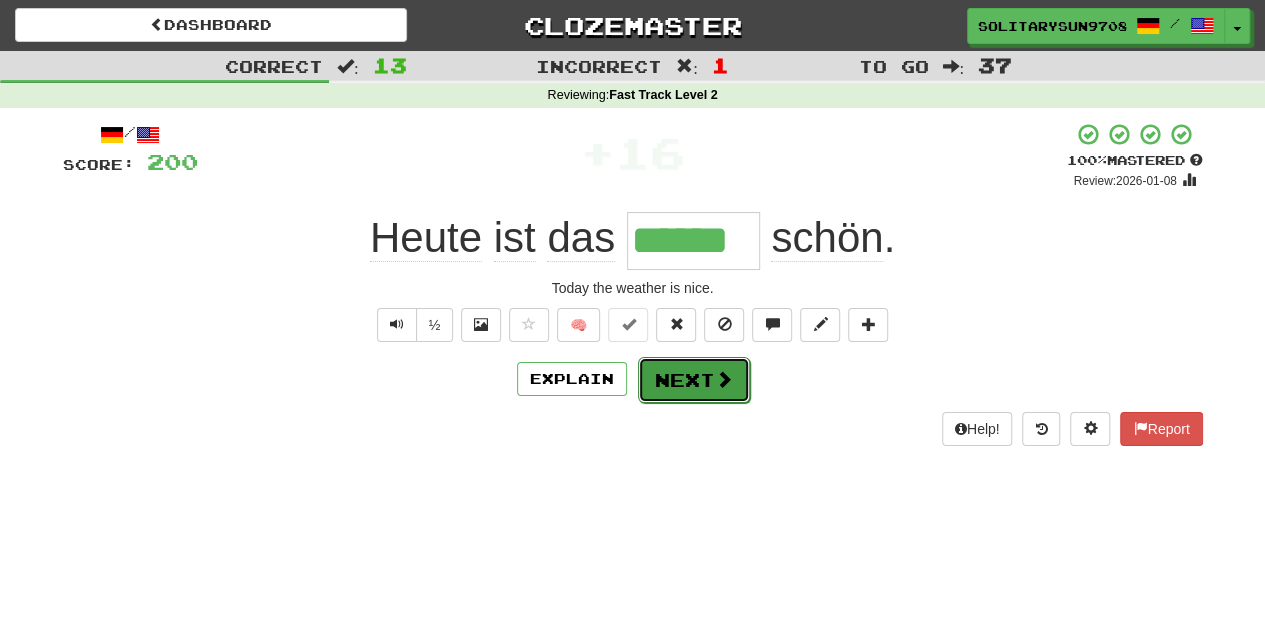 click on "Next" at bounding box center [694, 380] 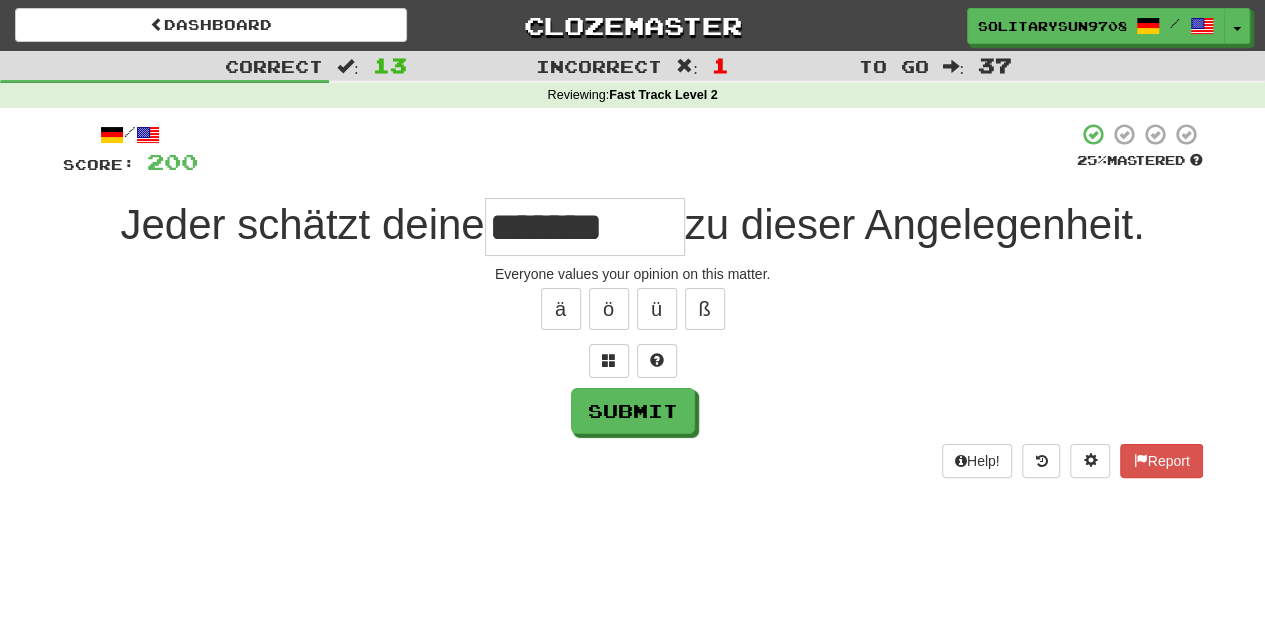 type on "*******" 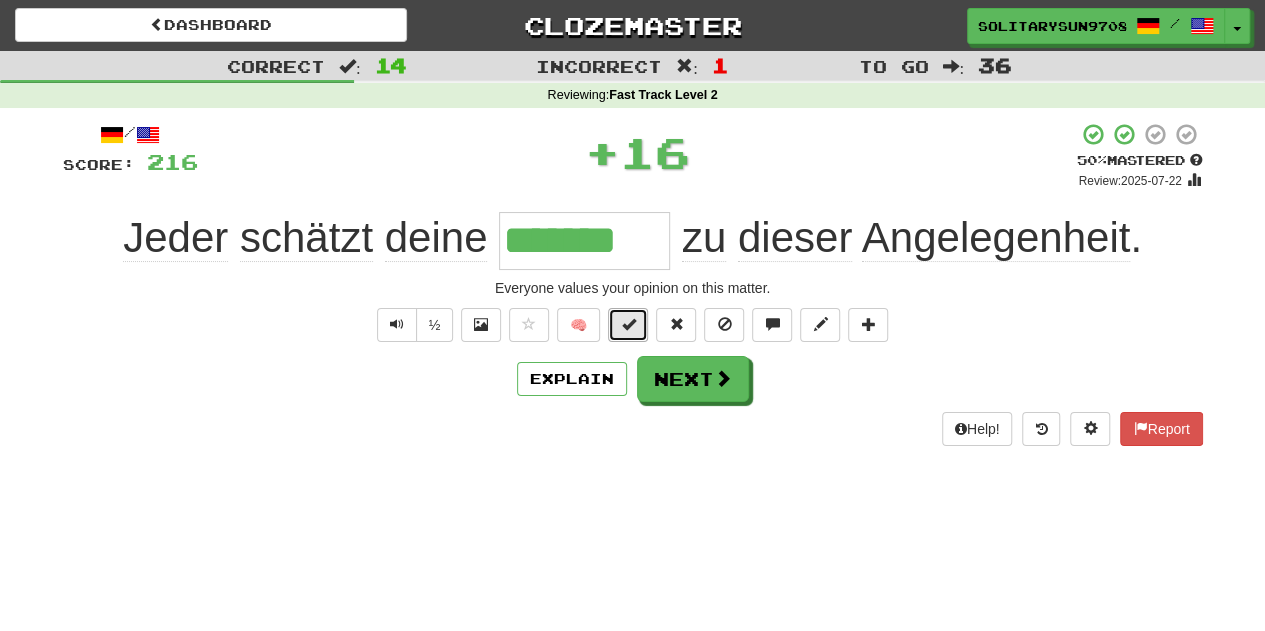 click at bounding box center [628, 325] 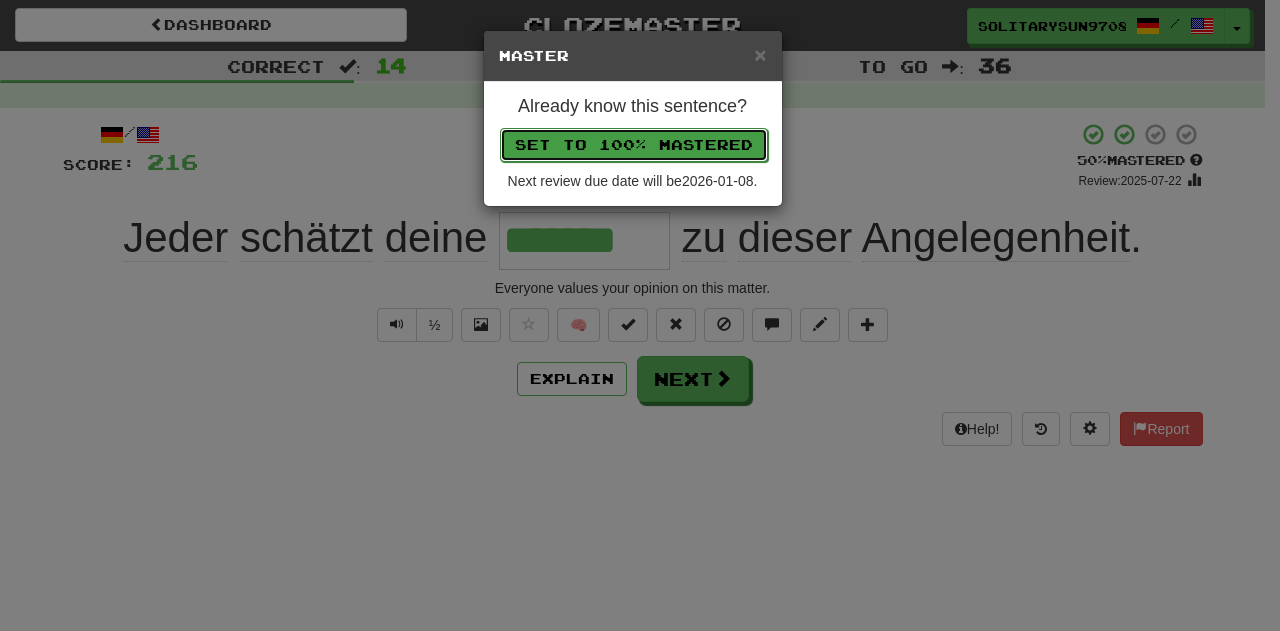 click on "Set to 100% Mastered" at bounding box center [634, 145] 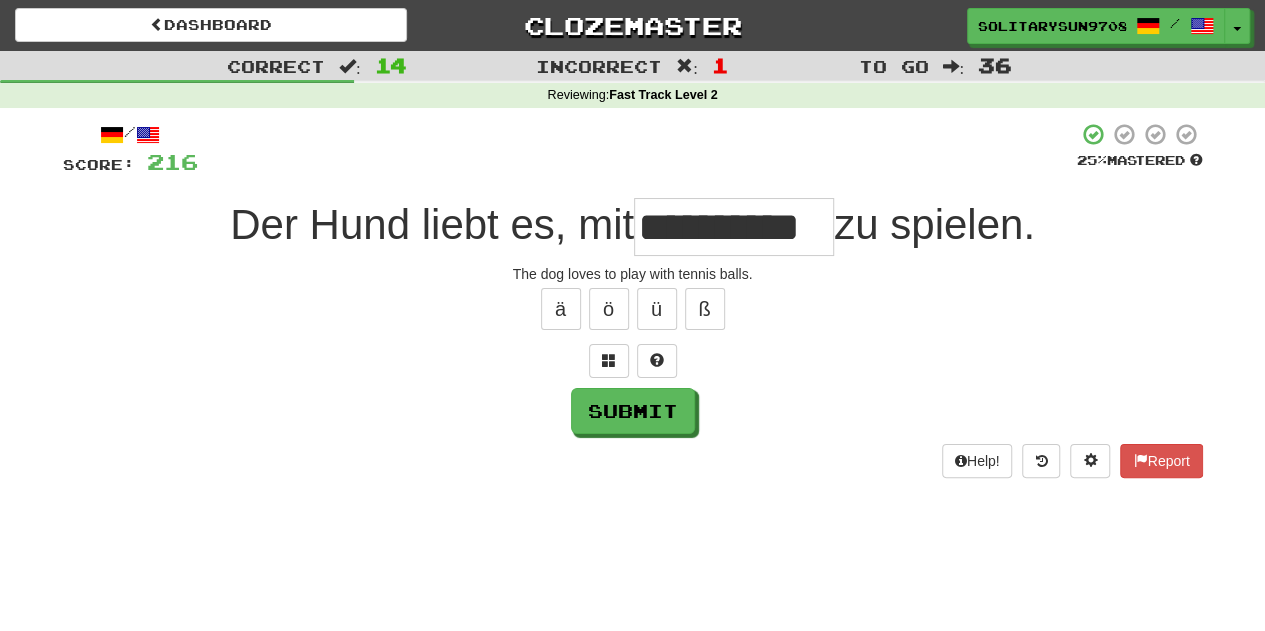 type on "**********" 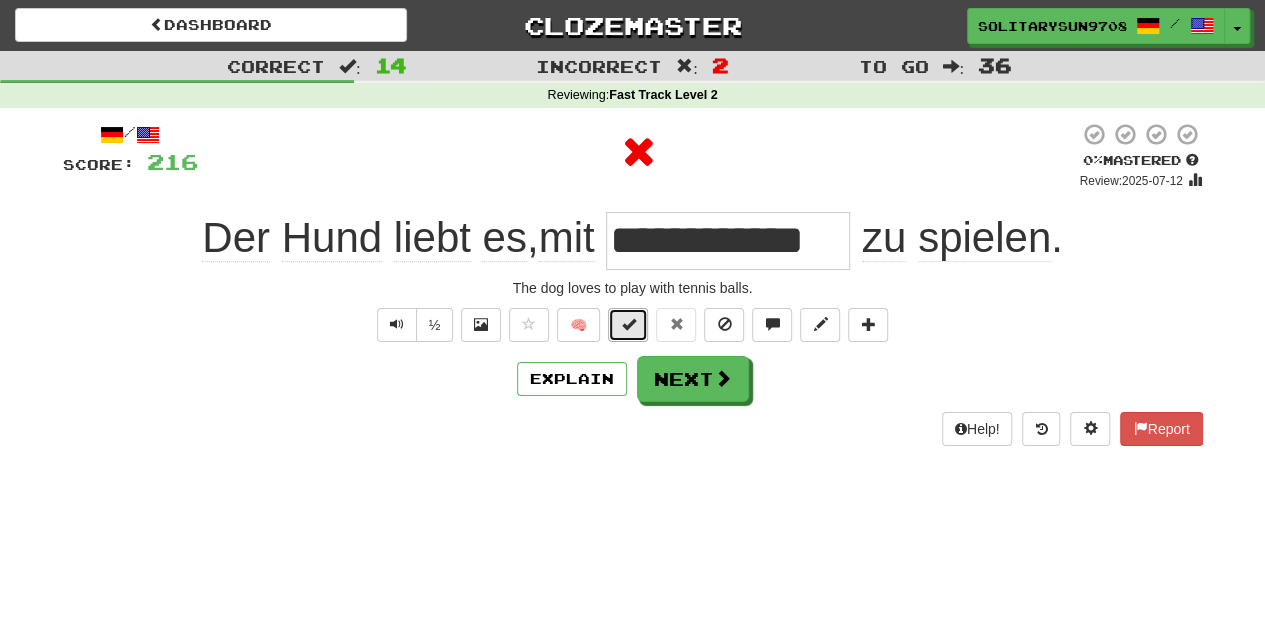 click at bounding box center [628, 325] 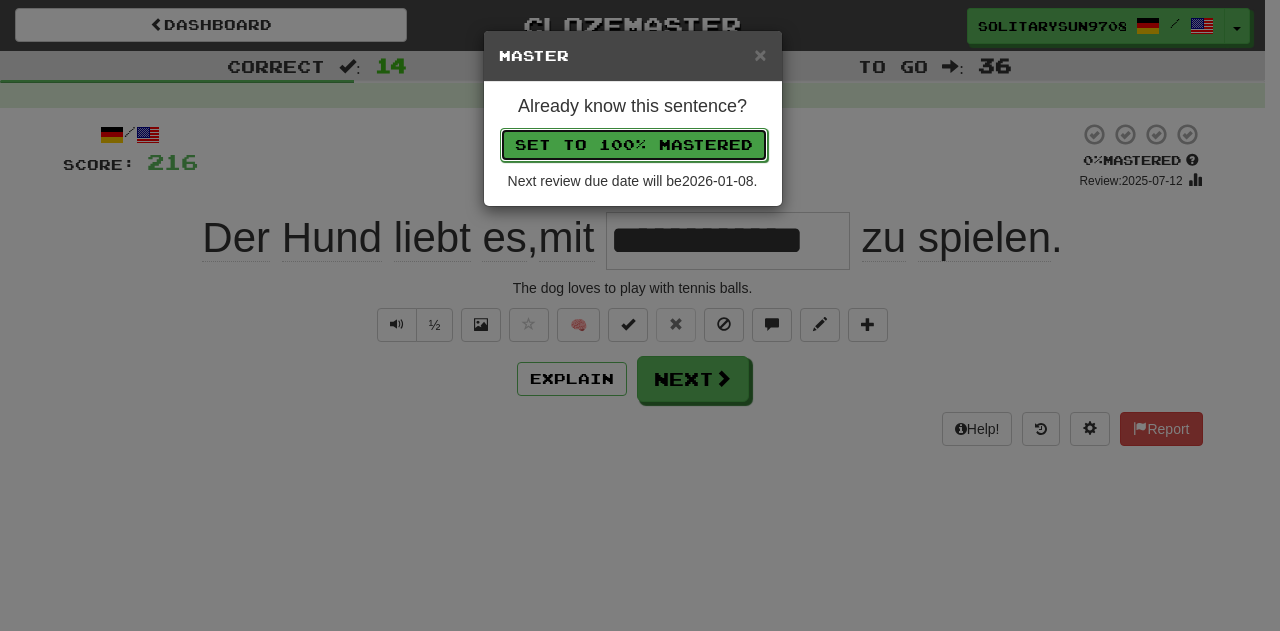 click on "Set to 100% Mastered" at bounding box center [634, 145] 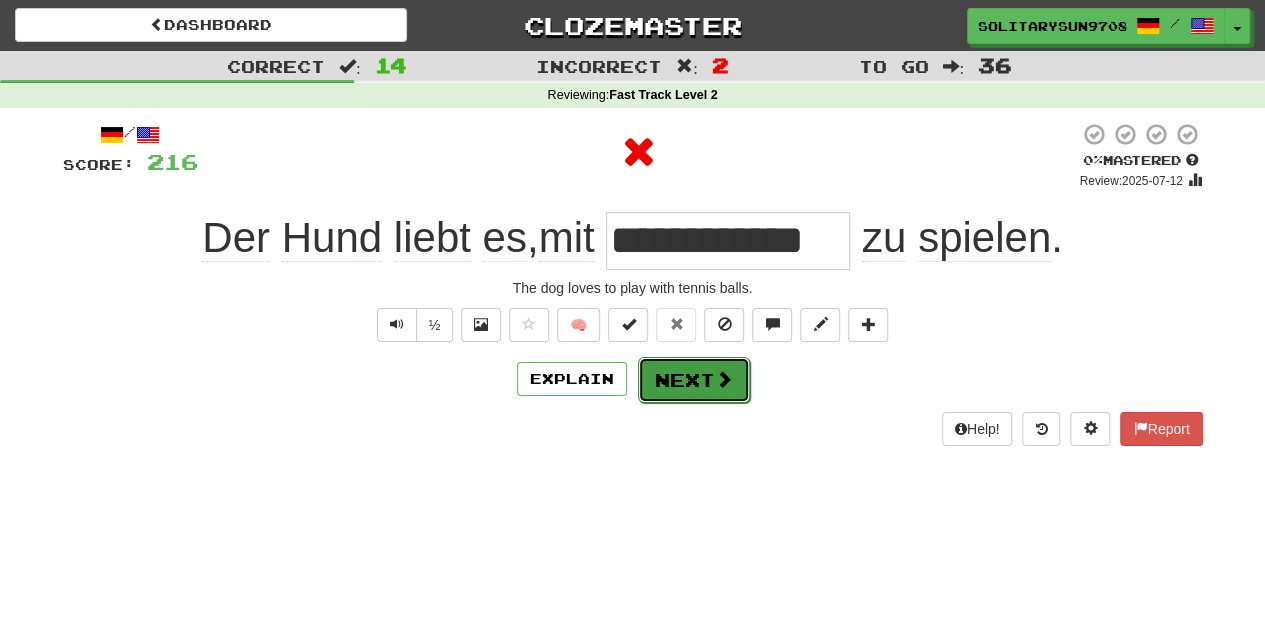 click on "Next" at bounding box center (694, 380) 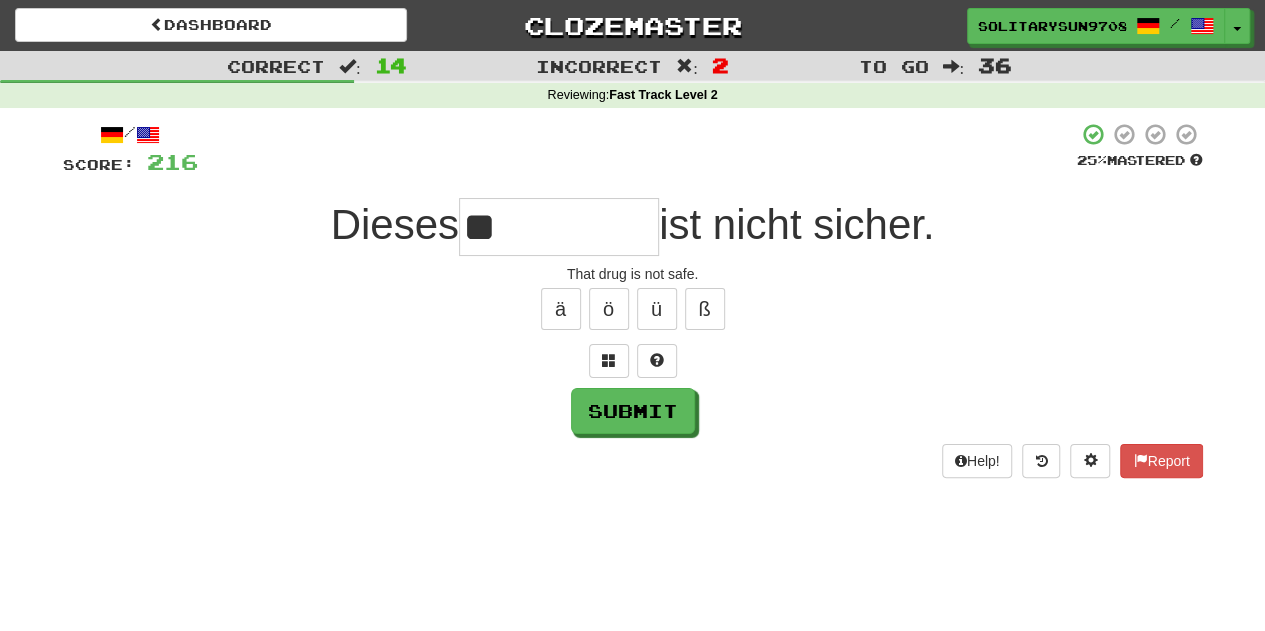 type on "*" 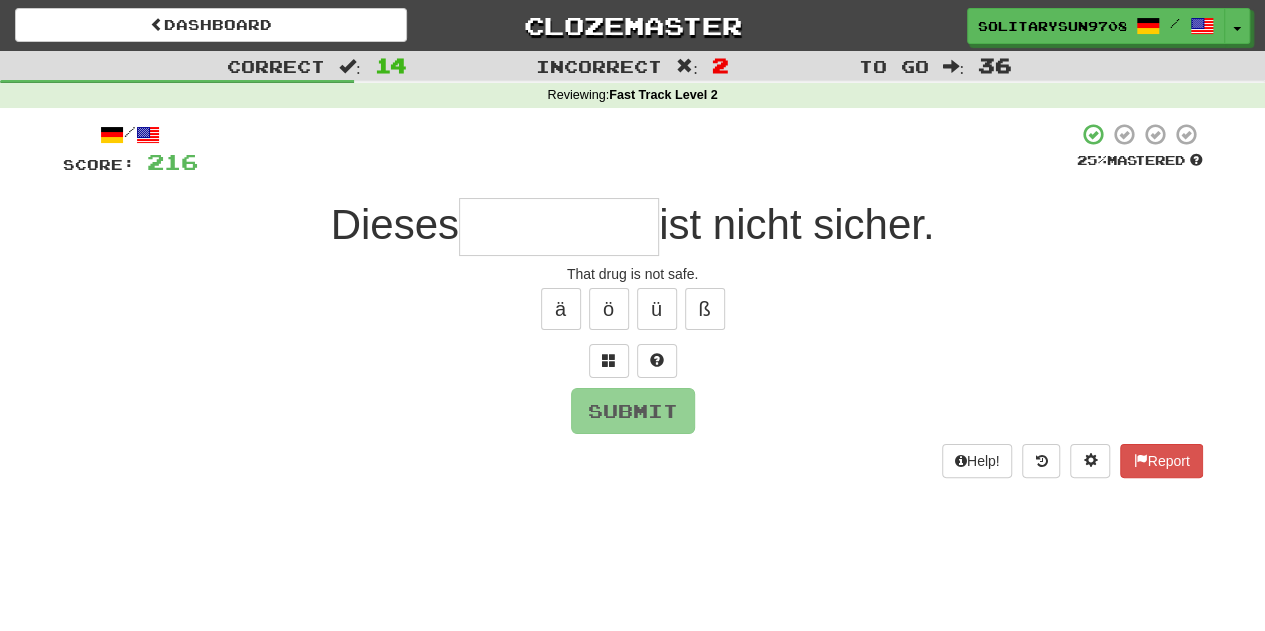type on "*" 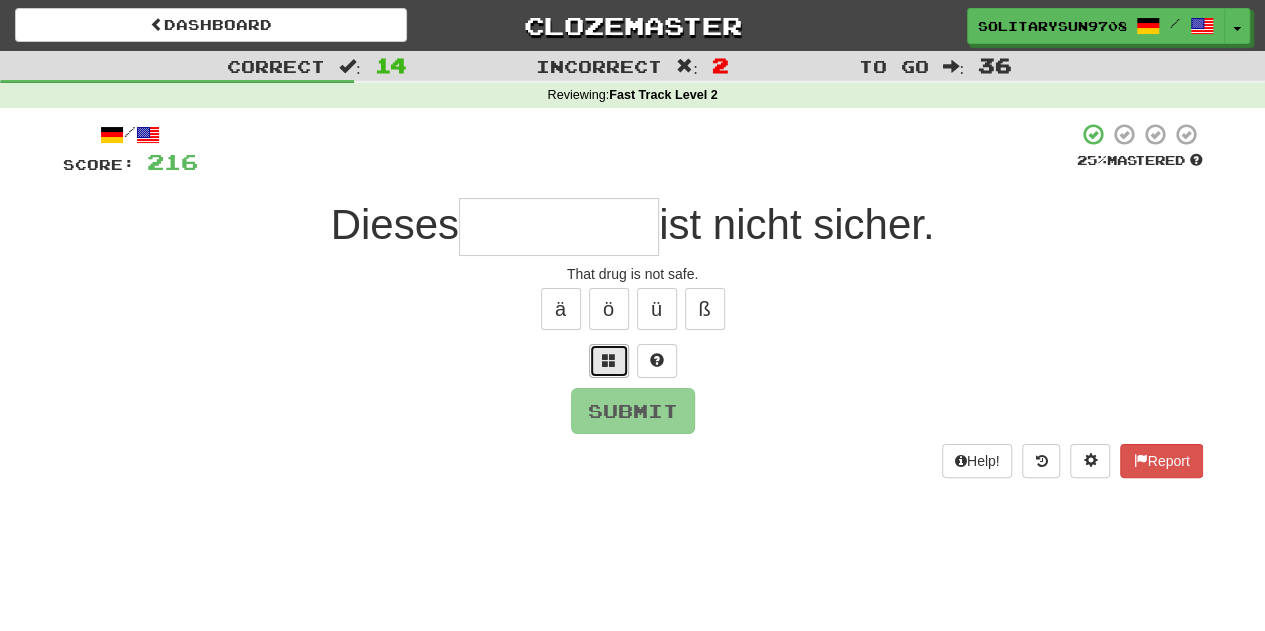 click at bounding box center [609, 361] 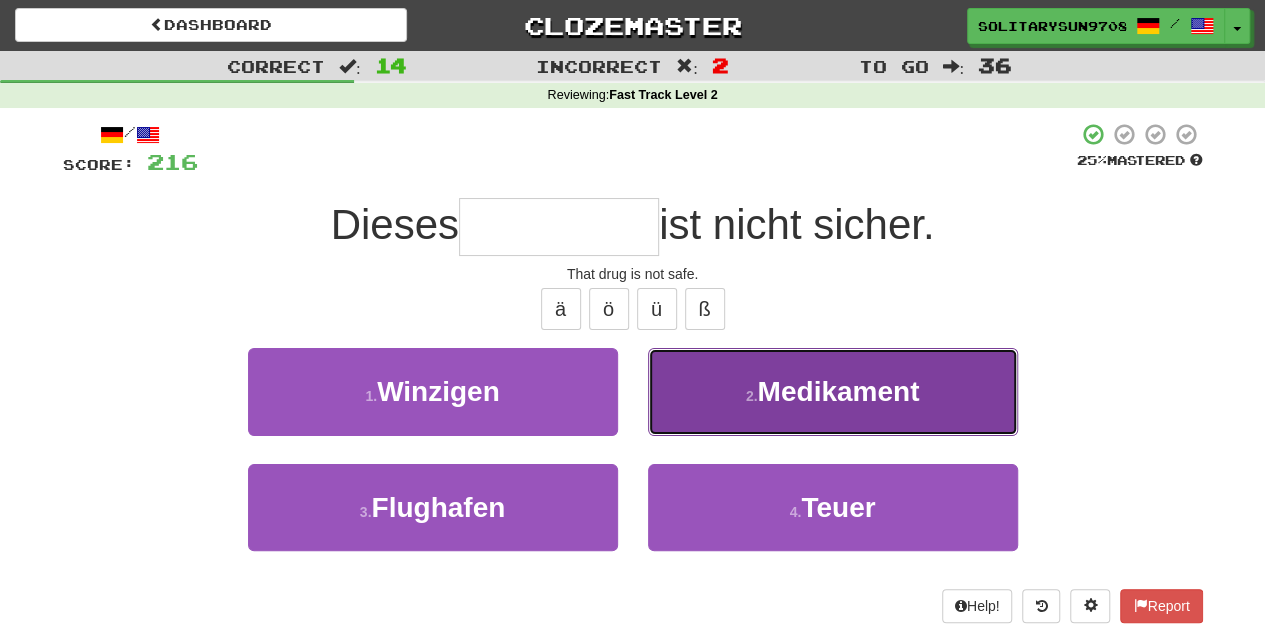 click on "2 .  Medikament" at bounding box center (833, 391) 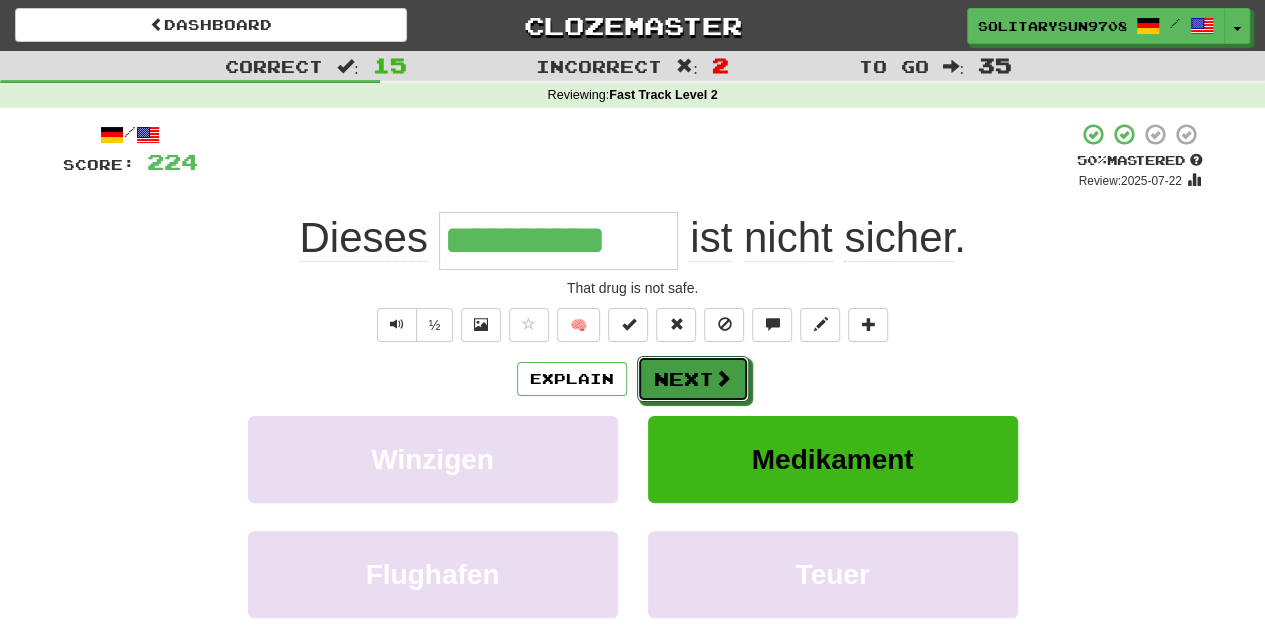click on "Next" at bounding box center (693, 379) 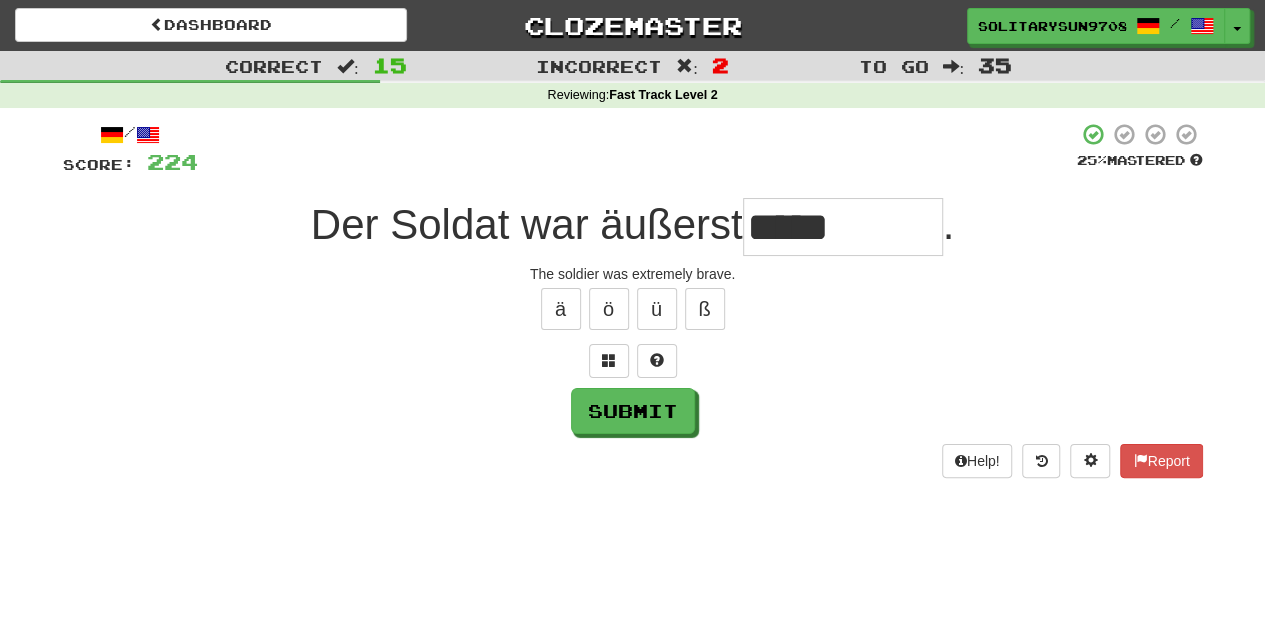 type on "******" 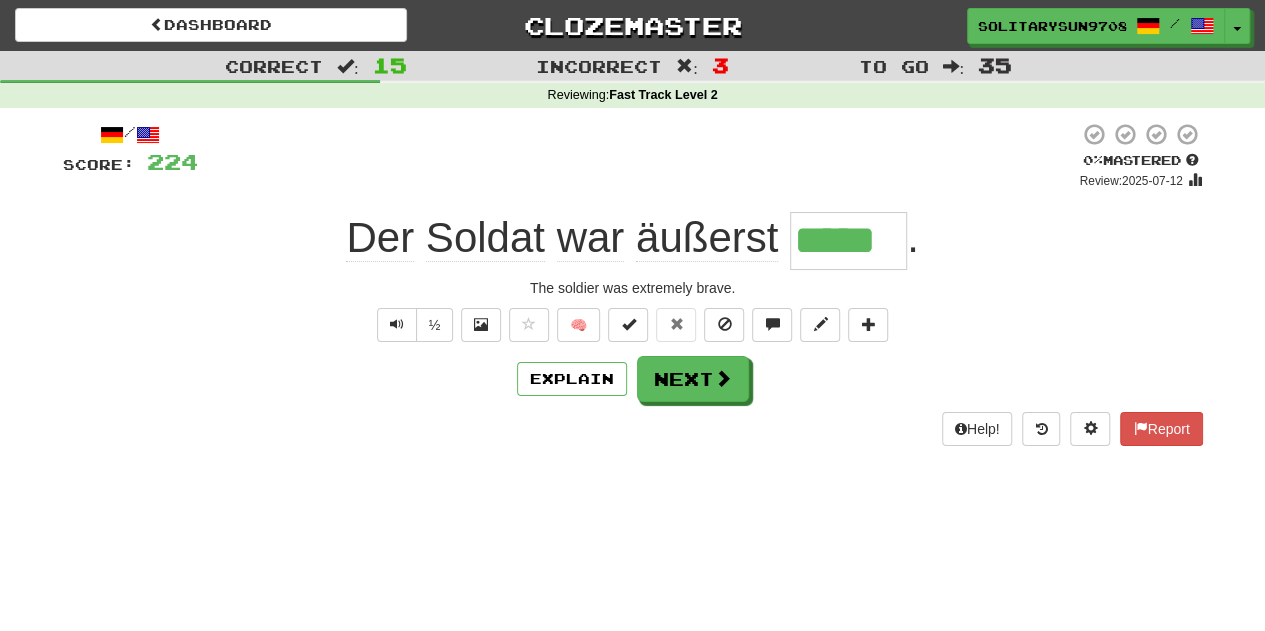 type on "******" 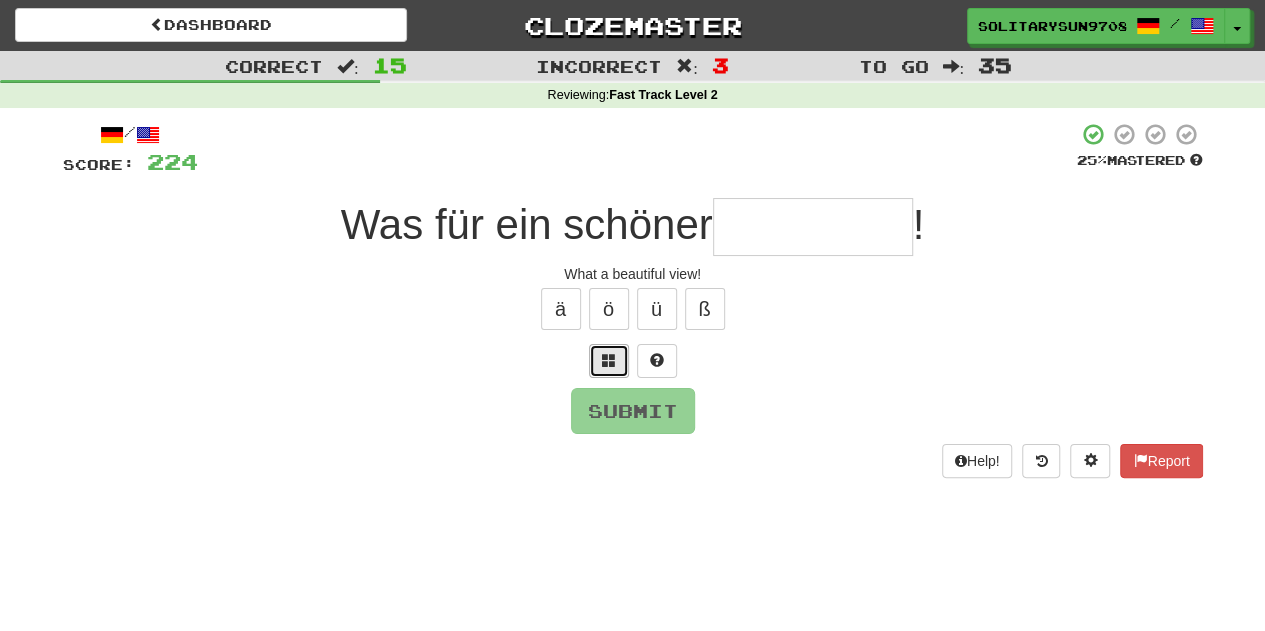 click at bounding box center [609, 361] 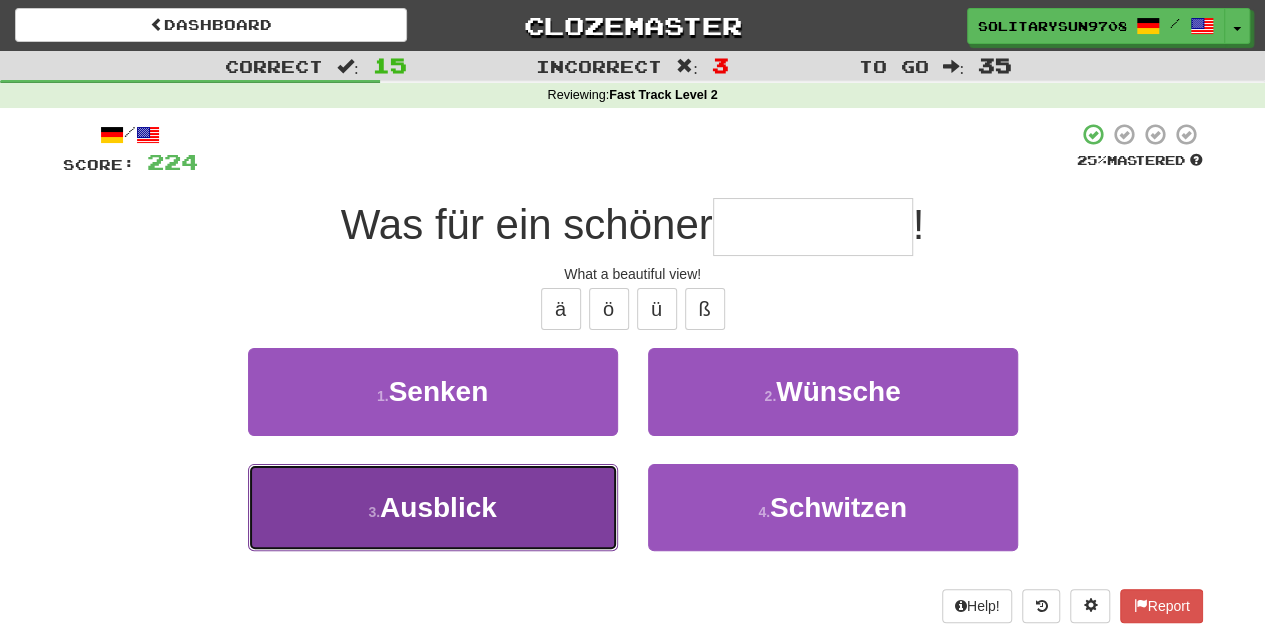 click on "3 .  Ausblick" at bounding box center (433, 507) 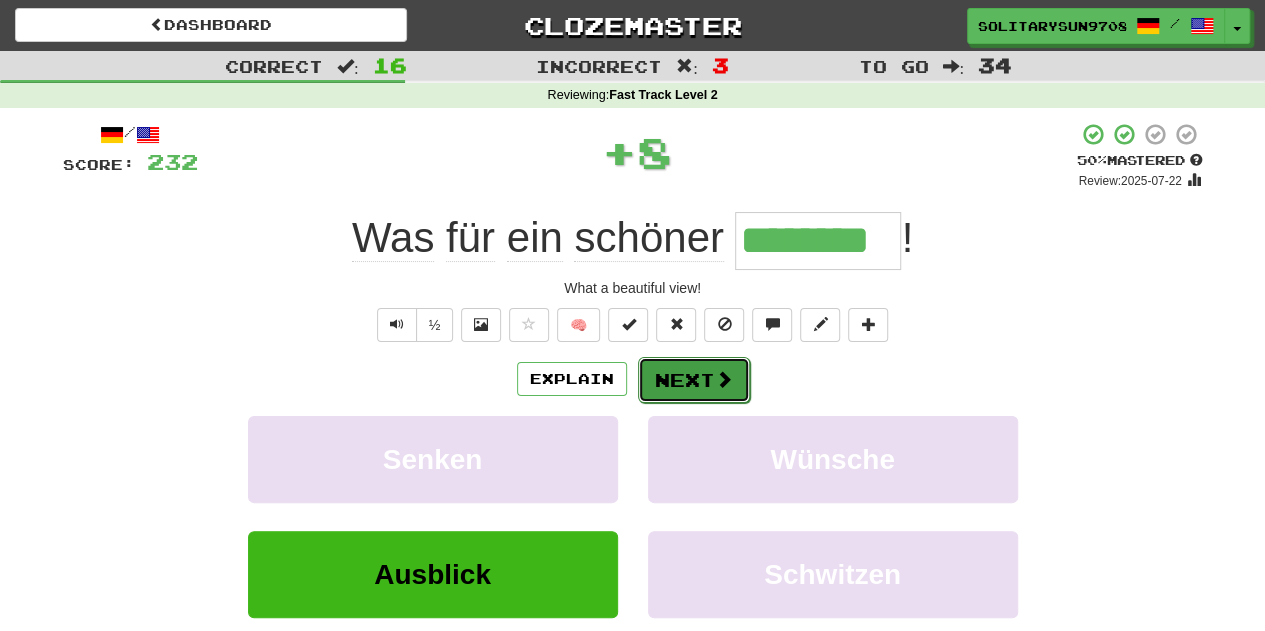 click on "Next" at bounding box center (694, 380) 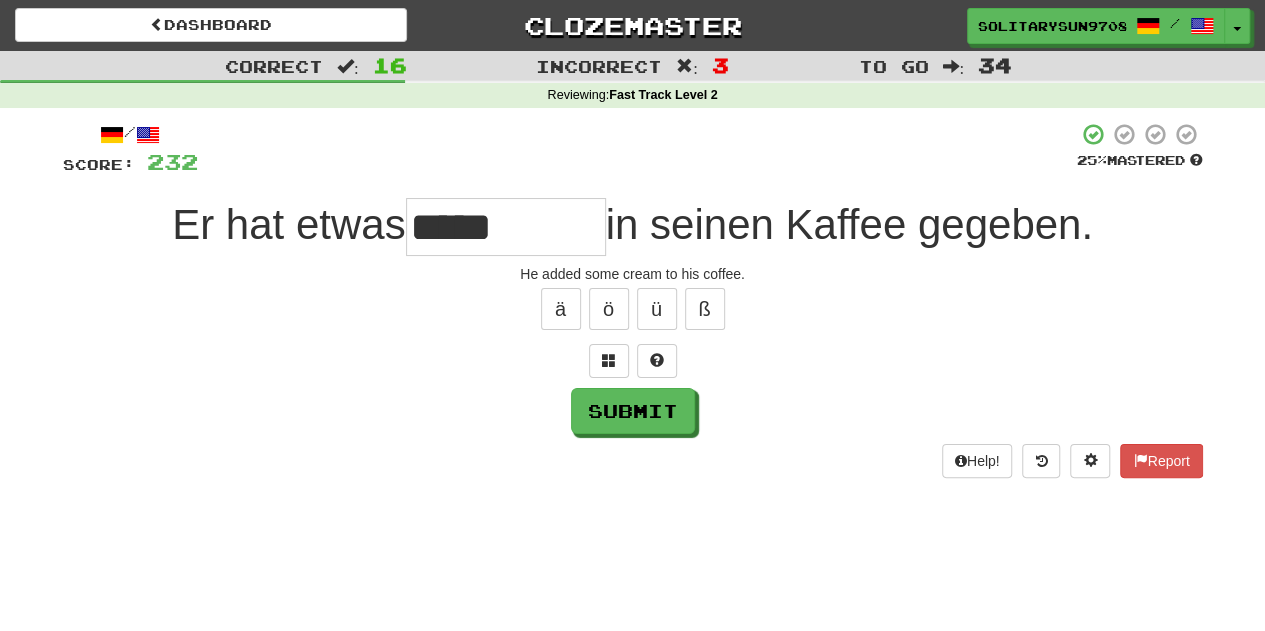 type on "*****" 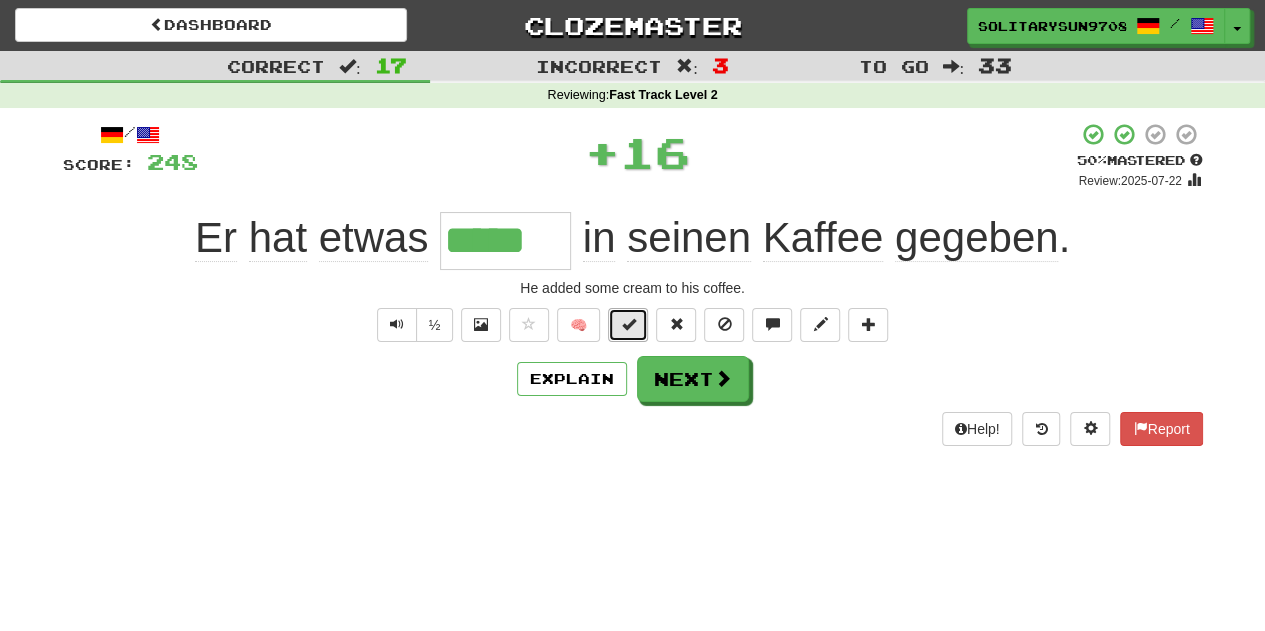click at bounding box center (628, 325) 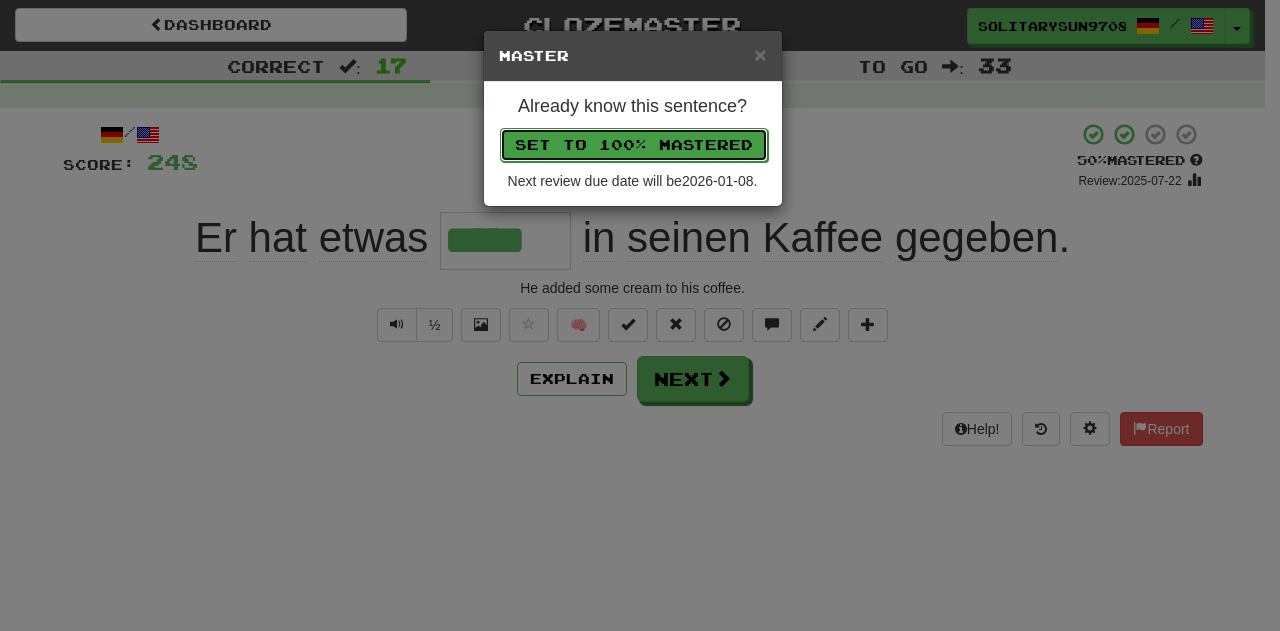 click on "Set to 100% Mastered" at bounding box center (634, 145) 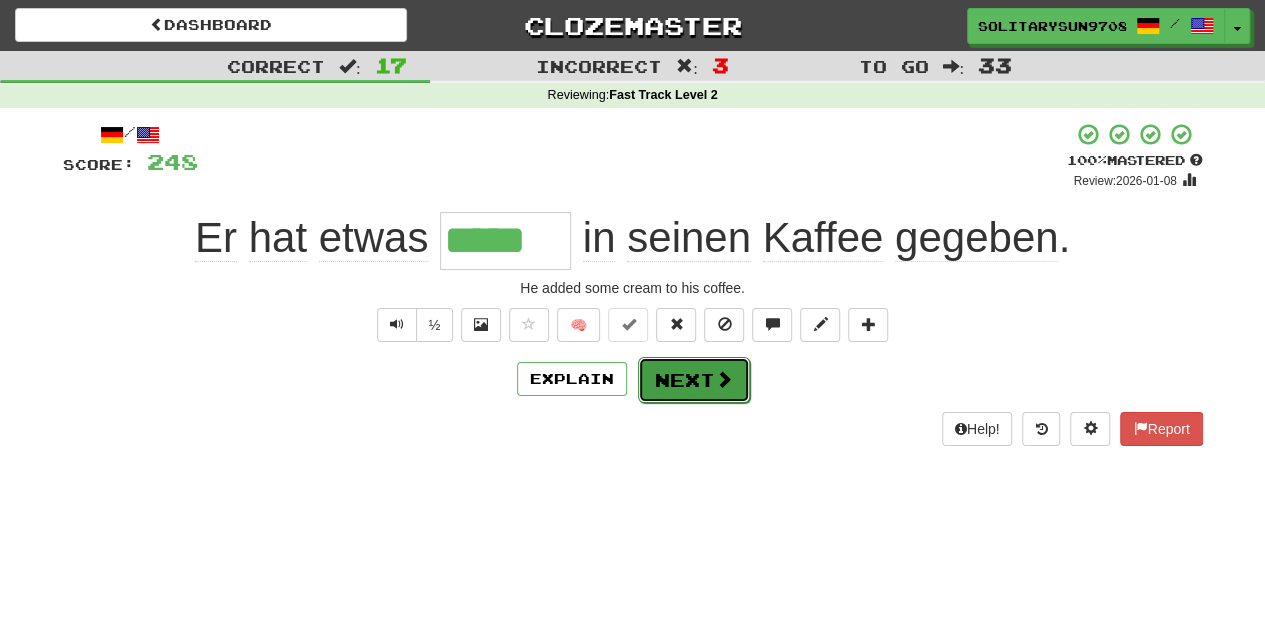 click on "Next" at bounding box center (694, 380) 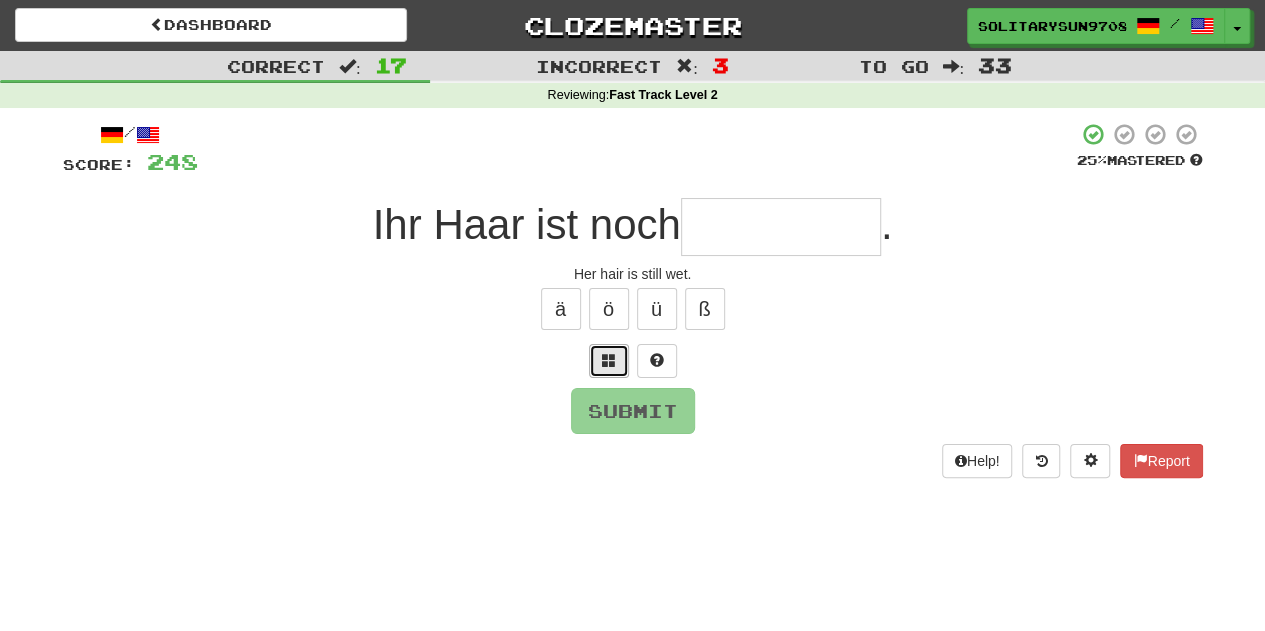 click at bounding box center [609, 360] 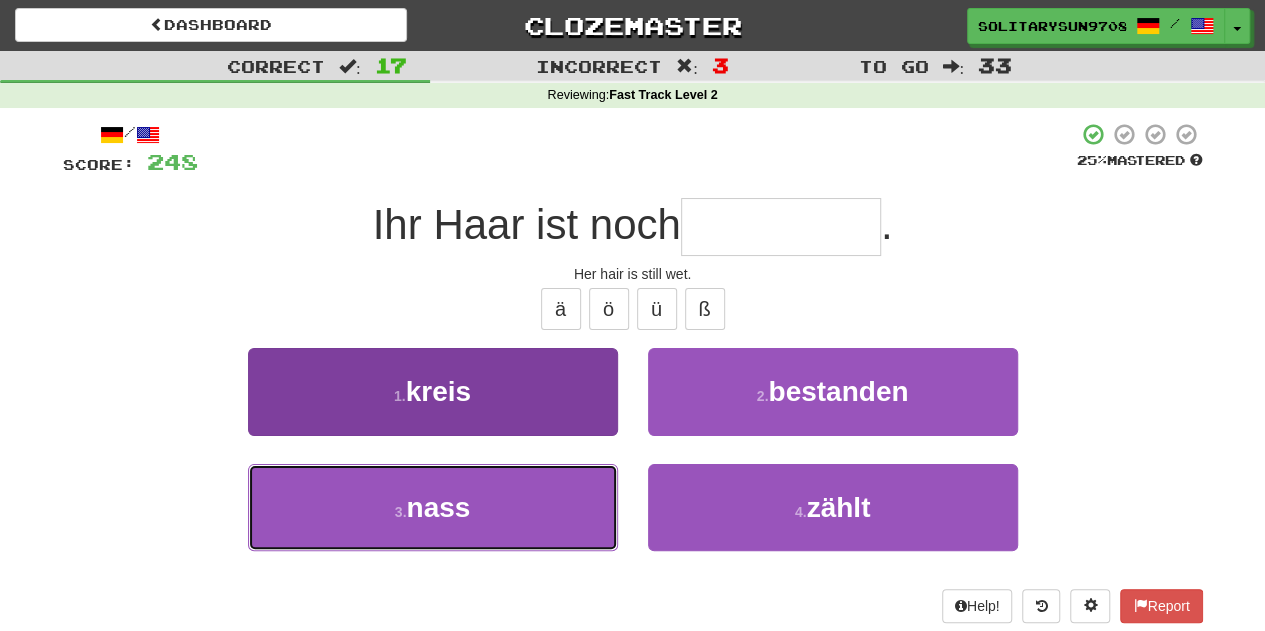 click on "3 .  nass" at bounding box center [433, 507] 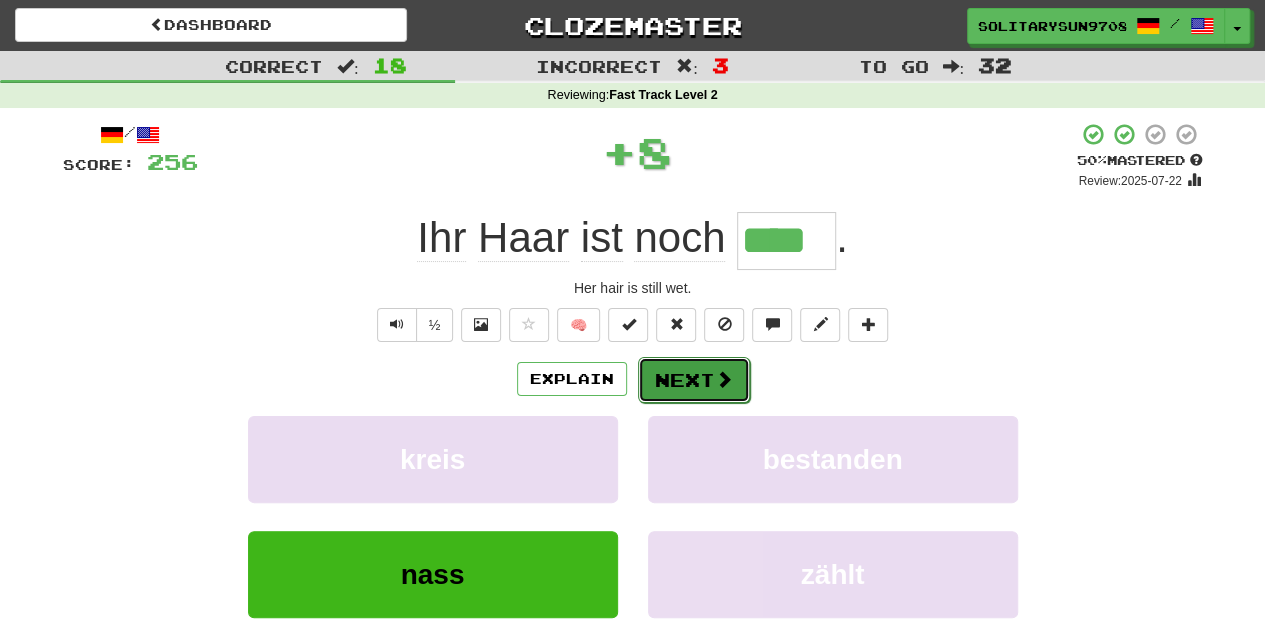 click on "Next" at bounding box center [694, 380] 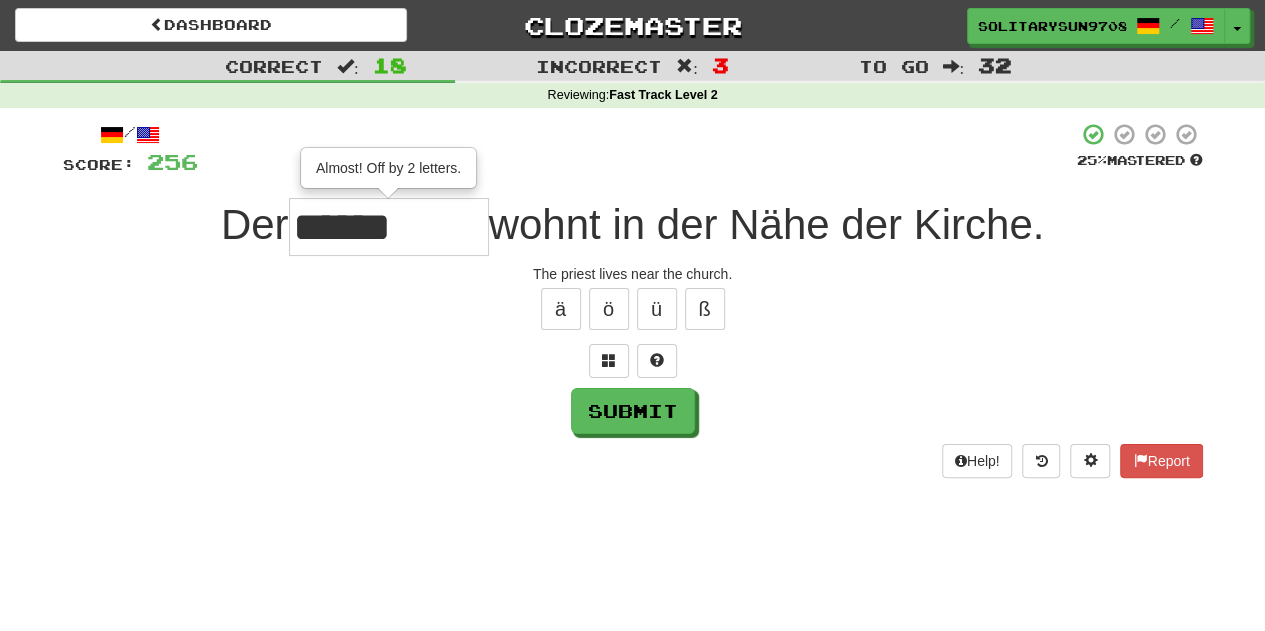 type on "********" 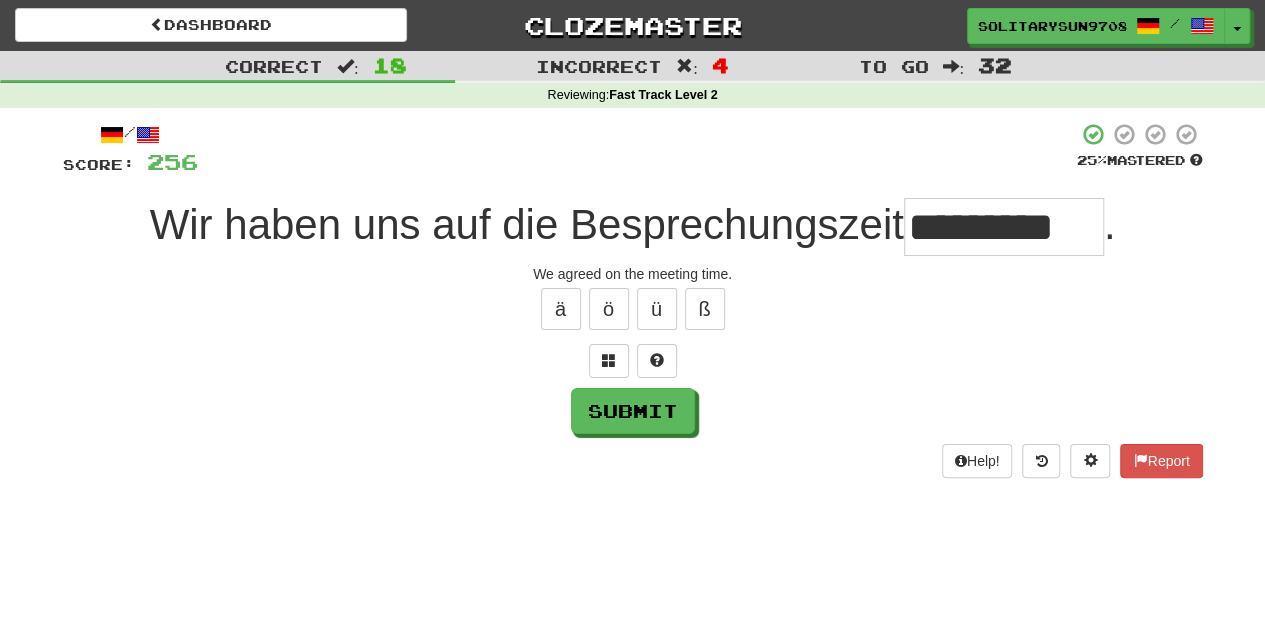 scroll, scrollTop: 0, scrollLeft: 10, axis: horizontal 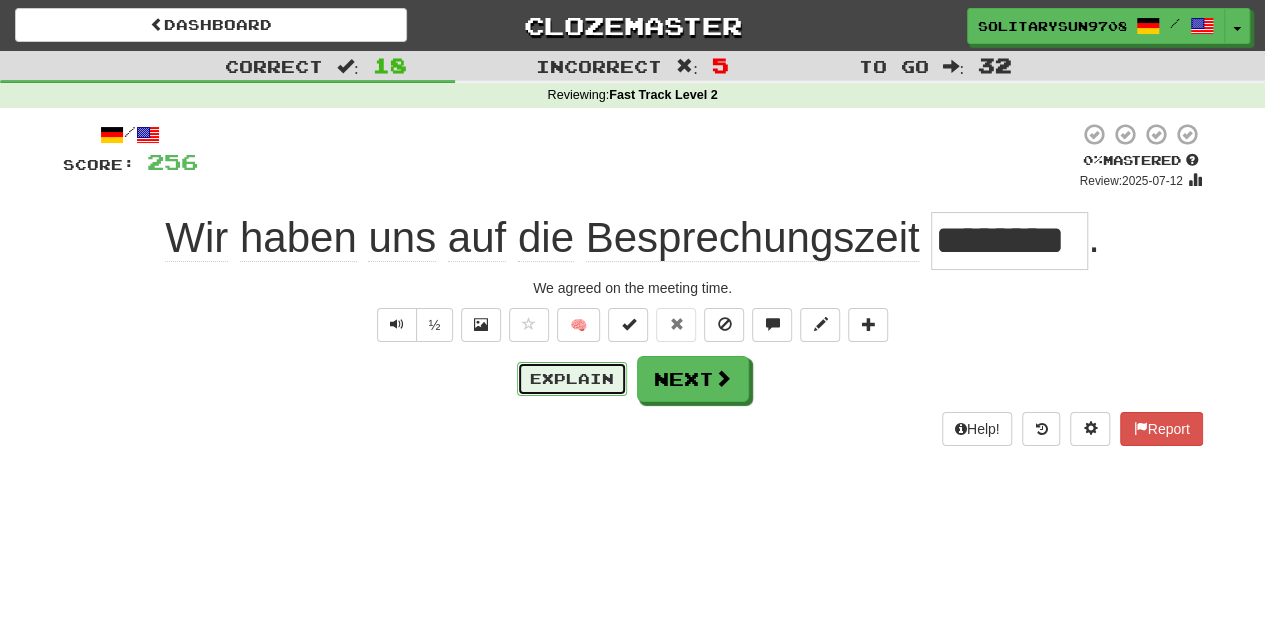 click on "Explain" at bounding box center [572, 379] 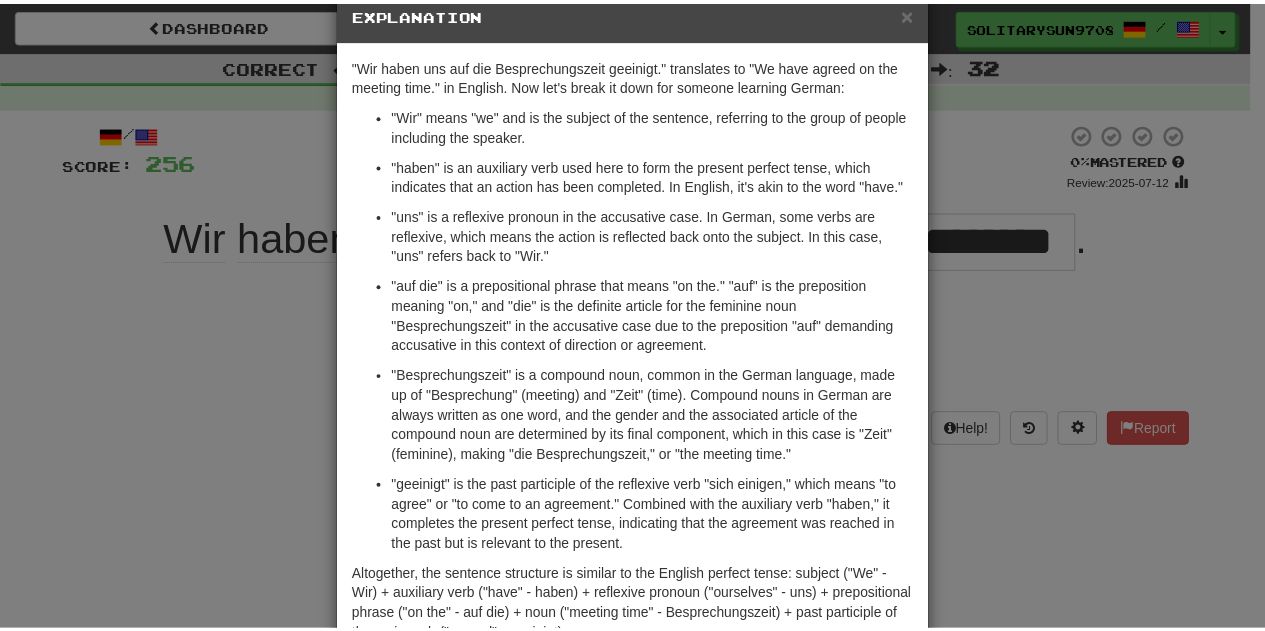 scroll, scrollTop: 42, scrollLeft: 0, axis: vertical 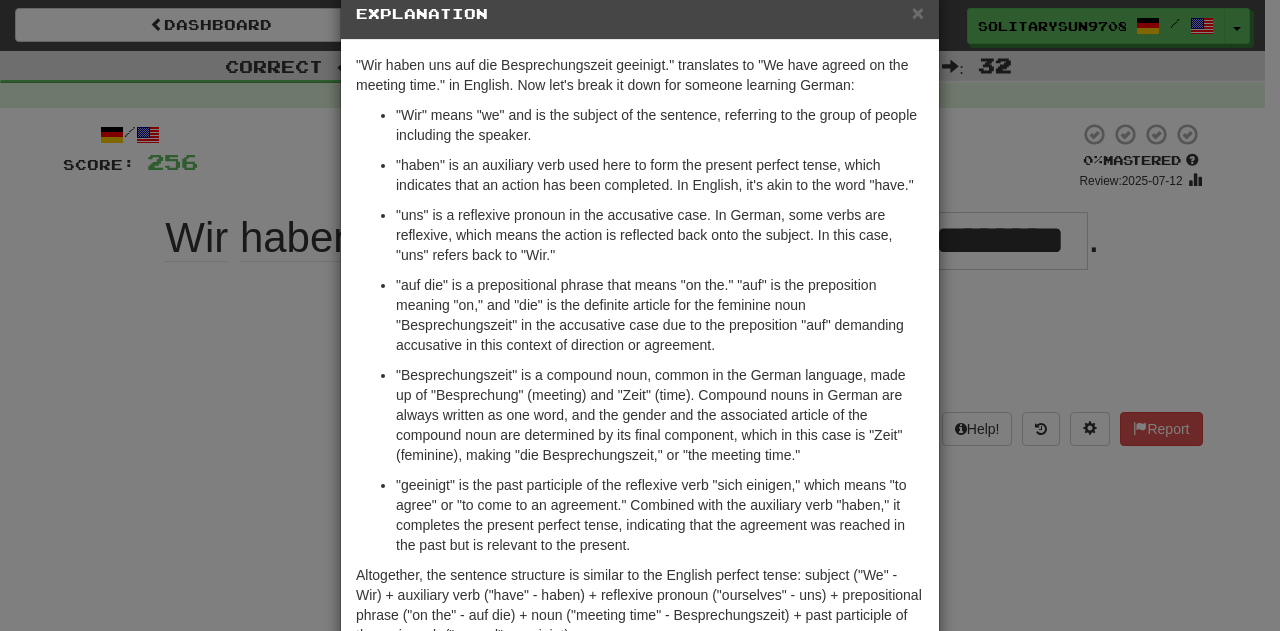 click on "× Explanation "Wir haben uns auf die Besprechungszeit geeinigt." translates to "We have agreed on the meeting time." in English. Now let's break it down for someone learning German:
"Wir" means "we" and is the subject of the sentence, referring to the group of people including the speaker.
"haben" is an auxiliary verb used here to form the present perfect tense, which indicates that an action has been completed. In English, it's akin to the word "have."
"uns" is a reflexive pronoun in the accusative case. In German, some verbs are reflexive, which means the action is reflected back onto the subject. In this case, "uns" refers back to "Wir."
"auf die" is a prepositional phrase that means "on the." "auf" is the preposition meaning "on," and "die" is the definite article for the feminine noun "Besprechungszeit" in the accusative case due to the preposition "auf" demanding accusative in this context of direction or agreement.
Let us know ! Close" at bounding box center (640, 315) 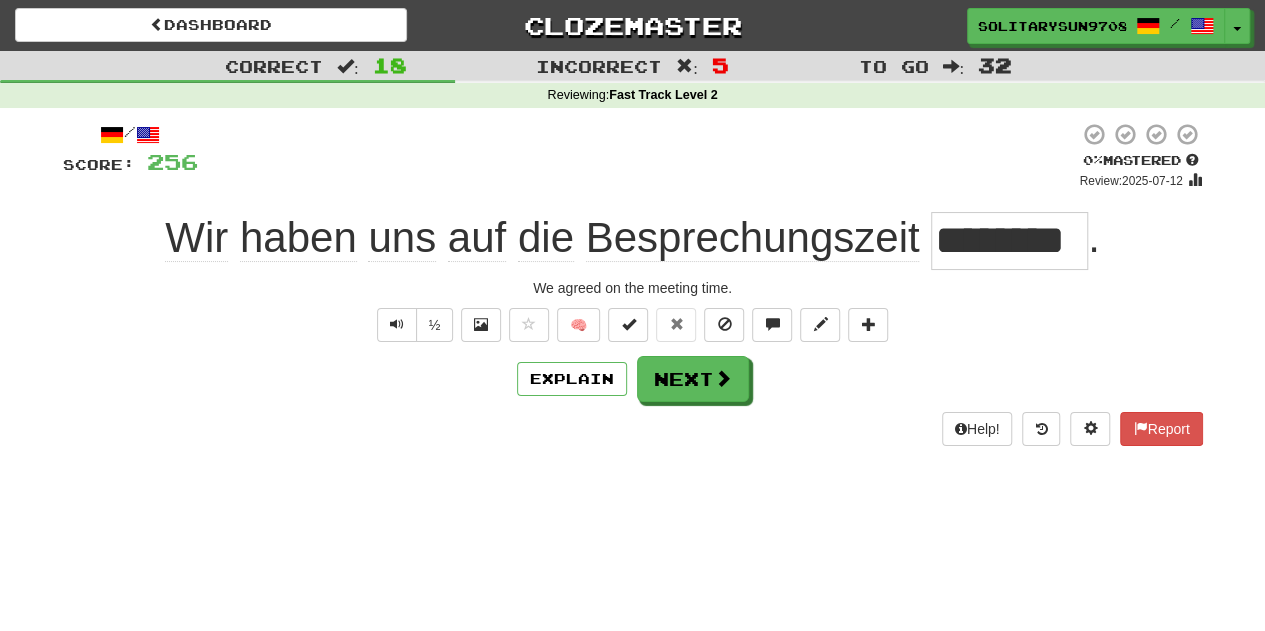 click on "Dashboard
Clozemaster
SolitarySun9708
/
Toggle Dropdown
Dashboard
Leaderboard
Activity Feed
Notifications
Profile
Discussions
한국어
/
English
Streak:
0
Review:
11
Points Today: 0
Deutsch
/
English
Streak:
1
Review:
917
Daily Goal:  864 /1000
English
/
Deutsch
Streak:
0
Review:
2
Points Today: 0
Français
/
English
Streak:
0
Review:
10
Points Today: 0
Tiếng Việt
/
English
Streak:
0
Review:
9
Points Today: 0
Languages
Account
Logout
SolitarySun9708
/
Toggle Dropdown
Dashboard
Leaderboard
Activity Feed
Notifications
Profile" at bounding box center (632, 315) 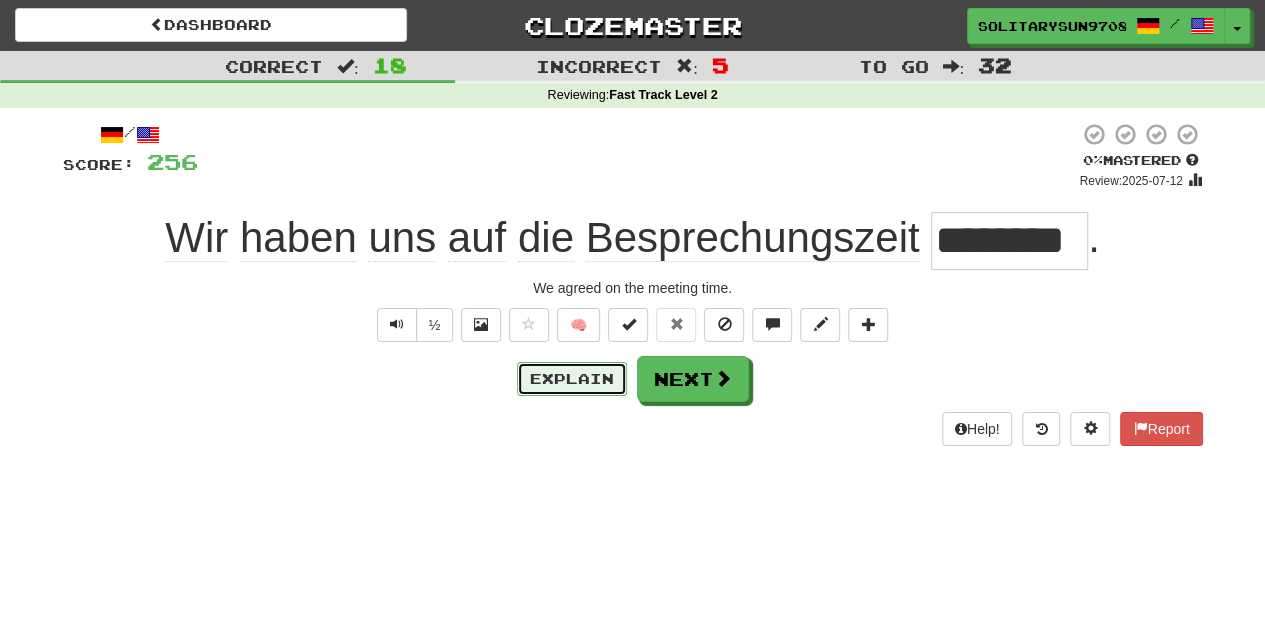 click on "Explain" at bounding box center (572, 379) 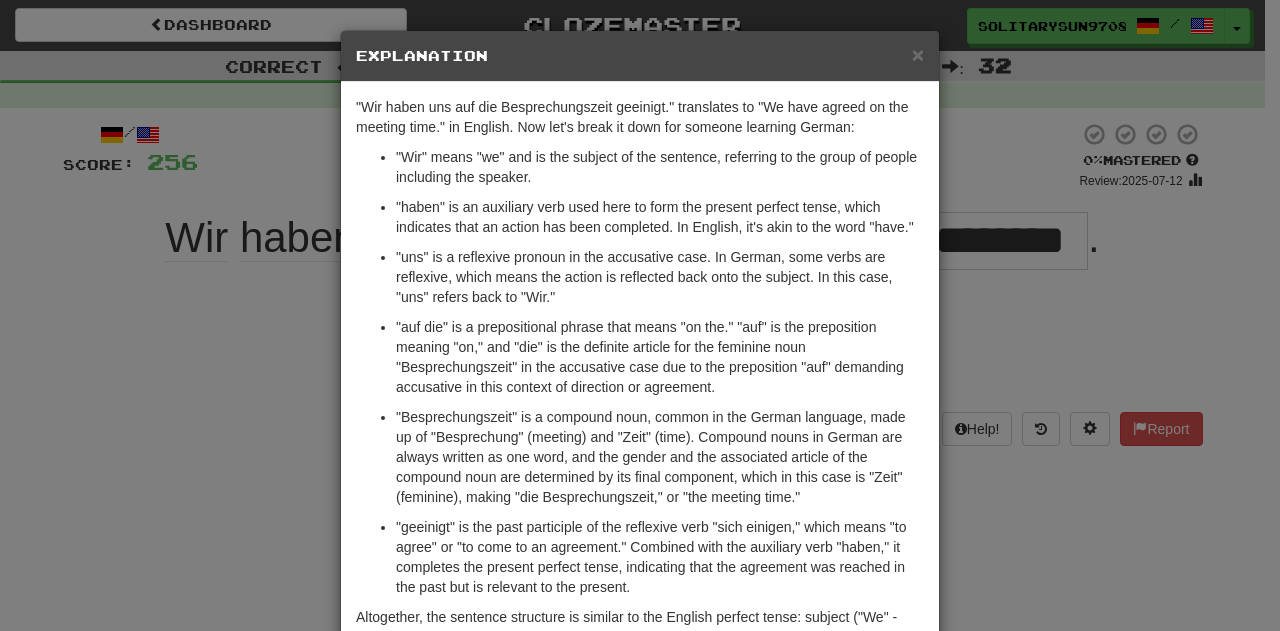 click on "× Explanation "Wir haben uns auf die Besprechungszeit geeinigt." translates to "We have agreed on the meeting time." in English. Now let's break it down for someone learning German:
"Wir" means "we" and is the subject of the sentence, referring to the group of people including the speaker.
"haben" is an auxiliary verb used here to form the present perfect tense, which indicates that an action has been completed. In English, it's akin to the word "have."
"uns" is a reflexive pronoun in the accusative case. In German, some verbs are reflexive, which means the action is reflected back onto the subject. In this case, "uns" refers back to "Wir."
"auf die" is a prepositional phrase that means "on the." "auf" is the preposition meaning "on," and "die" is the definite article for the feminine noun "Besprechungszeit" in the accusative case due to the preposition "auf" demanding accusative in this context of direction or agreement.
Let us know ! Close" at bounding box center (640, 315) 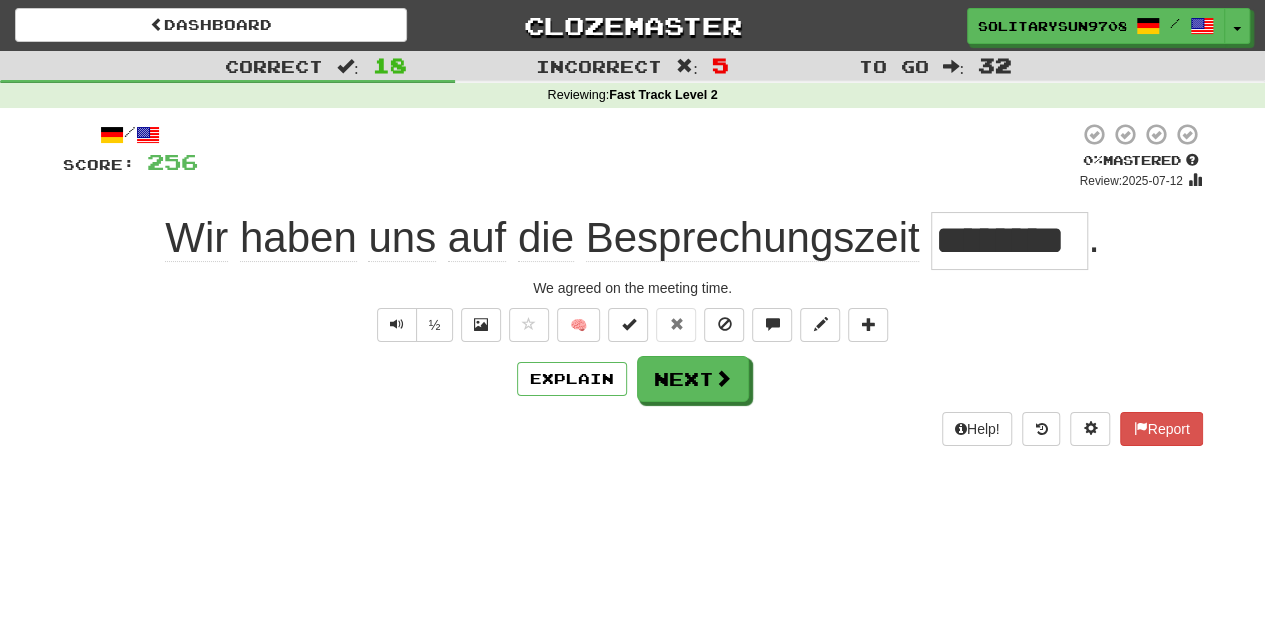 click on "½" at bounding box center (413, 325) 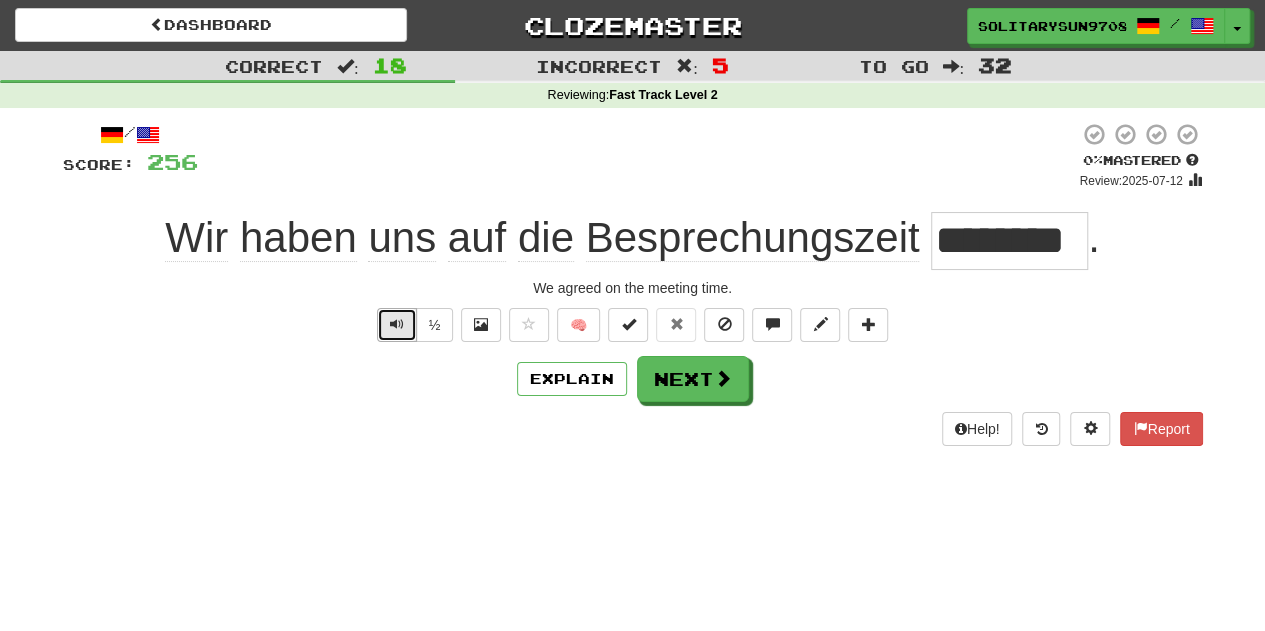 click at bounding box center (397, 325) 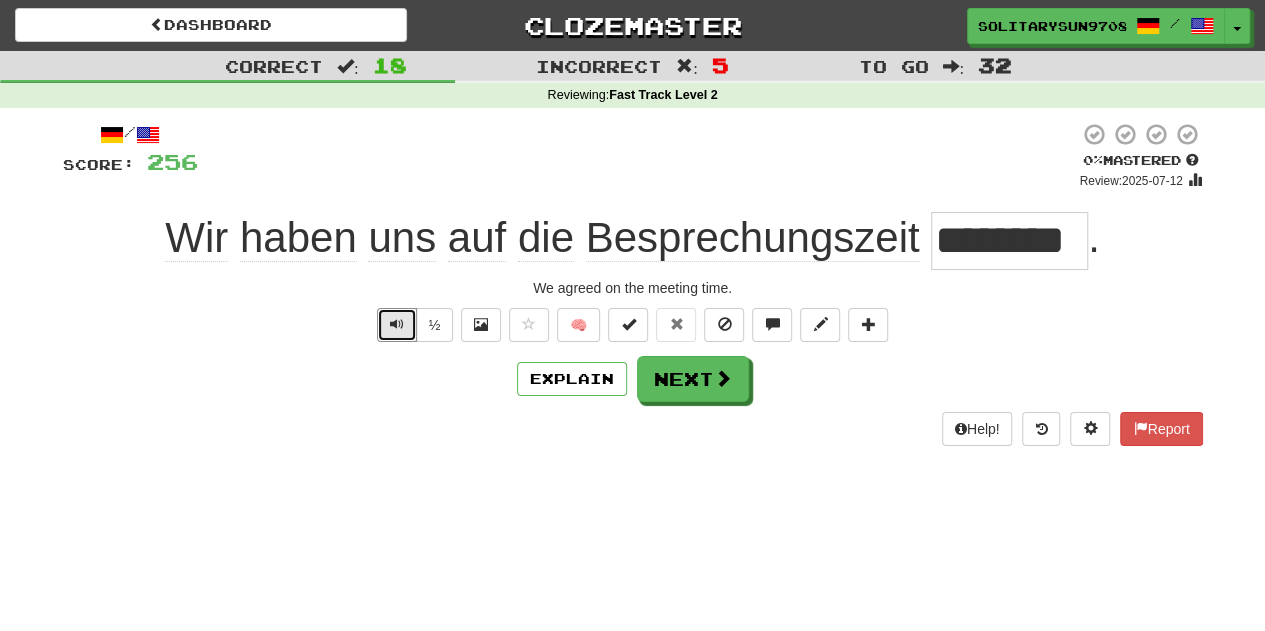 type 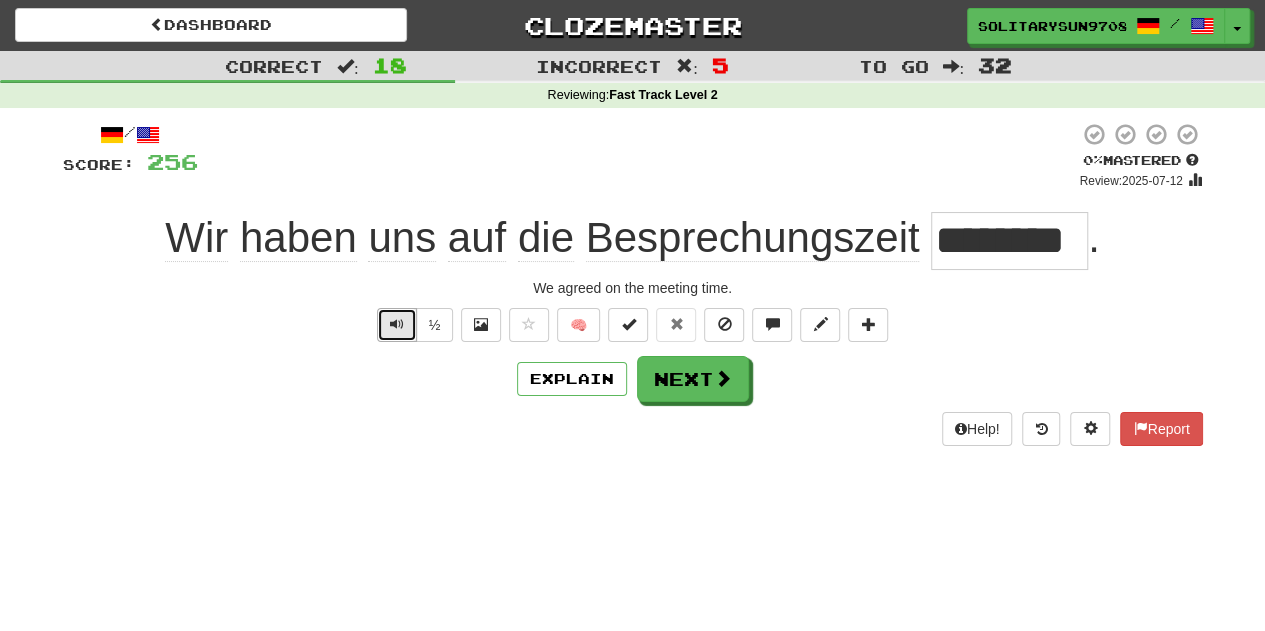 click at bounding box center (397, 324) 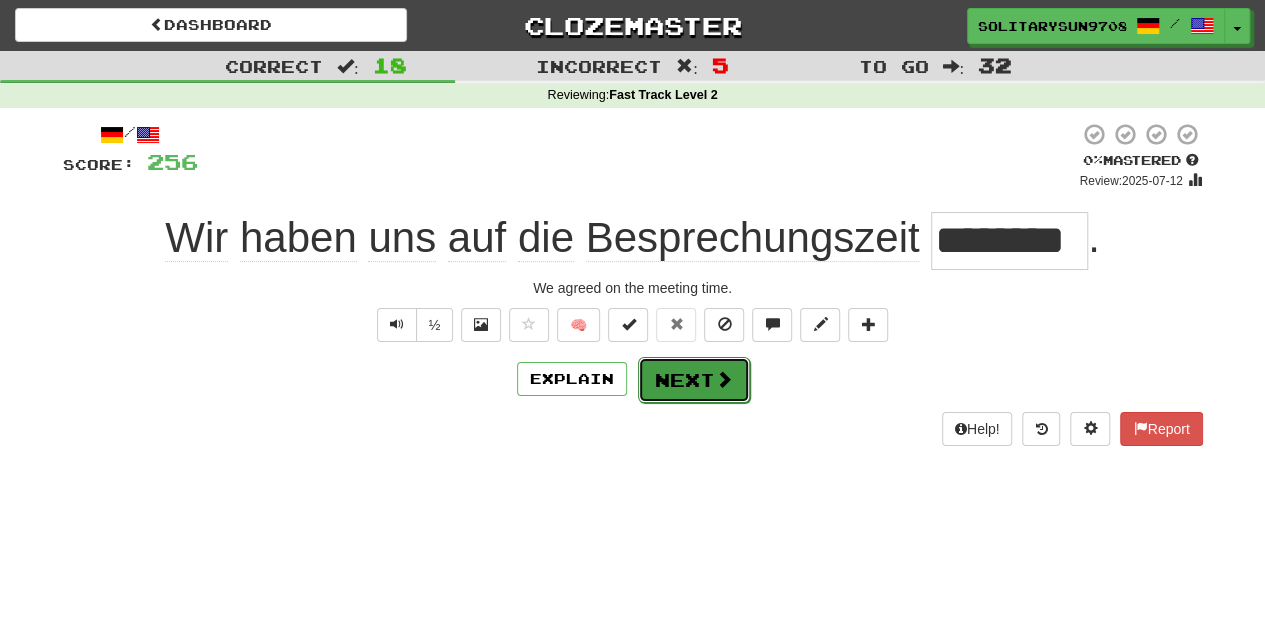click on "Next" at bounding box center (694, 380) 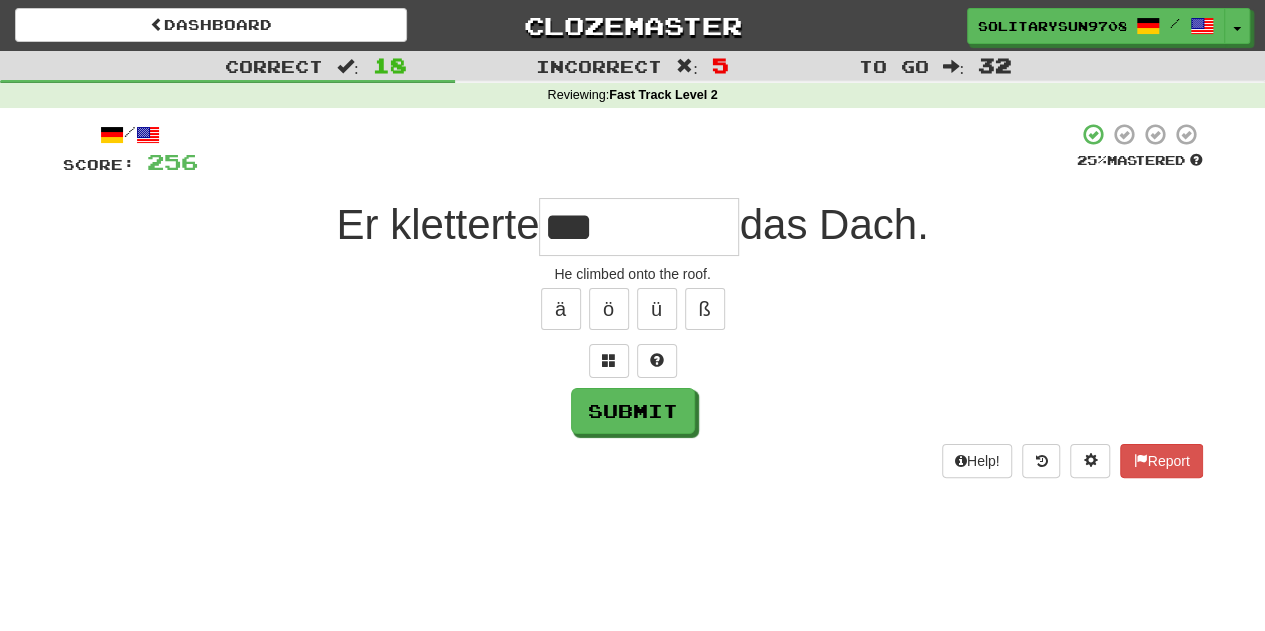 type on "***" 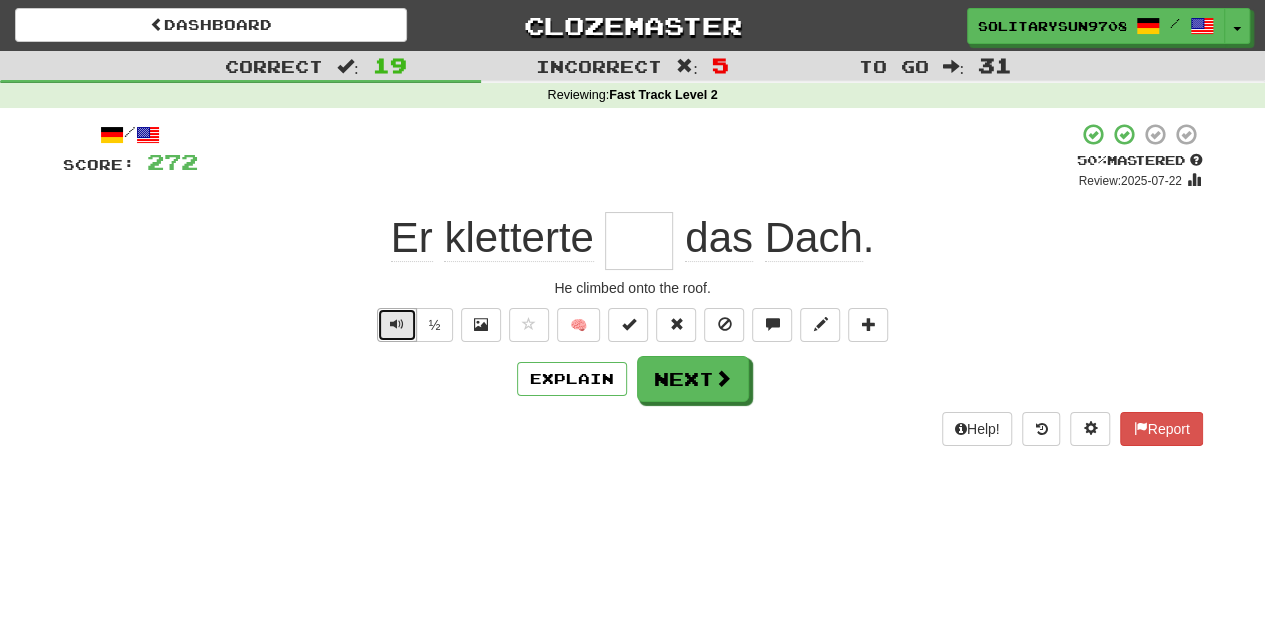 click at bounding box center (397, 324) 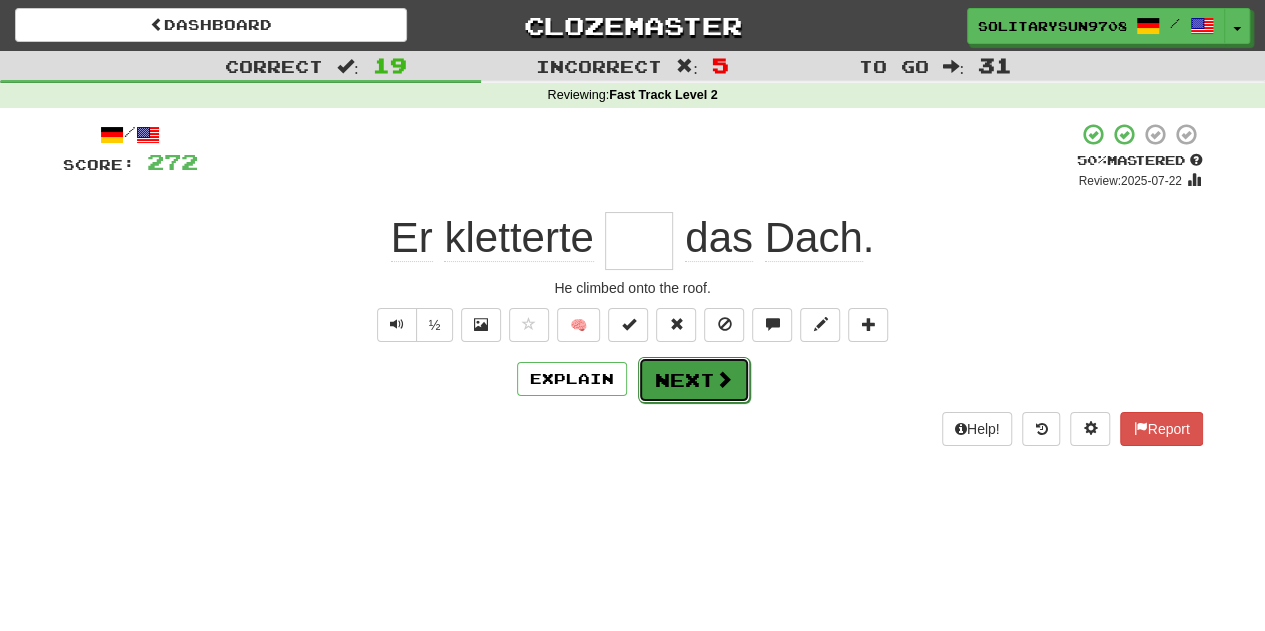 click on "Next" at bounding box center [694, 380] 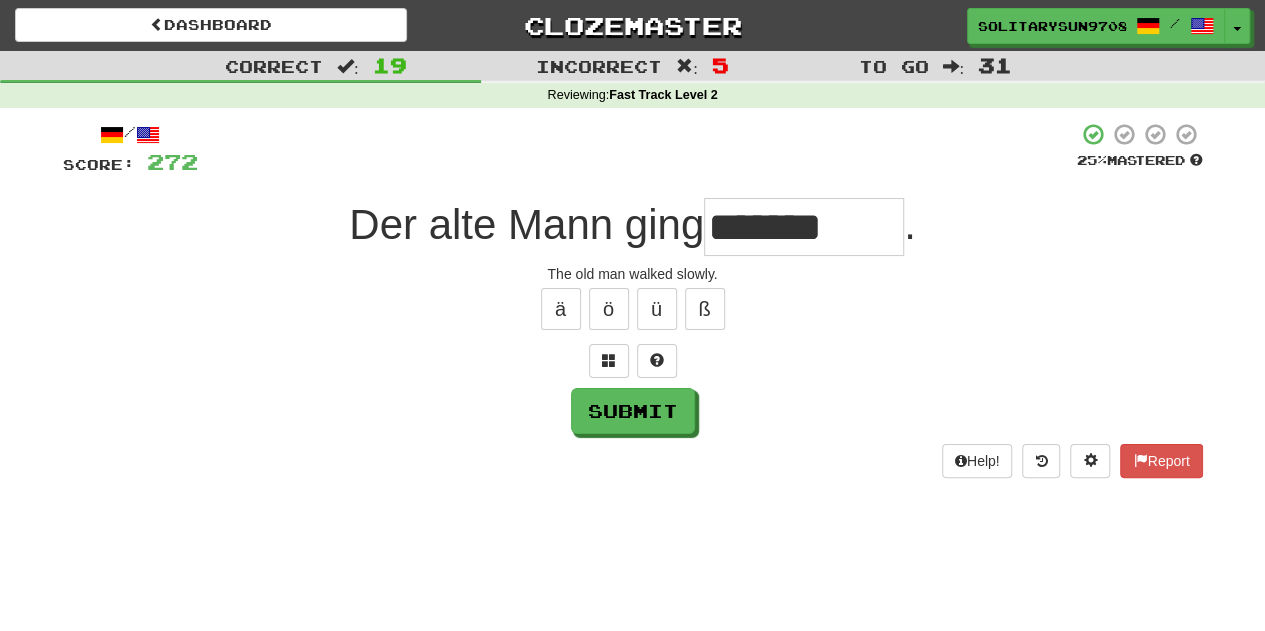 type on "*******" 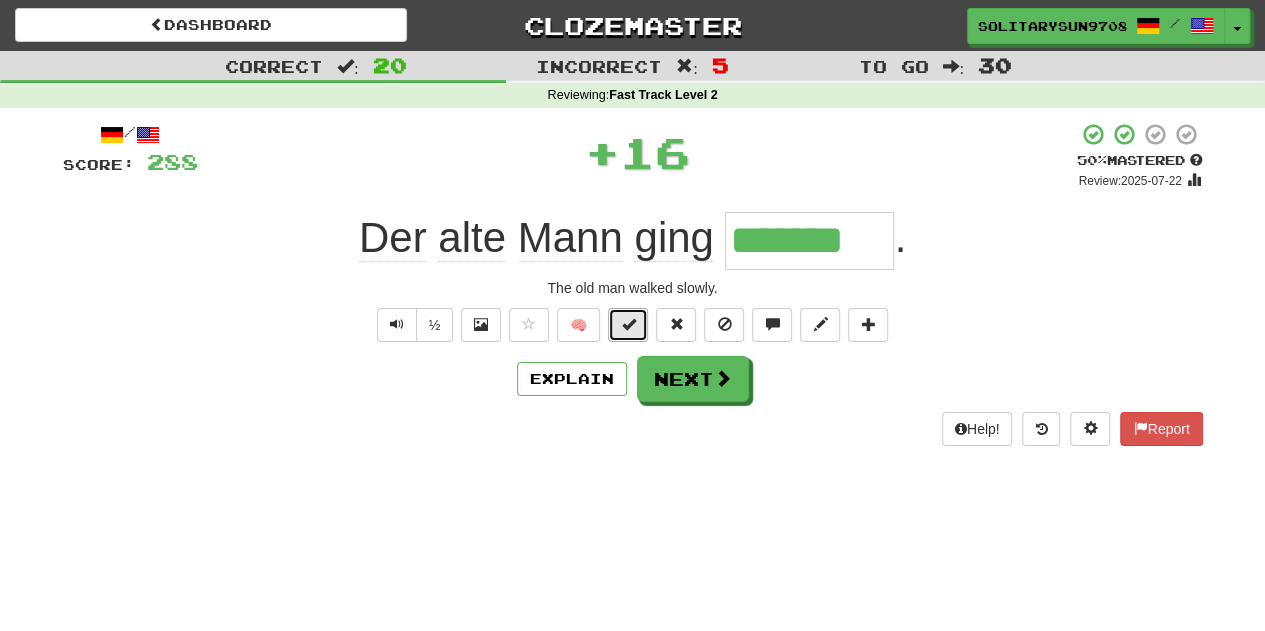 click at bounding box center [628, 324] 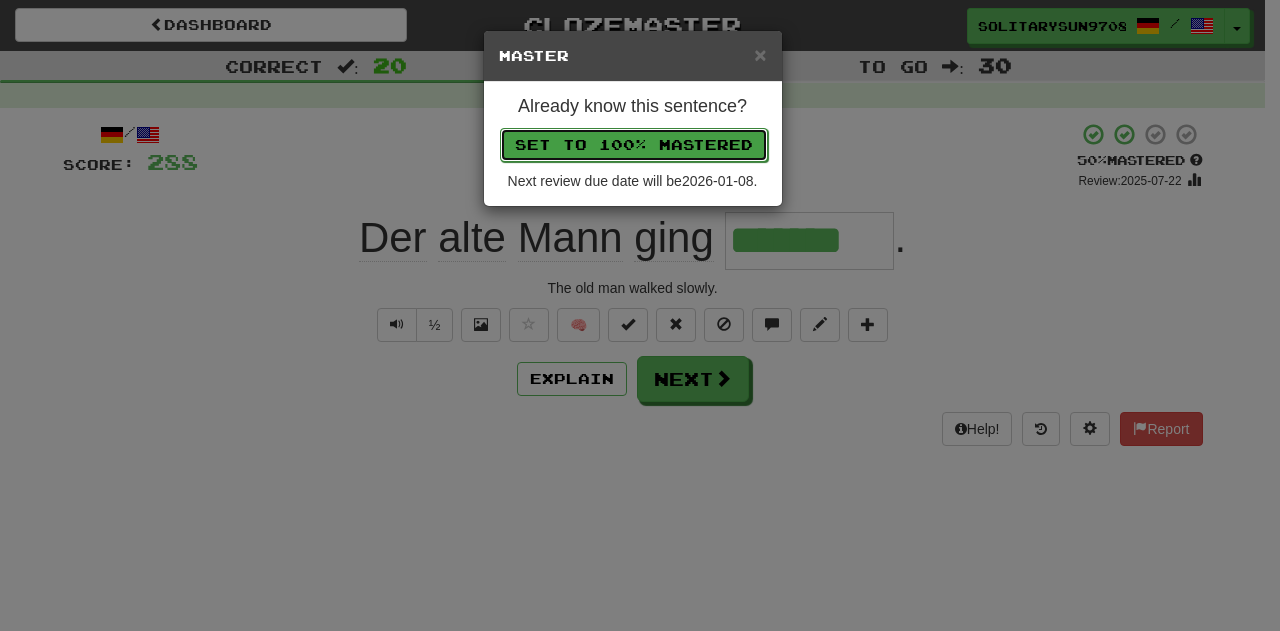 click on "Set to 100% Mastered" at bounding box center [634, 145] 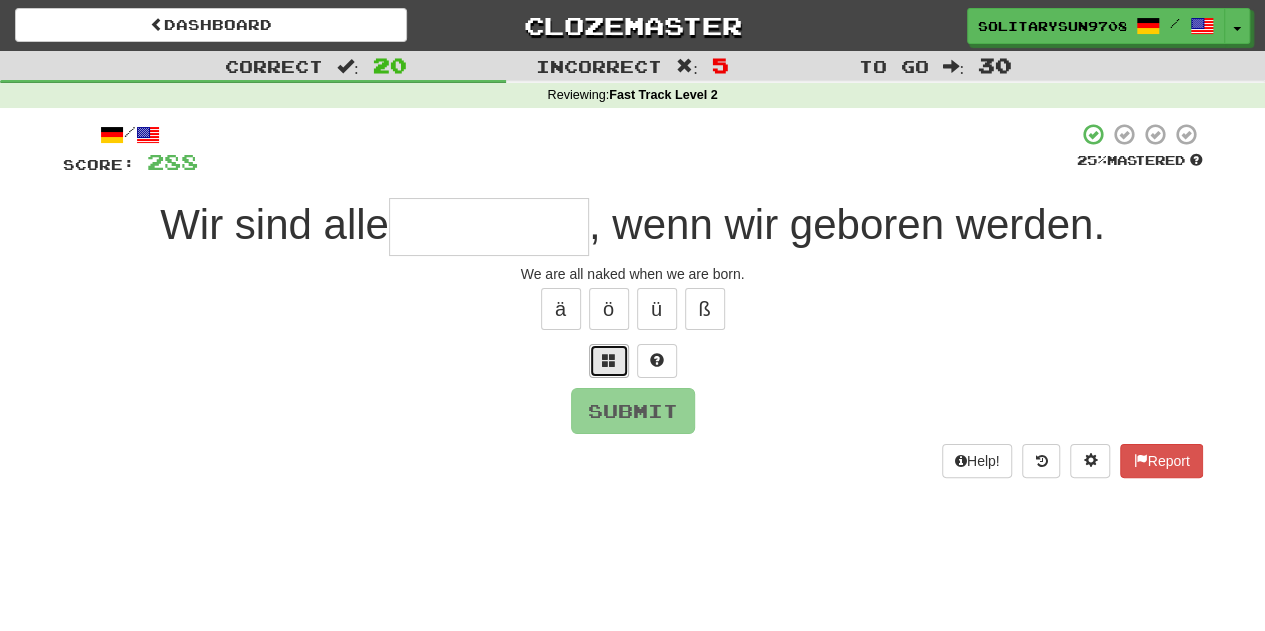 click at bounding box center (609, 361) 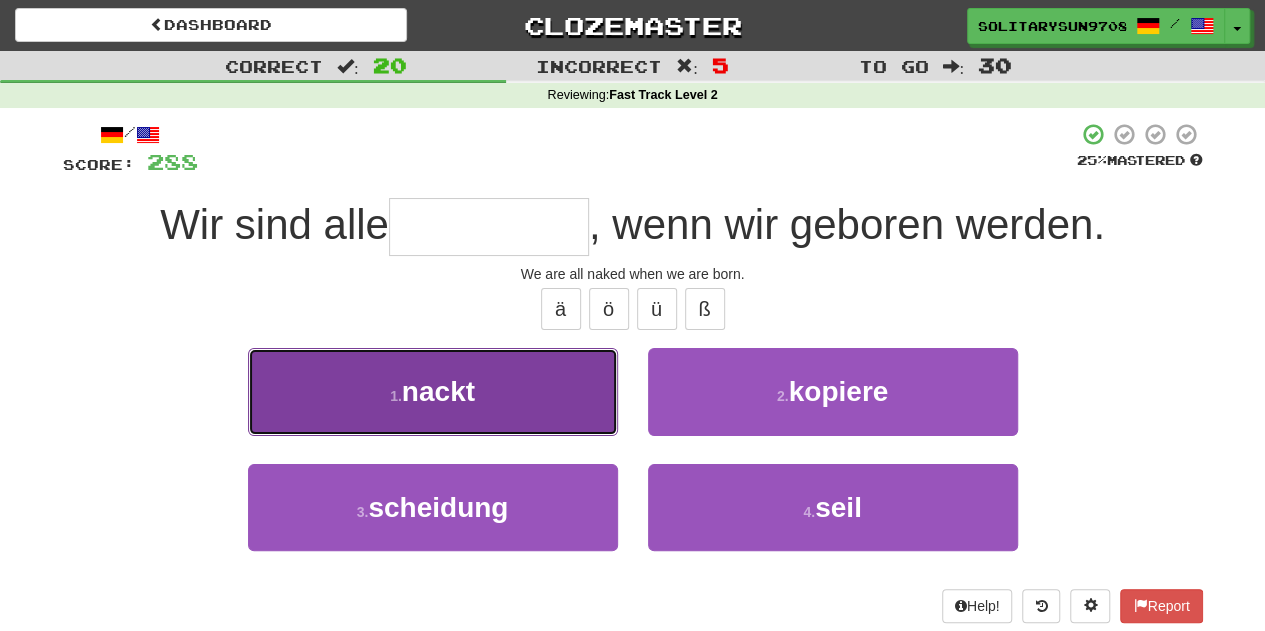 click on "1 .  nackt" at bounding box center (433, 391) 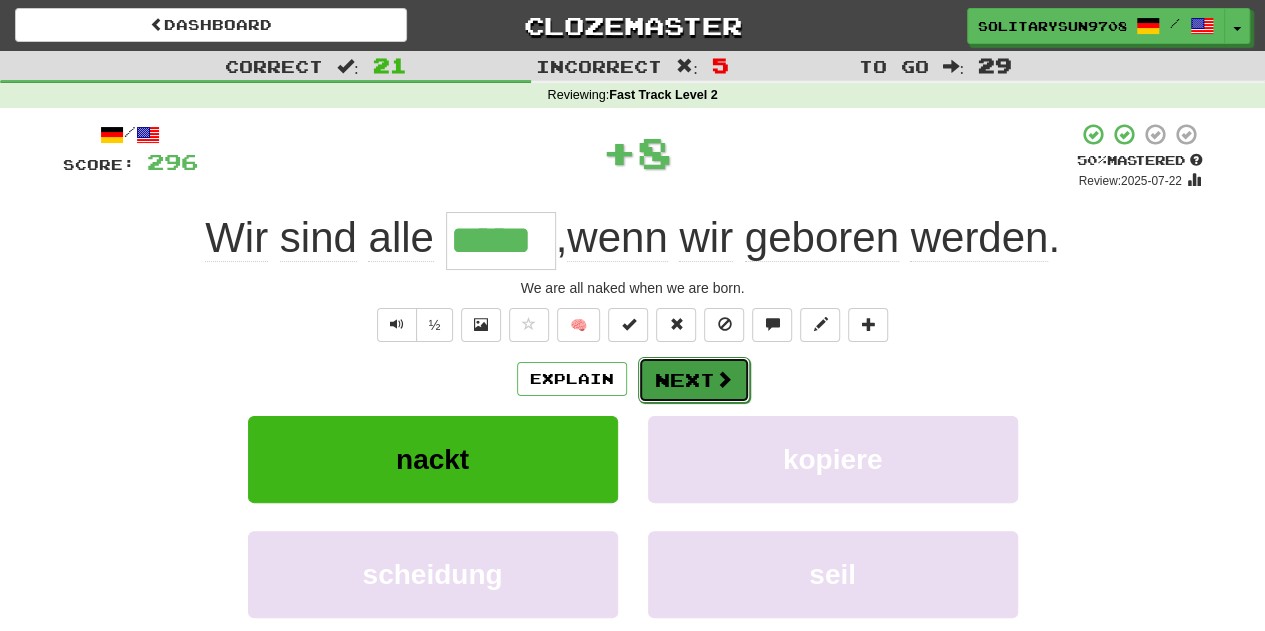 click on "Next" at bounding box center (694, 380) 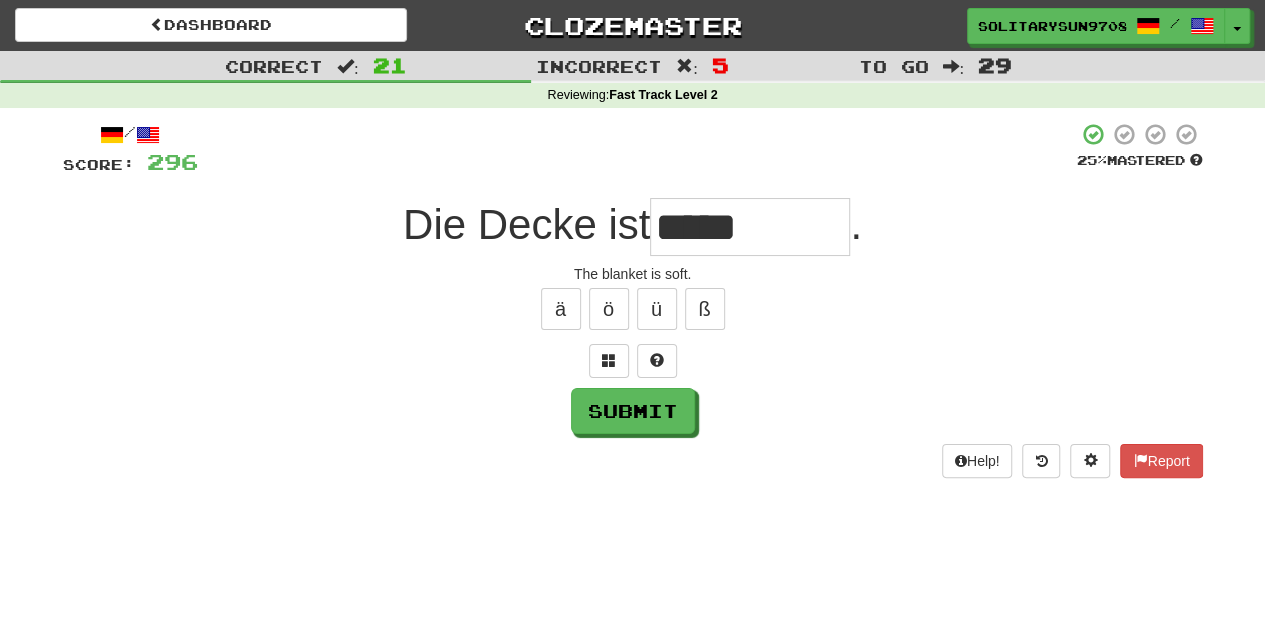 type on "*****" 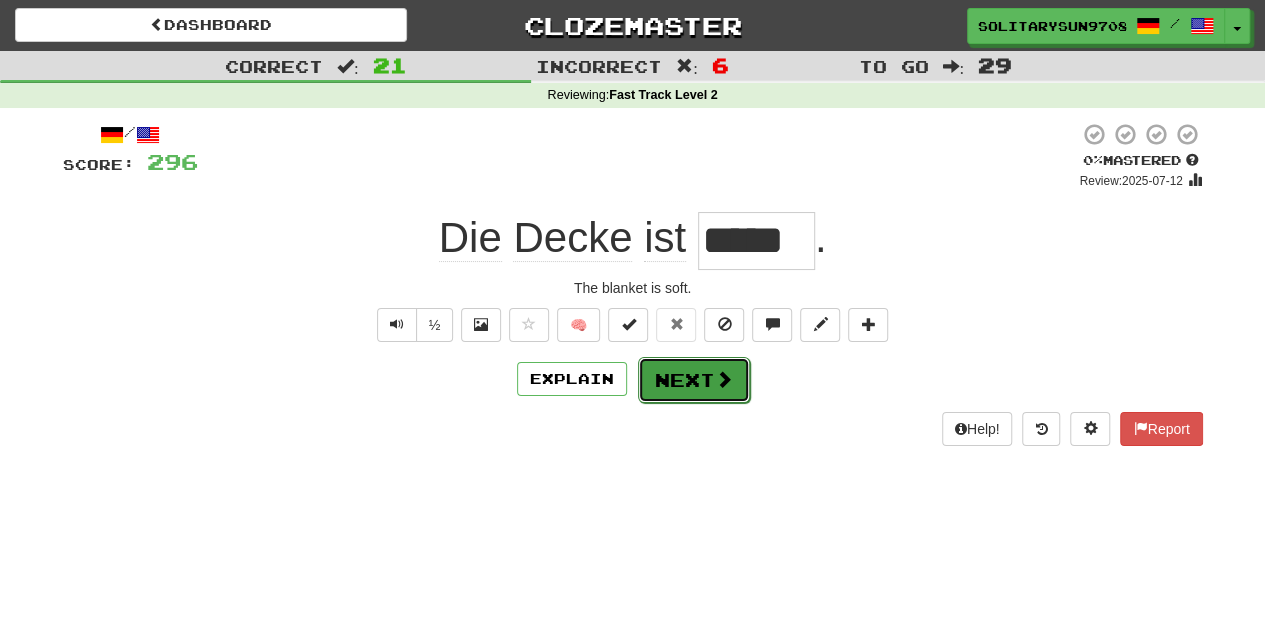 click at bounding box center (724, 379) 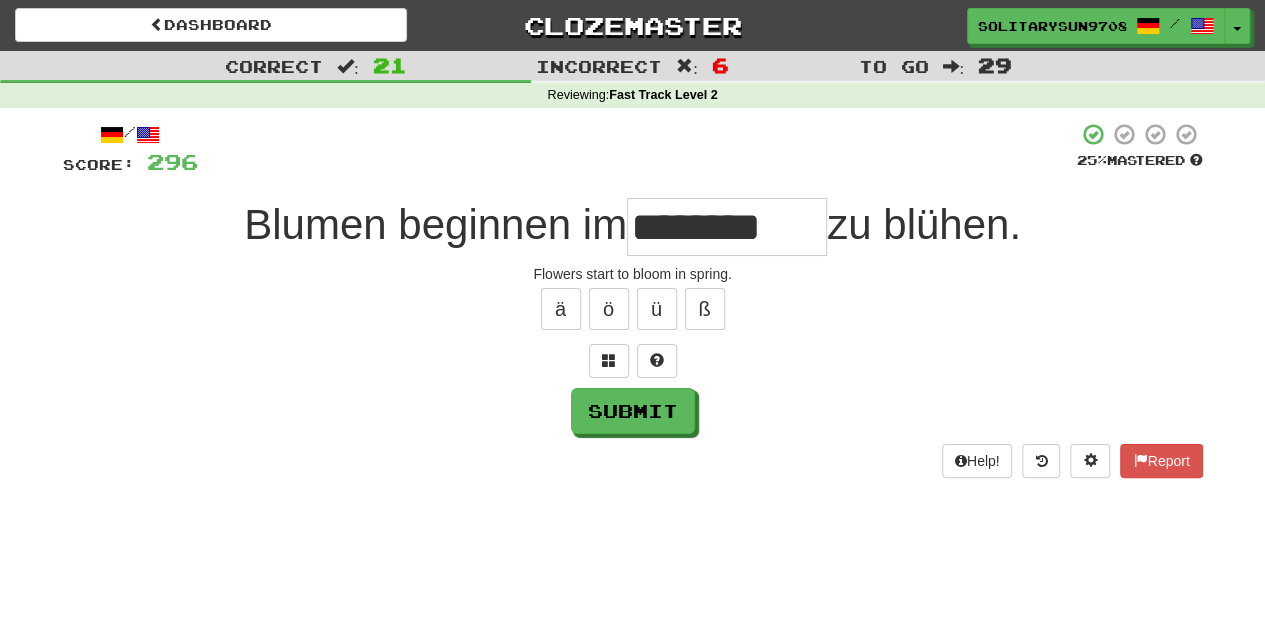 type on "********" 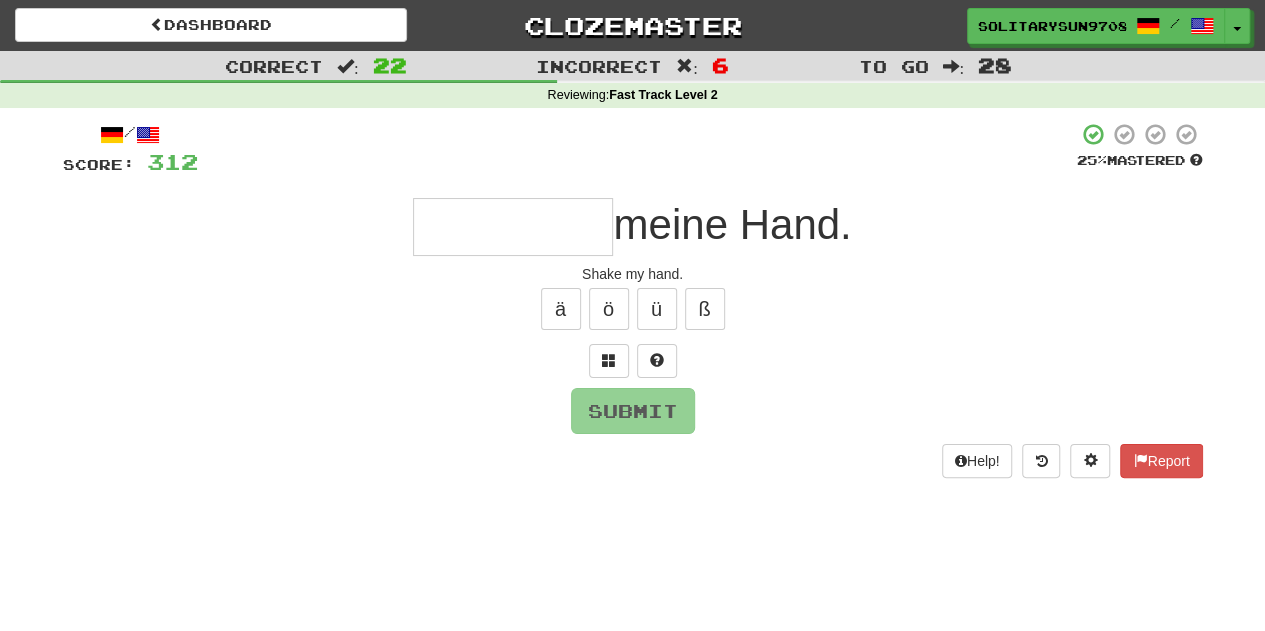 type on "********" 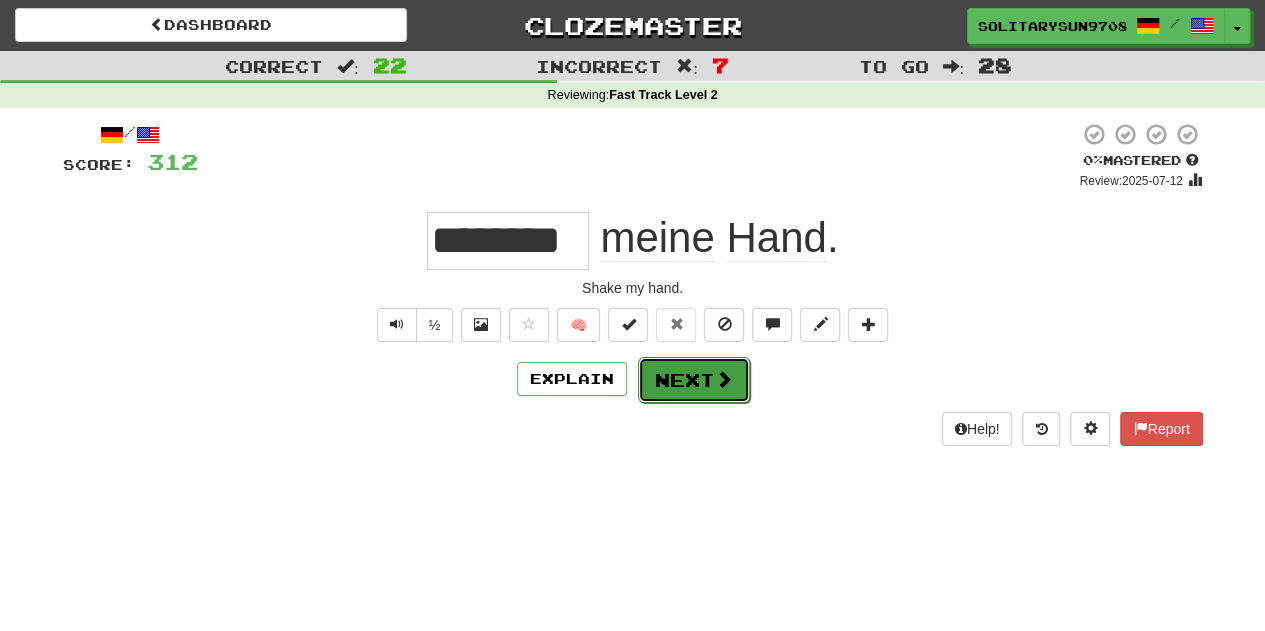 click on "Next" at bounding box center [694, 380] 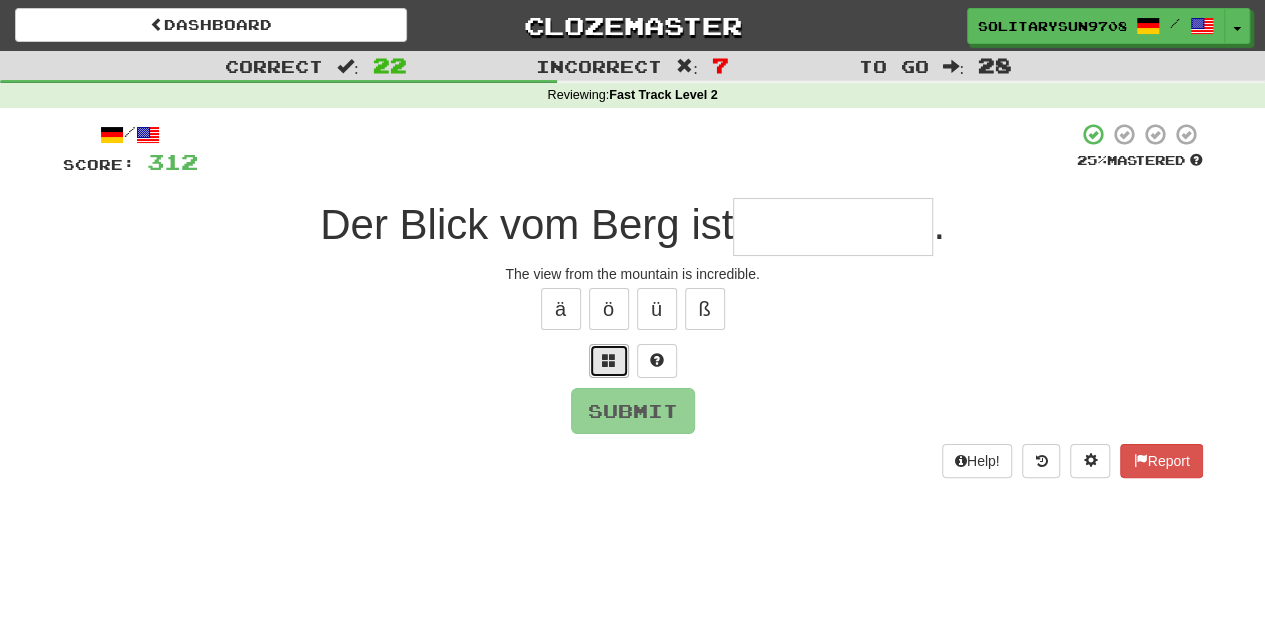 click at bounding box center (609, 360) 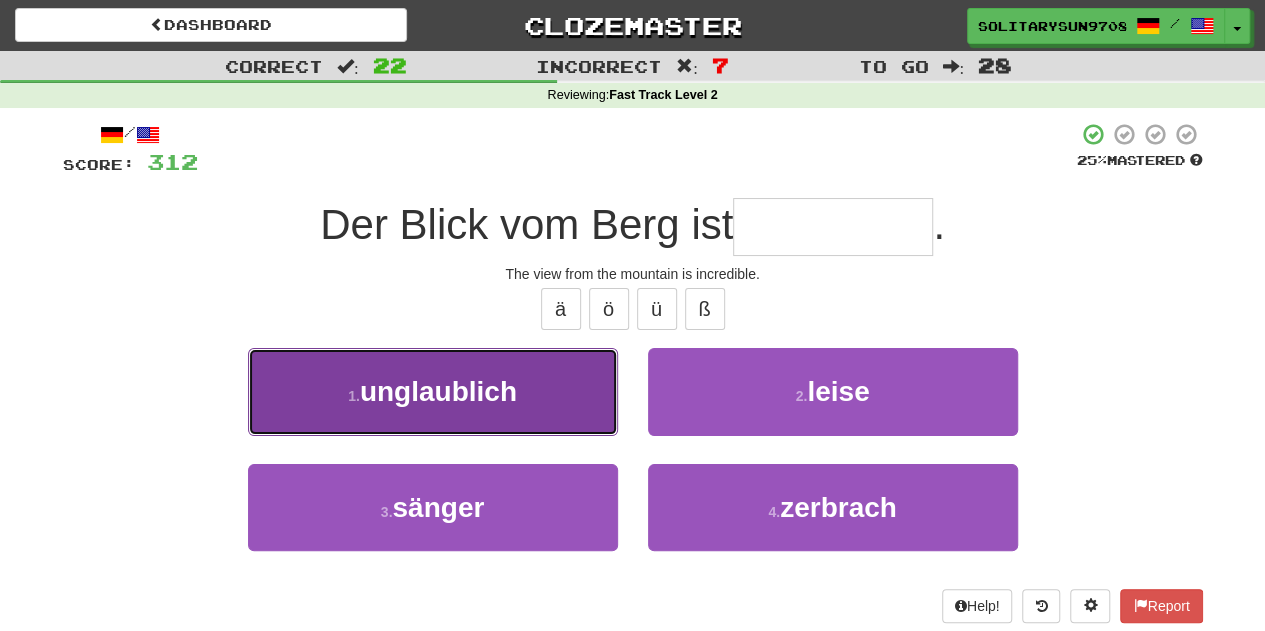 click on "1 .  unglaublich" at bounding box center [433, 391] 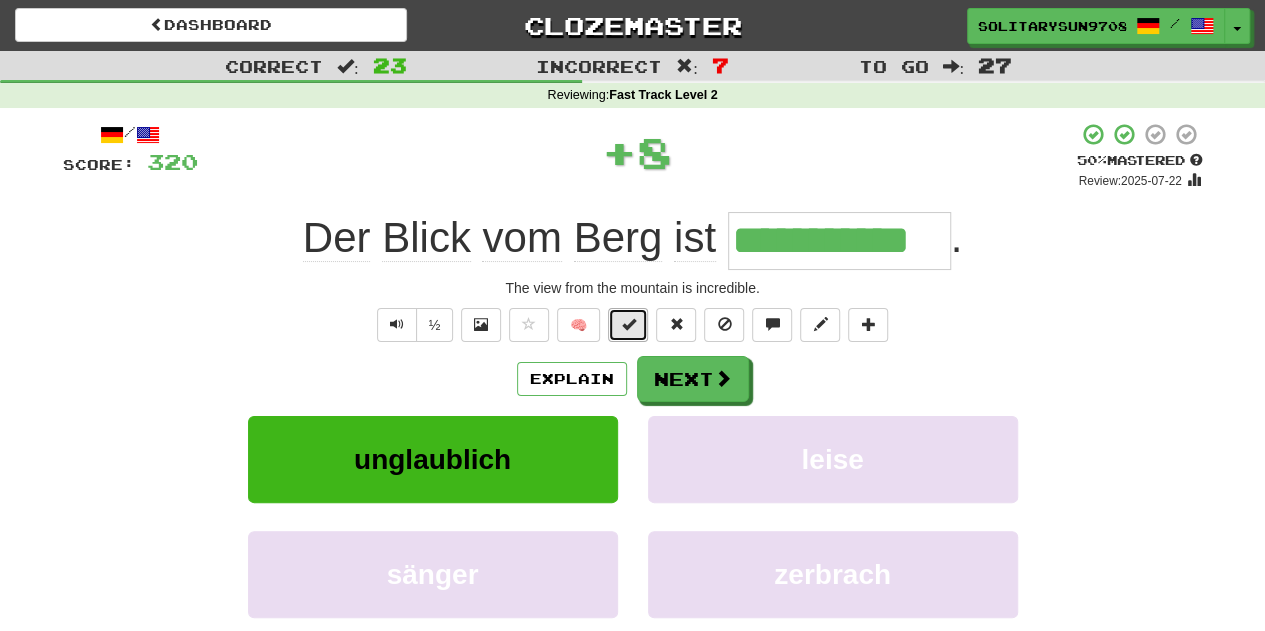 click at bounding box center [628, 324] 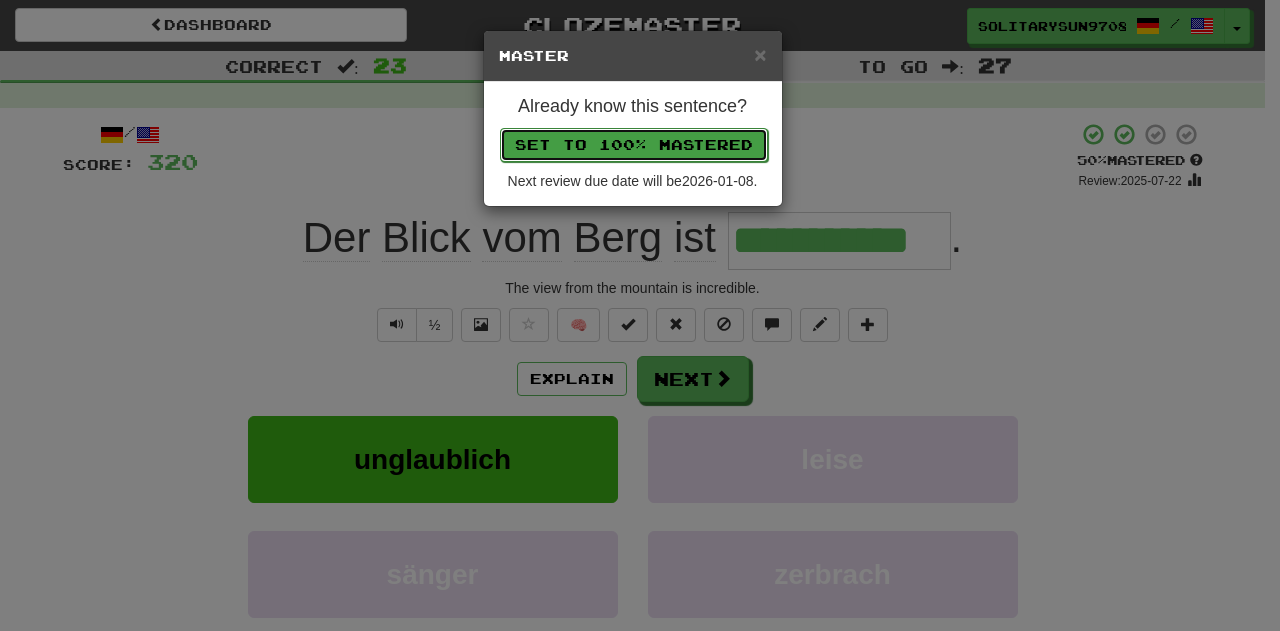 click on "Set to 100% Mastered" at bounding box center [634, 145] 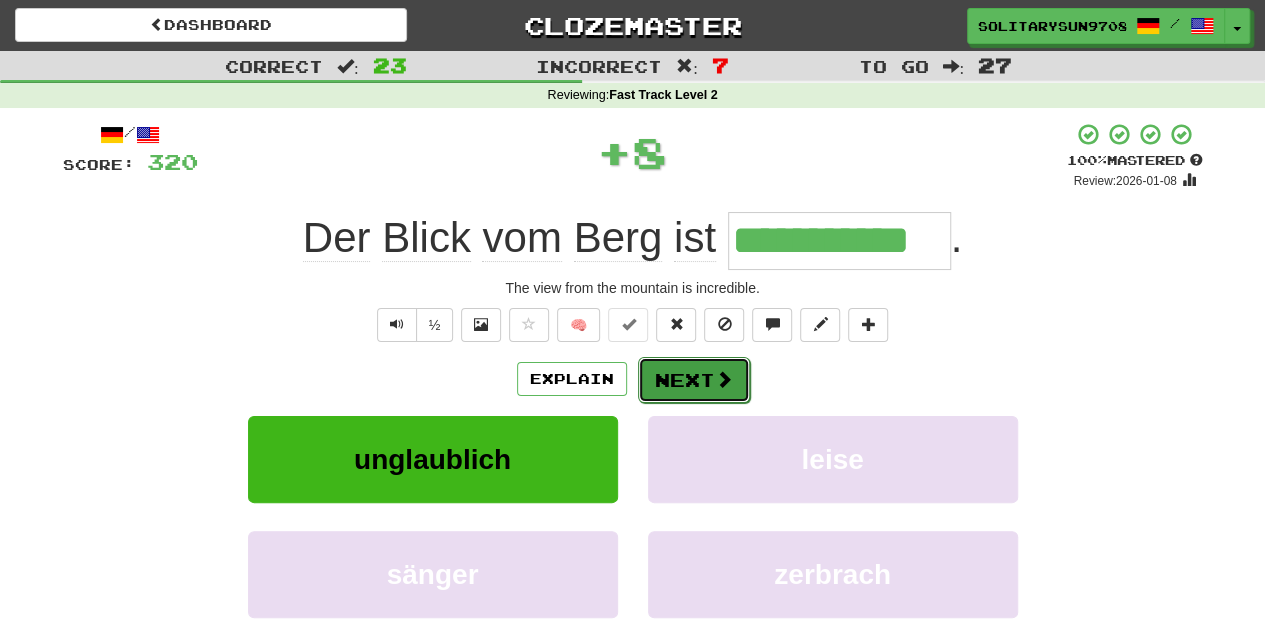 click on "Next" at bounding box center [694, 380] 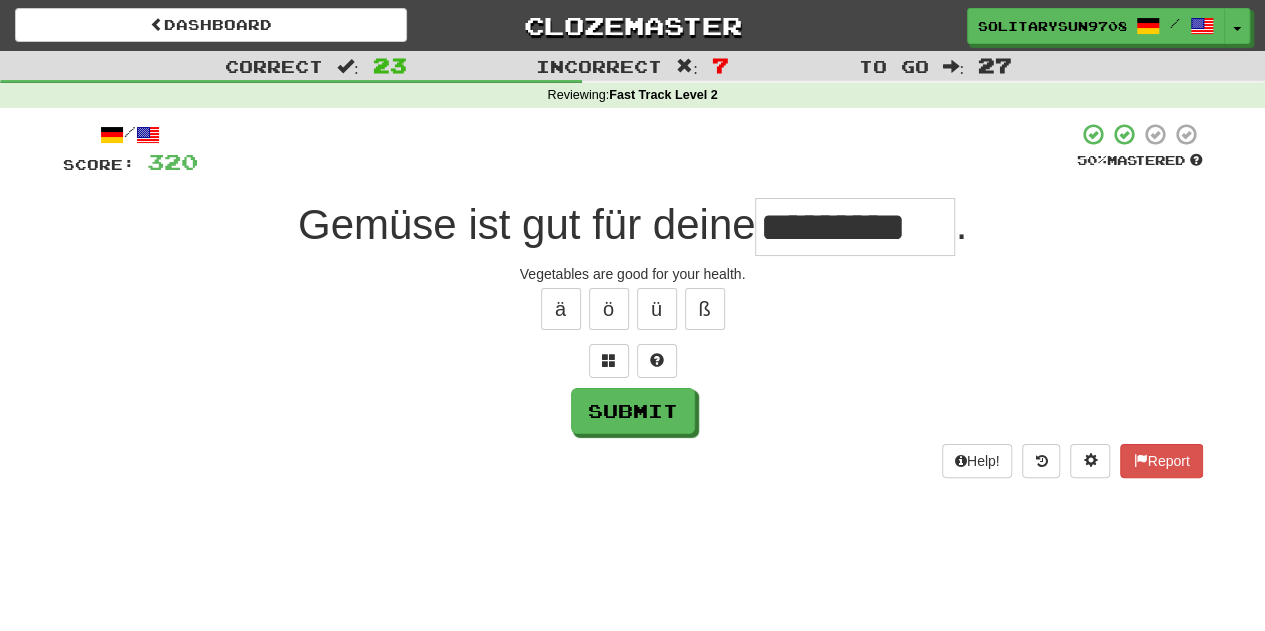 scroll, scrollTop: 0, scrollLeft: 12, axis: horizontal 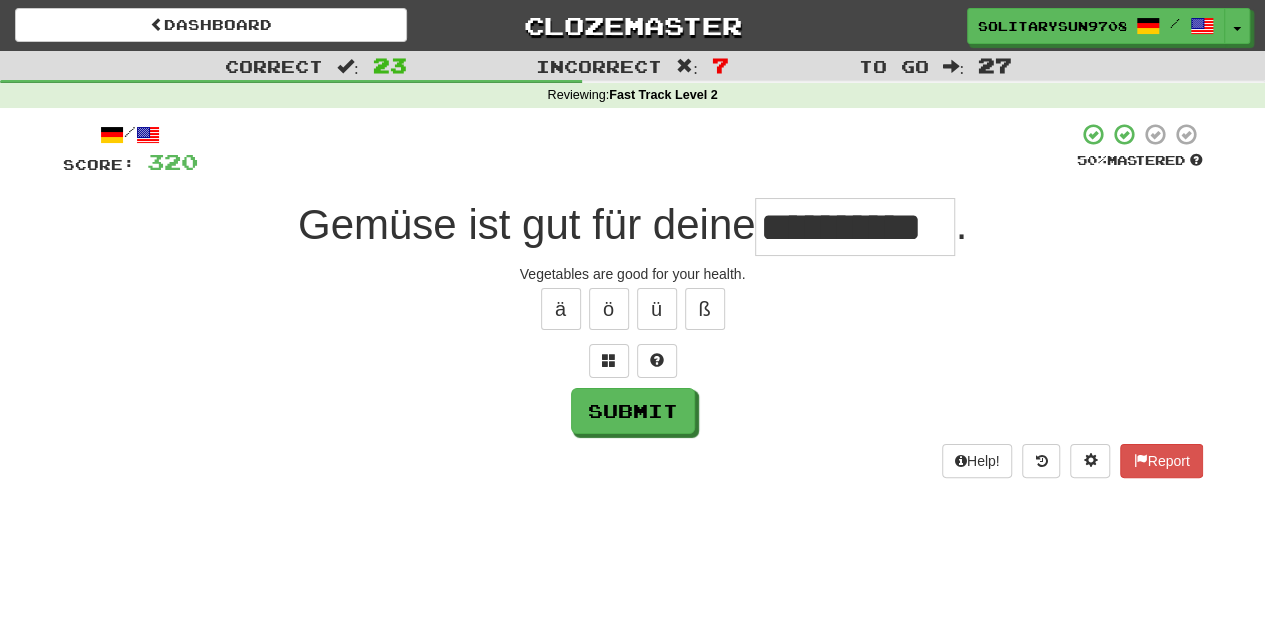type on "**********" 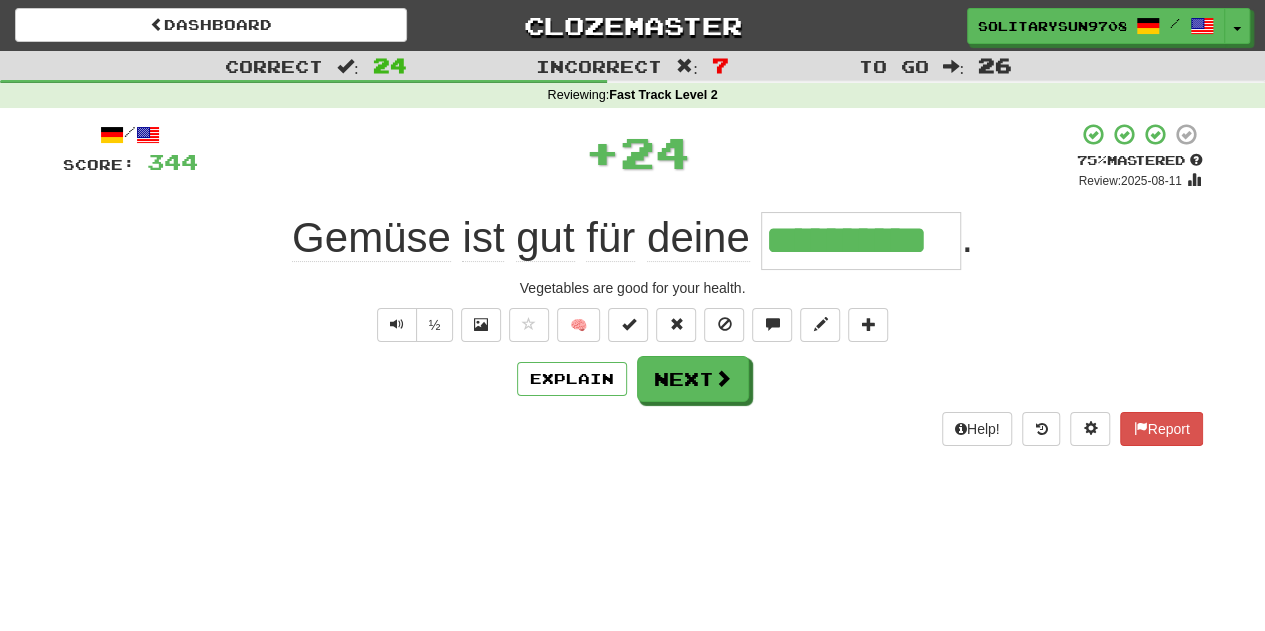 scroll, scrollTop: 0, scrollLeft: 0, axis: both 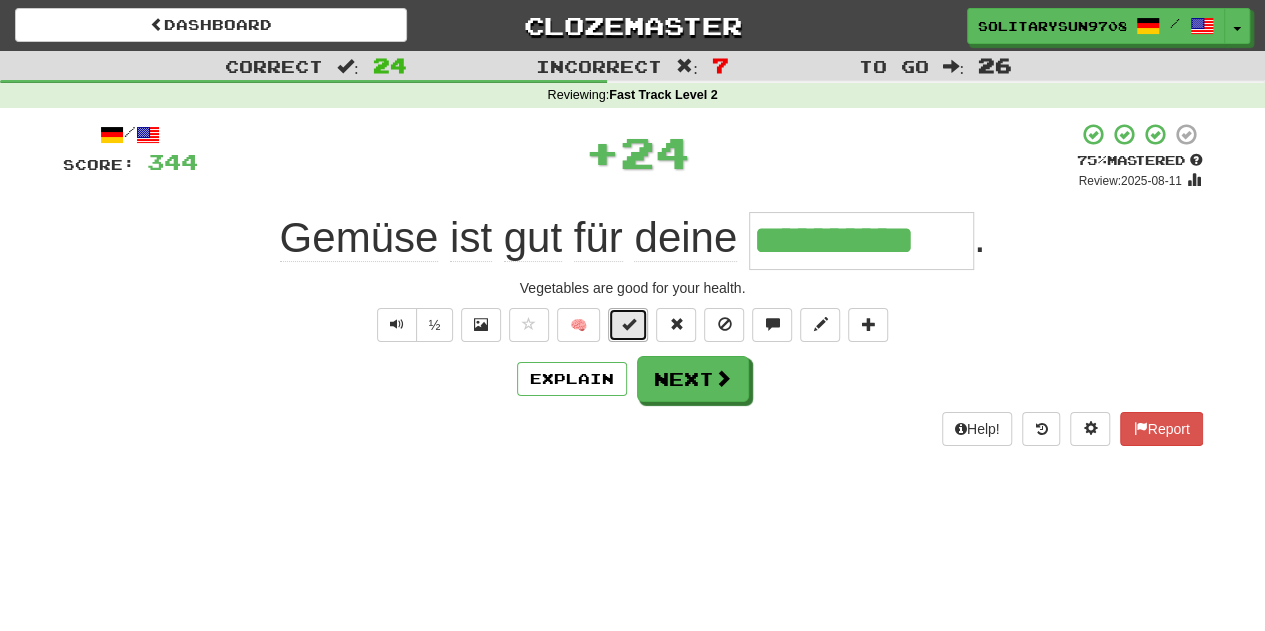 click at bounding box center [628, 325] 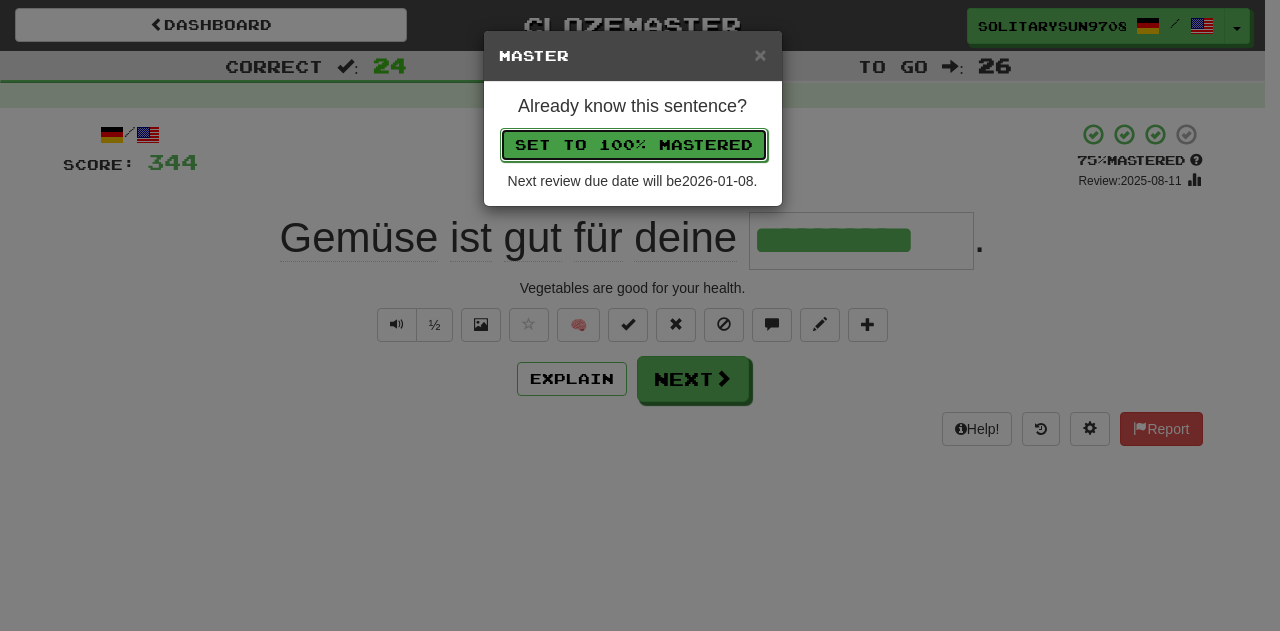 click on "Set to 100% Mastered" at bounding box center [634, 145] 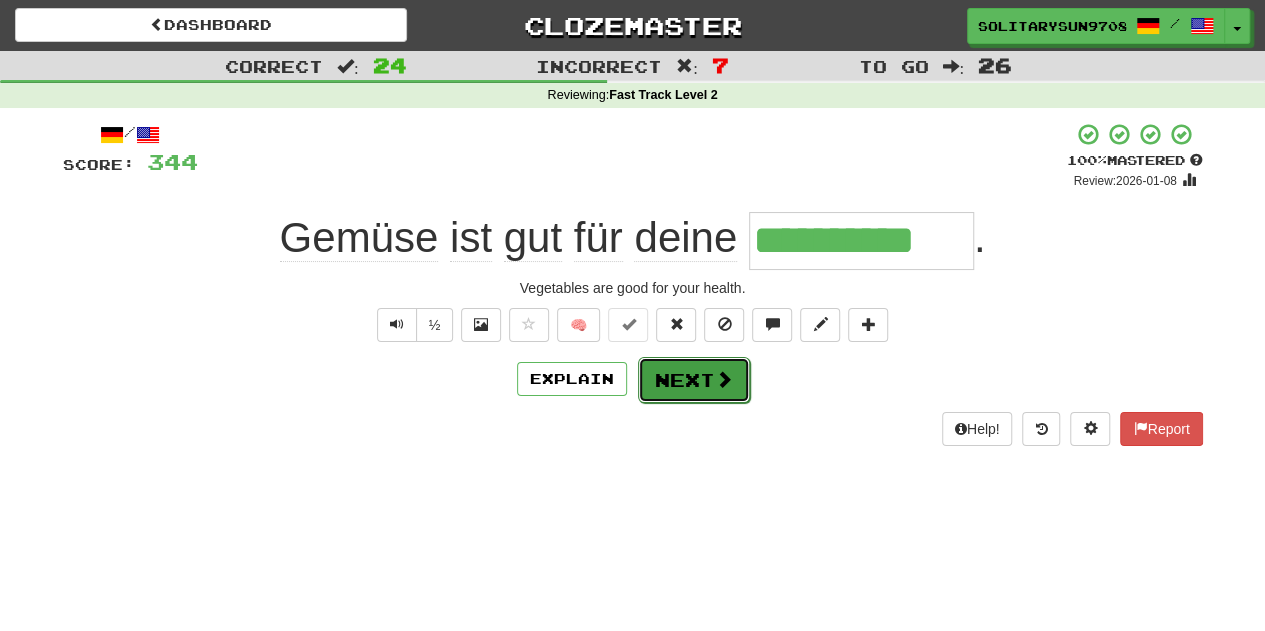 click on "Next" at bounding box center [694, 380] 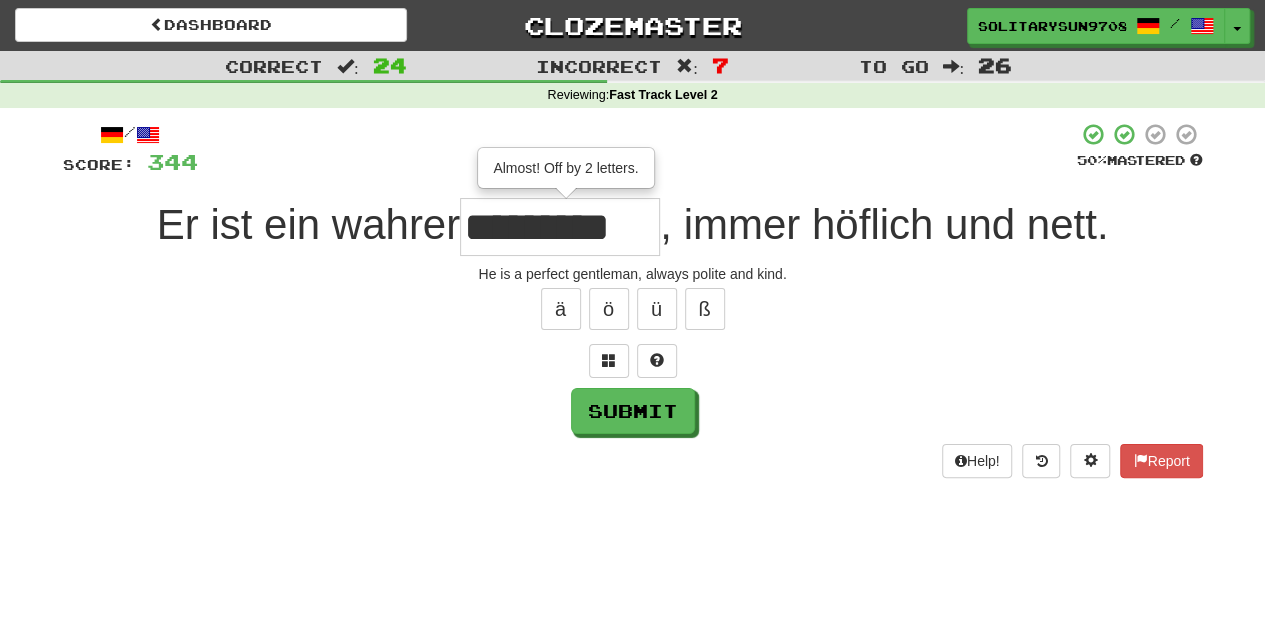 scroll, scrollTop: 0, scrollLeft: 12, axis: horizontal 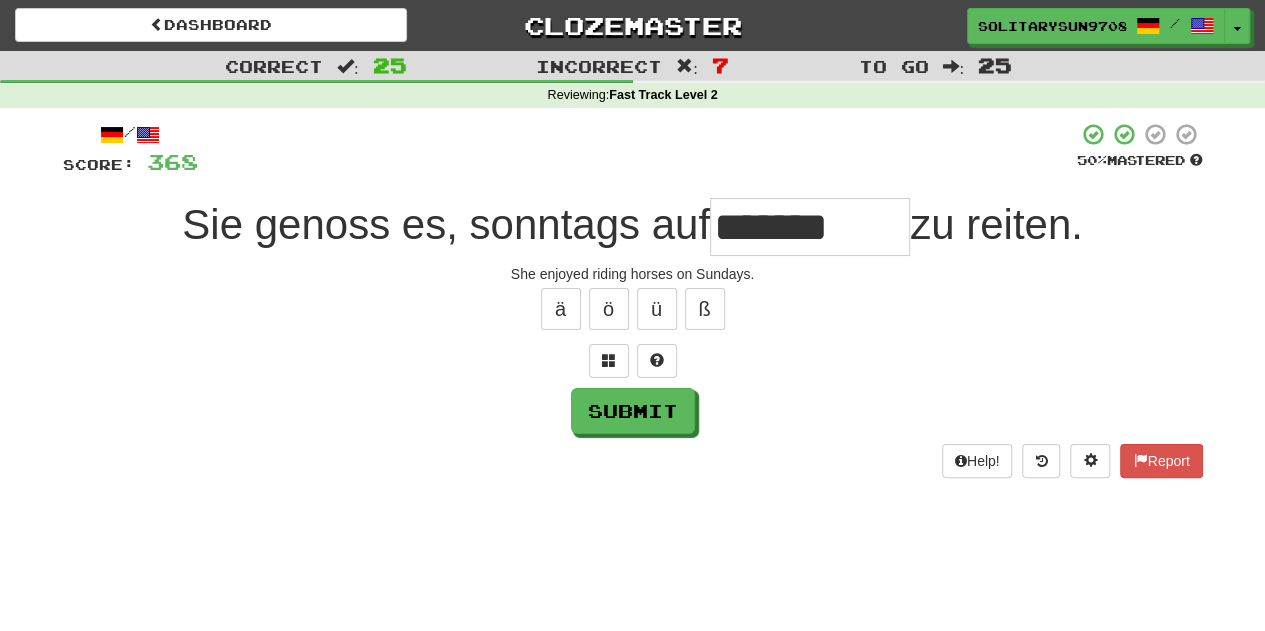 type on "*******" 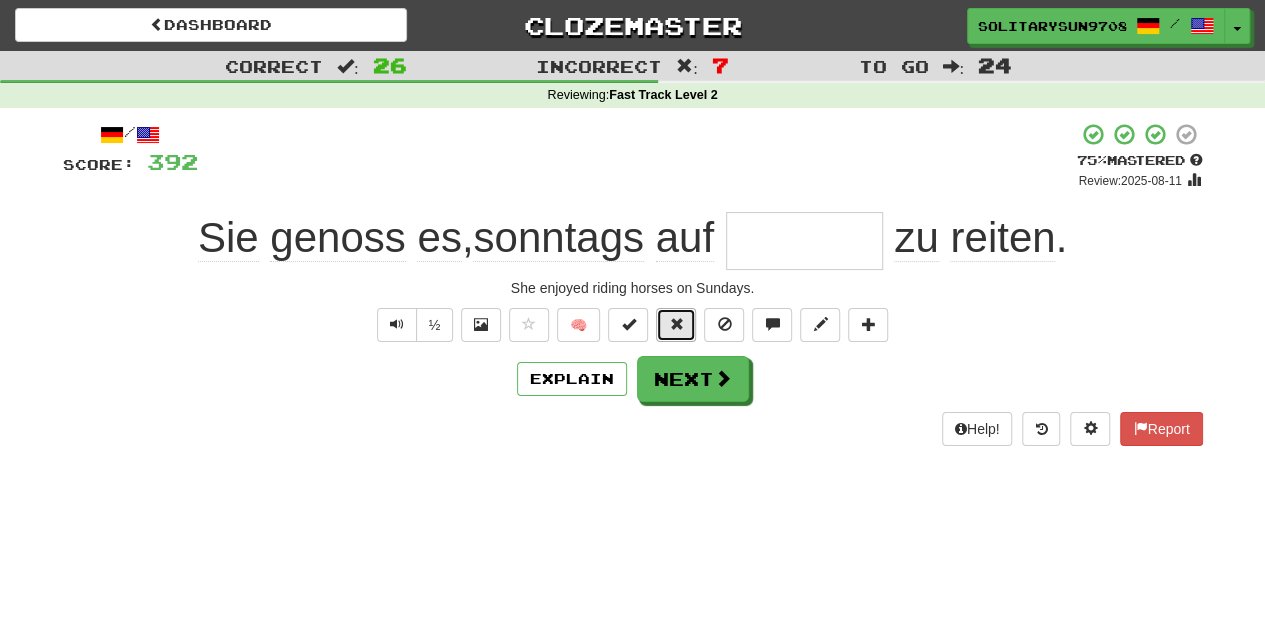 click at bounding box center (676, 325) 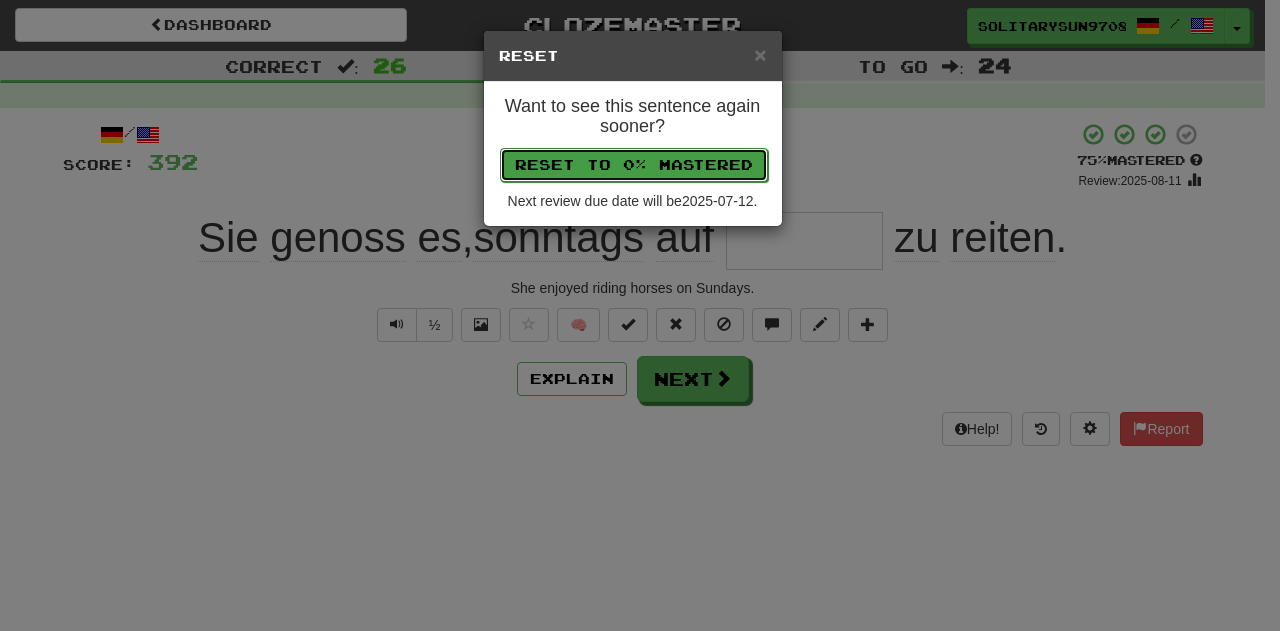 click on "Reset to 0% Mastered" at bounding box center [634, 165] 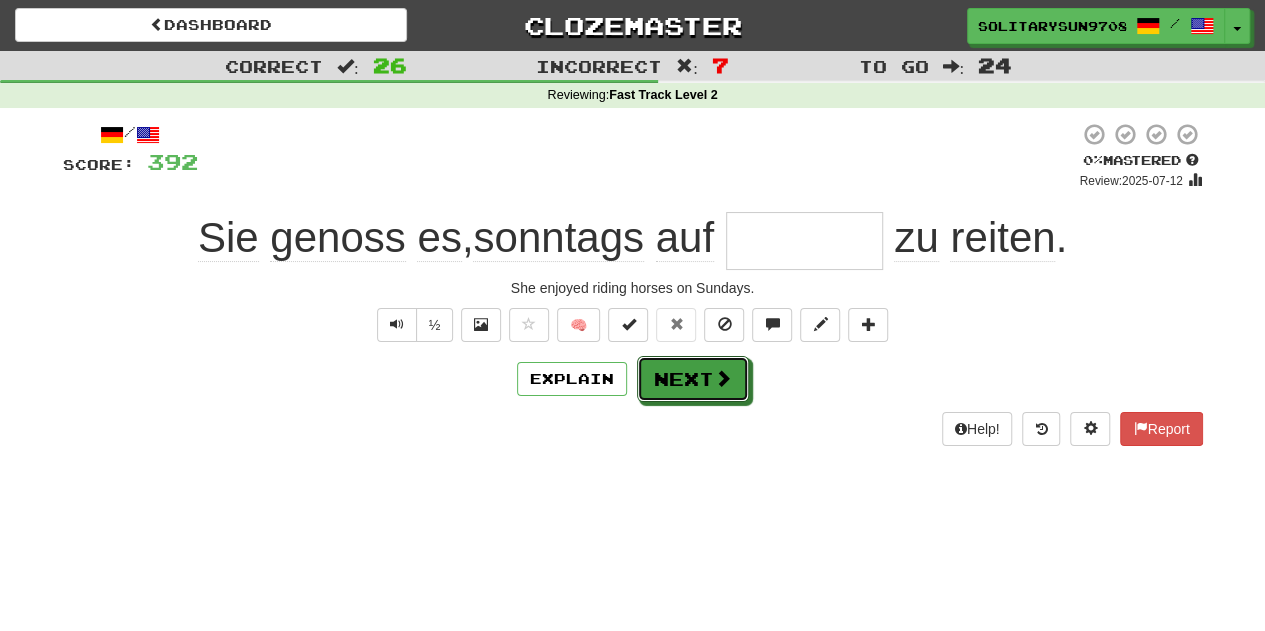 drag, startPoint x: 696, startPoint y: 371, endPoint x: 485, endPoint y: 511, distance: 253.22125 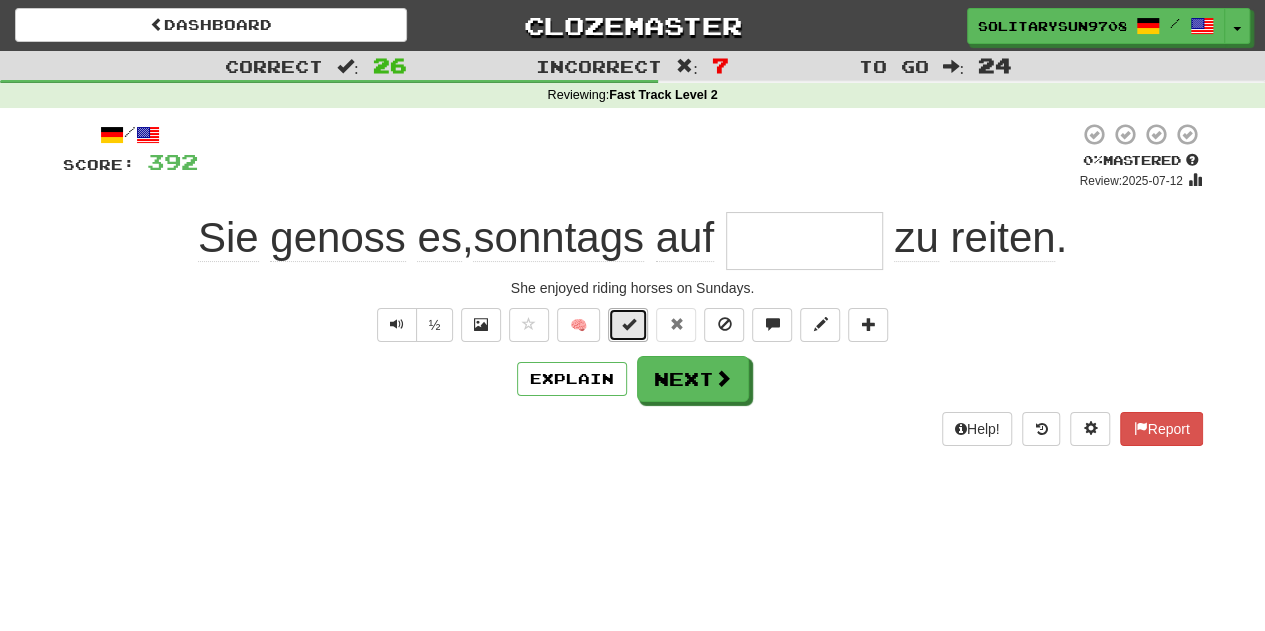 click at bounding box center (628, 325) 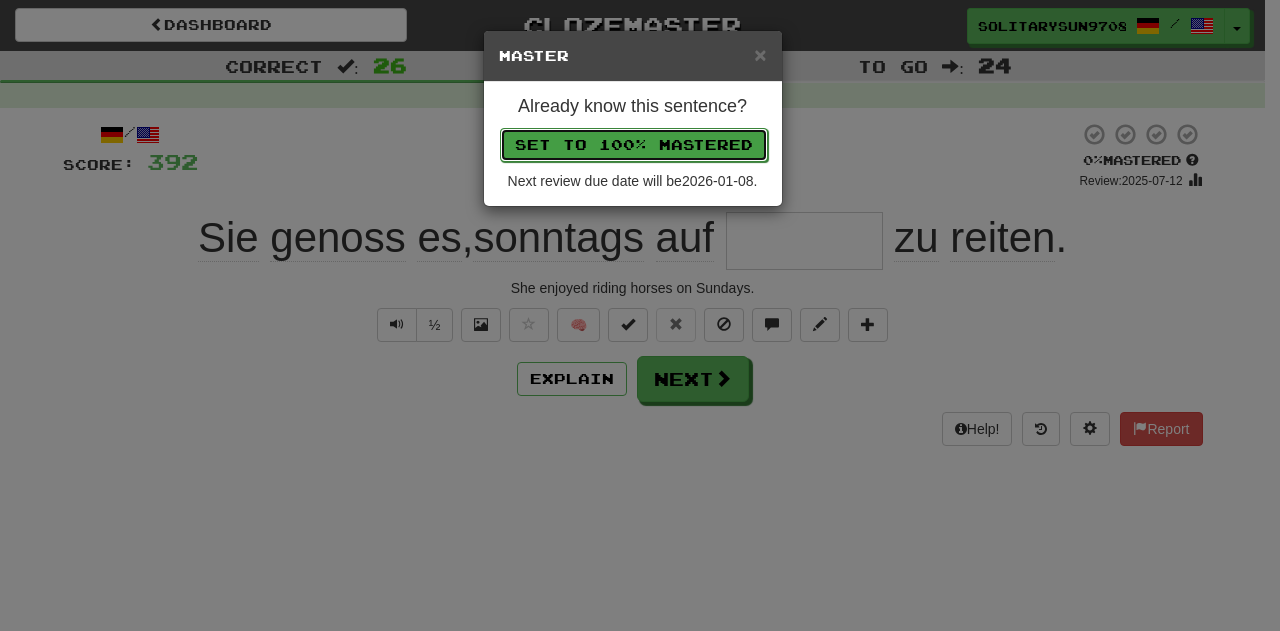 click on "Set to 100% Mastered" at bounding box center (634, 145) 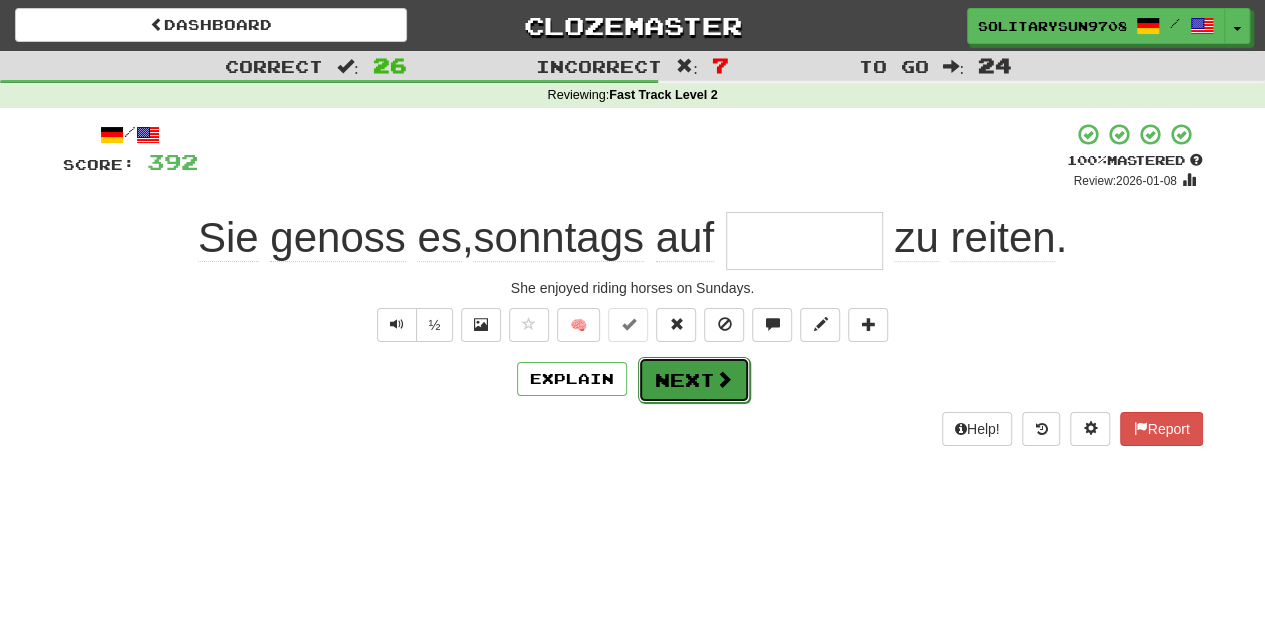 click on "Next" at bounding box center (694, 380) 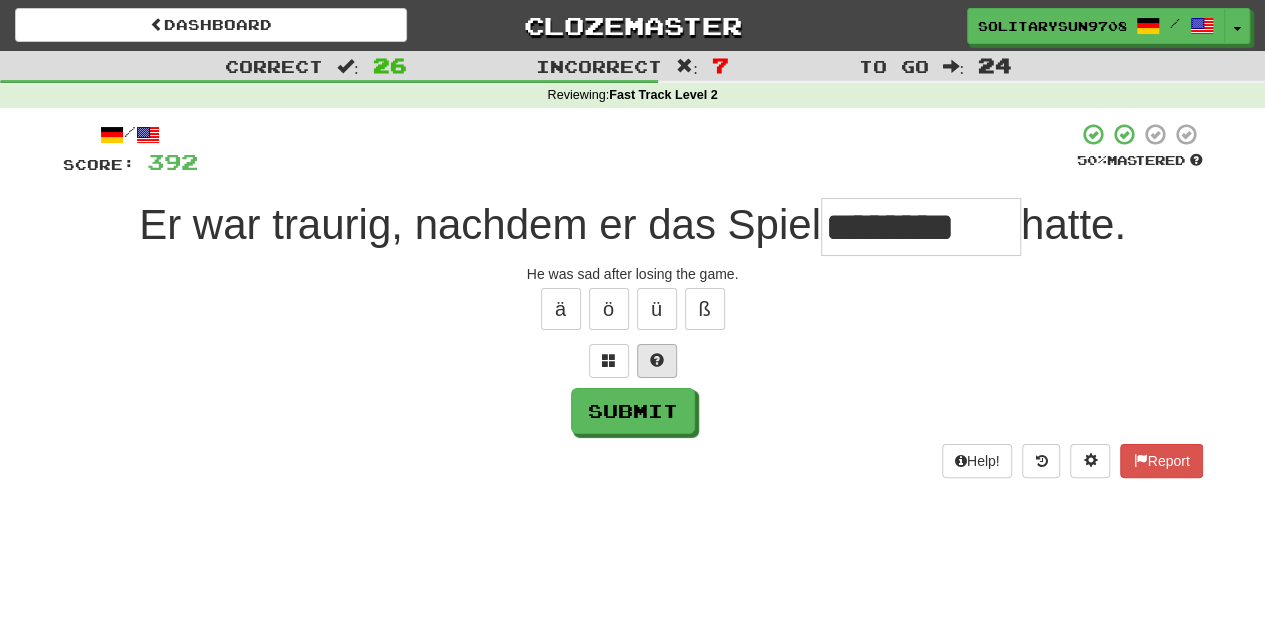 type on "********" 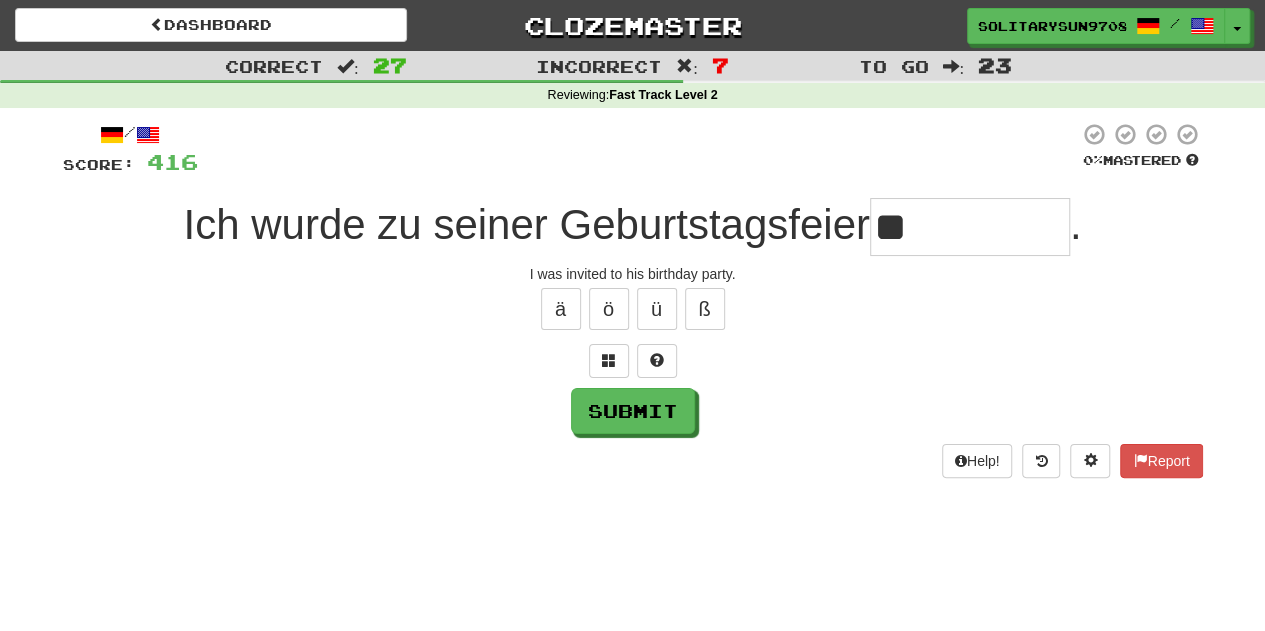 type on "*" 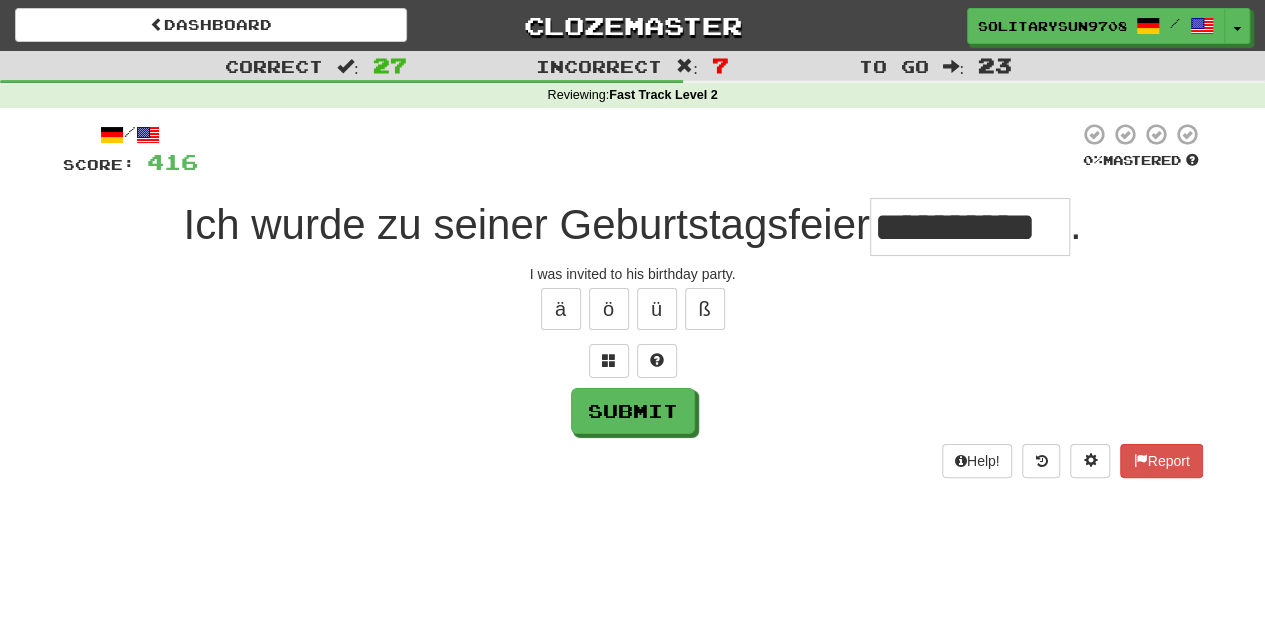 scroll, scrollTop: 0, scrollLeft: 12, axis: horizontal 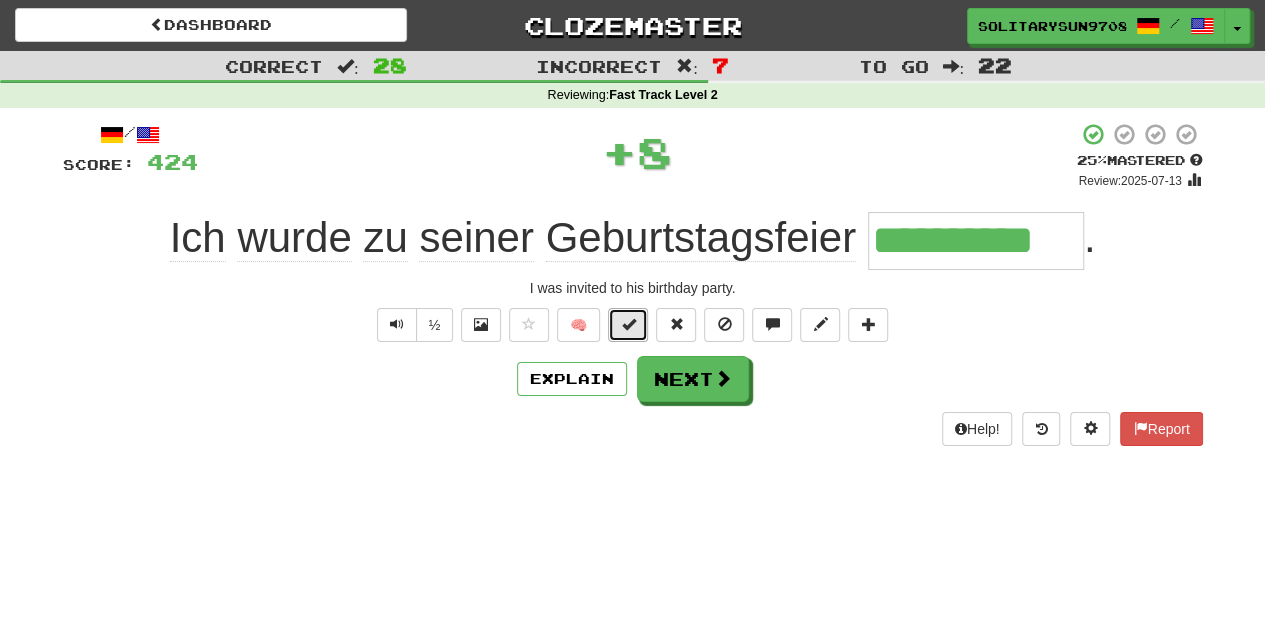 click at bounding box center [628, 324] 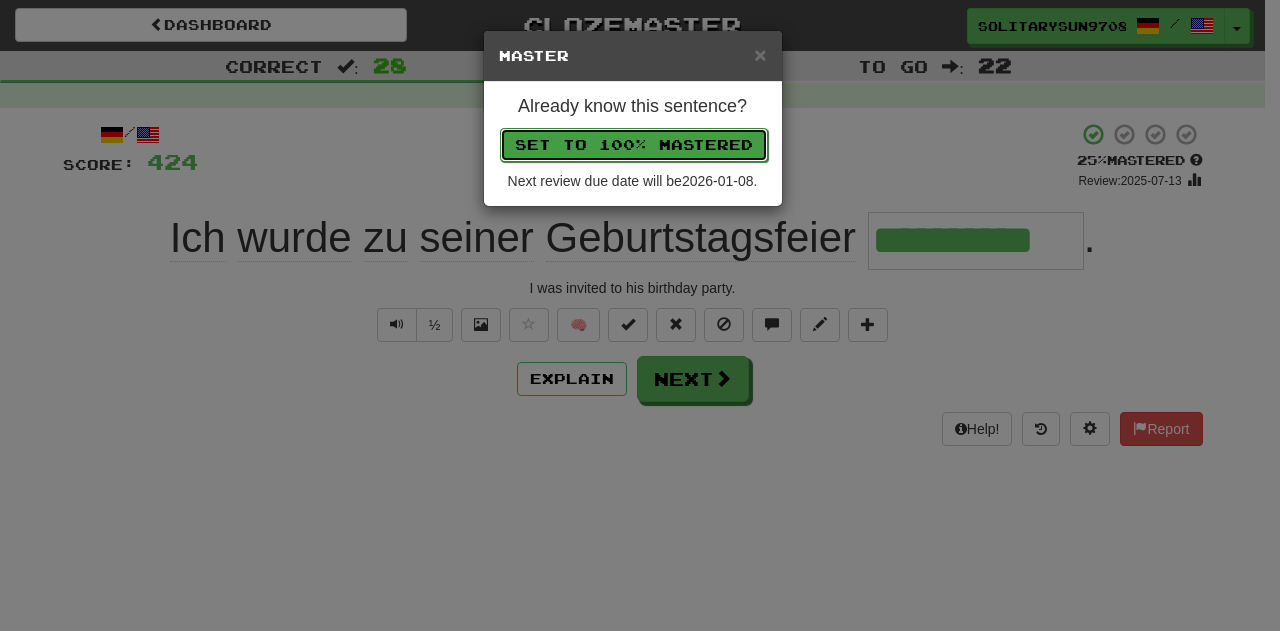 click on "Set to 100% Mastered" at bounding box center (634, 145) 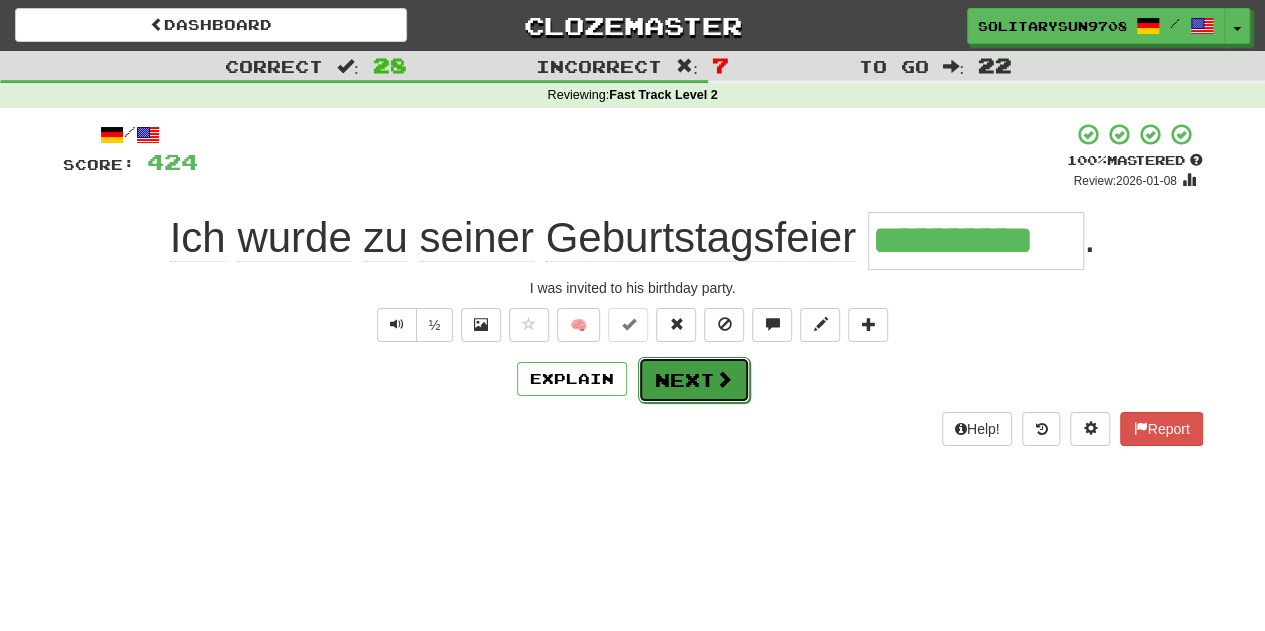 click on "Next" at bounding box center [694, 380] 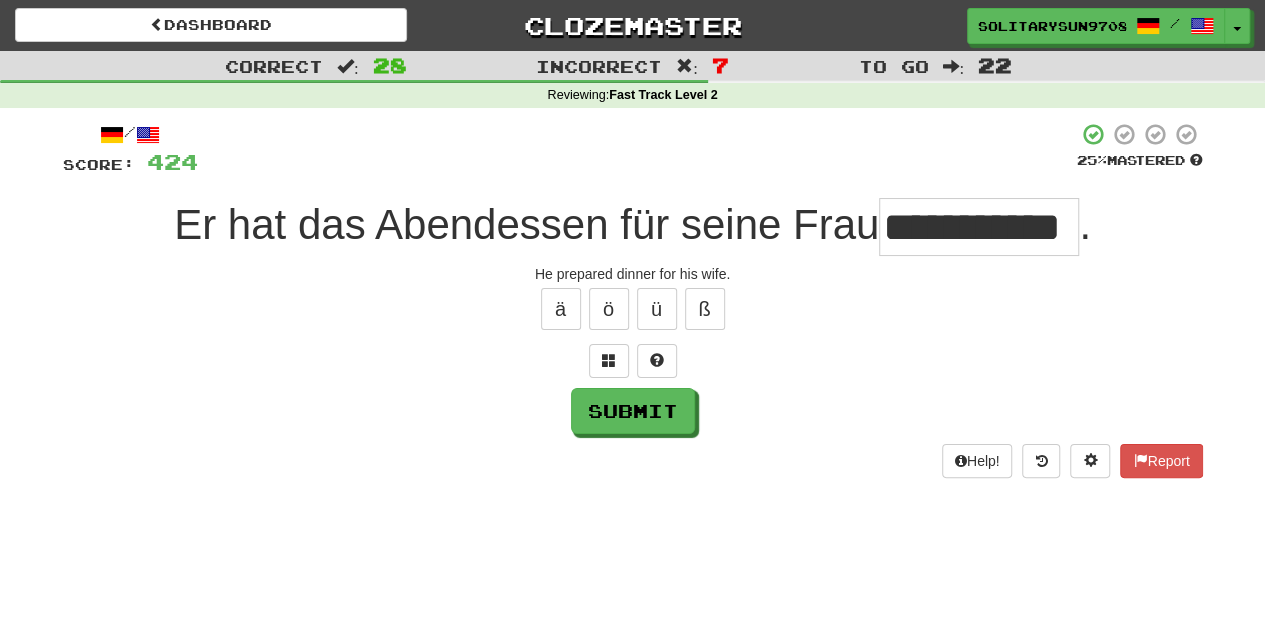 type on "**********" 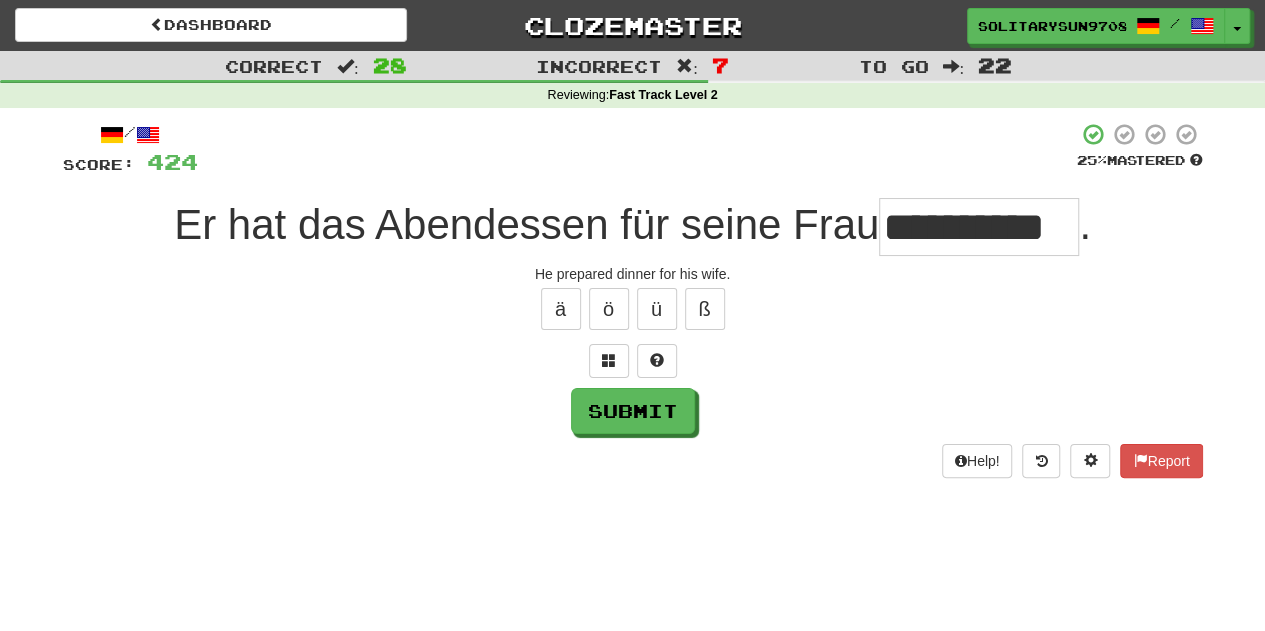 scroll, scrollTop: 0, scrollLeft: 0, axis: both 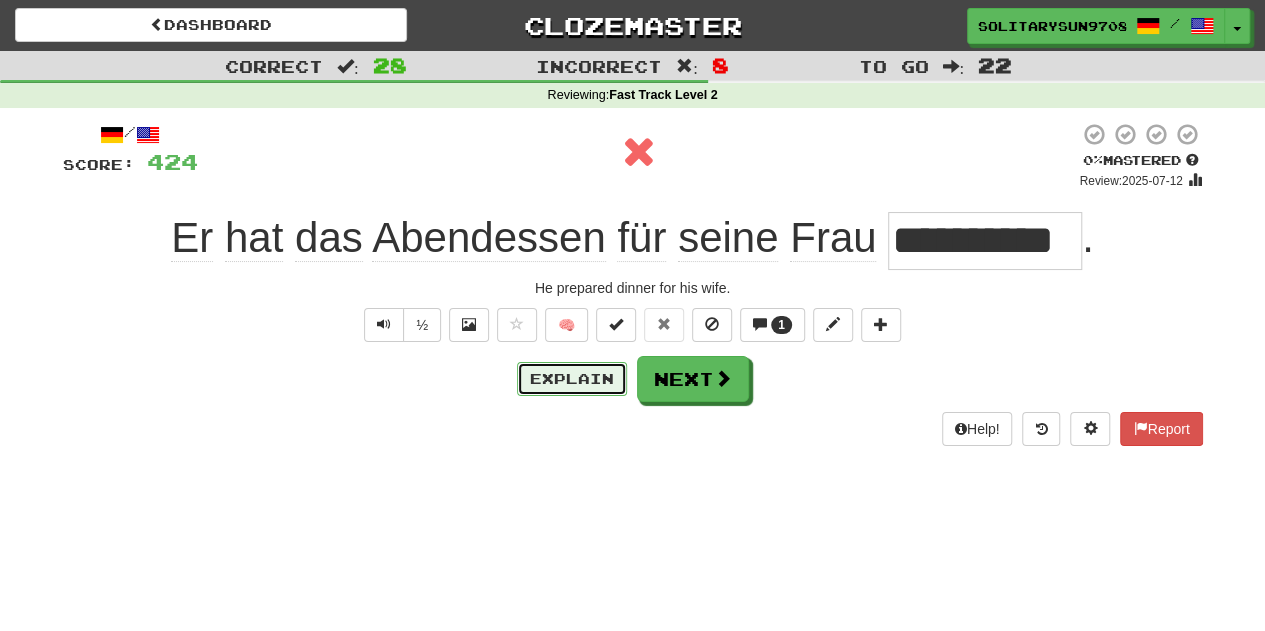 click on "Explain" at bounding box center (572, 379) 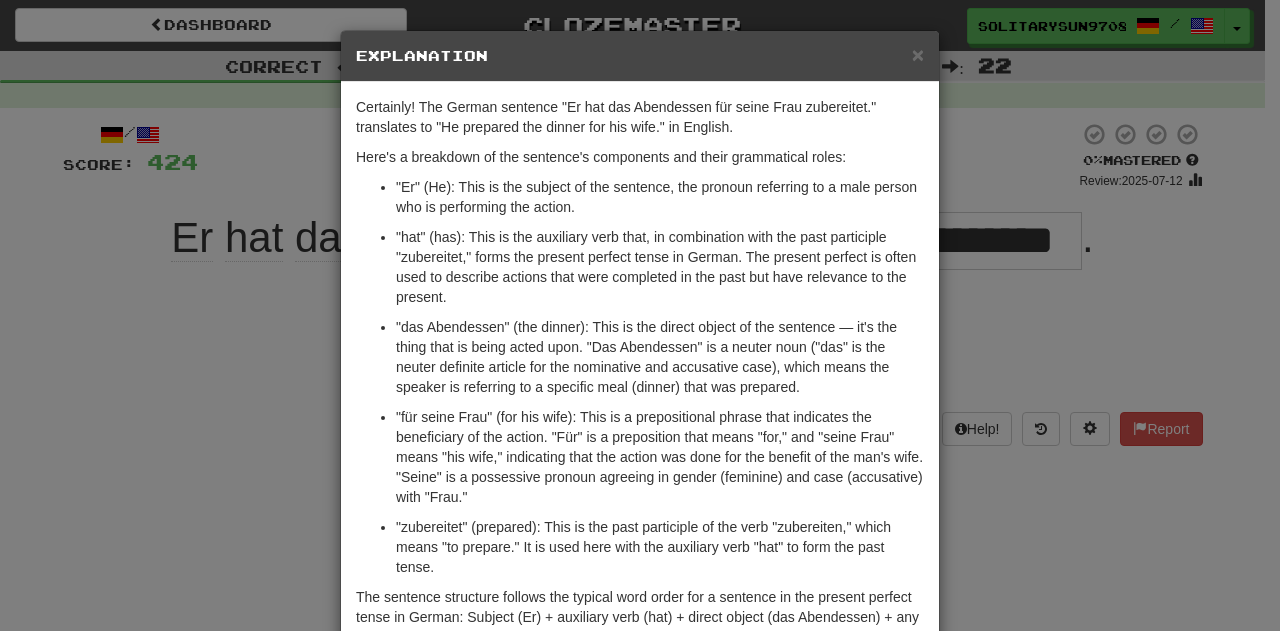 drag, startPoint x: 278, startPoint y: 403, endPoint x: 444, endPoint y: 16, distance: 421.09976 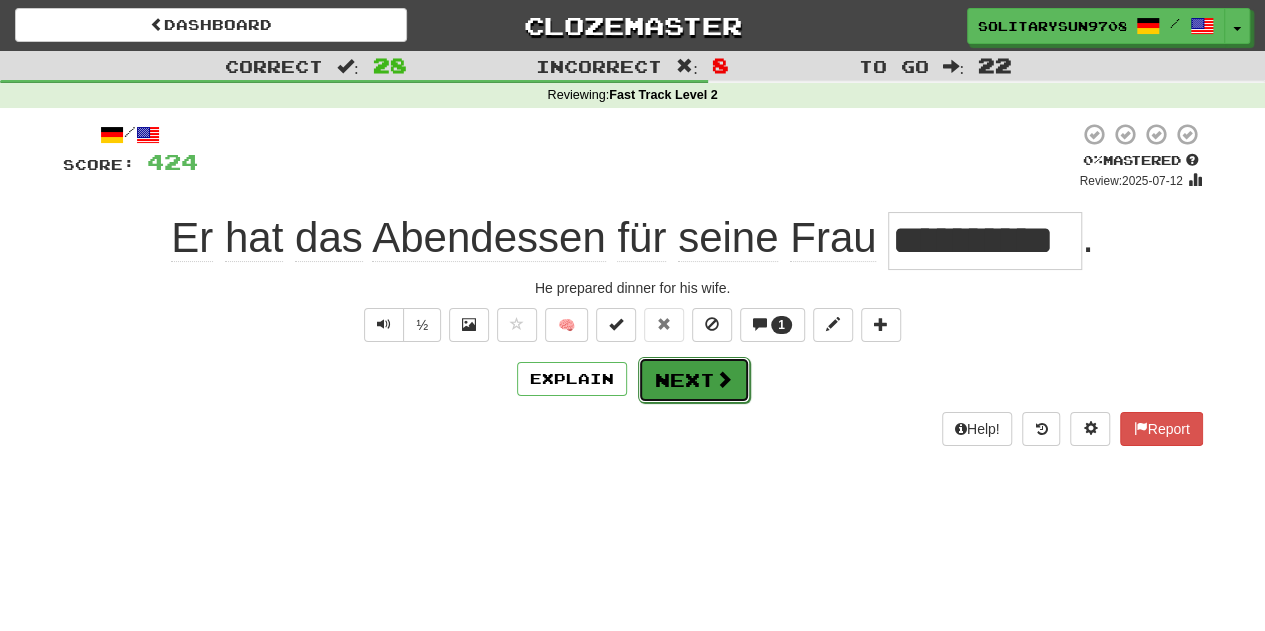 click at bounding box center [724, 379] 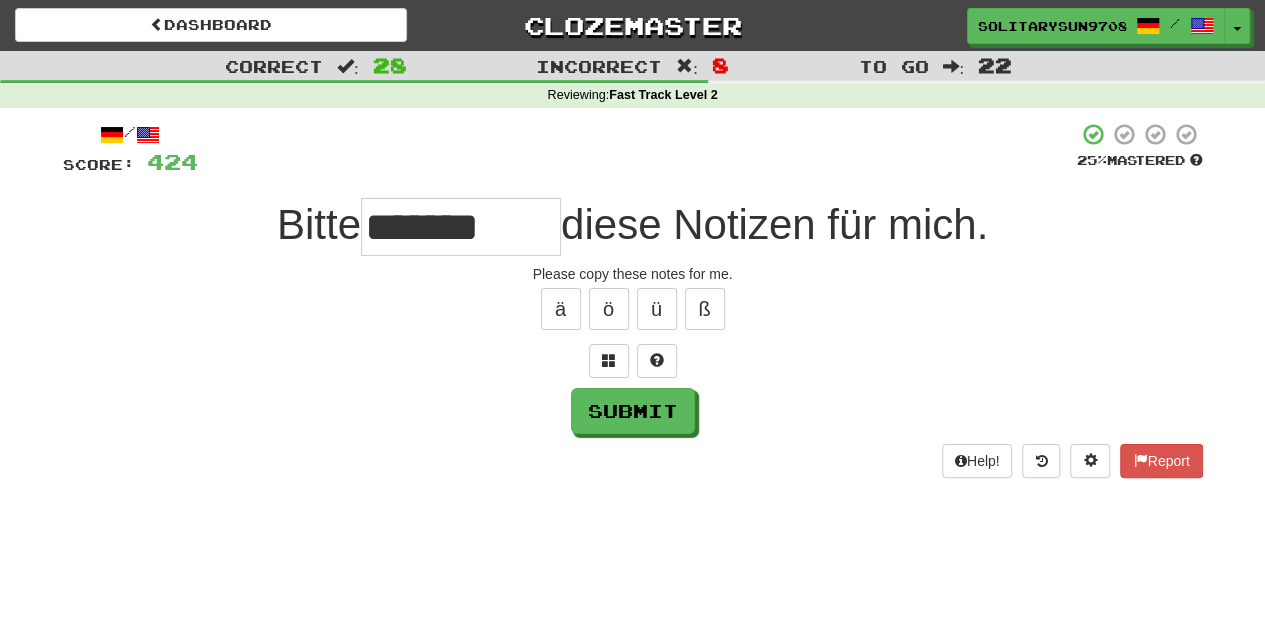type on "*******" 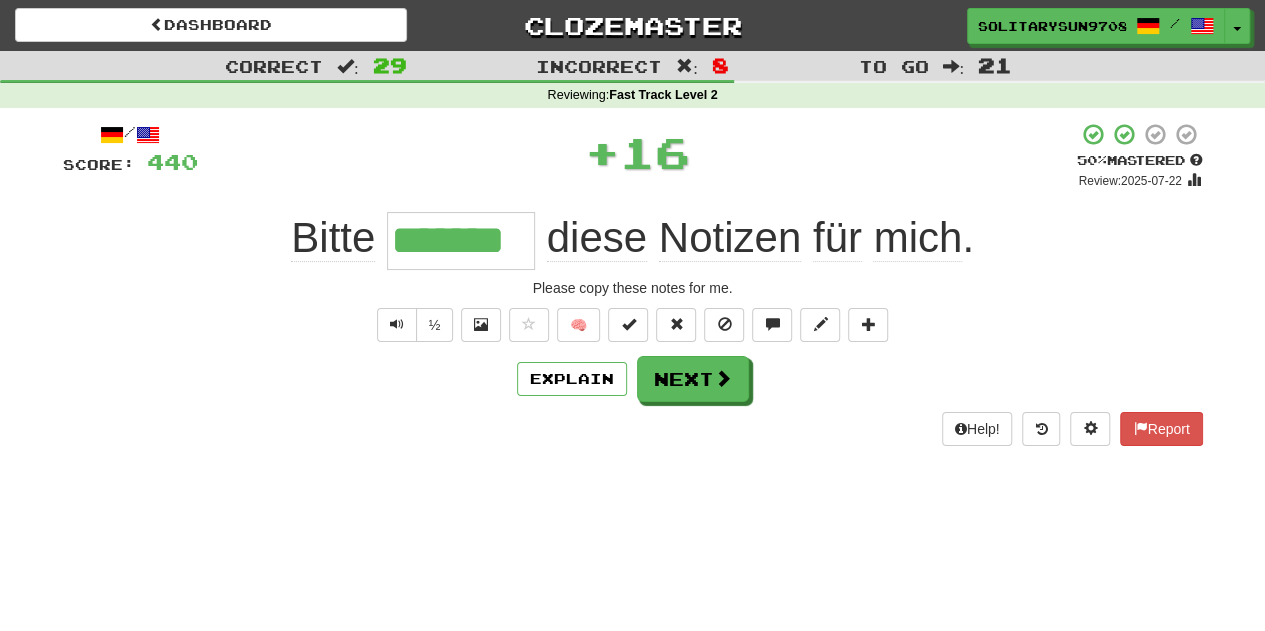 click on "½ 🧠" at bounding box center [633, 325] 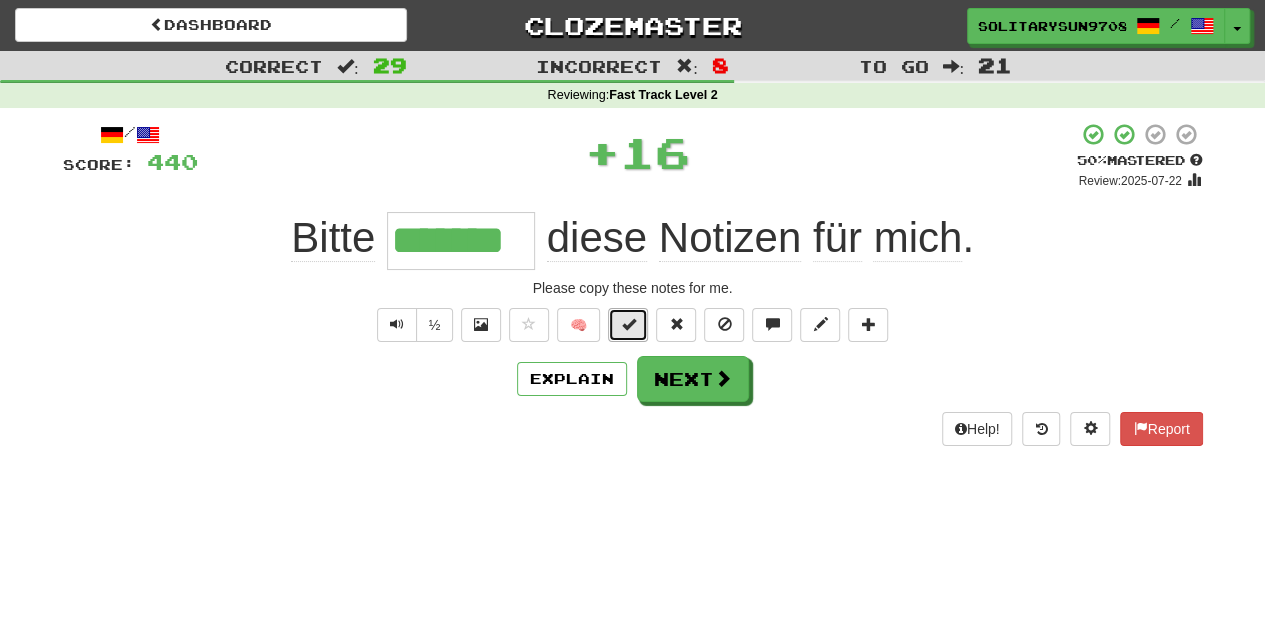 click at bounding box center (628, 325) 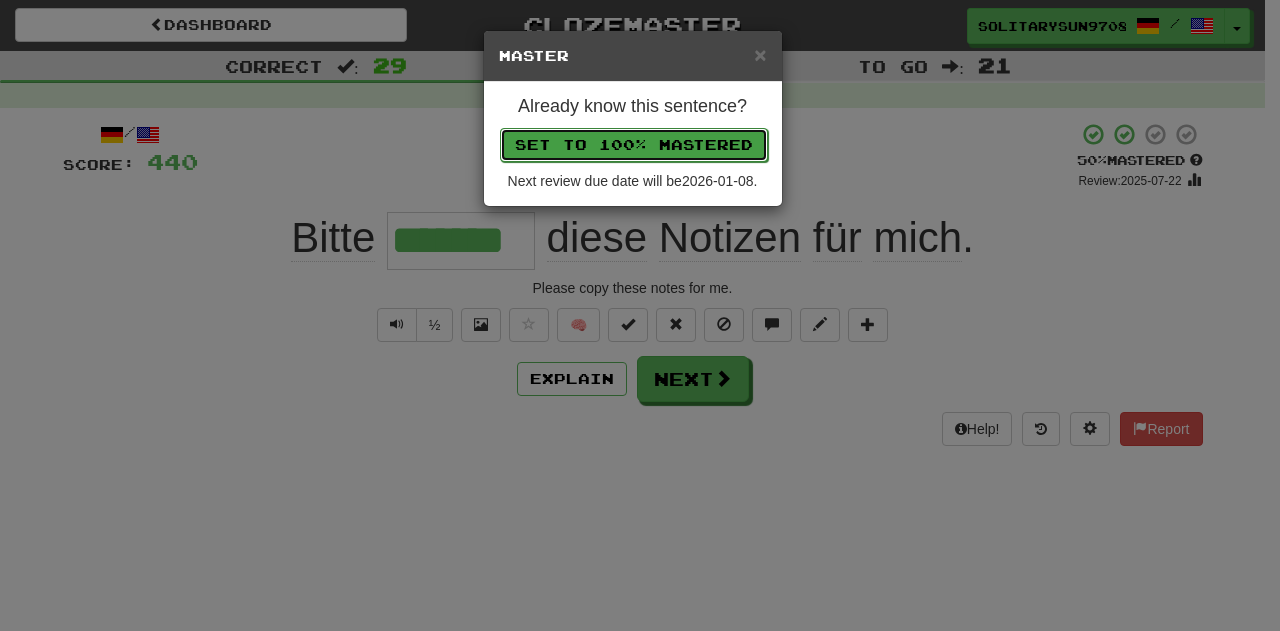 click on "Set to 100% Mastered" at bounding box center (634, 145) 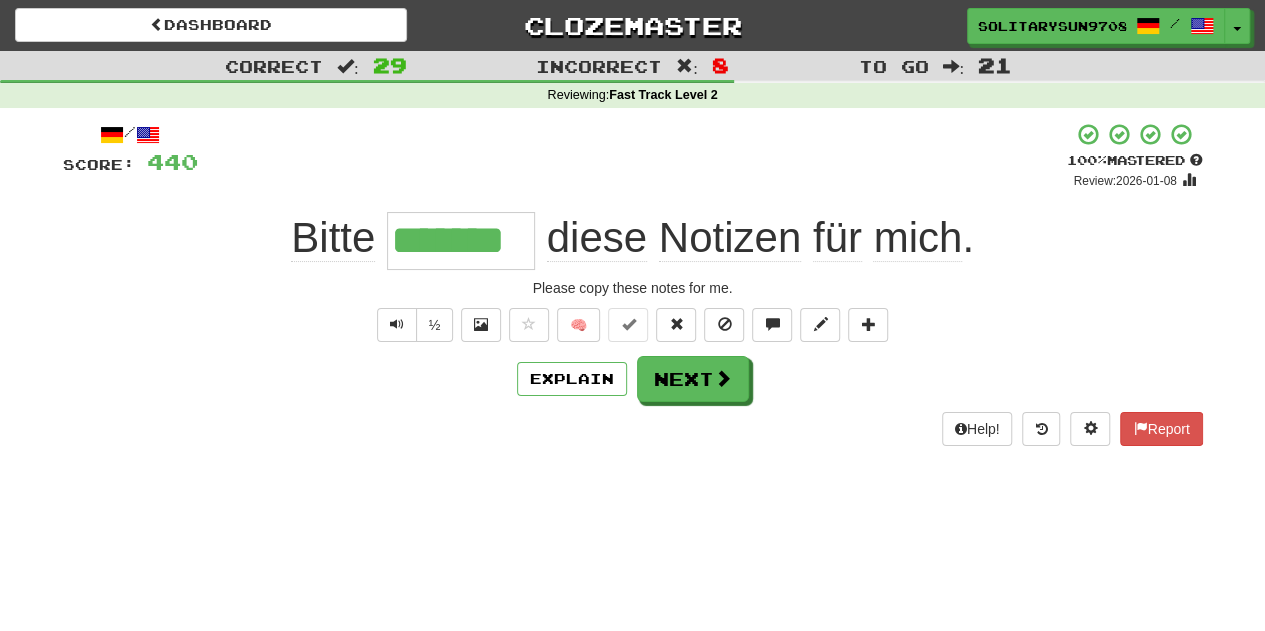click on "Help!  Report" at bounding box center [633, 429] 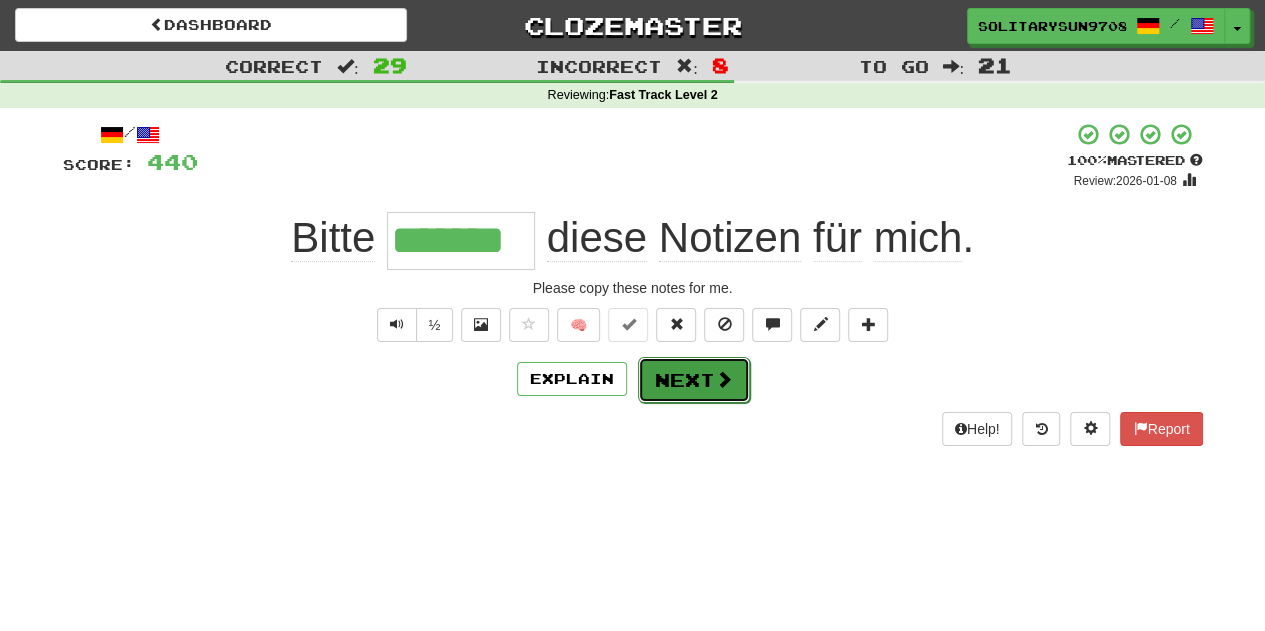 click on "Next" at bounding box center [694, 380] 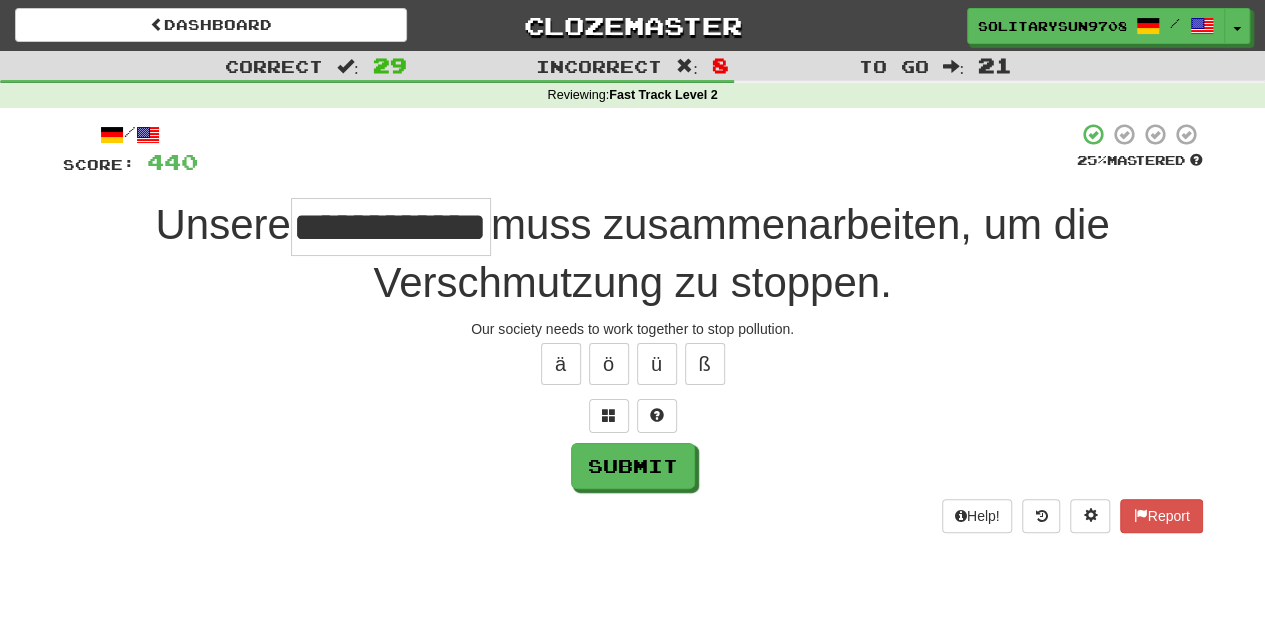 scroll, scrollTop: 0, scrollLeft: 29, axis: horizontal 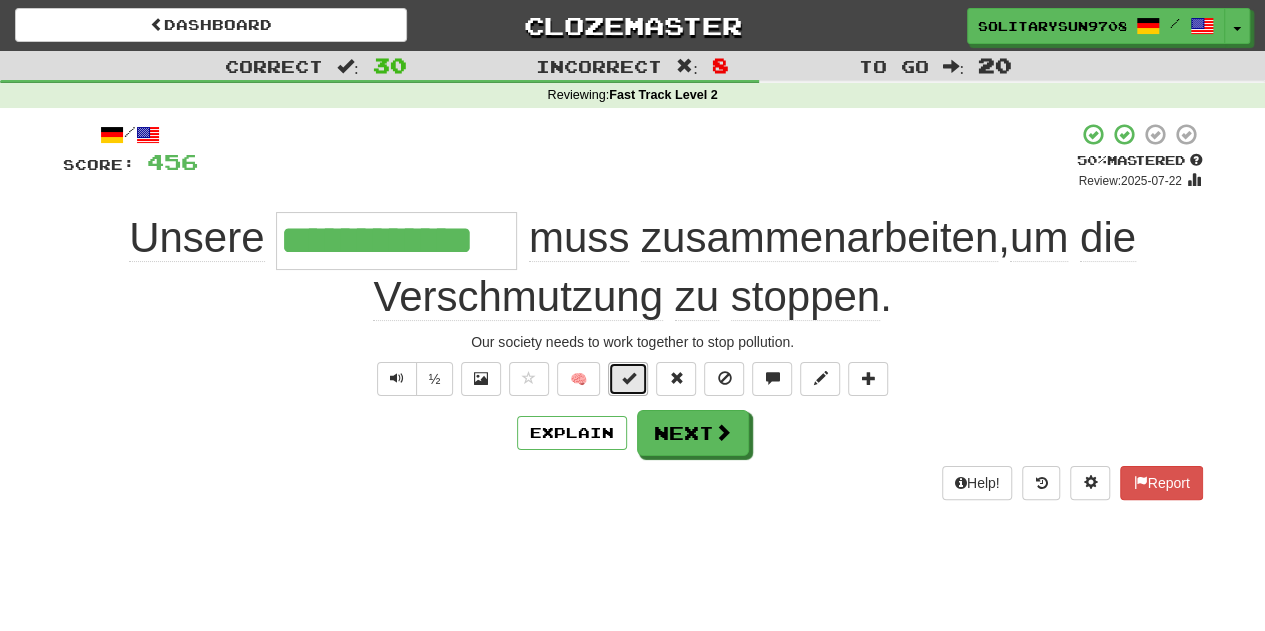 click at bounding box center (628, 378) 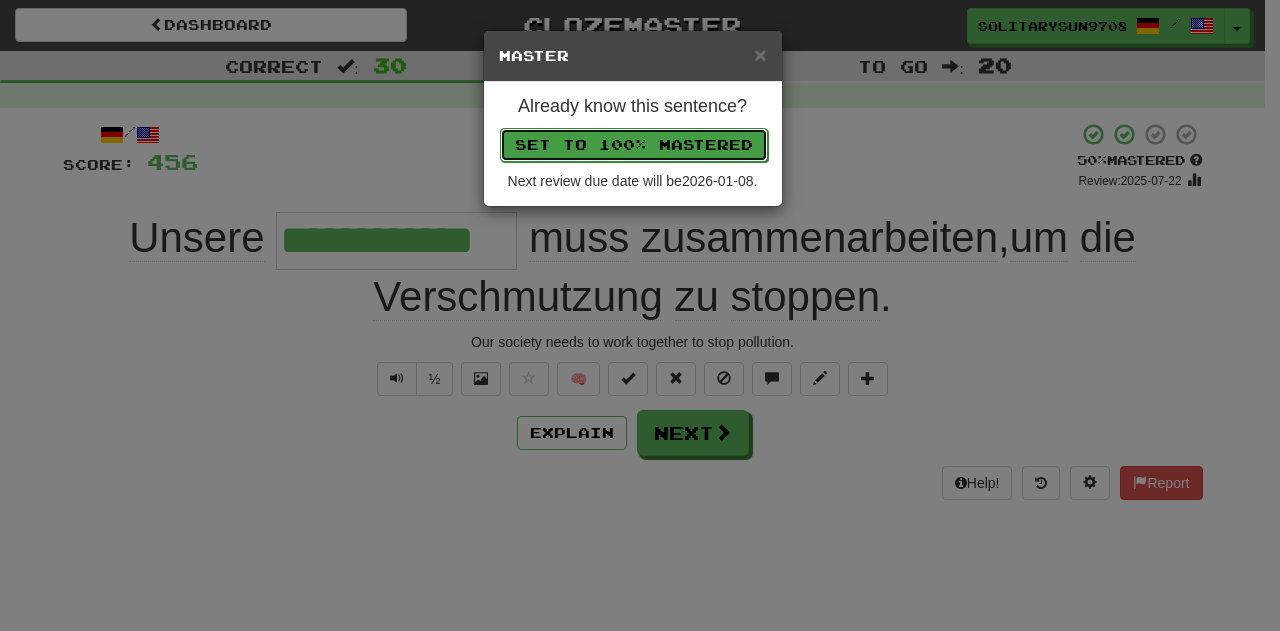 click on "Set to 100% Mastered" at bounding box center [634, 145] 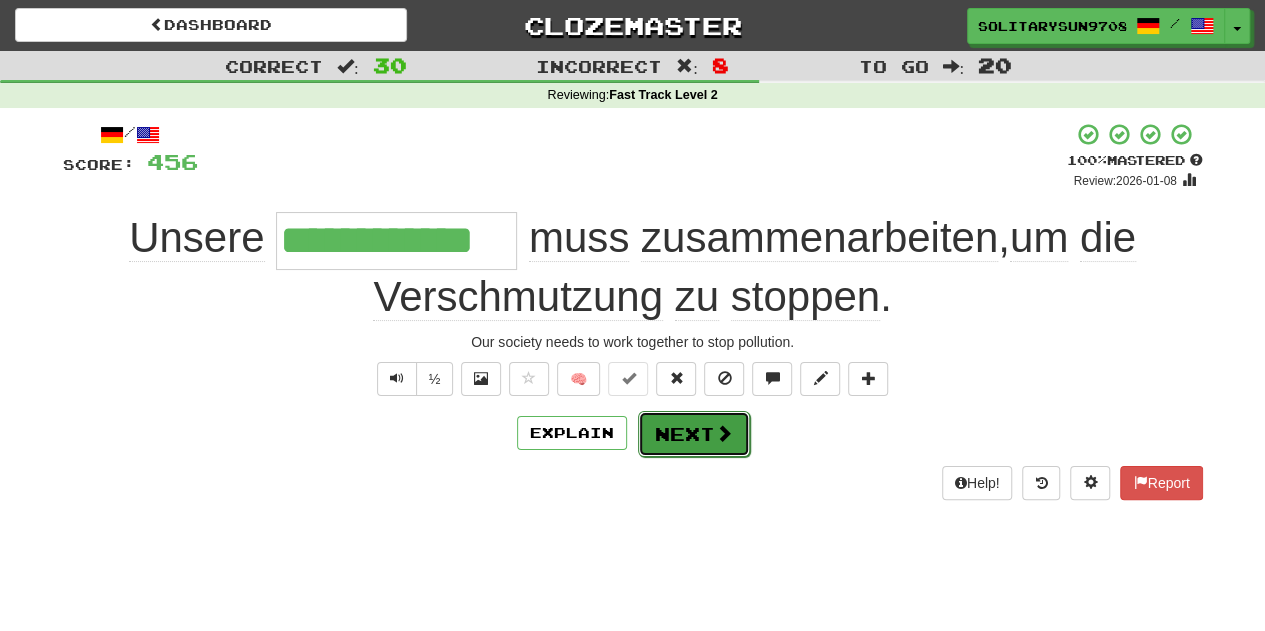 click on "Next" at bounding box center [694, 434] 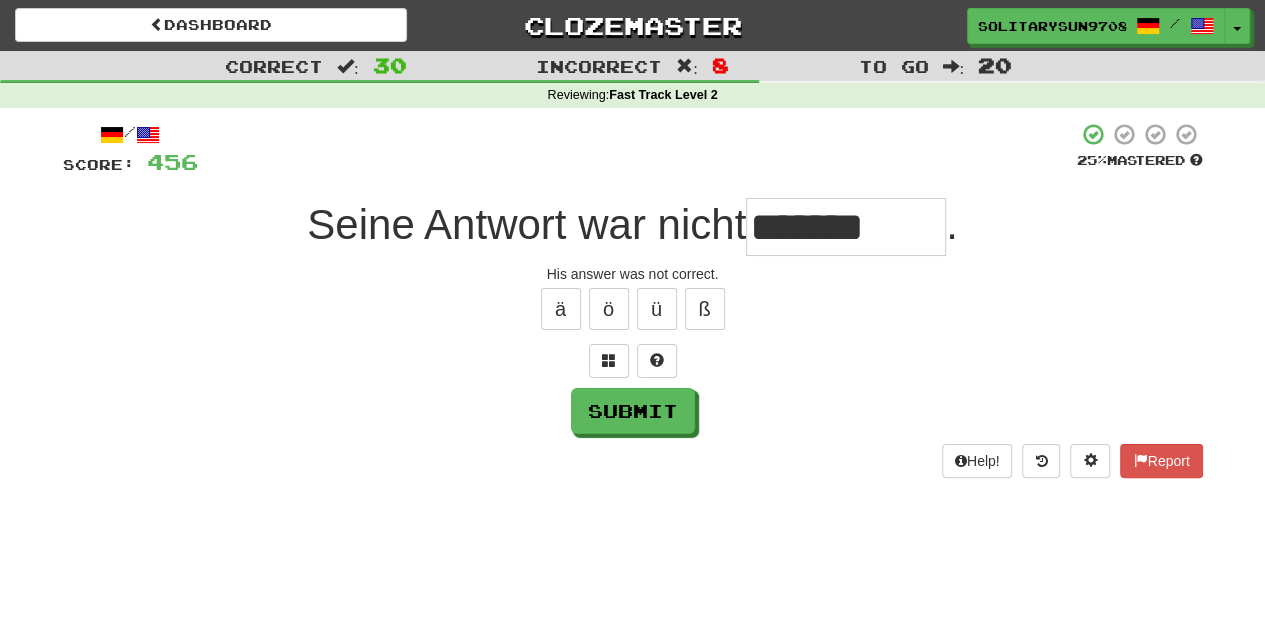 type on "*******" 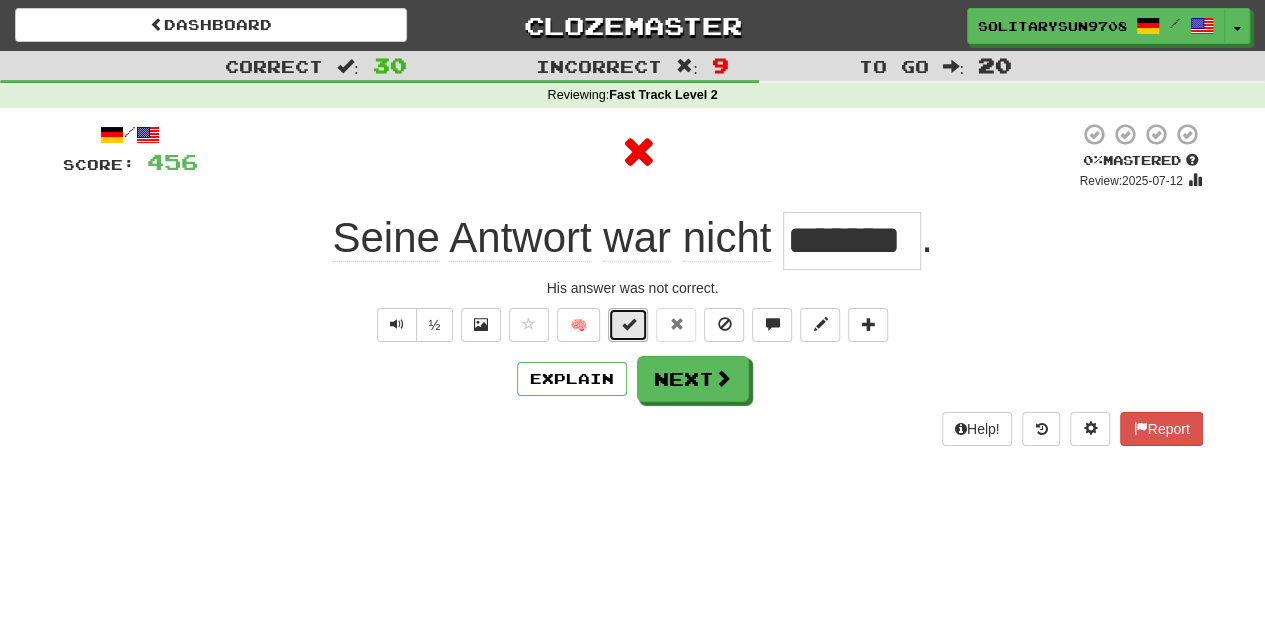 click at bounding box center [628, 325] 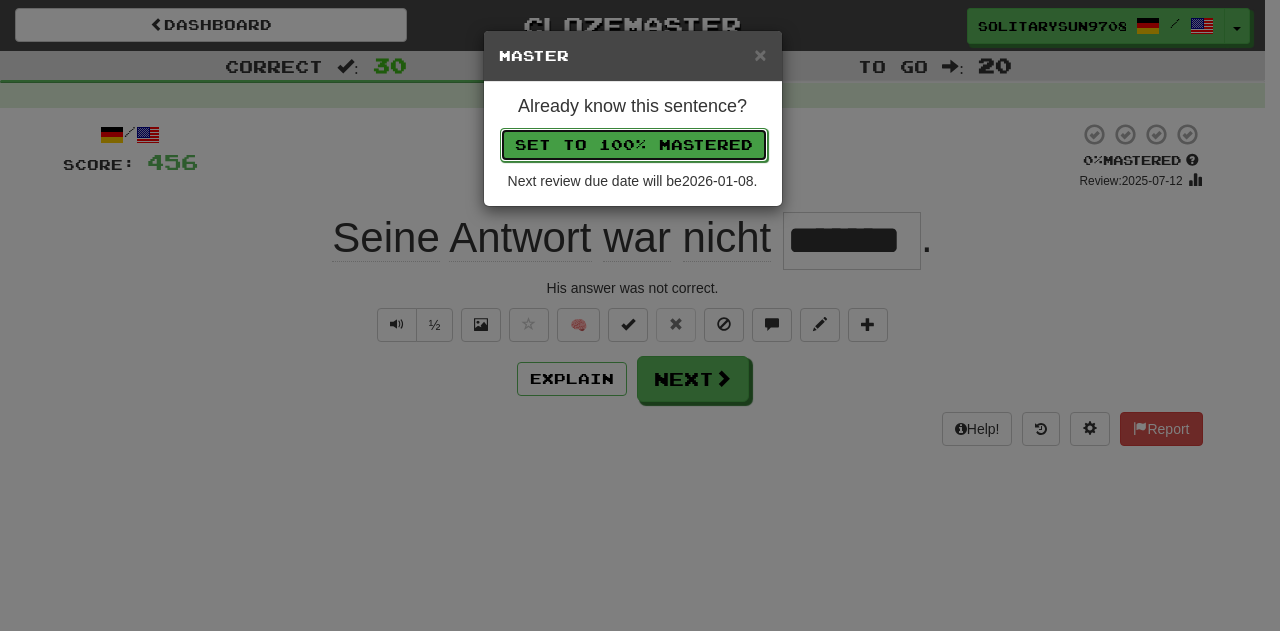 click on "Set to 100% Mastered" at bounding box center (634, 145) 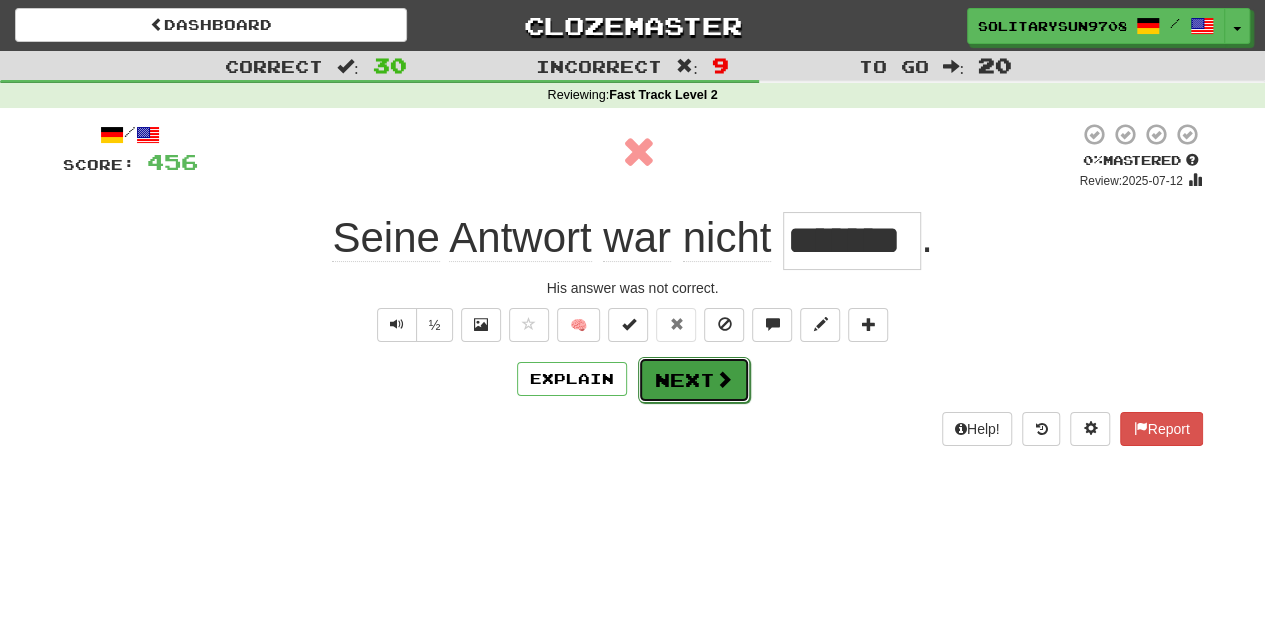 click on "Next" at bounding box center (694, 380) 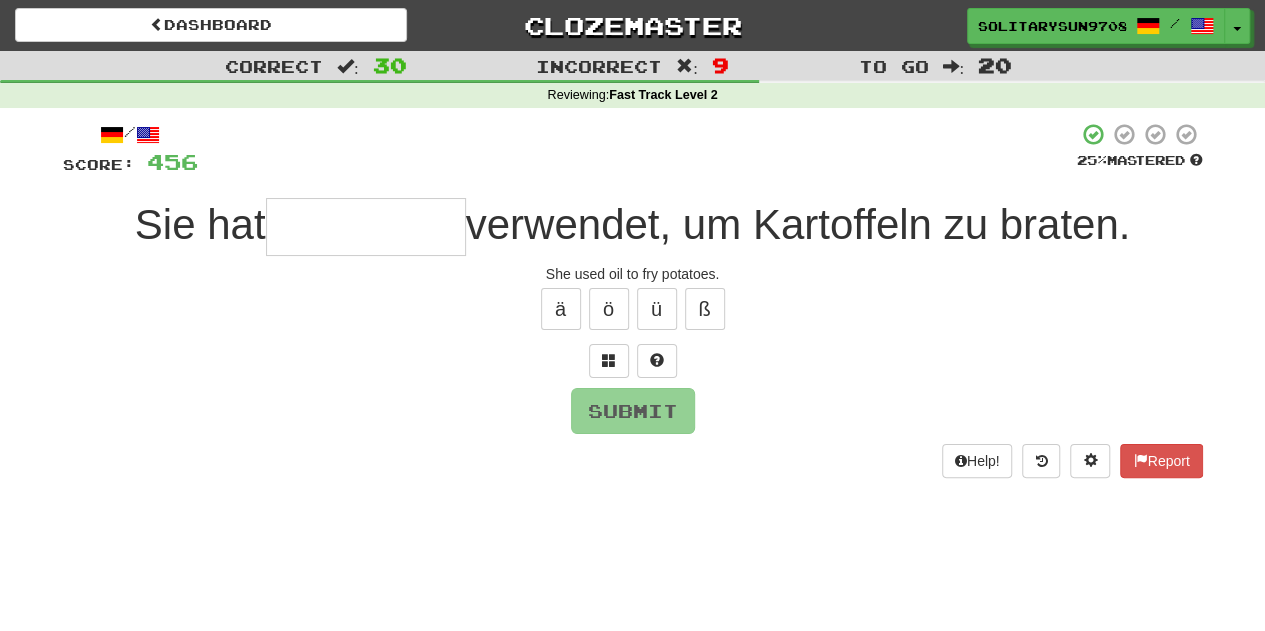 type on "*" 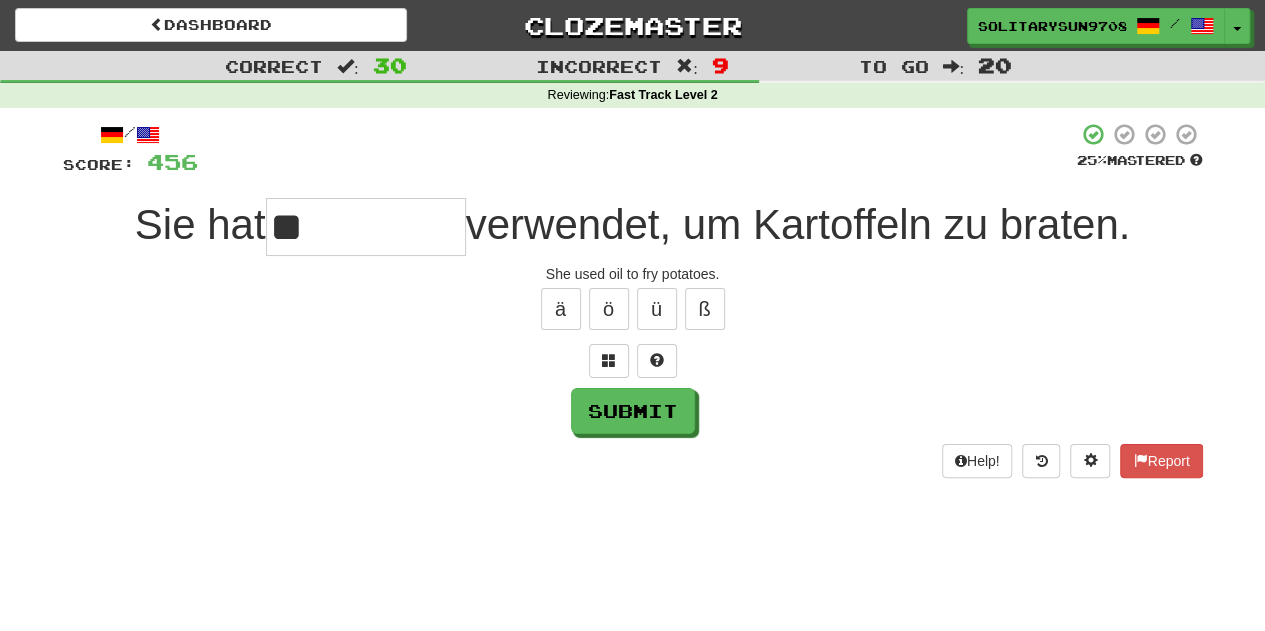 type on "**" 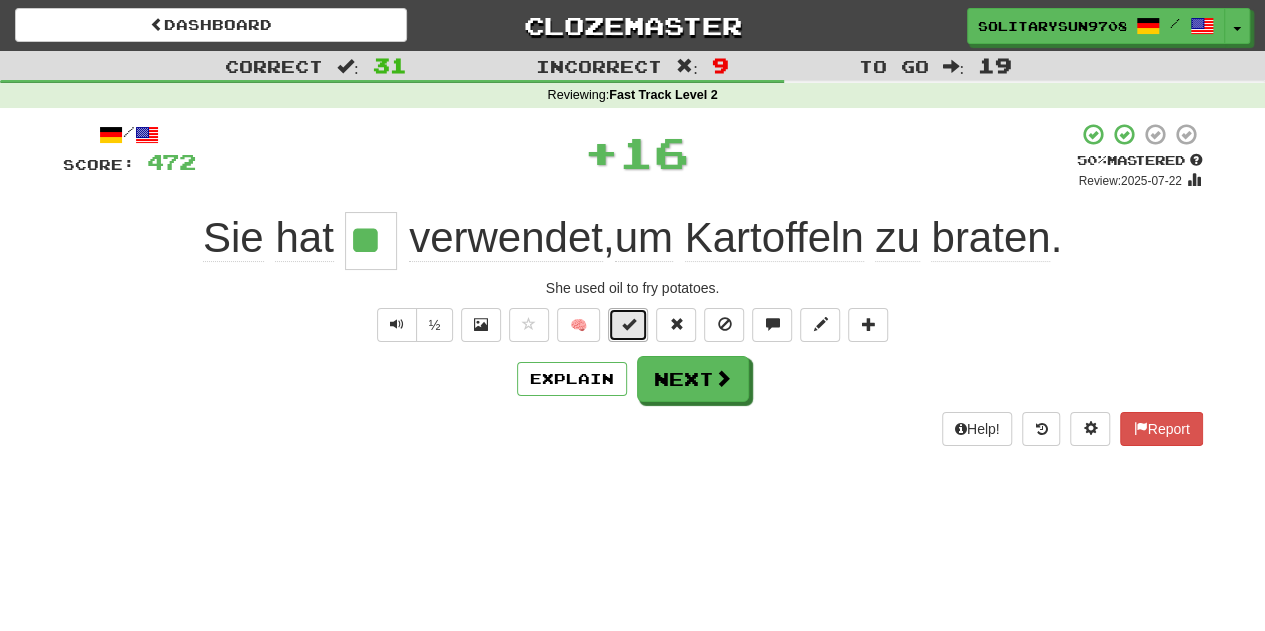 click at bounding box center (628, 324) 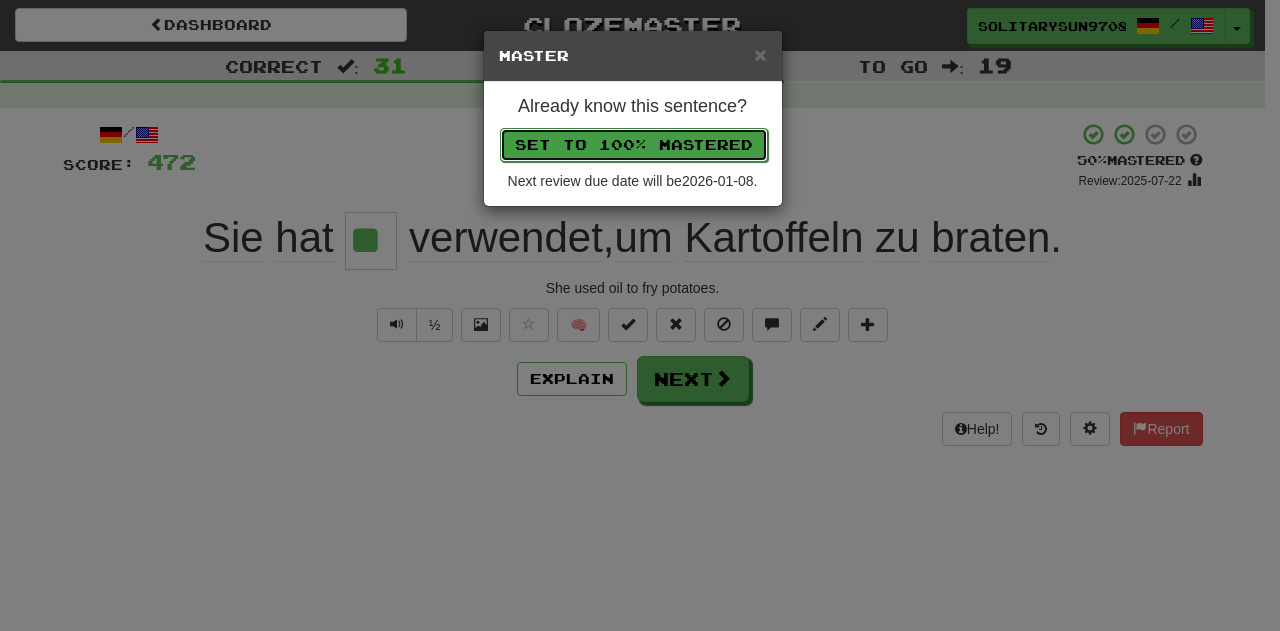 click on "Set to 100% Mastered" at bounding box center (634, 145) 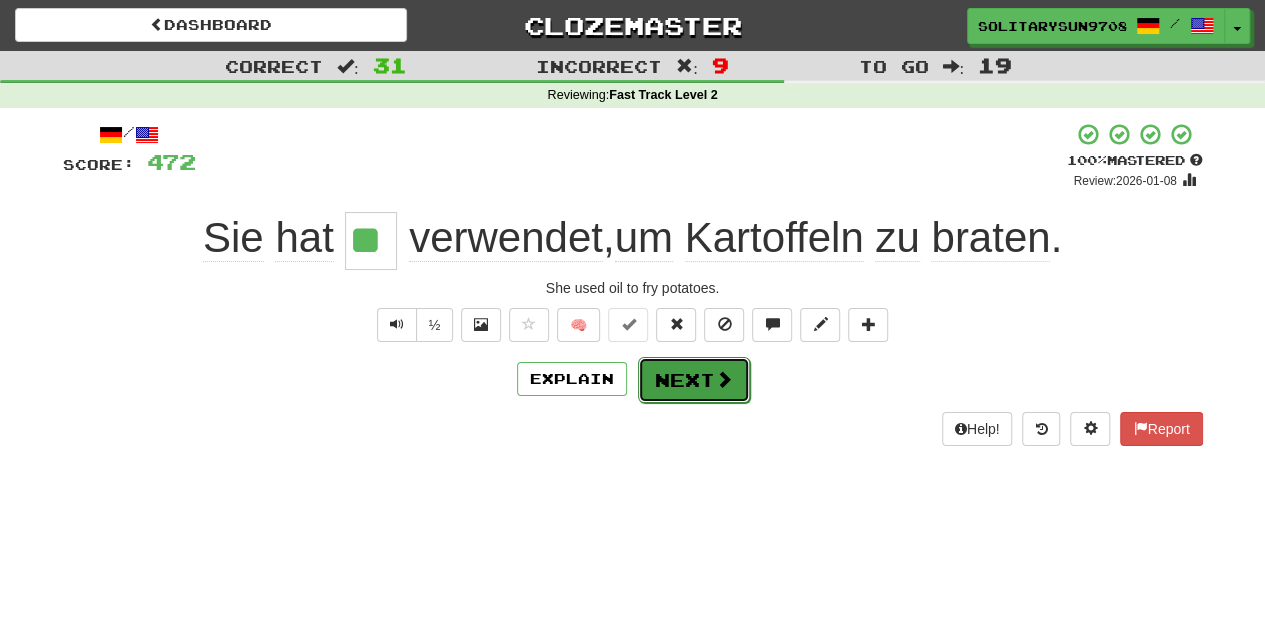click at bounding box center (724, 379) 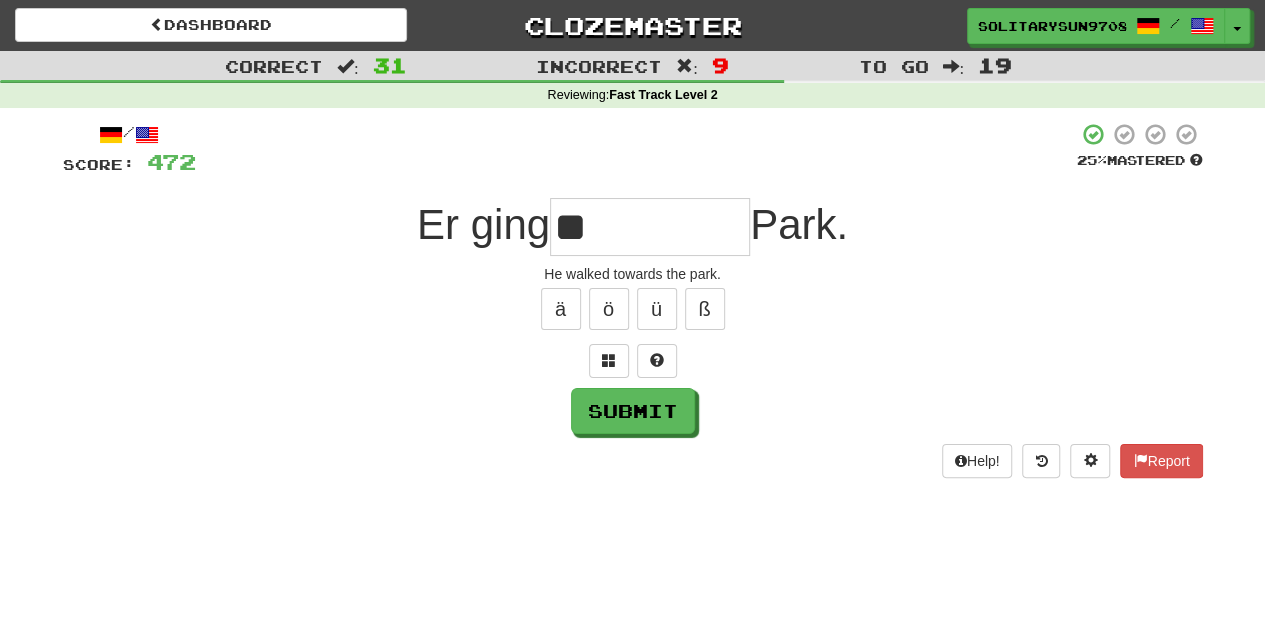 type on "*" 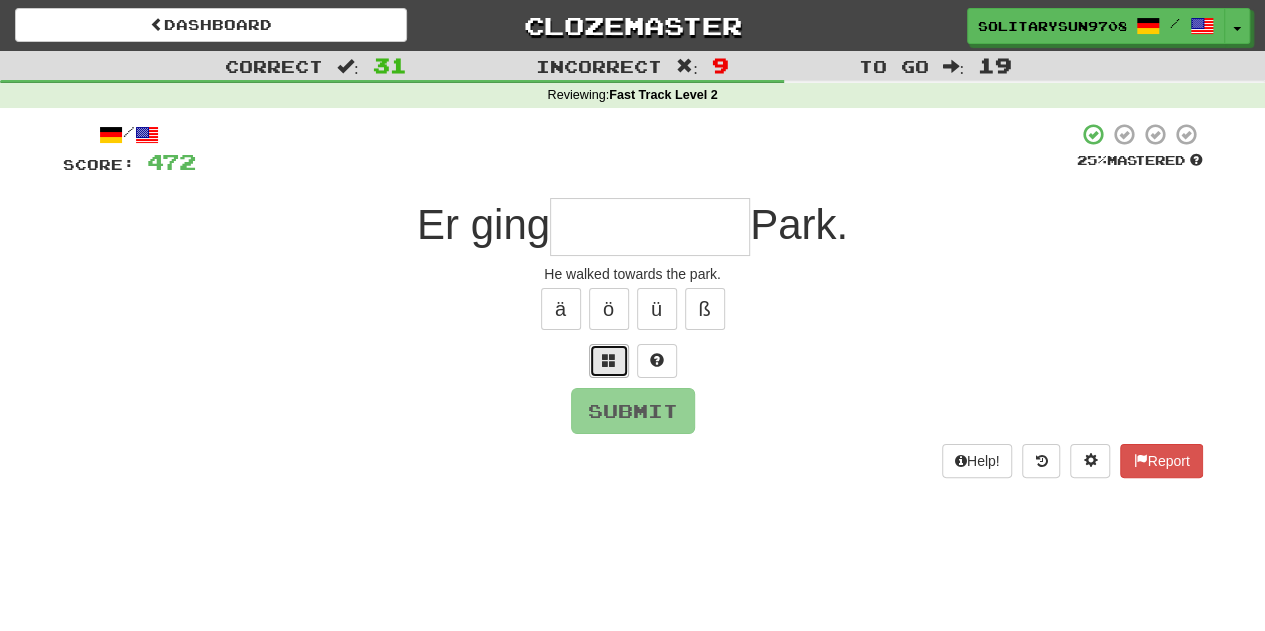 click at bounding box center (609, 361) 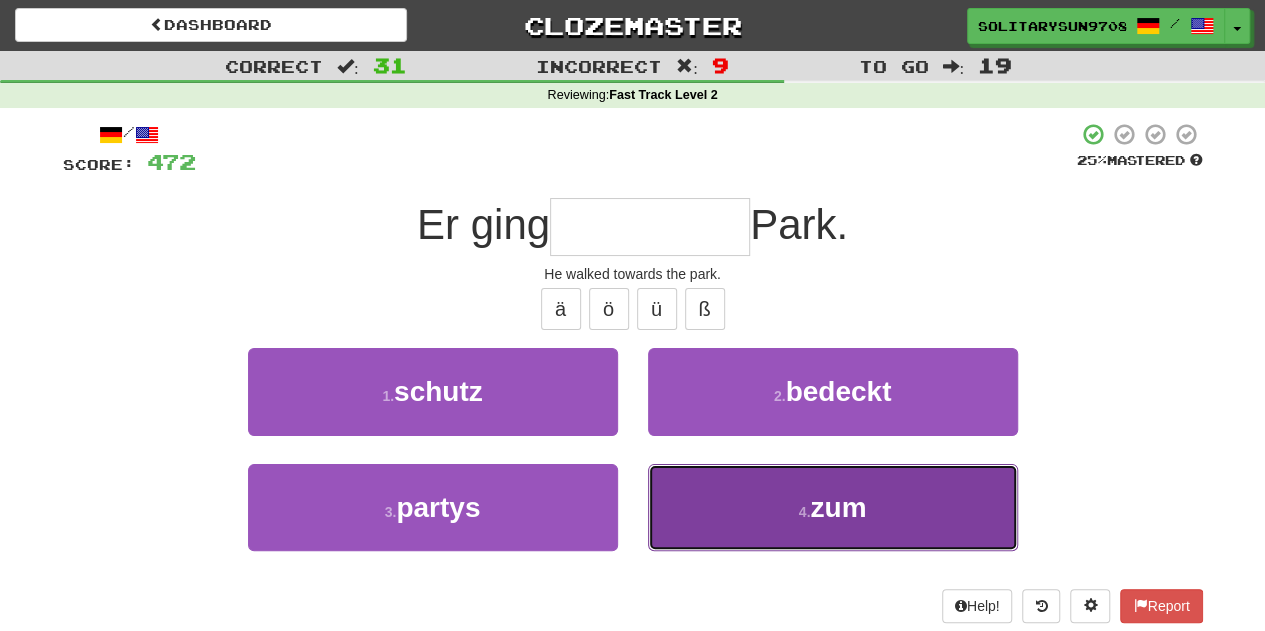 click on "4 .  zum" at bounding box center (833, 507) 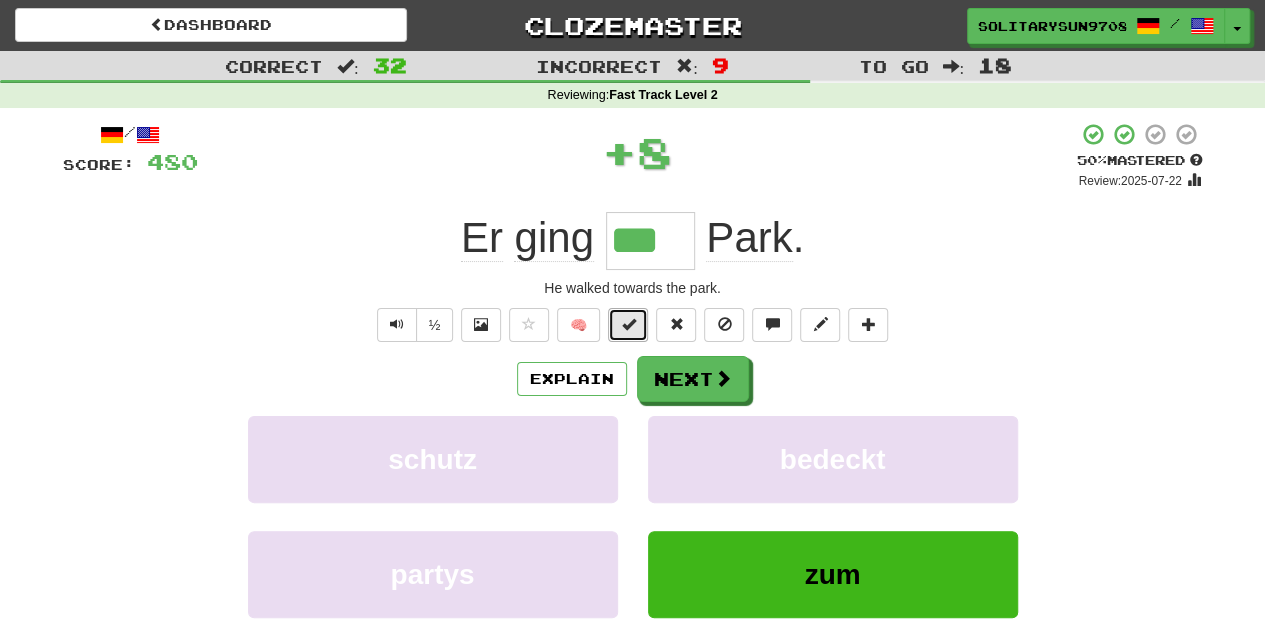 click at bounding box center [628, 324] 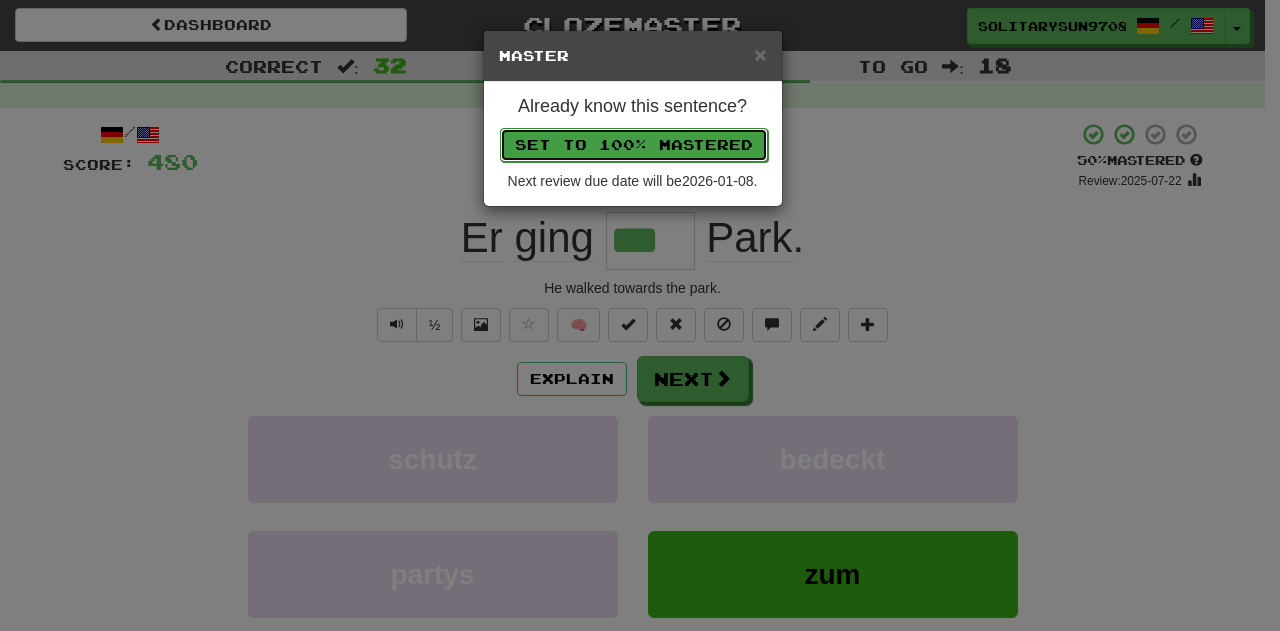 click on "Set to 100% Mastered" at bounding box center (634, 145) 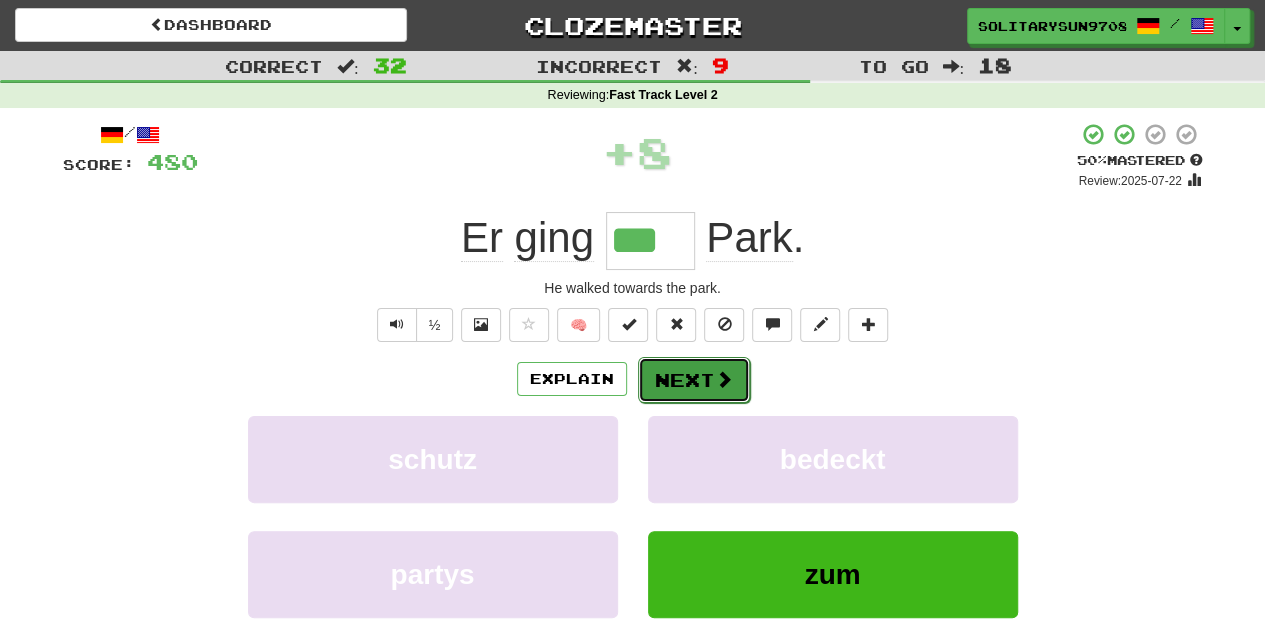 click on "Next" at bounding box center (694, 380) 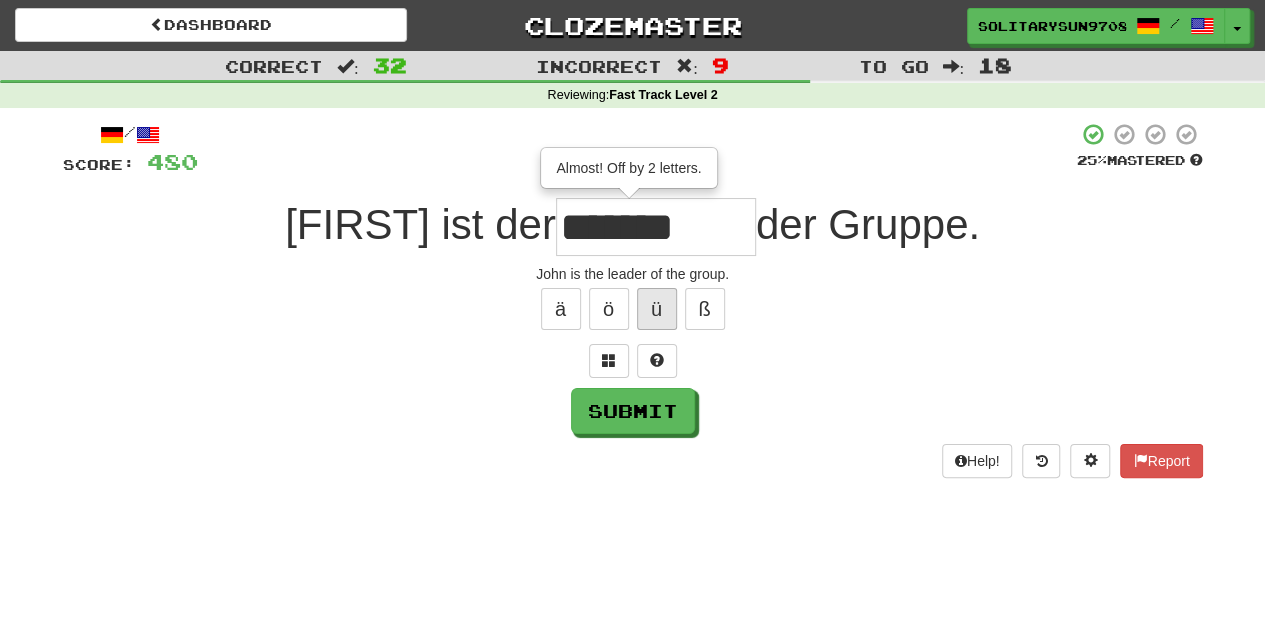 type on "********" 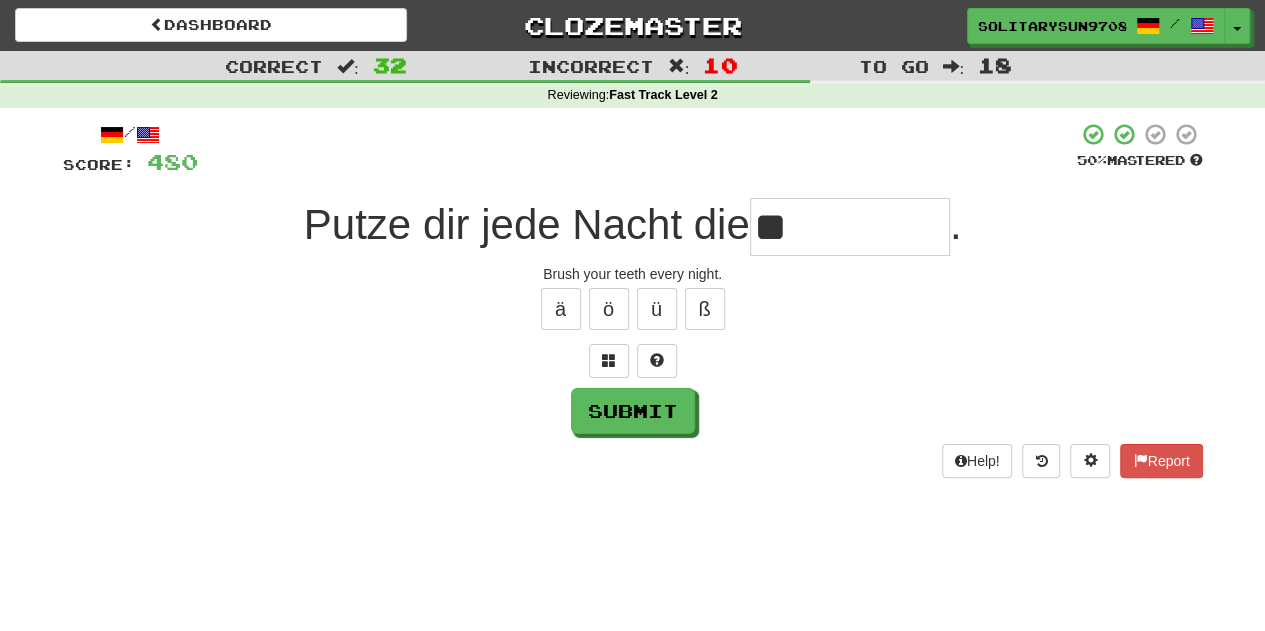 type on "*" 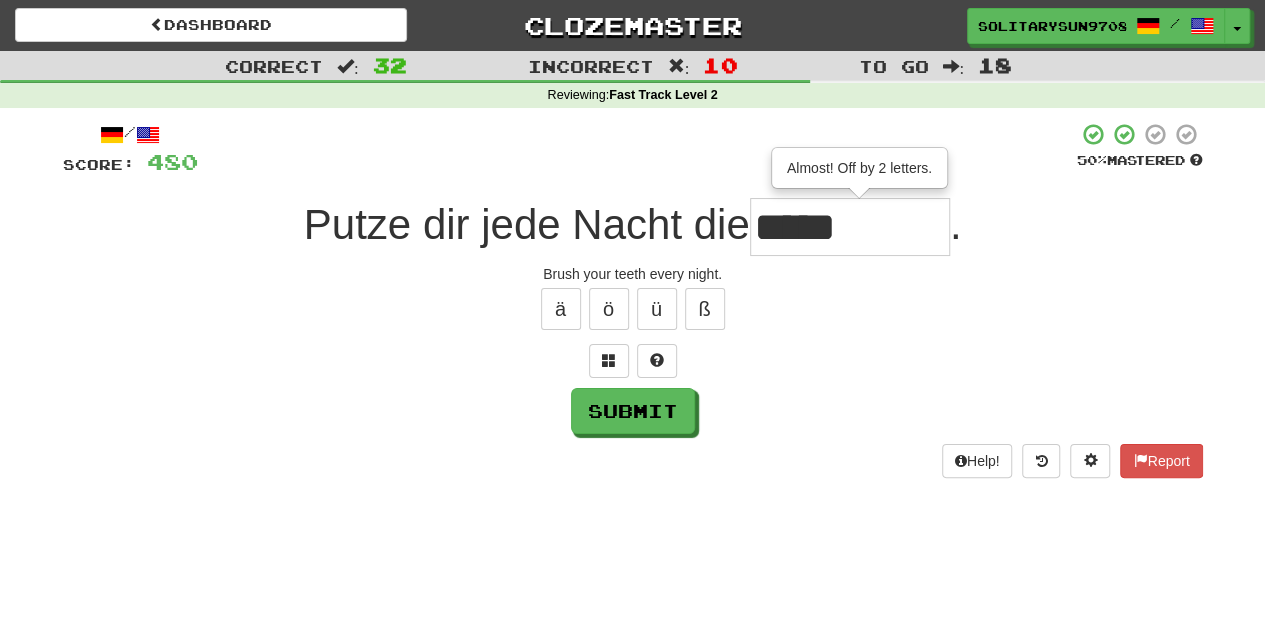 type on "*****" 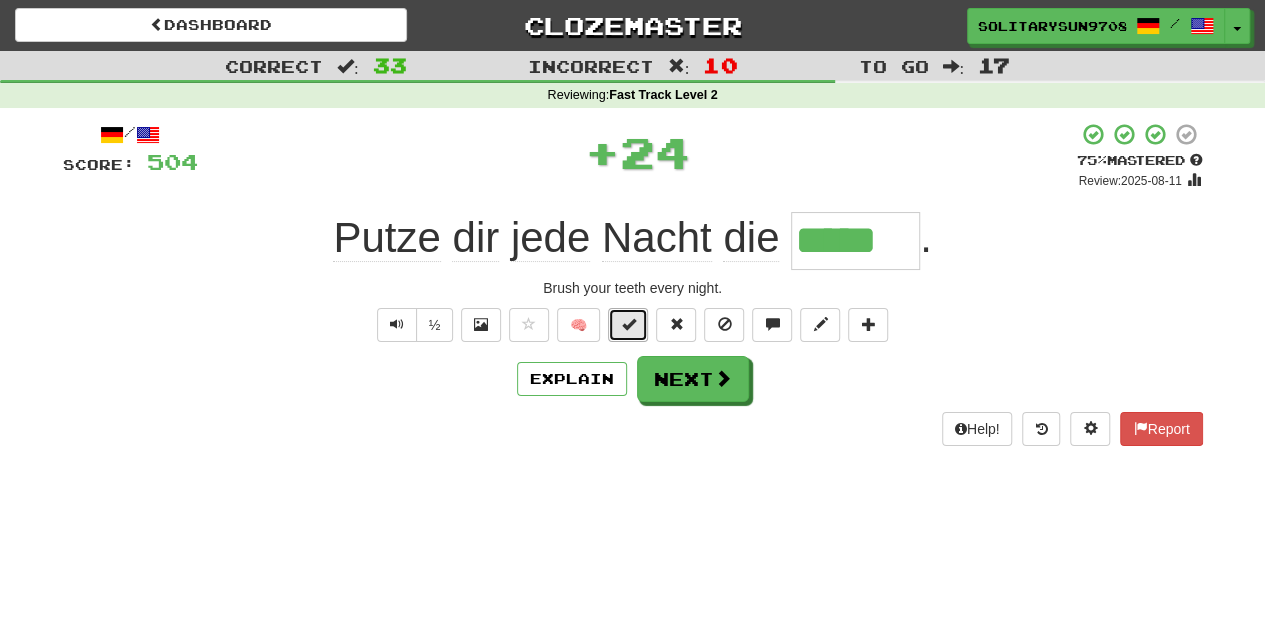click at bounding box center [628, 325] 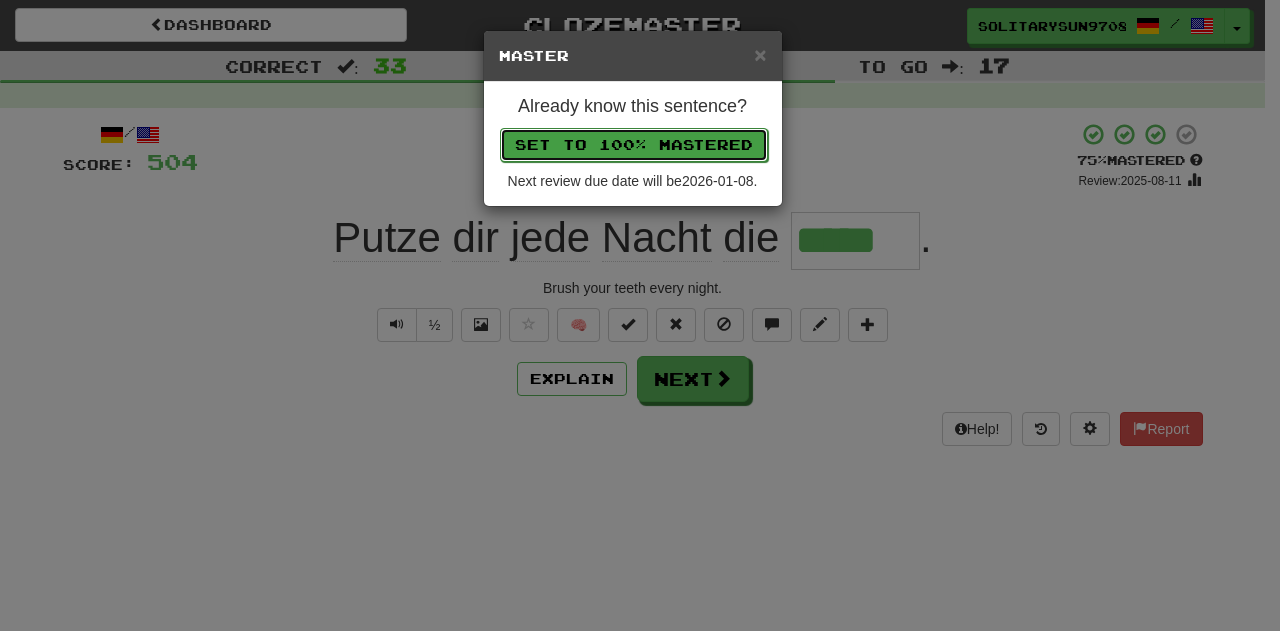 click on "Set to 100% Mastered" at bounding box center [634, 145] 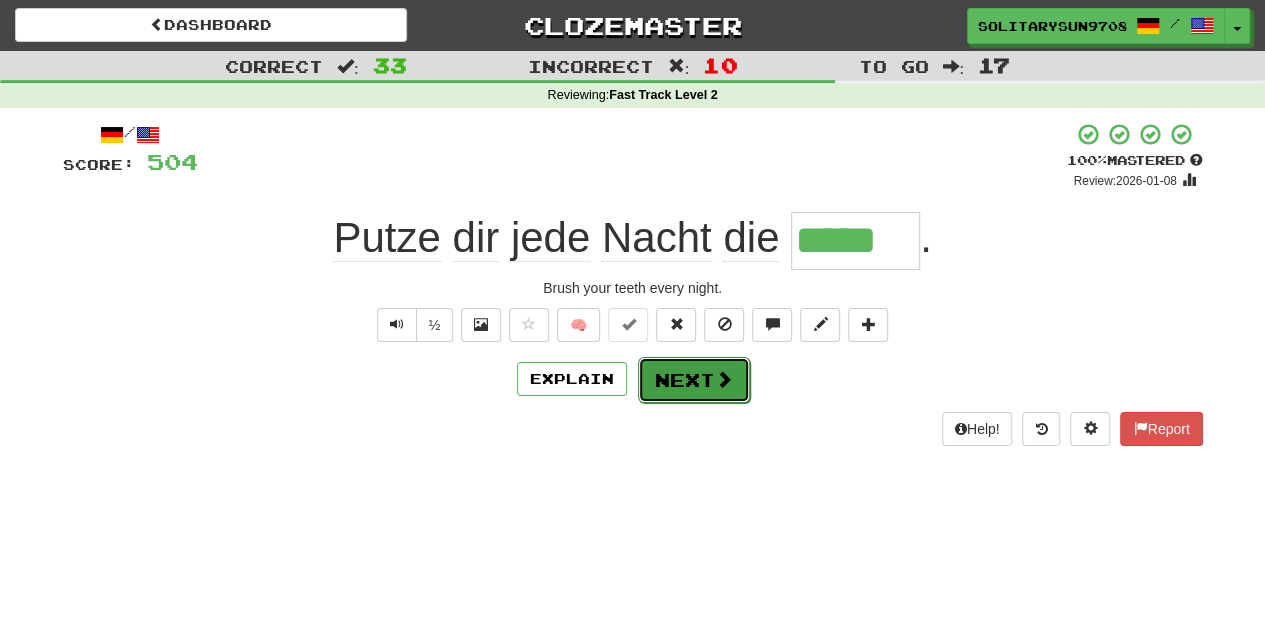 click at bounding box center (724, 379) 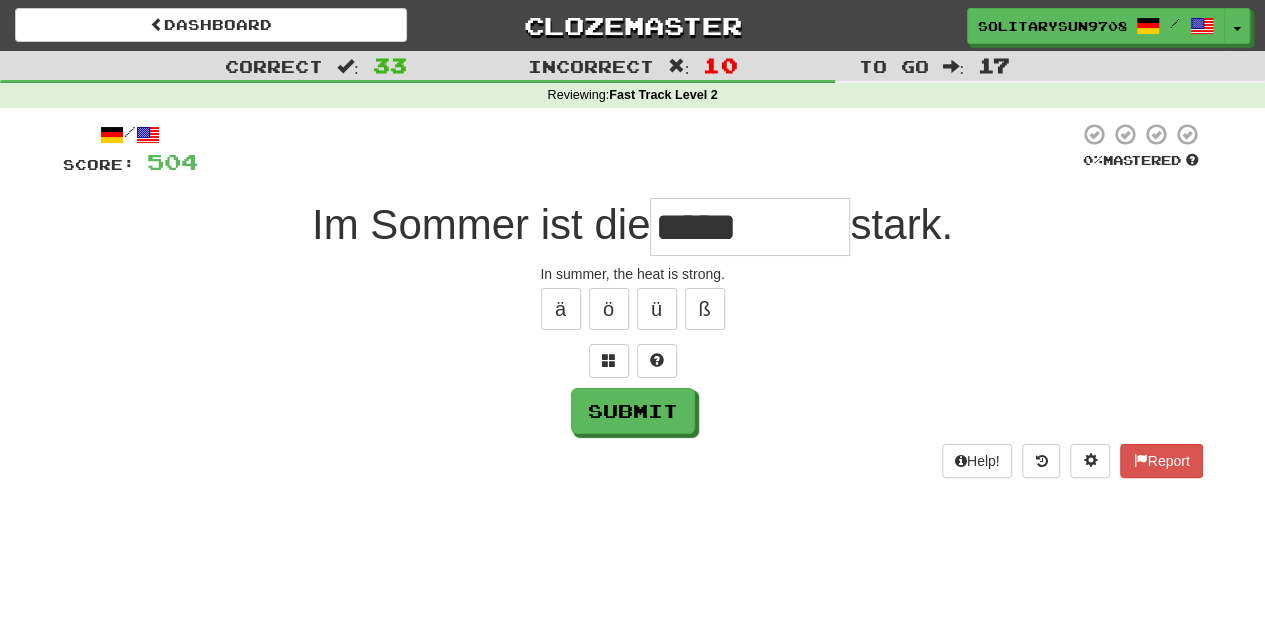 type on "*****" 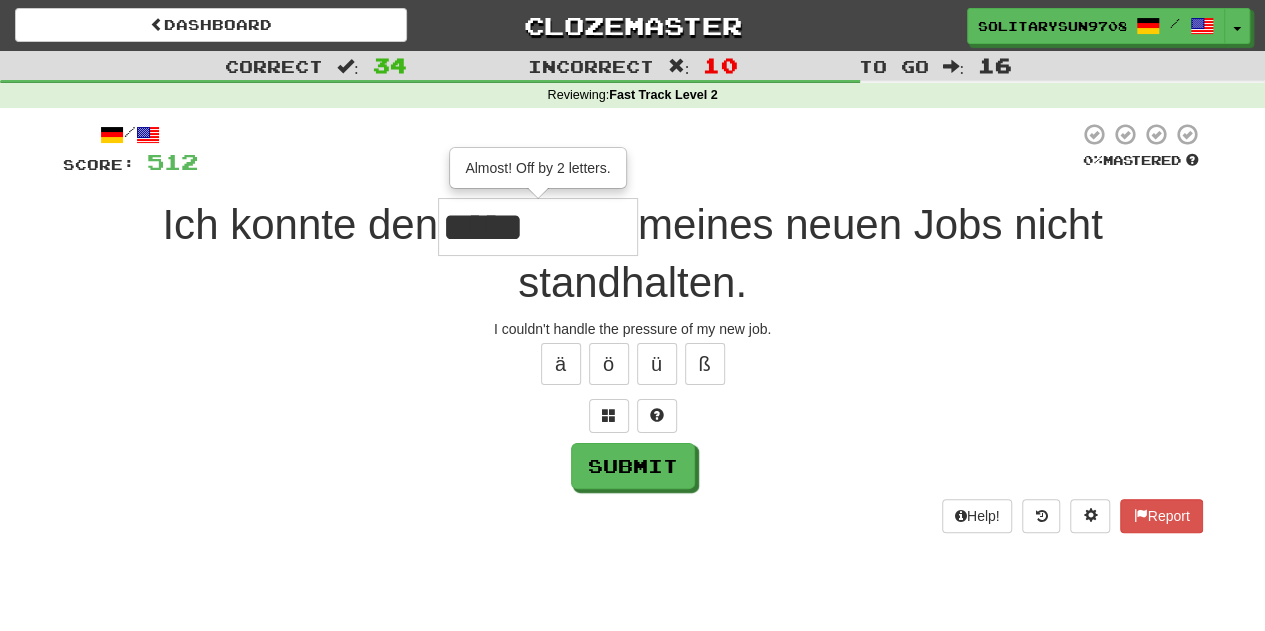 type on "*****" 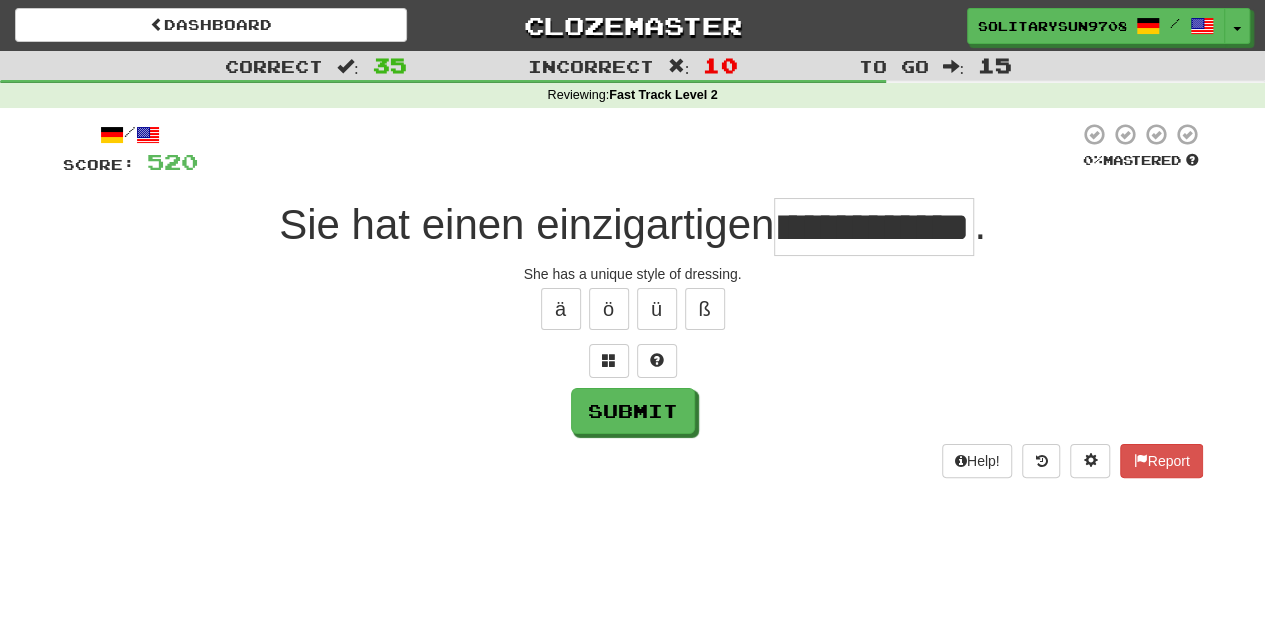 scroll, scrollTop: 0, scrollLeft: 43, axis: horizontal 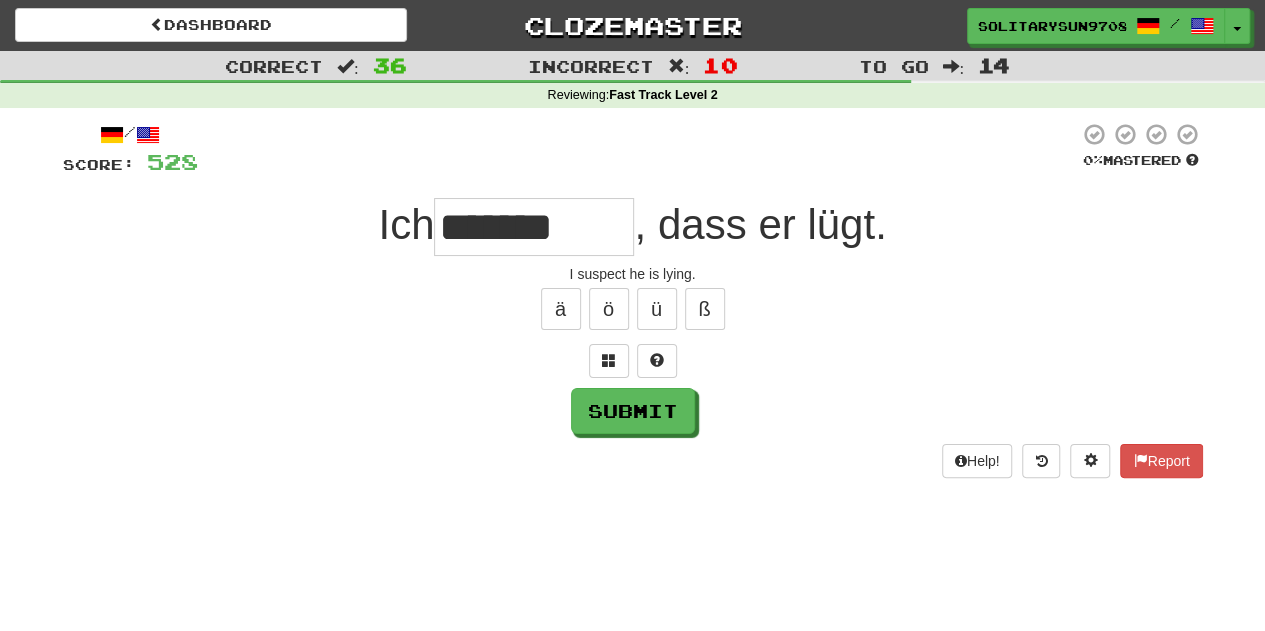 type on "*******" 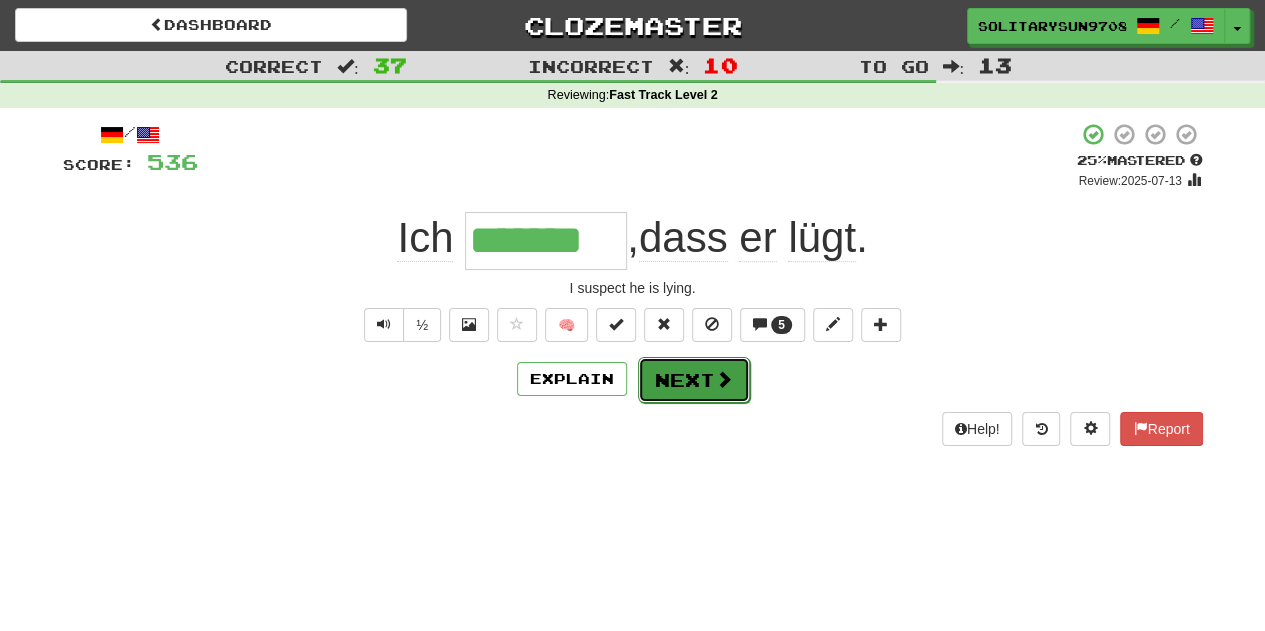 click on "Next" at bounding box center (694, 380) 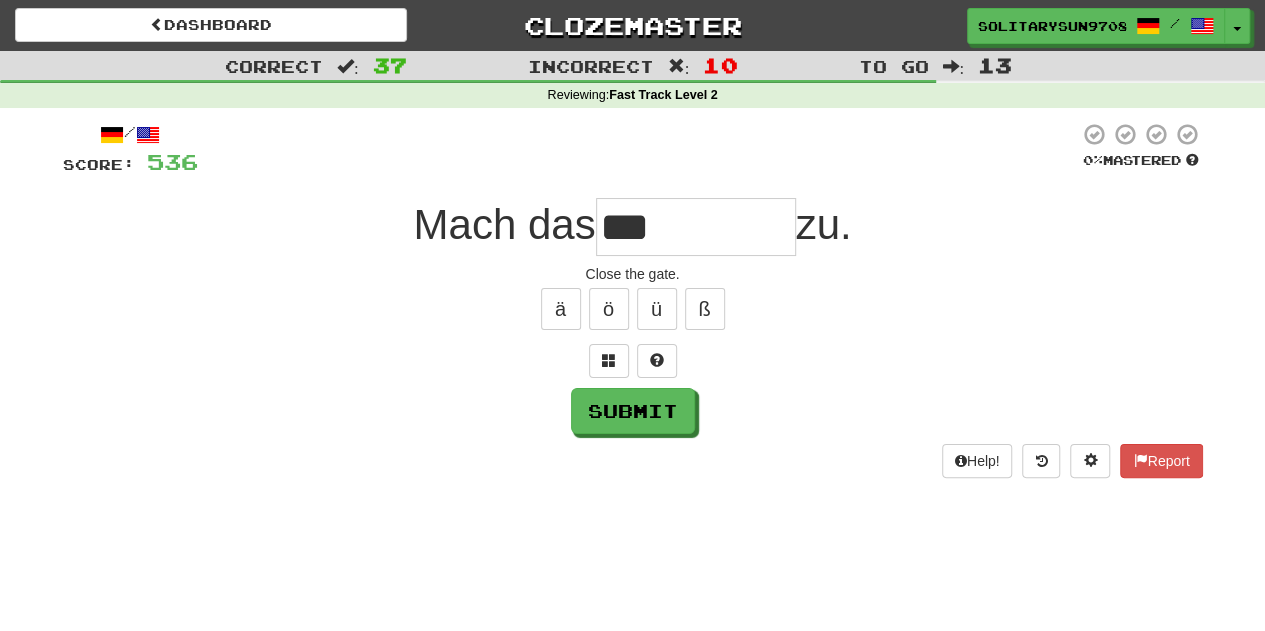 type on "***" 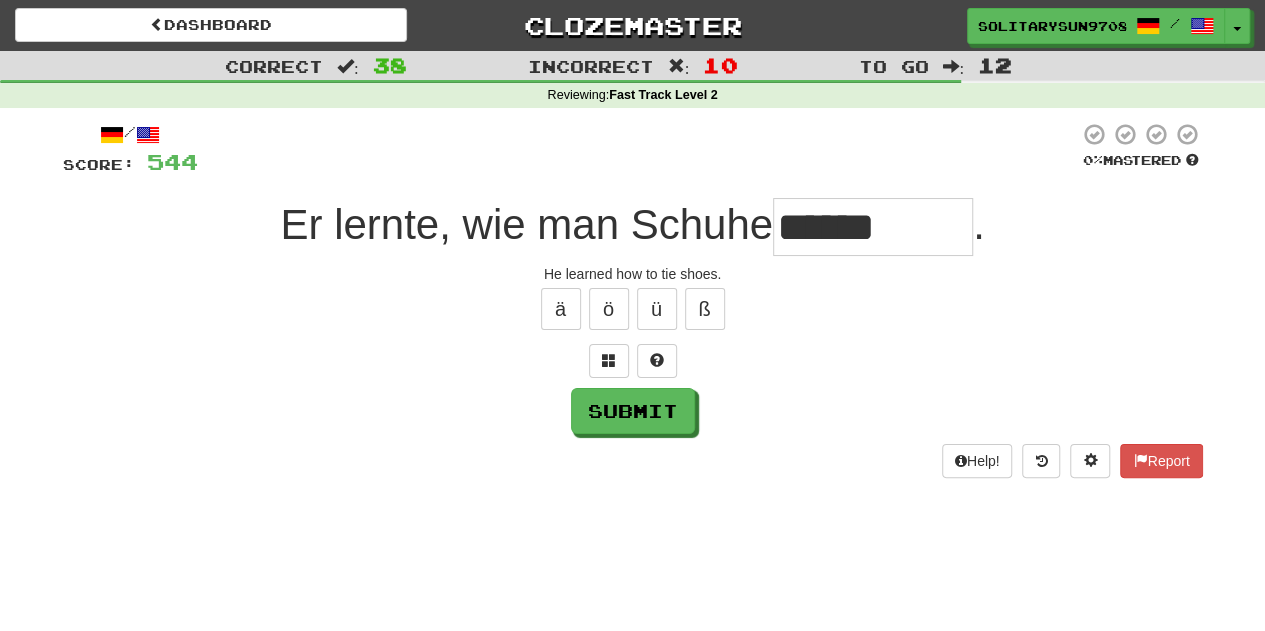 type on "******" 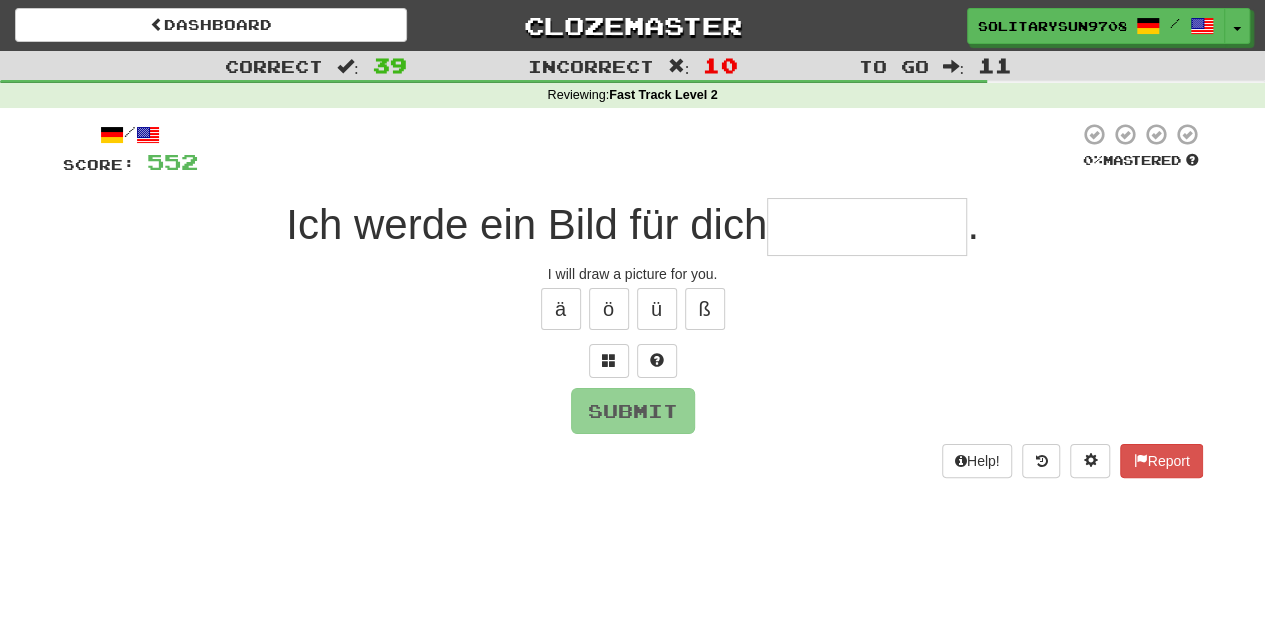 type on "*" 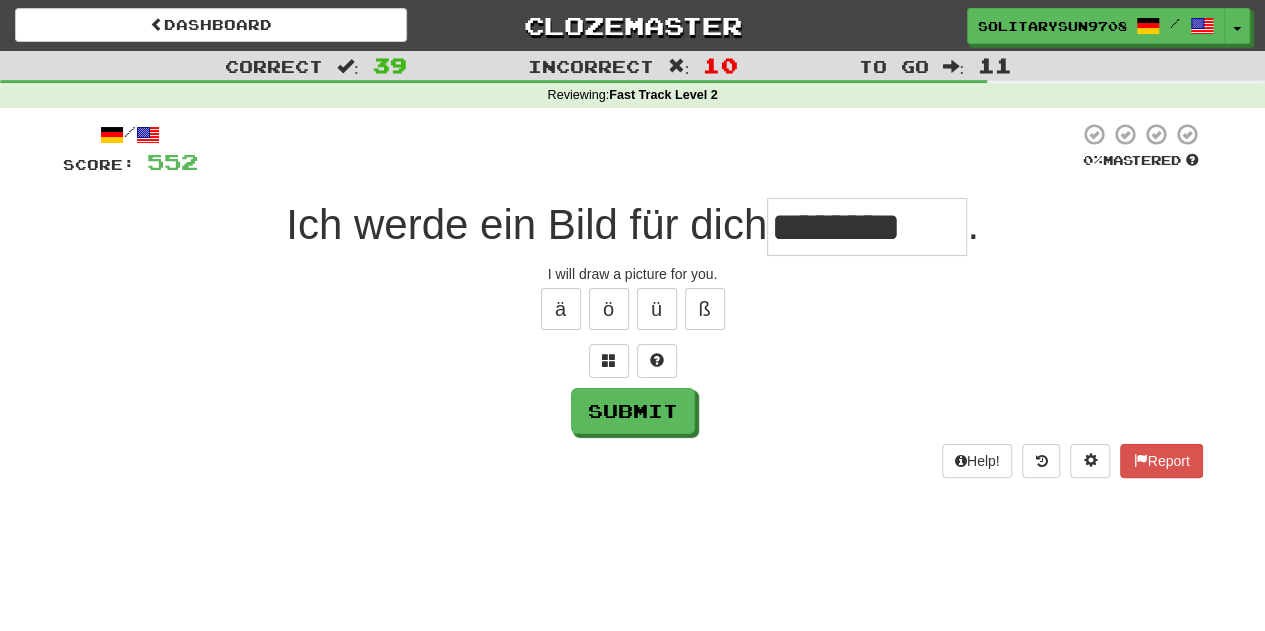 type on "********" 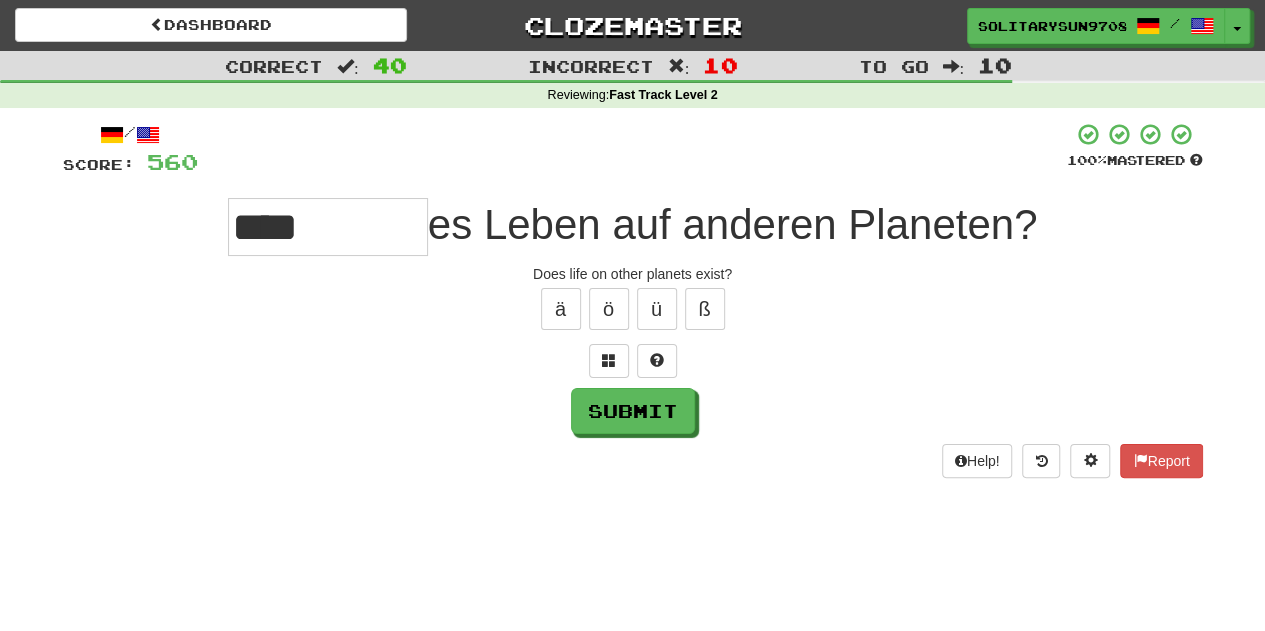 type on "****" 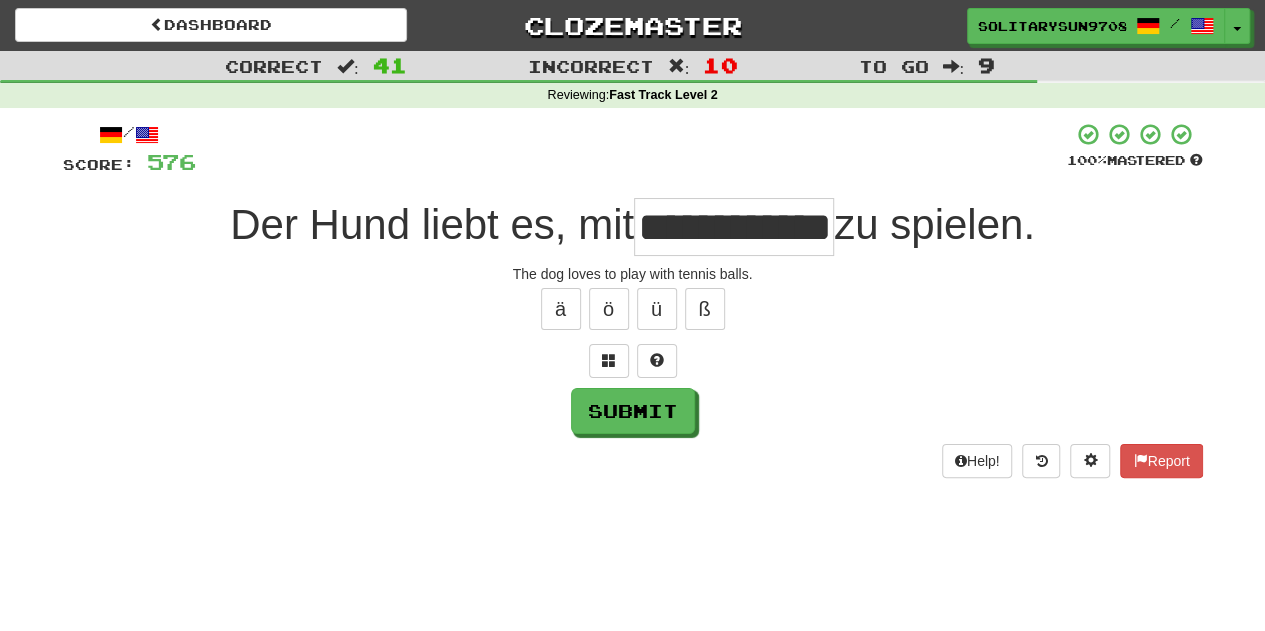 scroll, scrollTop: 0, scrollLeft: 31, axis: horizontal 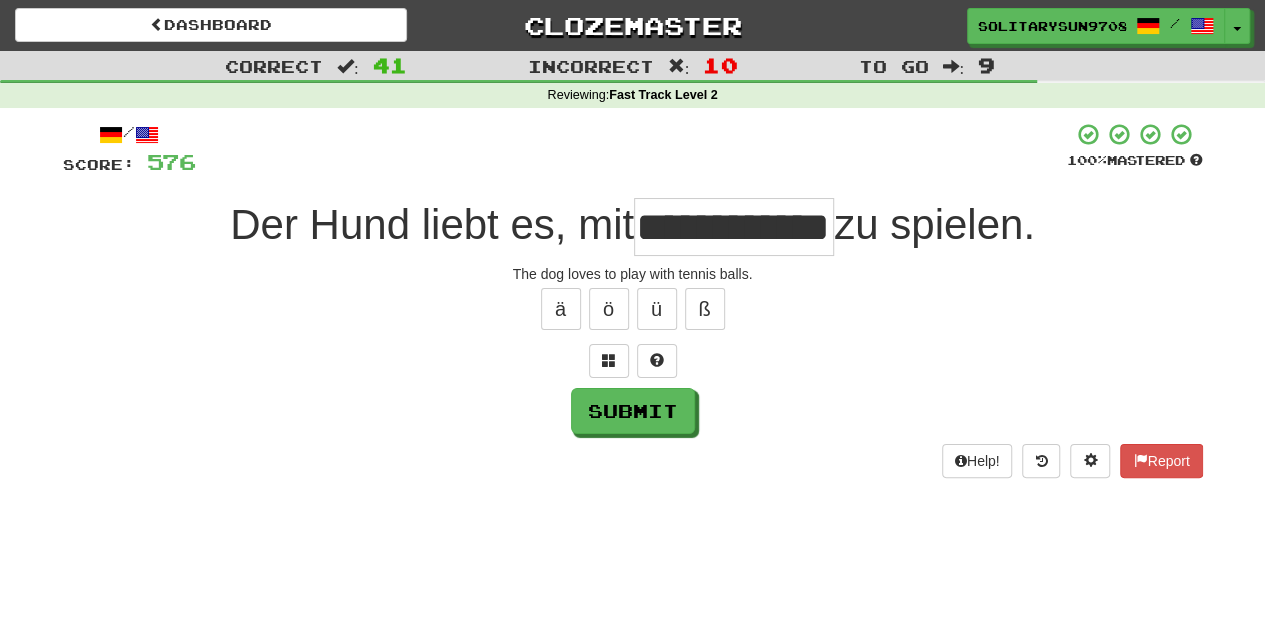 type on "**********" 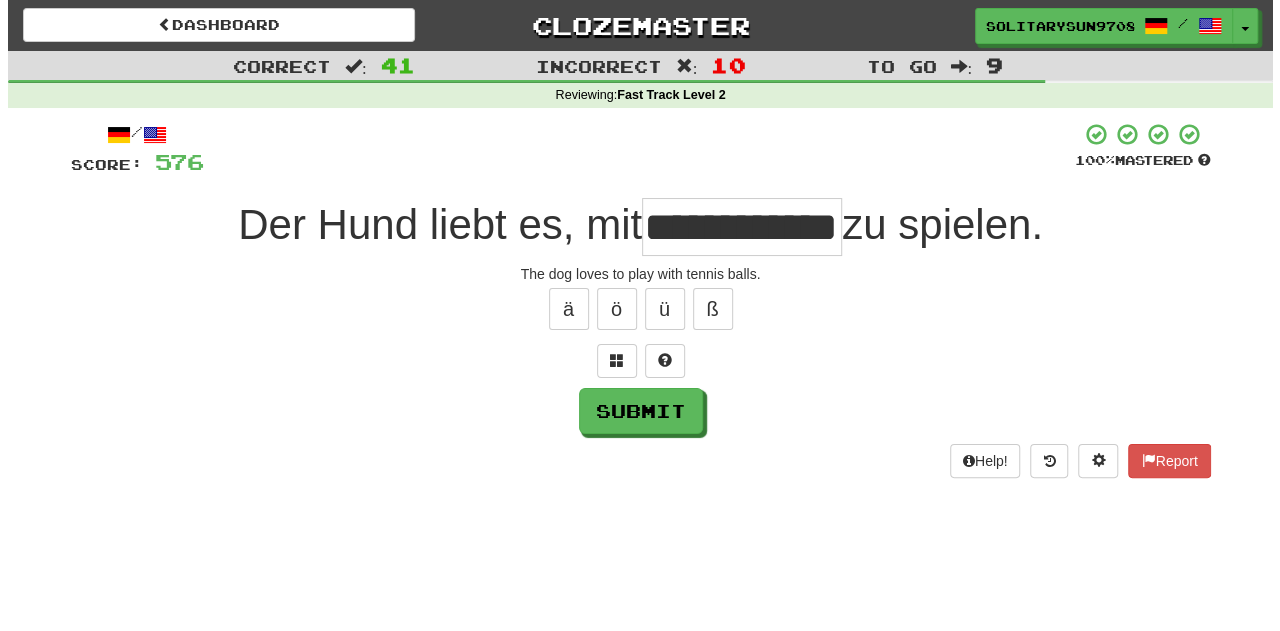 scroll, scrollTop: 0, scrollLeft: 0, axis: both 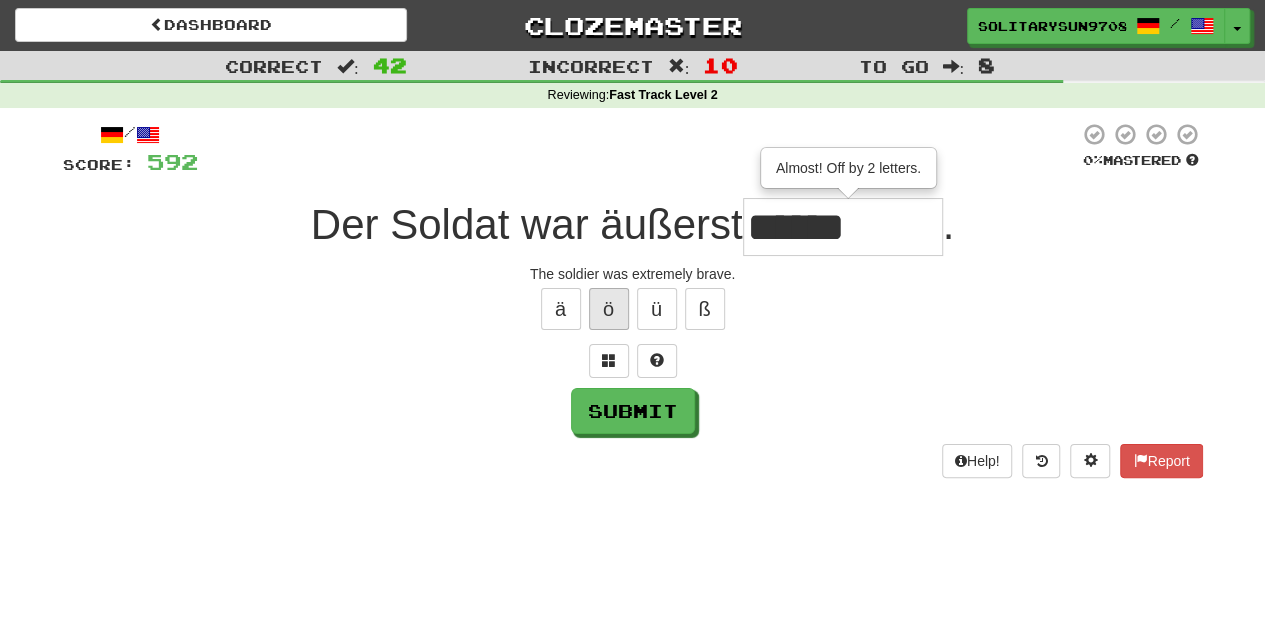 type on "******" 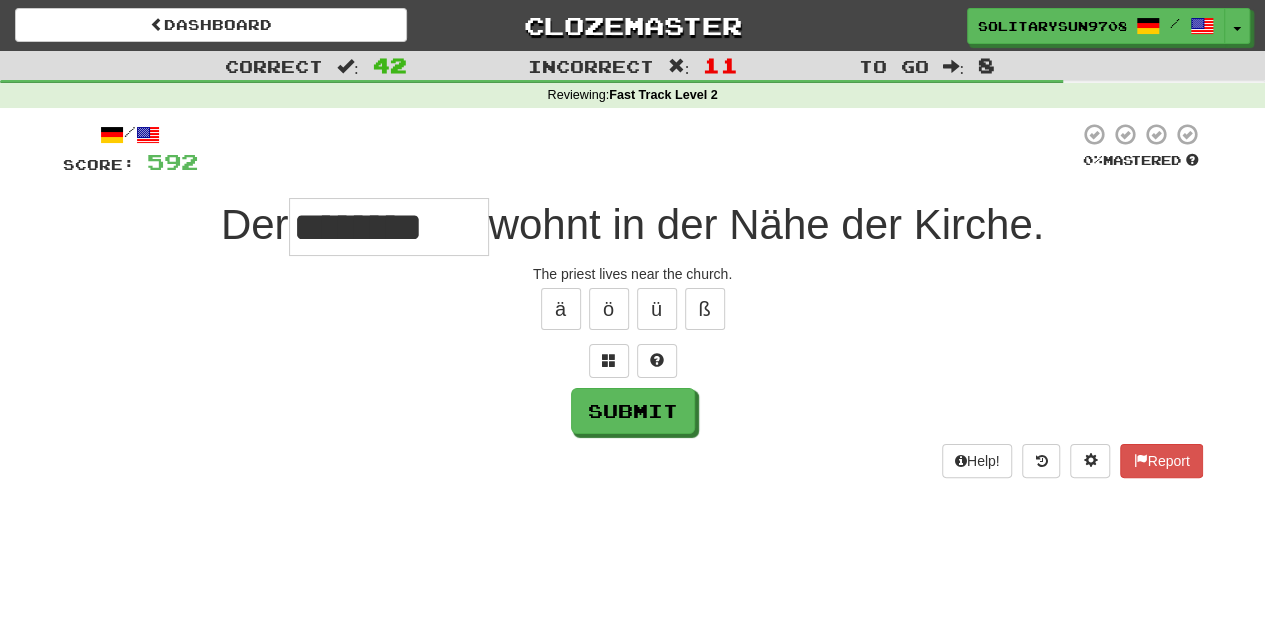 type on "********" 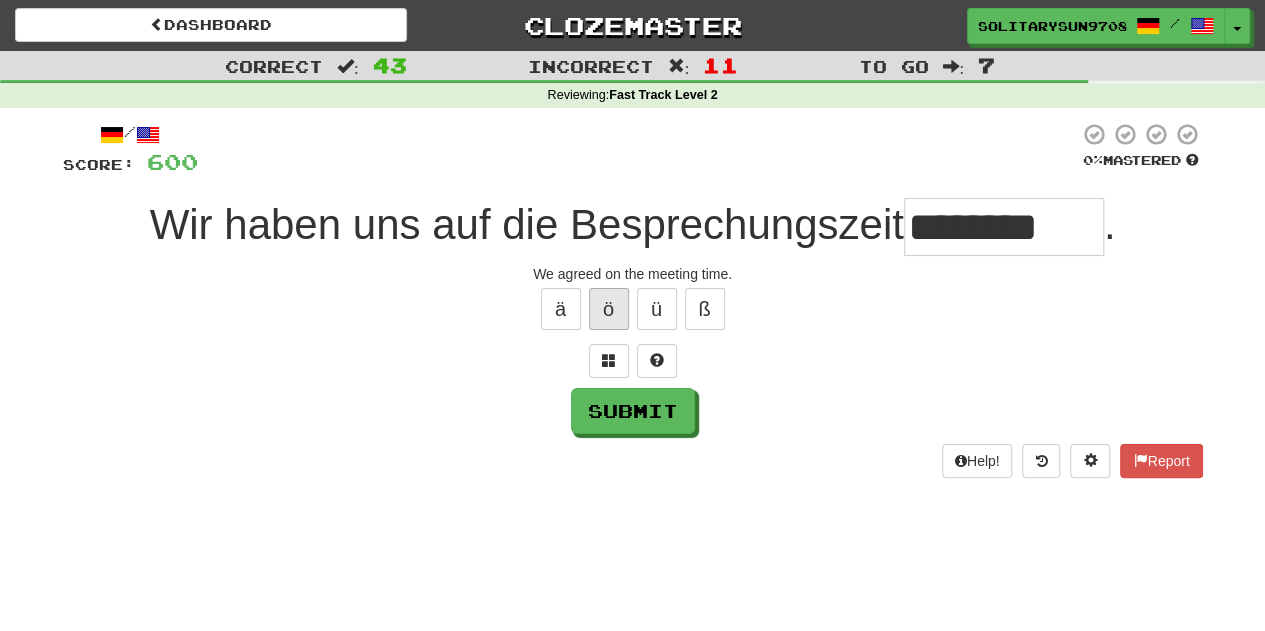 type on "********" 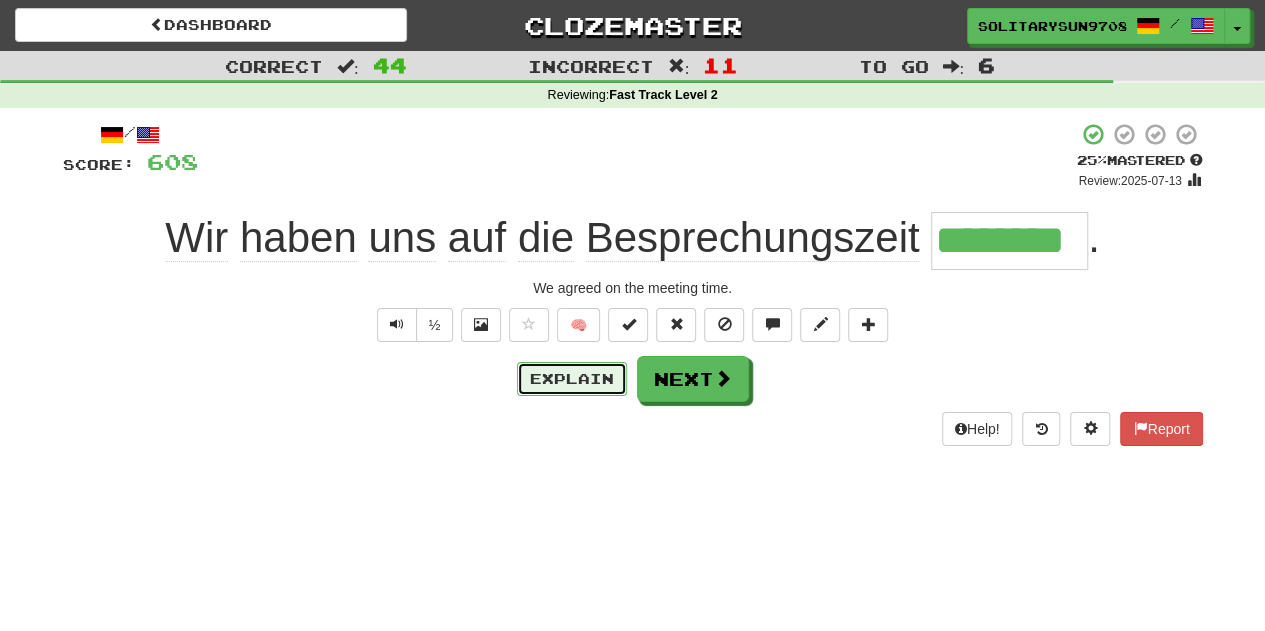 click on "Explain" at bounding box center (572, 379) 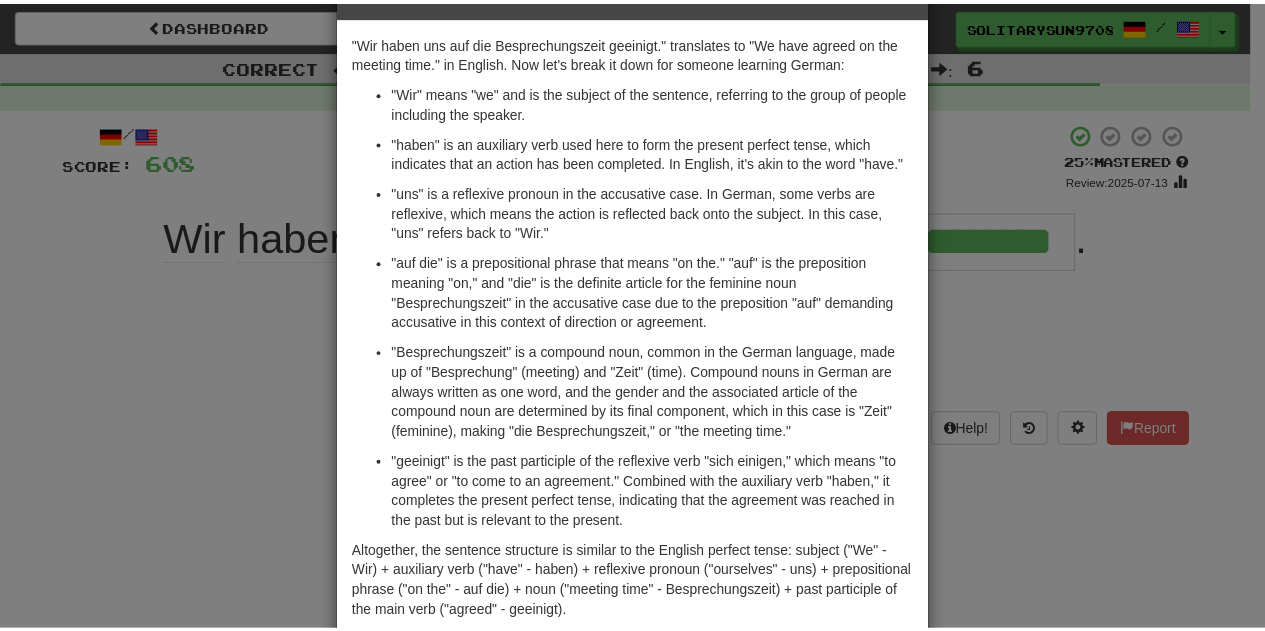 scroll, scrollTop: 174, scrollLeft: 0, axis: vertical 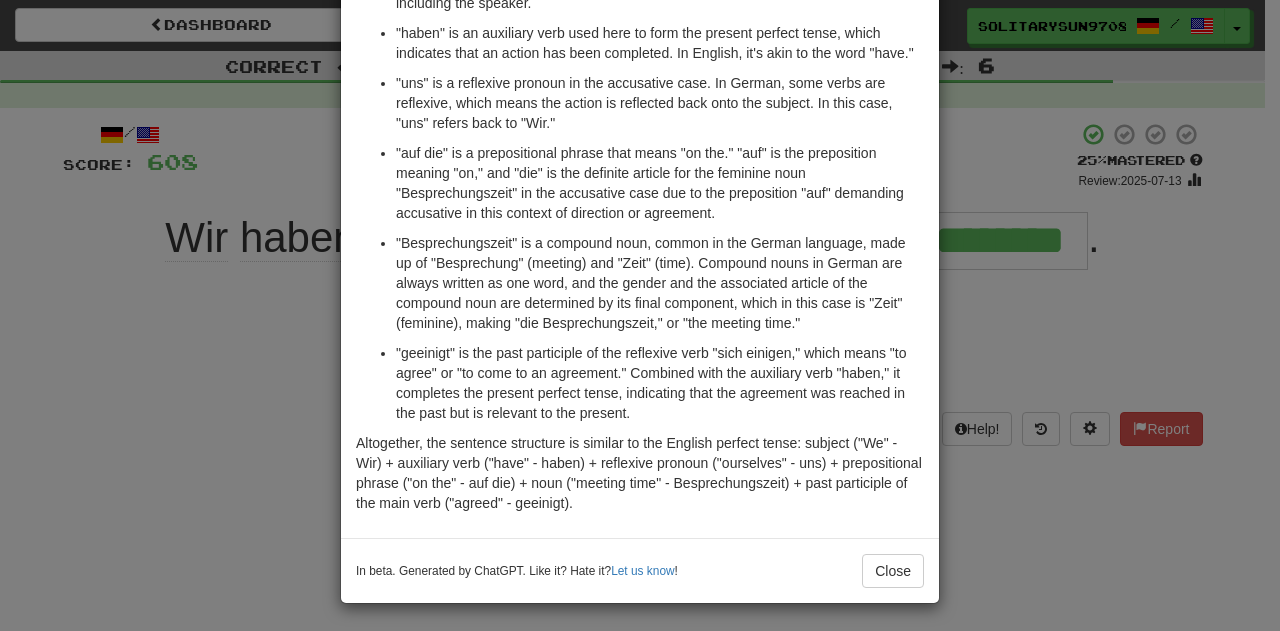 click on "× Explanation "Wir haben uns auf die Besprechungszeit geeinigt." translates to "We have agreed on the meeting time." in English. Now let's break it down for someone learning German:
"Wir" means "we" and is the subject of the sentence, referring to the group of people including the speaker.
"haben" is an auxiliary verb used here to form the present perfect tense, which indicates that an action has been completed. In English, it's akin to the word "have."
"uns" is a reflexive pronoun in the accusative case. In German, some verbs are reflexive, which means the action is reflected back onto the subject. In this case, "uns" refers back to "Wir."
"auf die" is a prepositional phrase that means "on the." "auf" is the preposition meaning "on," and "die" is the definite article for the feminine noun "Besprechungszeit" in the accusative case due to the preposition "auf" demanding accusative in this context of direction or agreement.
Let us know ! Close" at bounding box center (640, 315) 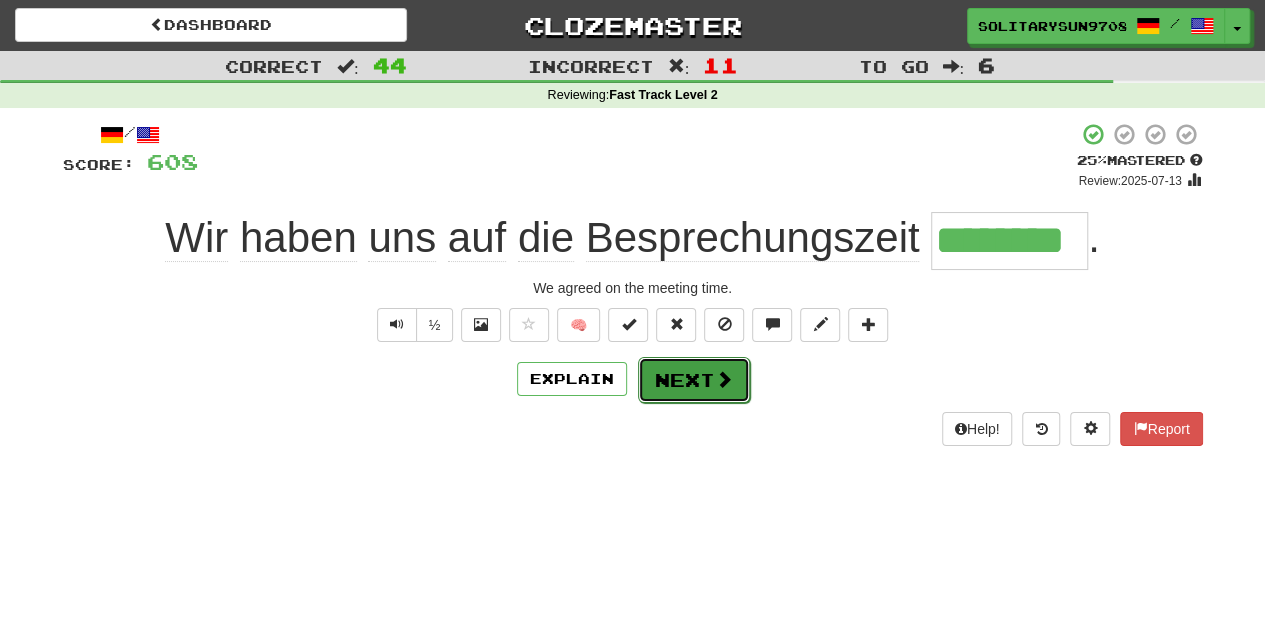 click on "Next" at bounding box center [694, 380] 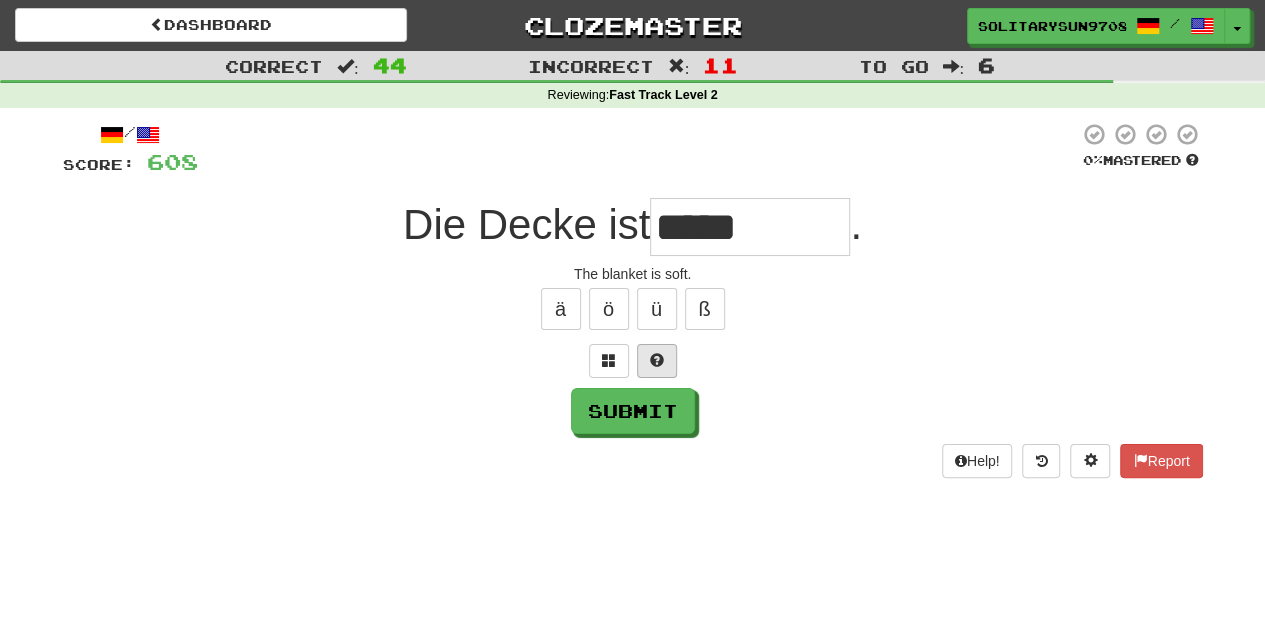 type on "*****" 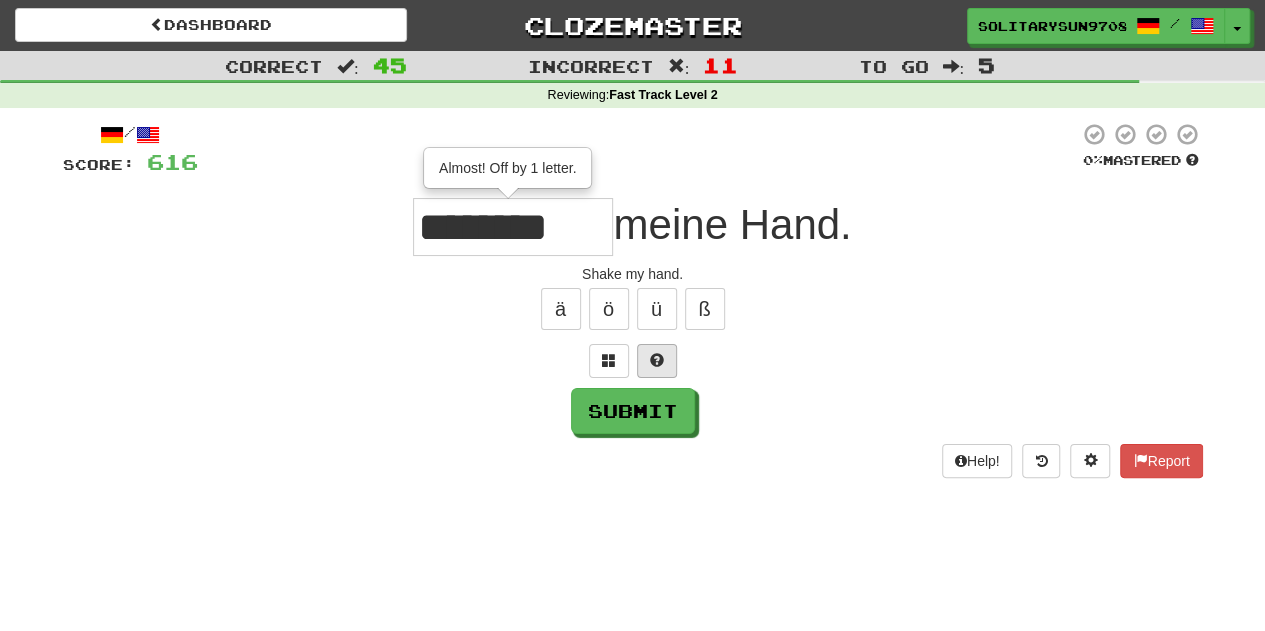 type on "********" 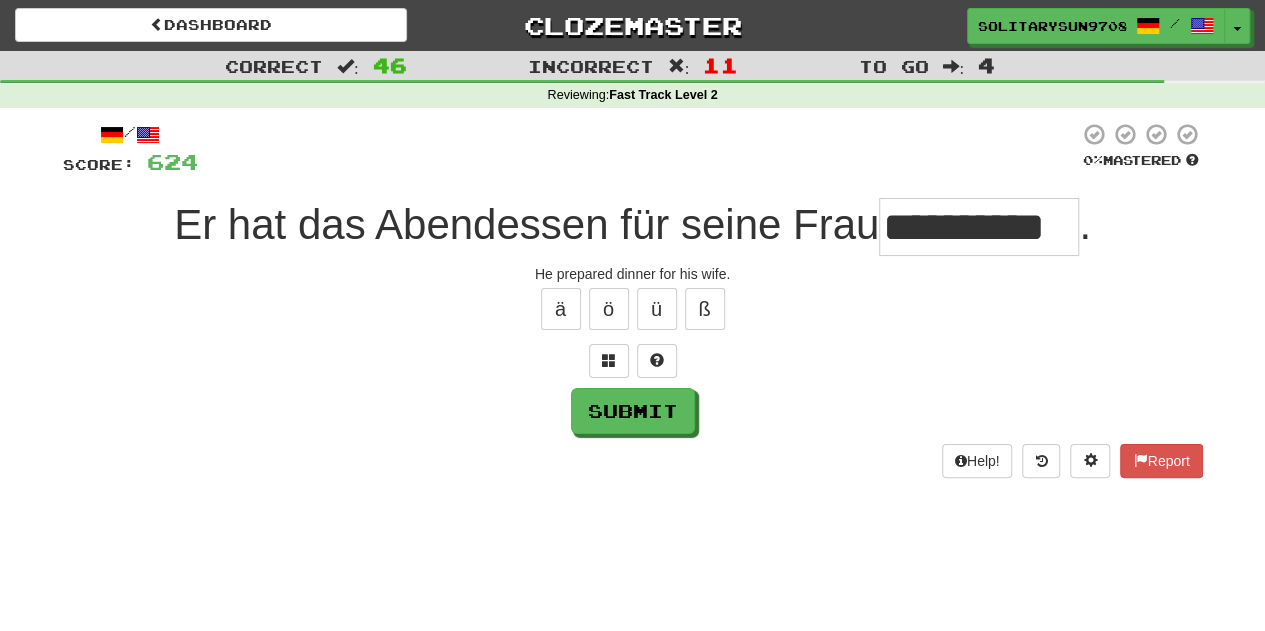 type on "**********" 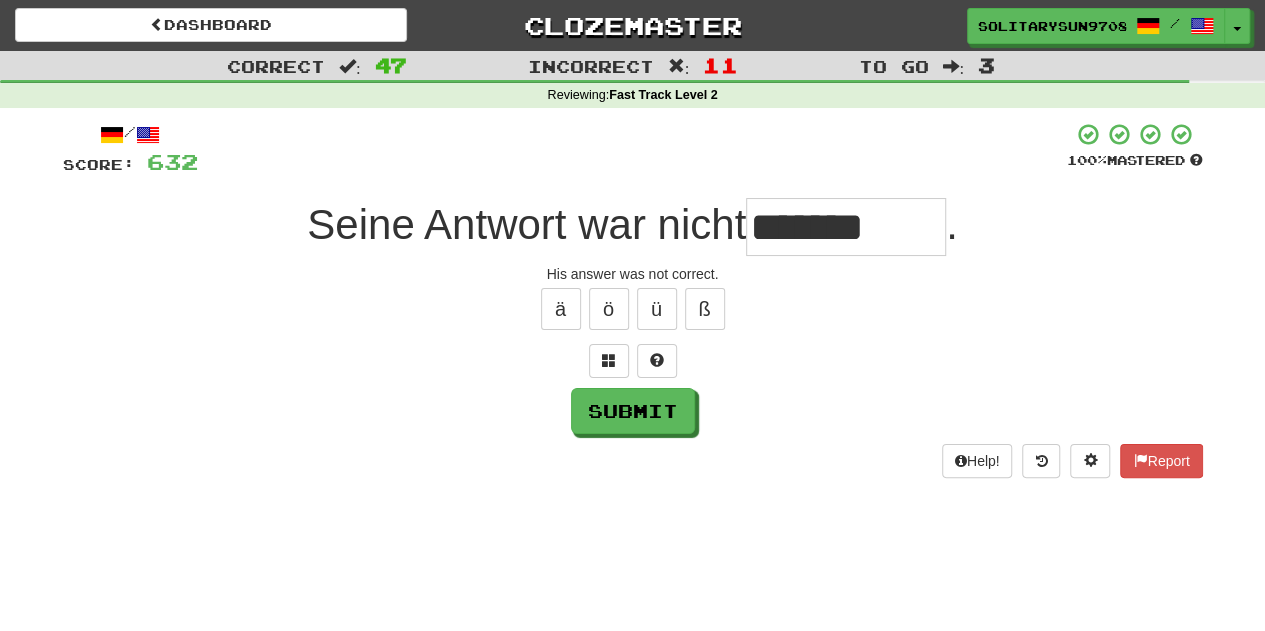 type on "*******" 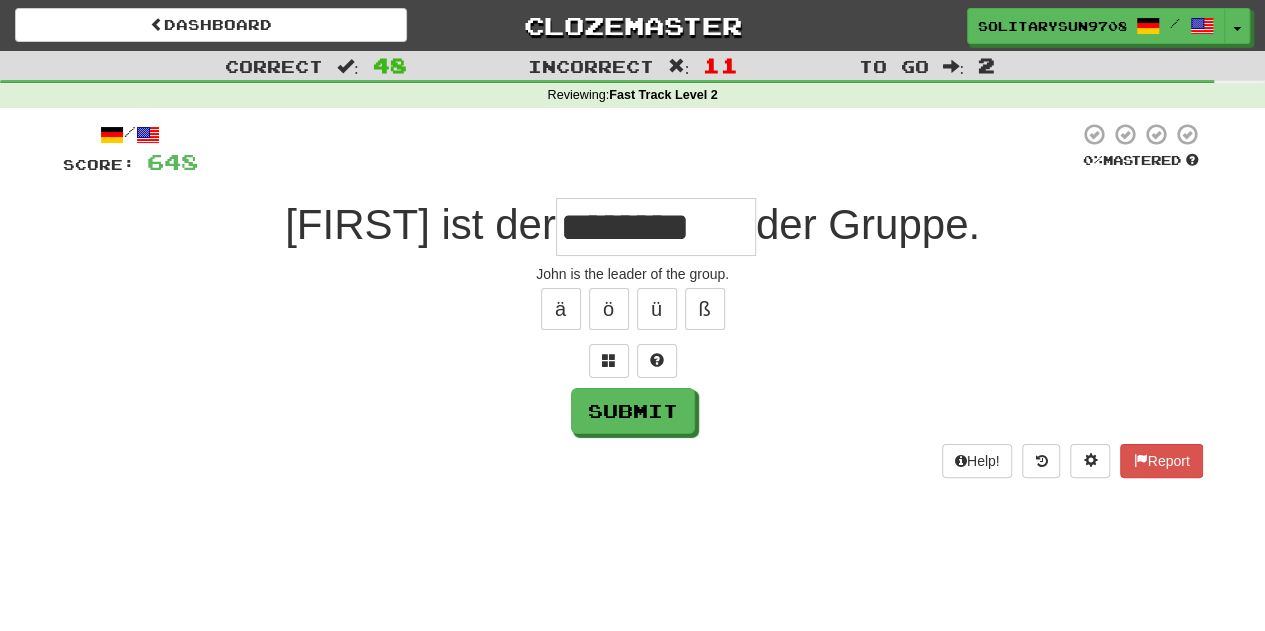 type on "********" 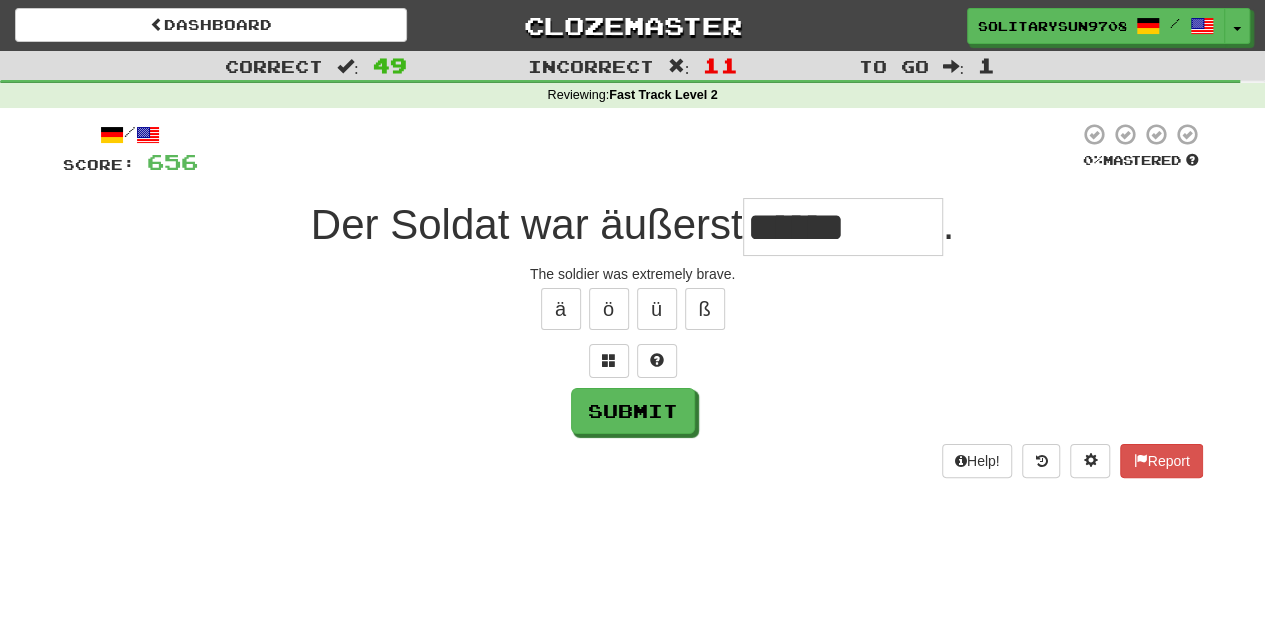 type on "******" 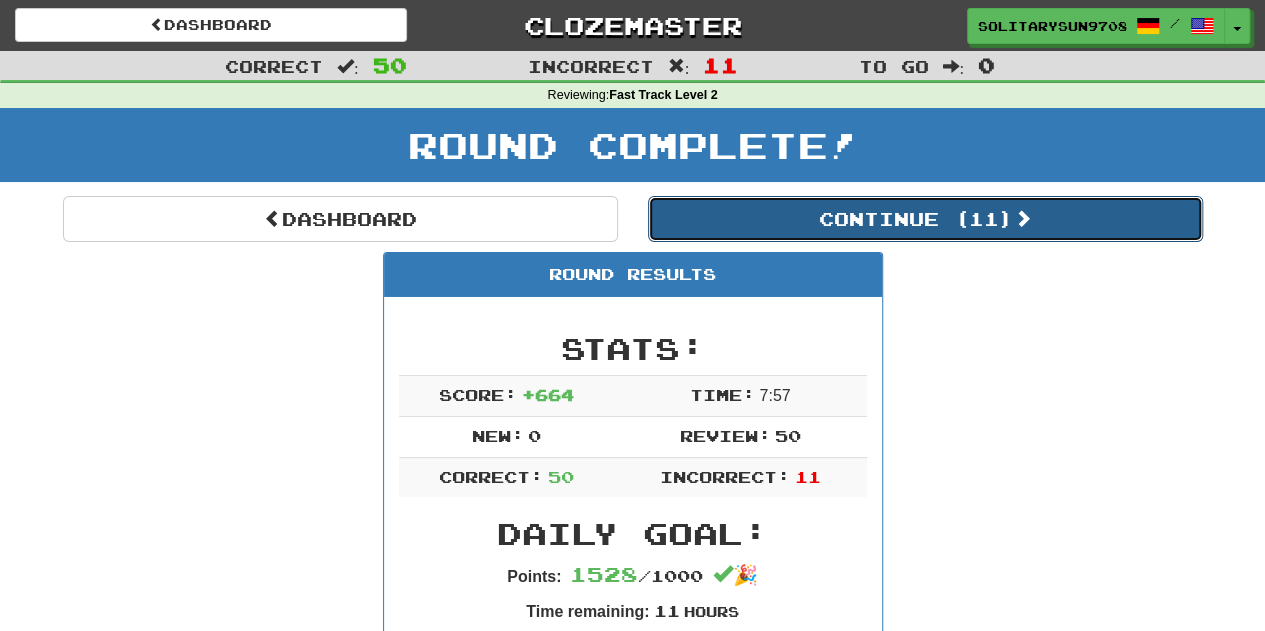 click on "Continue ( 11 )" at bounding box center [925, 219] 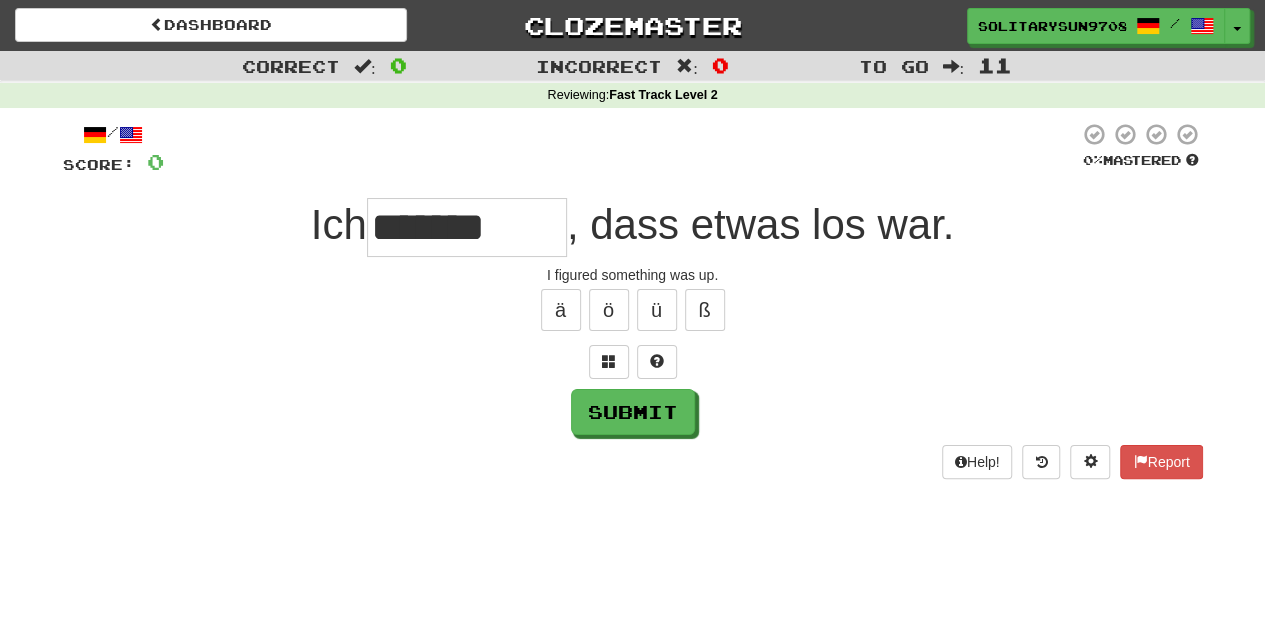 type on "*****" 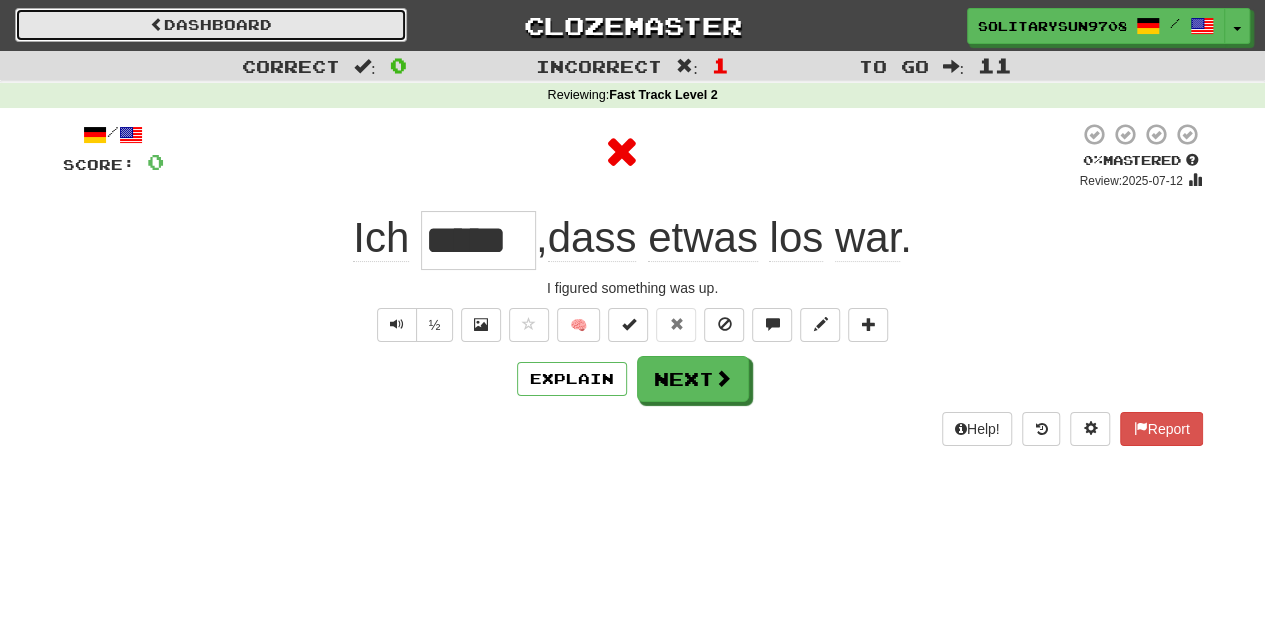click on "Dashboard" at bounding box center (211, 25) 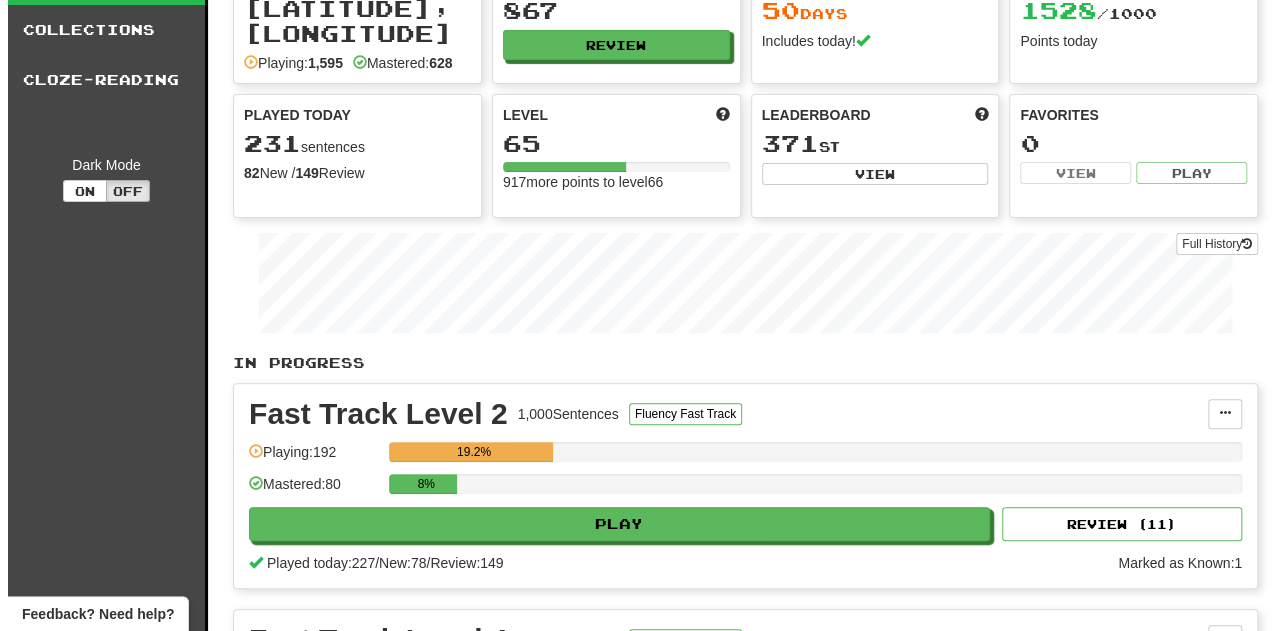 scroll, scrollTop: 200, scrollLeft: 0, axis: vertical 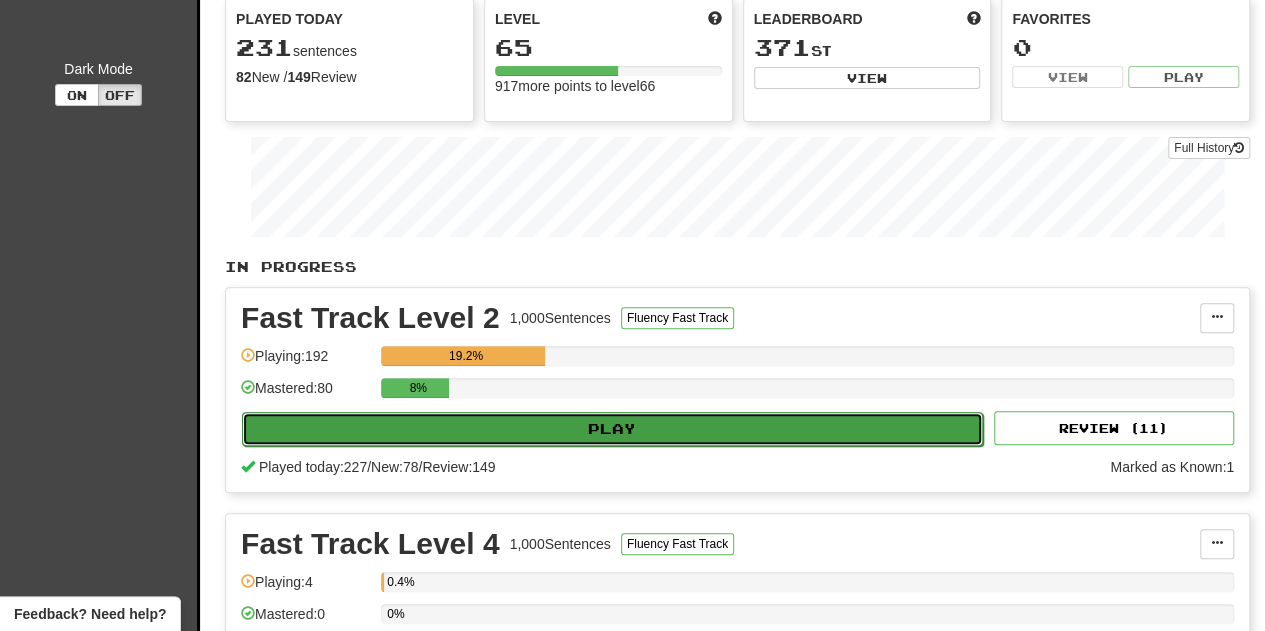 click on "Play" at bounding box center [612, 429] 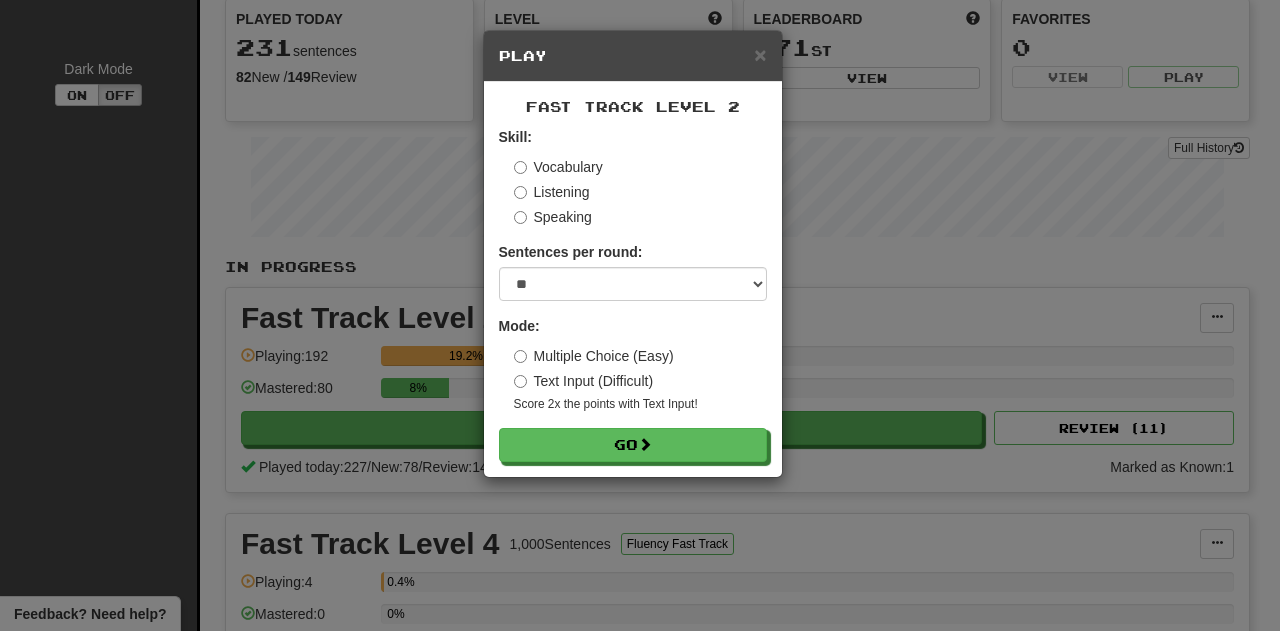 click on "Multiple Choice (Easy)" at bounding box center [594, 356] 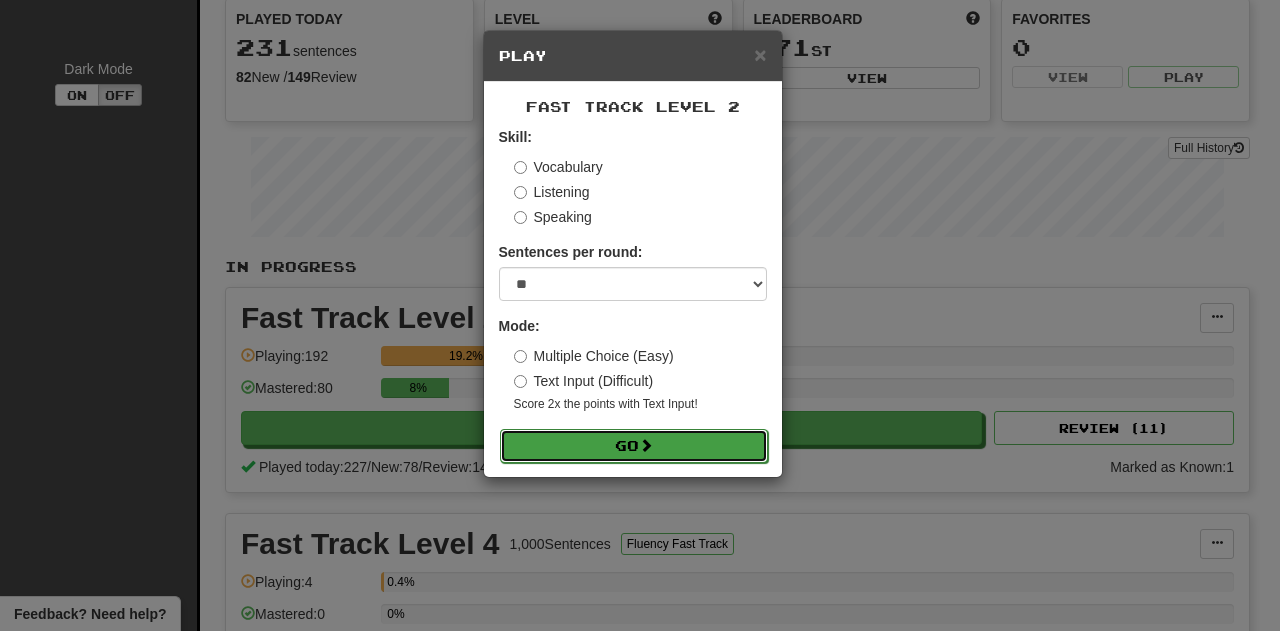click on "Go" at bounding box center (634, 446) 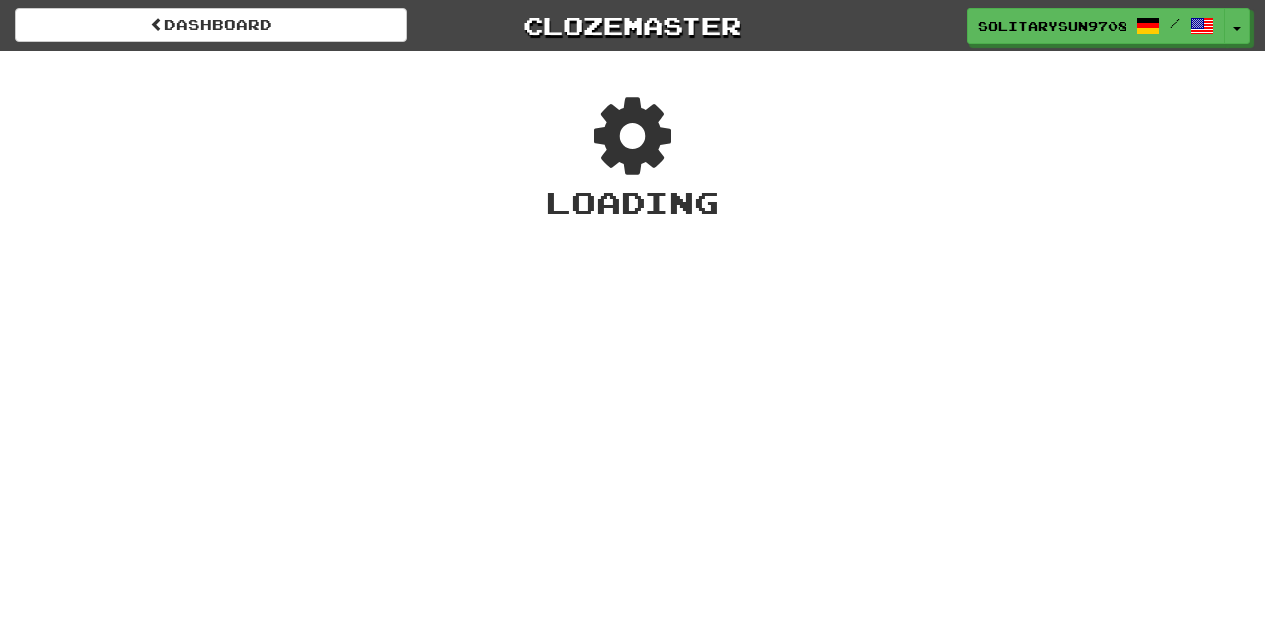 scroll, scrollTop: 0, scrollLeft: 0, axis: both 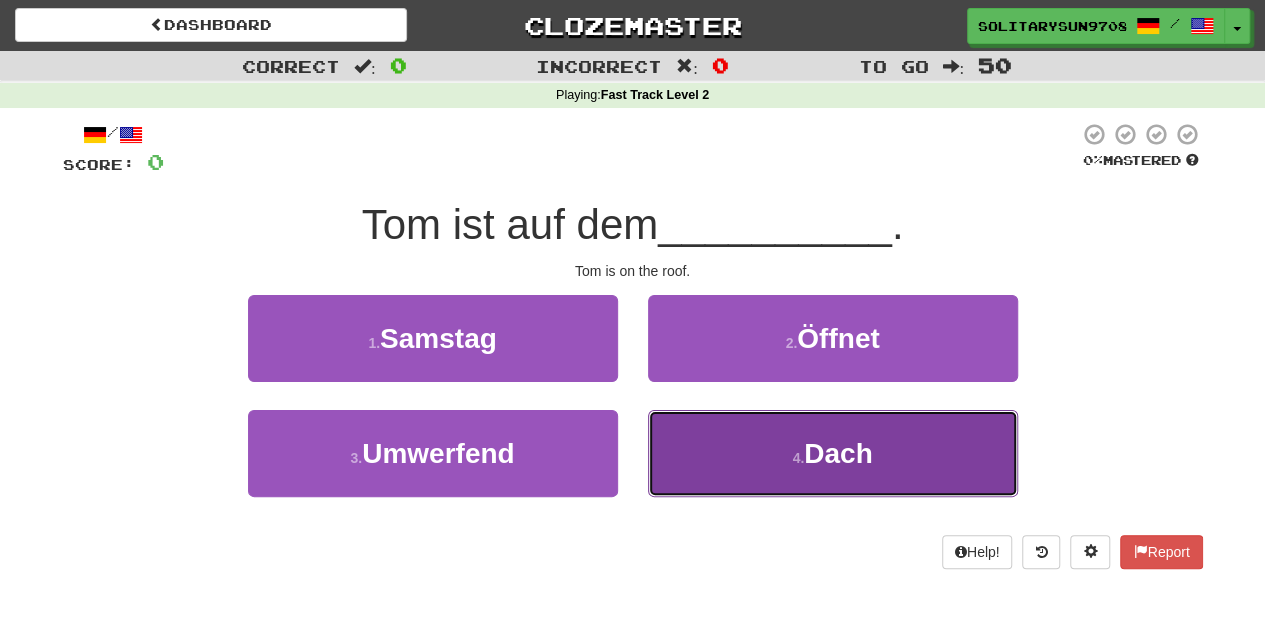click on "4 .  Dach" at bounding box center [833, 453] 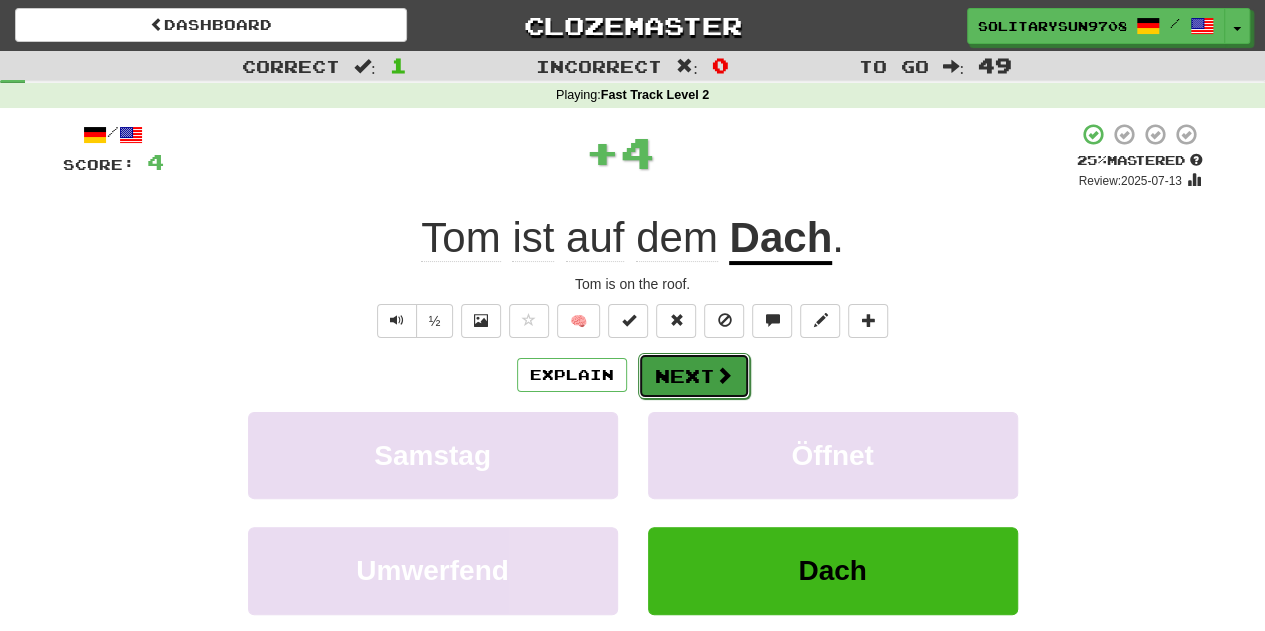 click at bounding box center [724, 375] 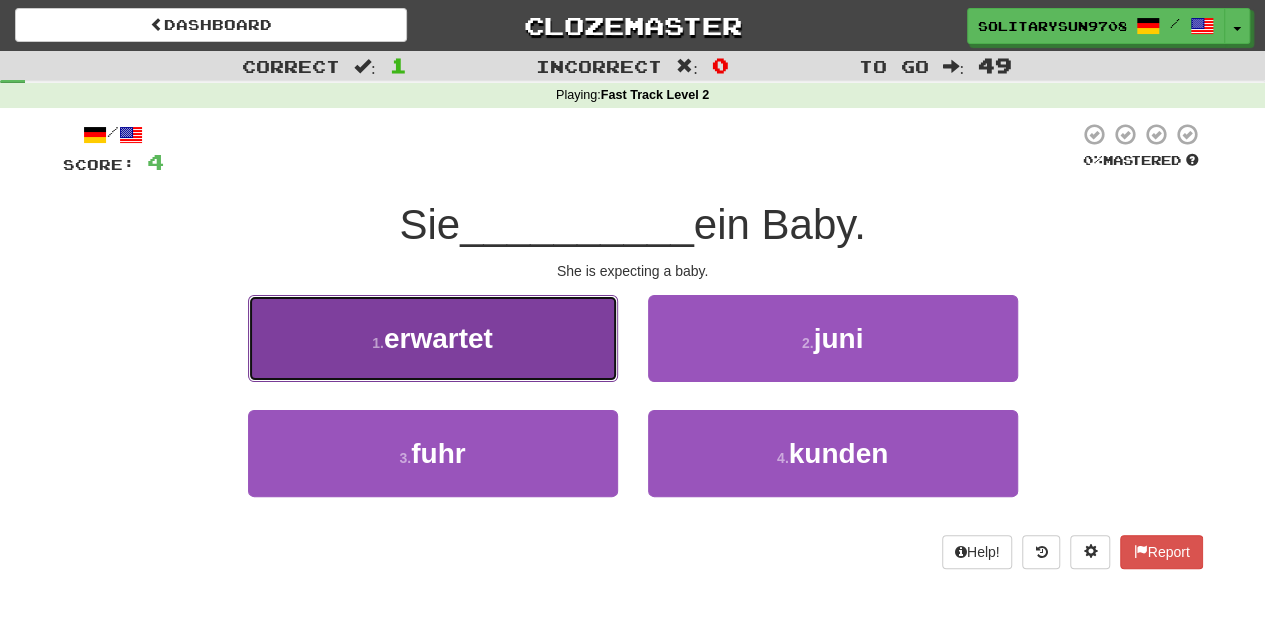 click on "1 .  erwartet" at bounding box center [433, 338] 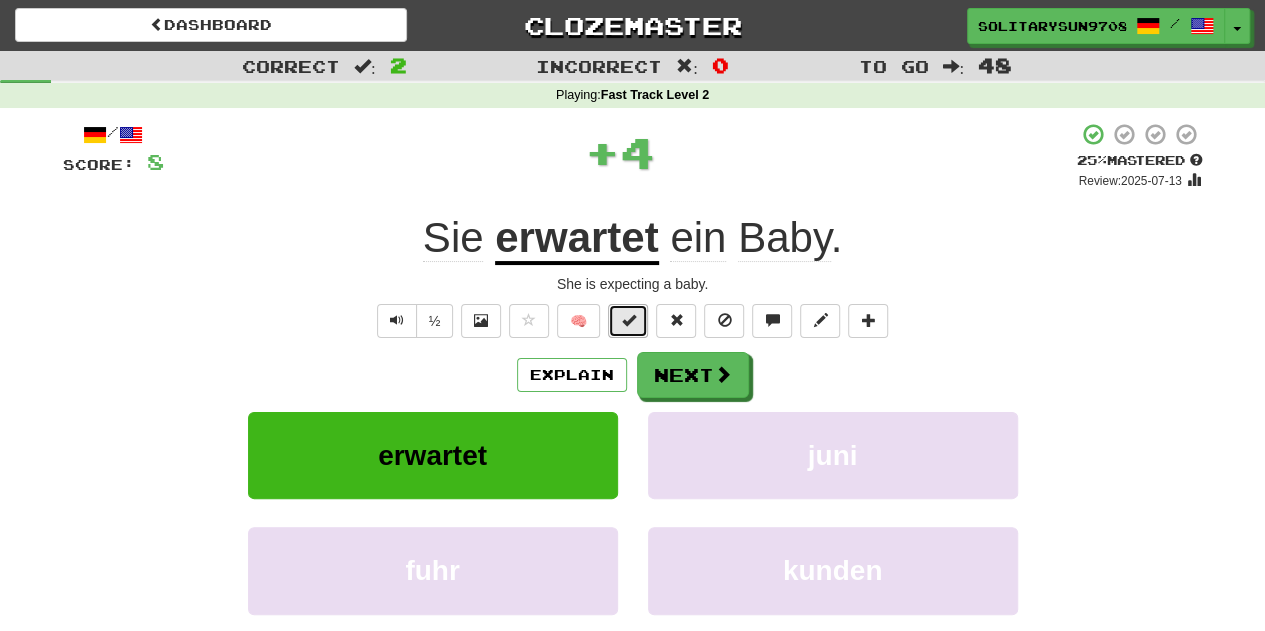 click at bounding box center [628, 320] 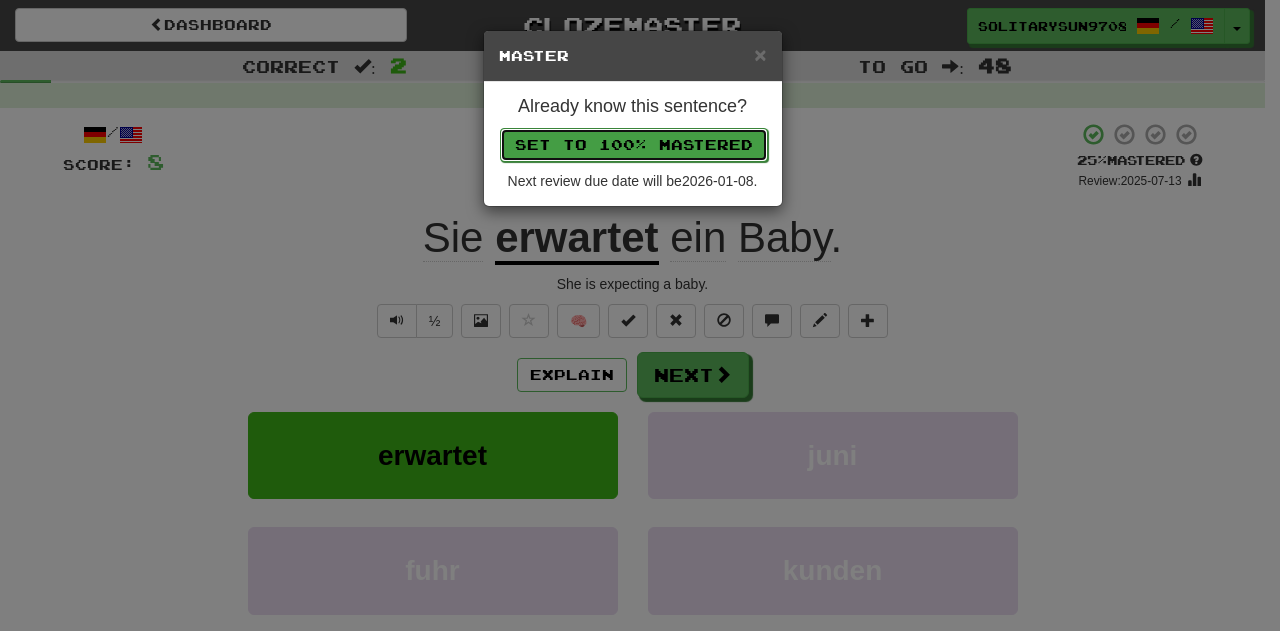 click on "Set to 100% Mastered" at bounding box center (634, 145) 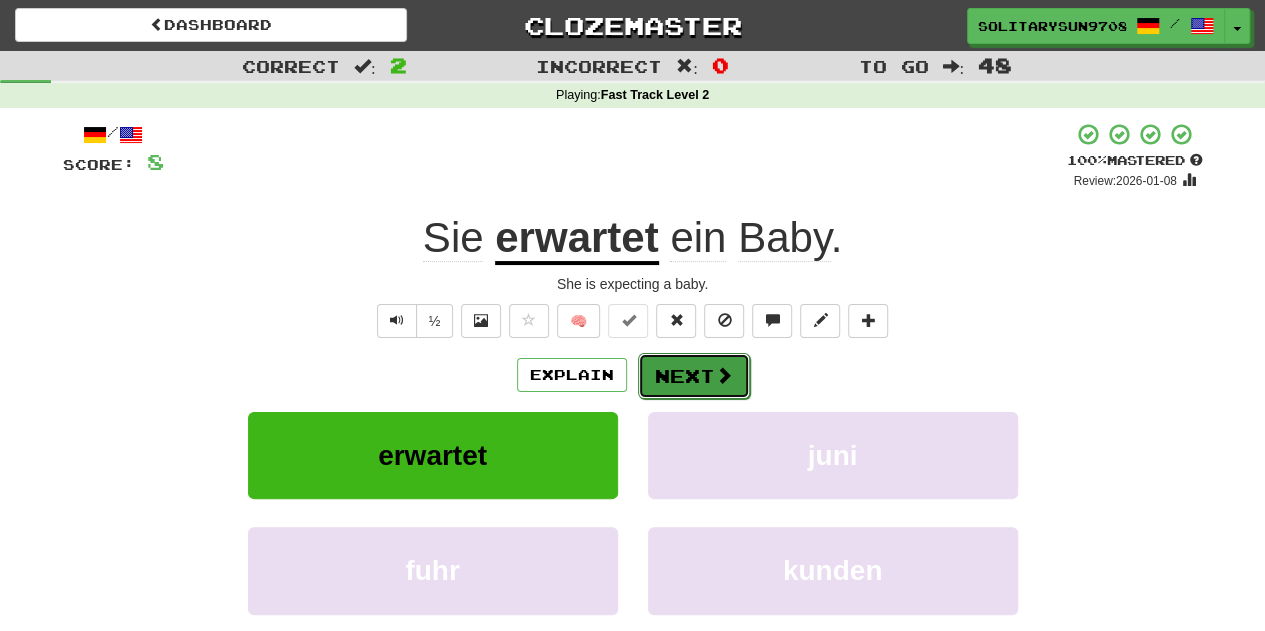 click on "Next" at bounding box center (694, 376) 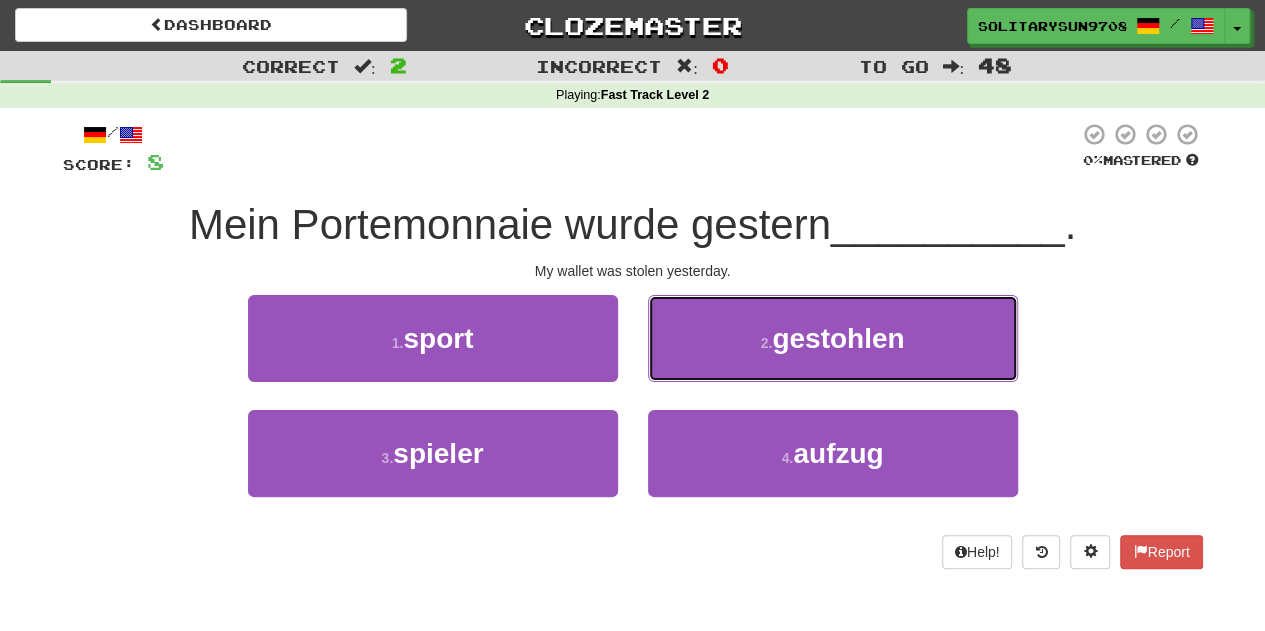 click on "2 .  gestohlen" at bounding box center (833, 338) 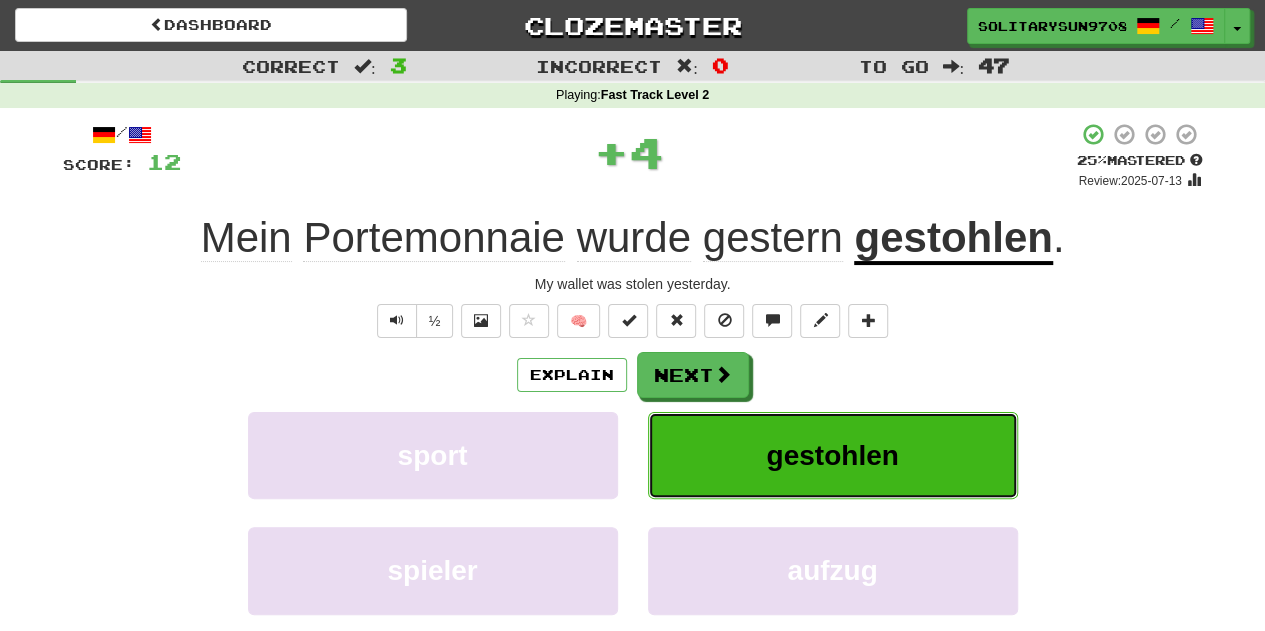 type 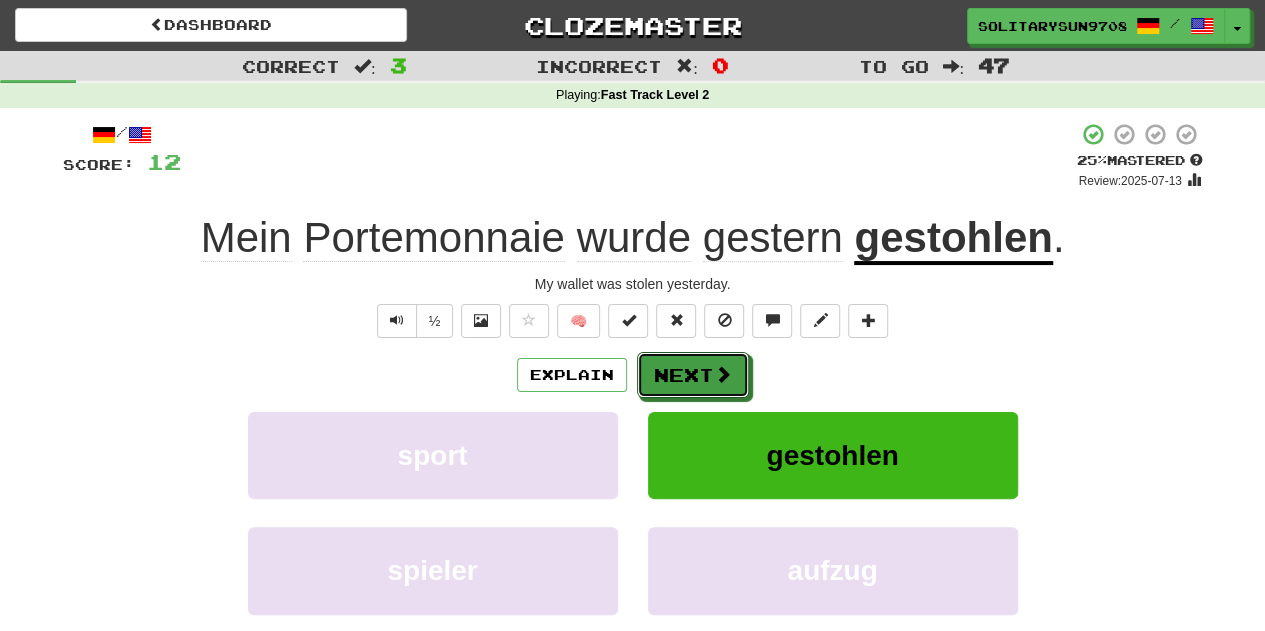 click on "Next" at bounding box center (693, 375) 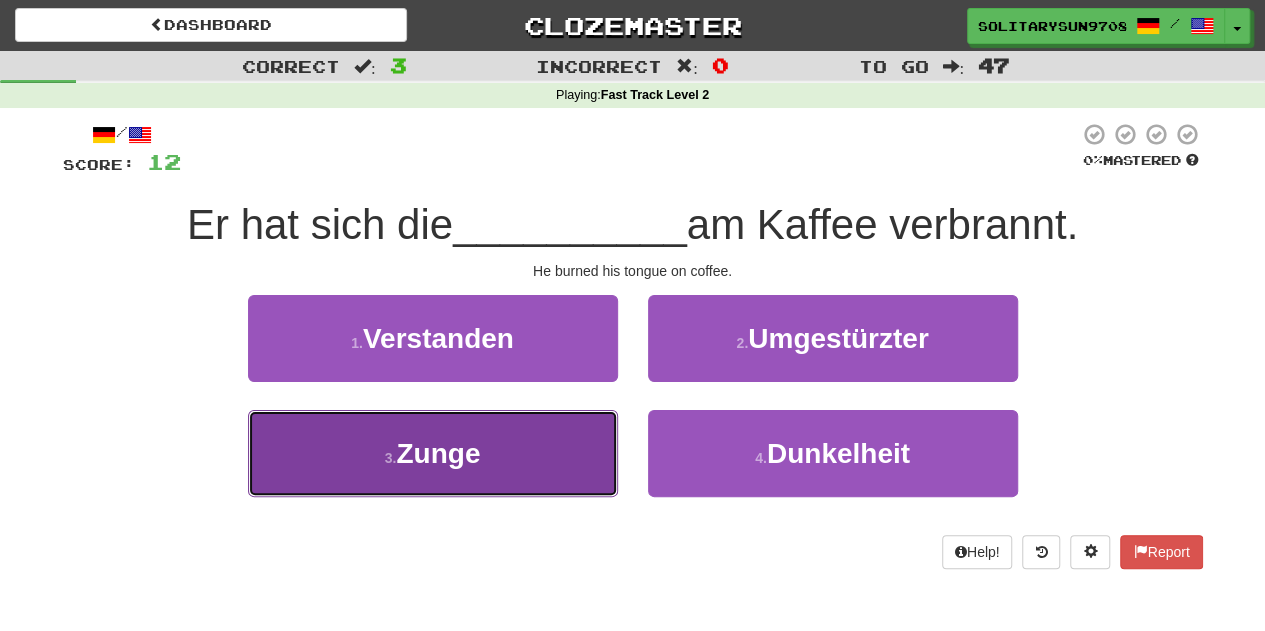 click on "Zunge" at bounding box center (438, 453) 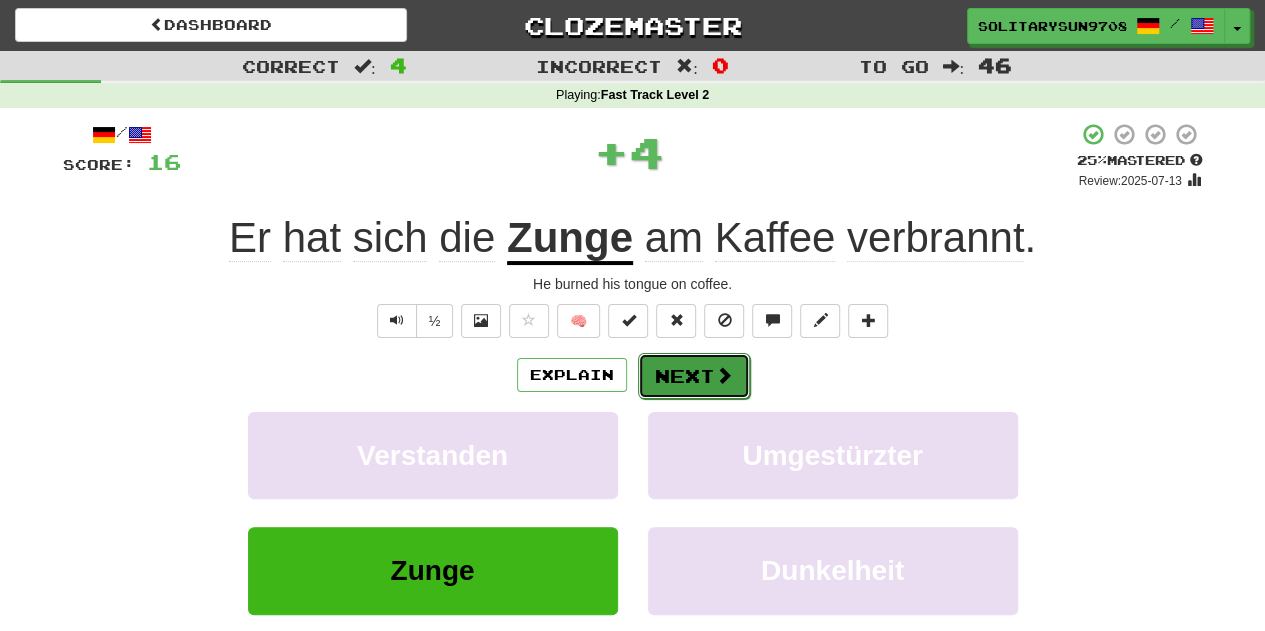 click at bounding box center (724, 375) 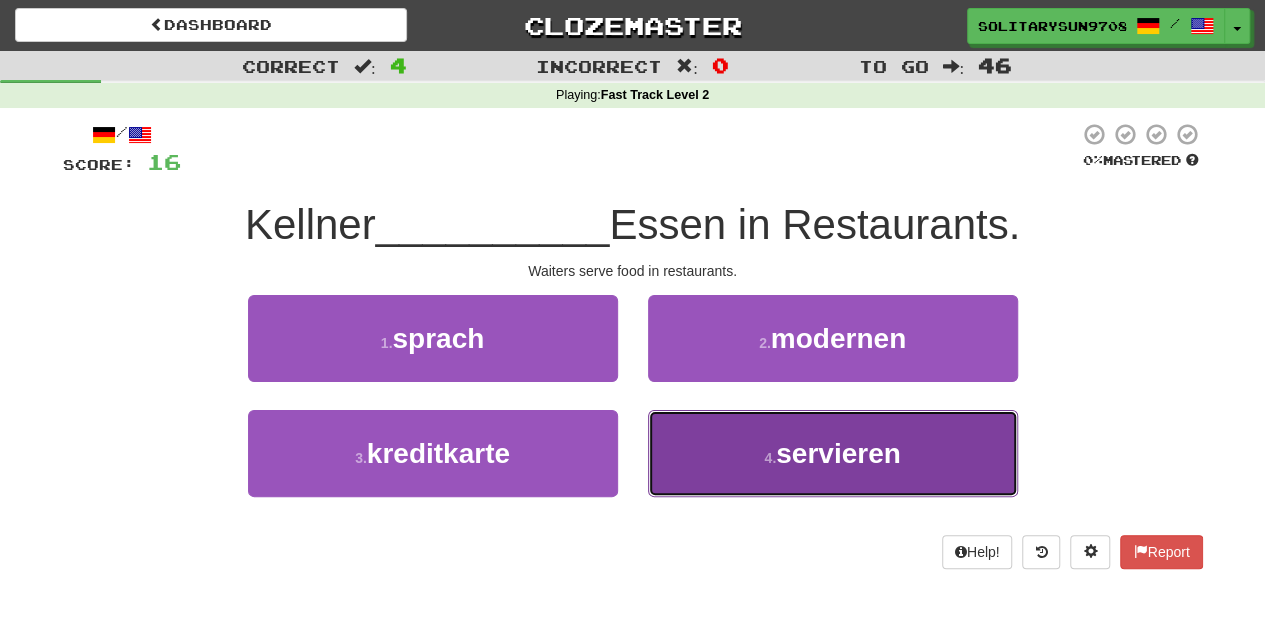 click on "4 .  servieren" at bounding box center (833, 453) 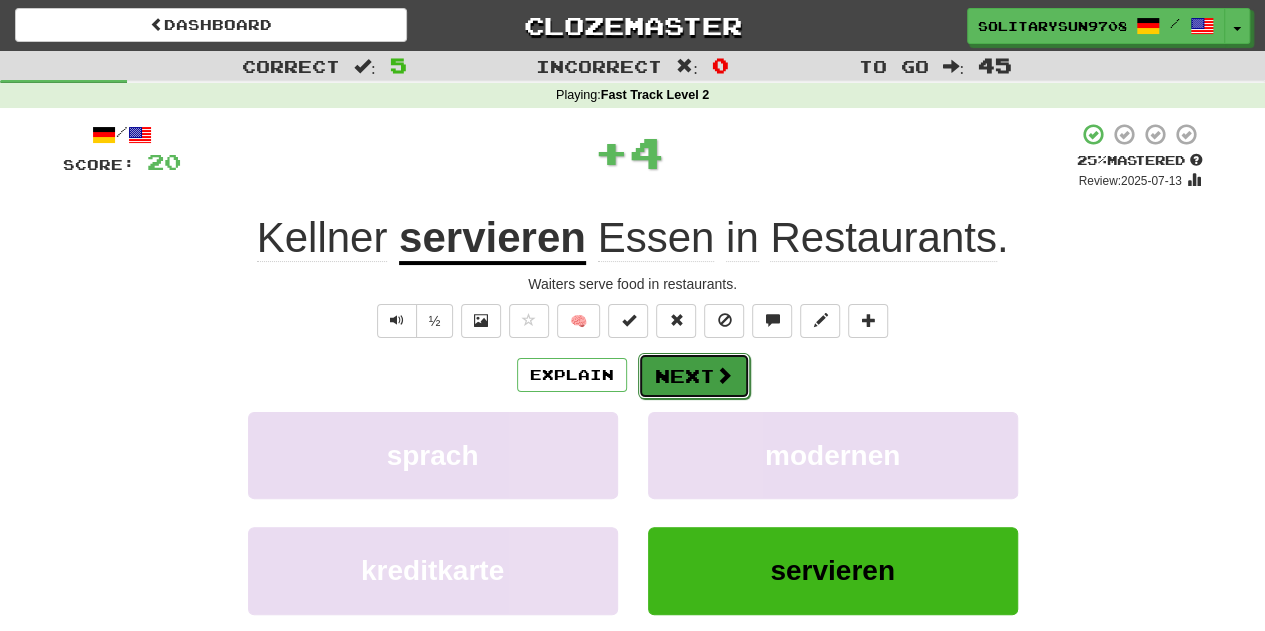 click on "Next" at bounding box center (694, 376) 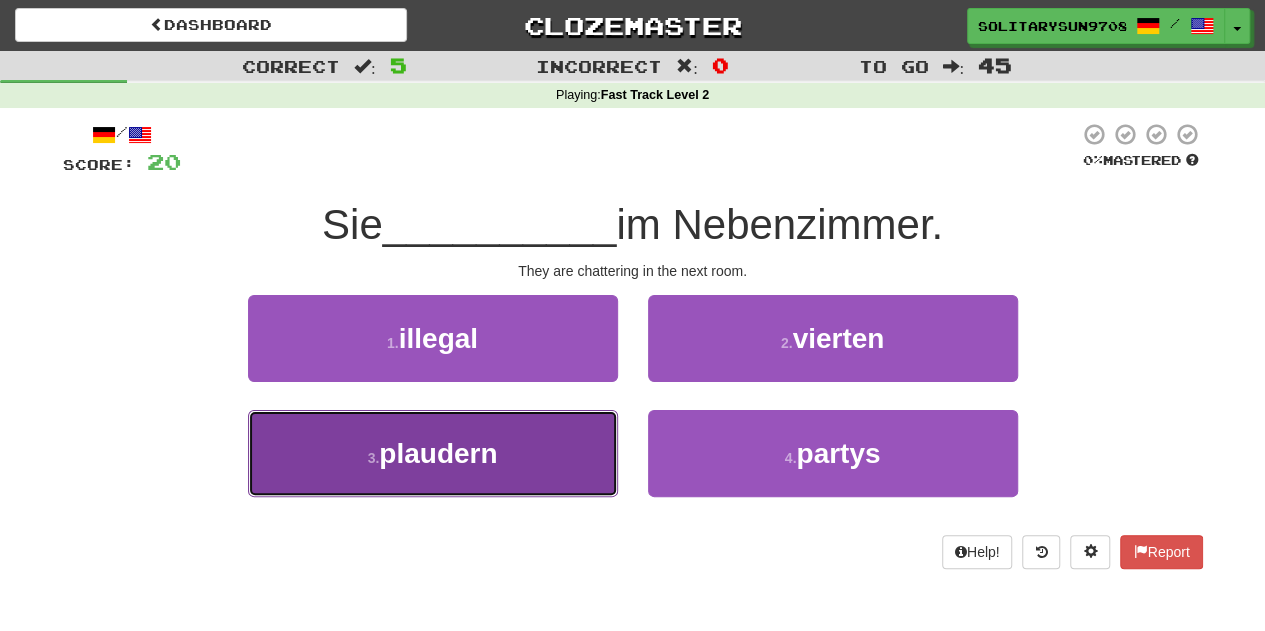 click on "3 .  plaudern" at bounding box center [433, 453] 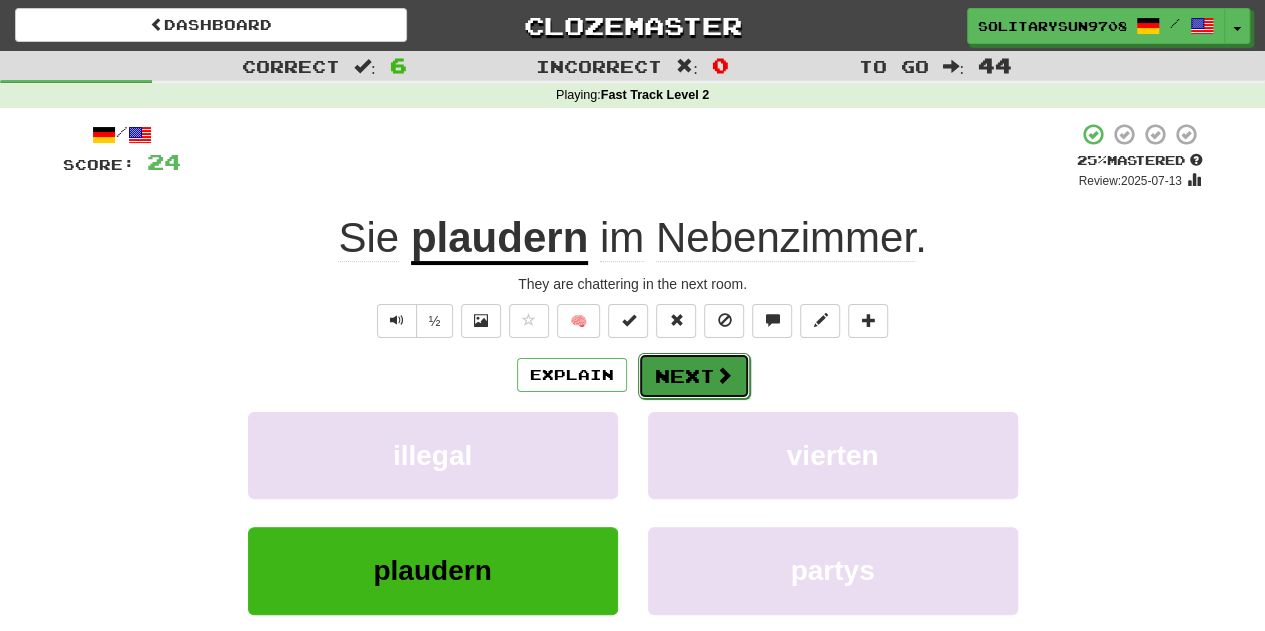 click on "Next" at bounding box center (694, 376) 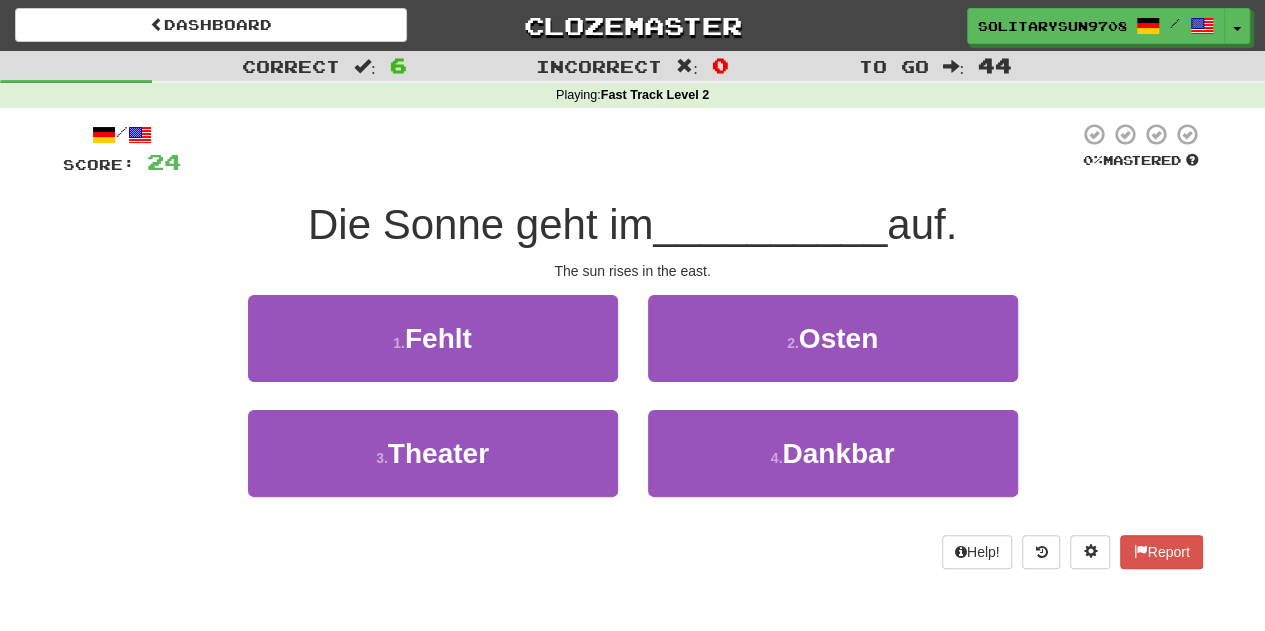 click on "/  Score:   24 0 %  Mastered Die Sonne geht im  __________  auf. The sun rises in the east. 1 .  Fehlt 2 .  Osten 3 .  Theater 4 .  Dankbar  Help!  Report" at bounding box center (633, 345) 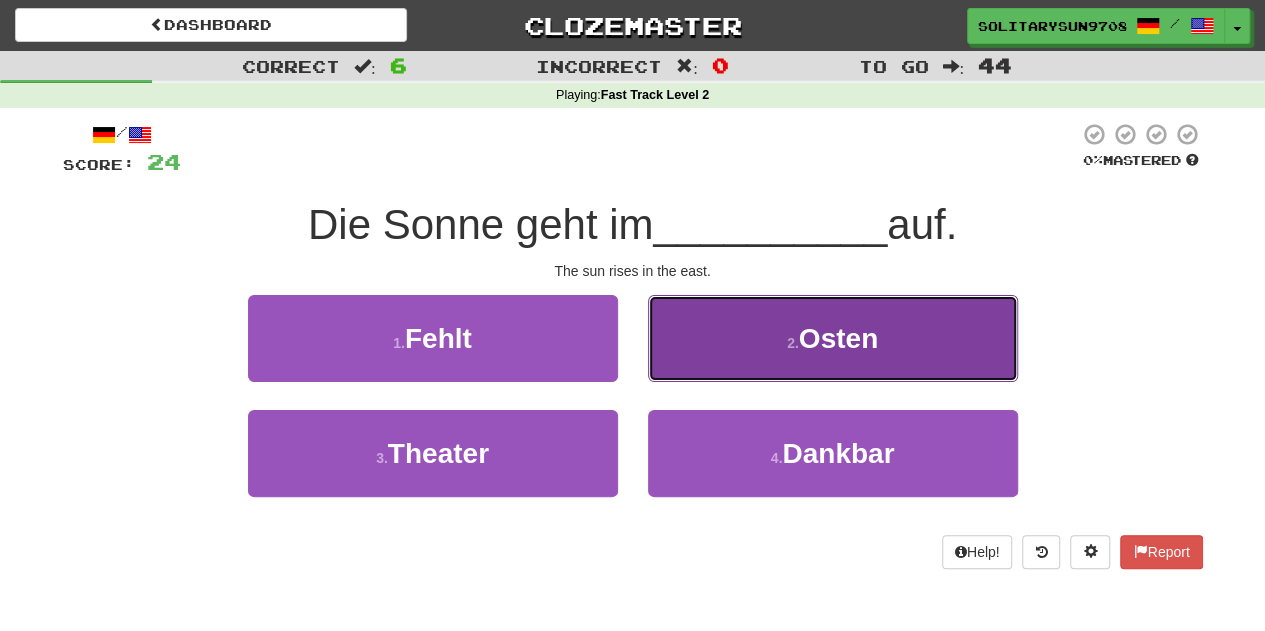 click on "2 .  Osten" at bounding box center (833, 338) 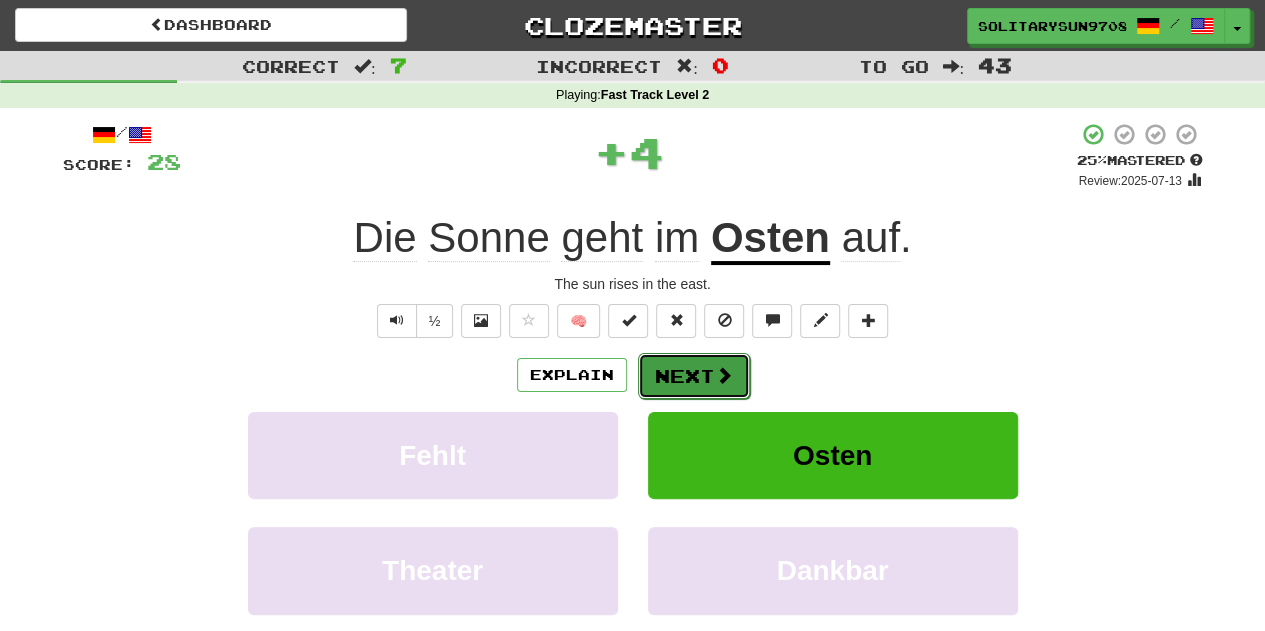 click at bounding box center [724, 375] 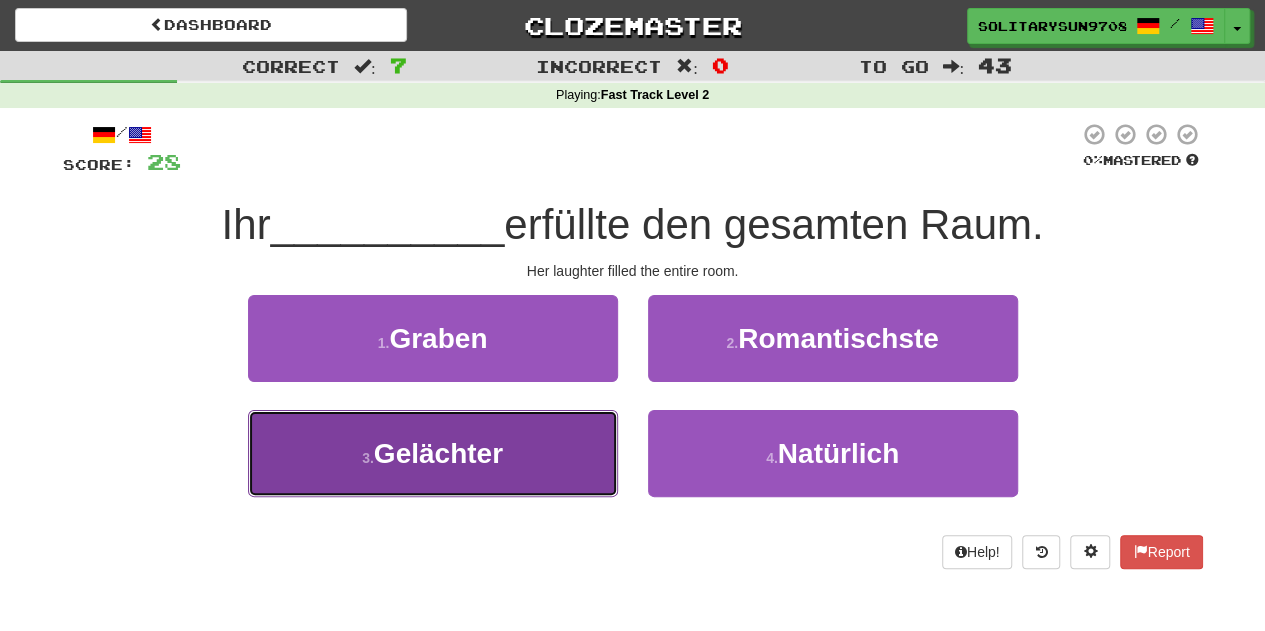 click on "3 .  [NAME]" at bounding box center [433, 453] 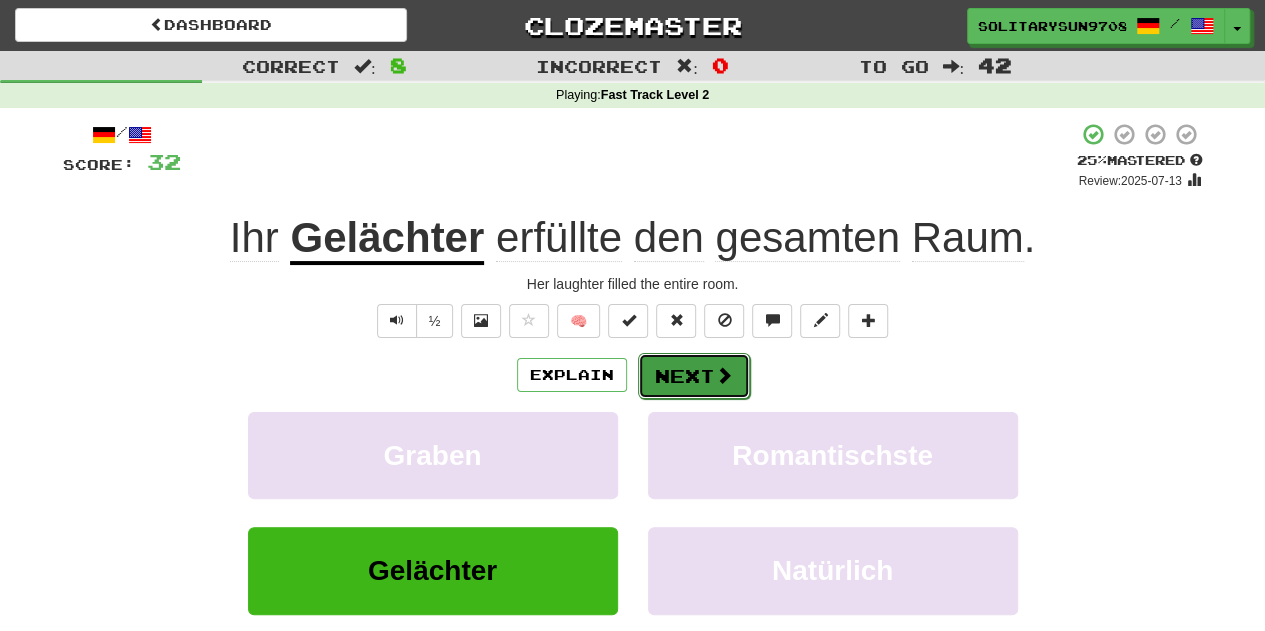 click on "Next" at bounding box center (694, 376) 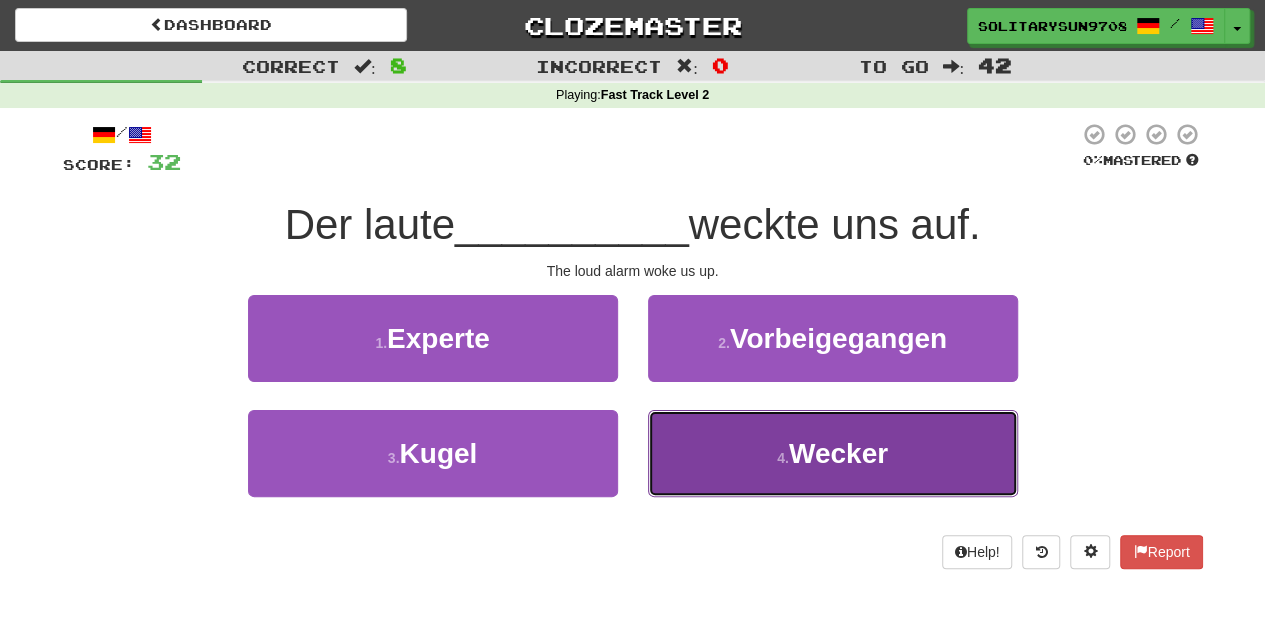 click on "4 .  Wecker" at bounding box center [833, 453] 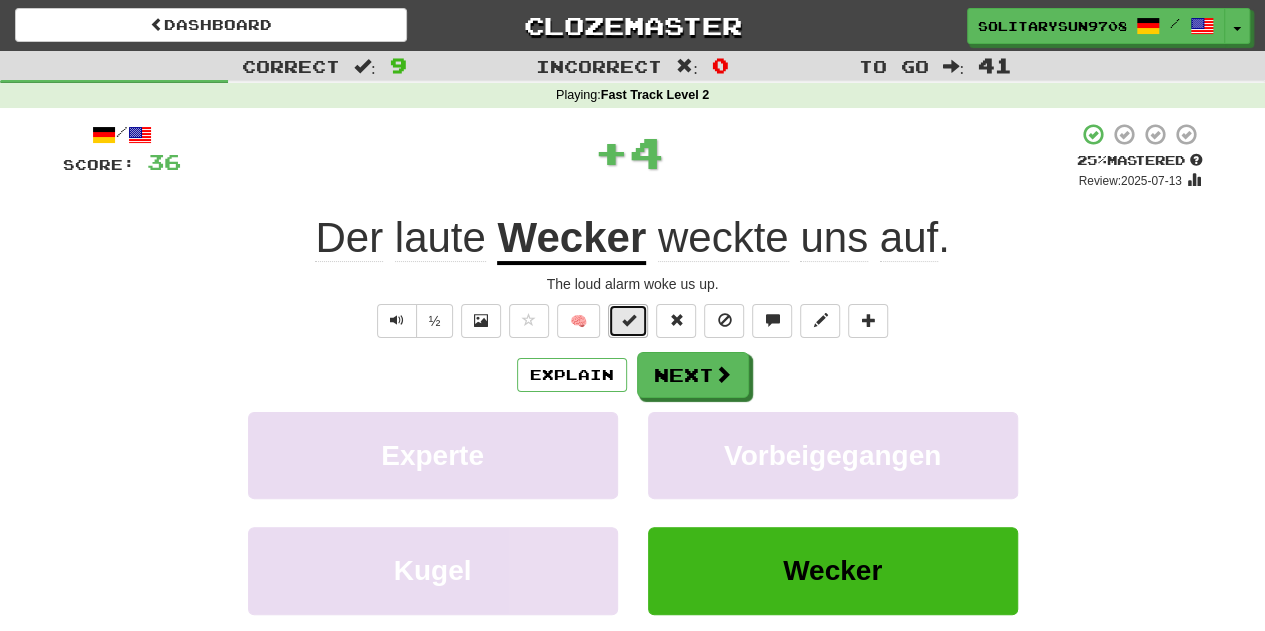 click at bounding box center (628, 320) 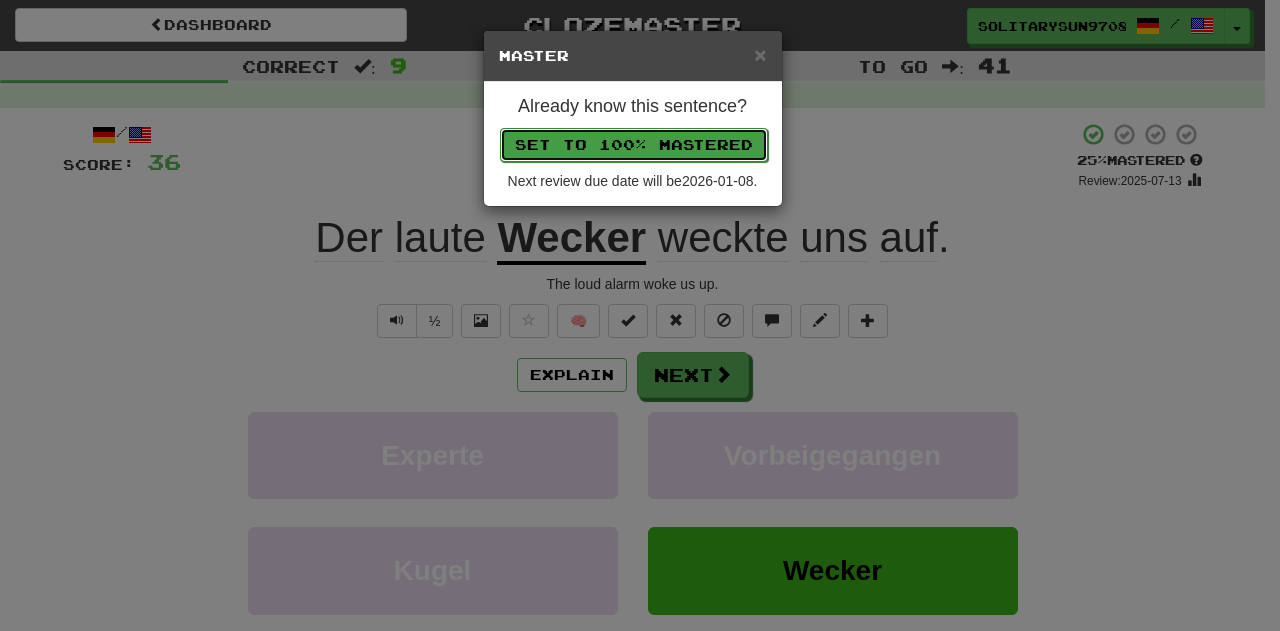 click on "Set to 100% Mastered" at bounding box center [634, 145] 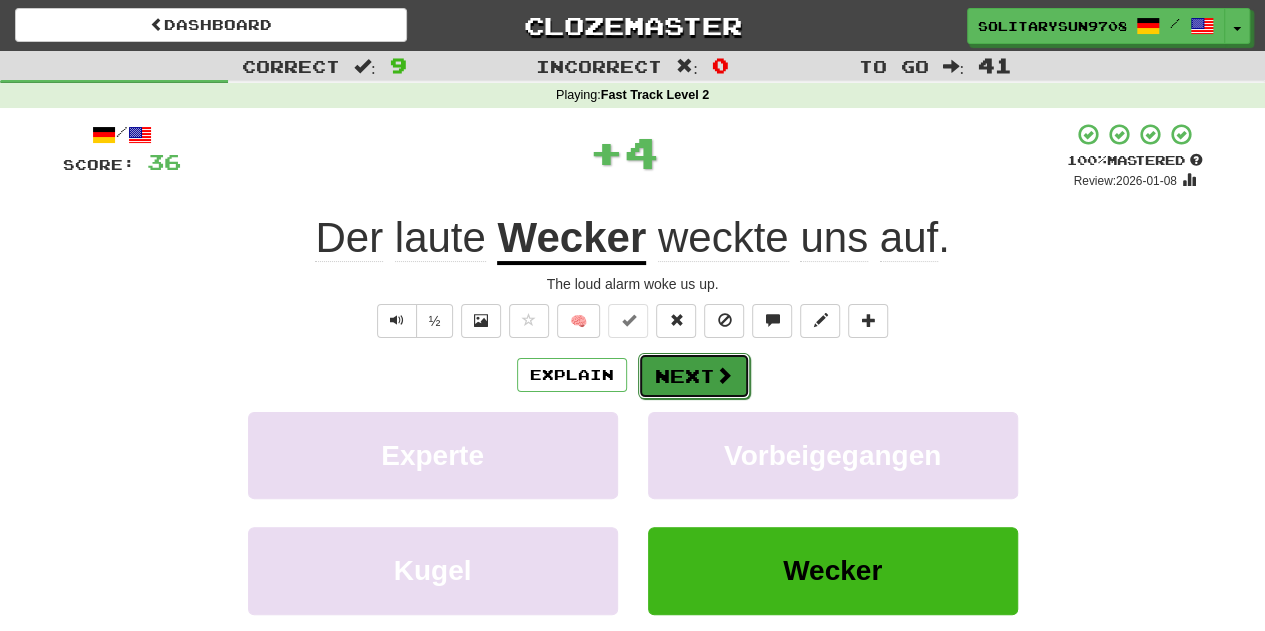 click on "Next" at bounding box center [694, 376] 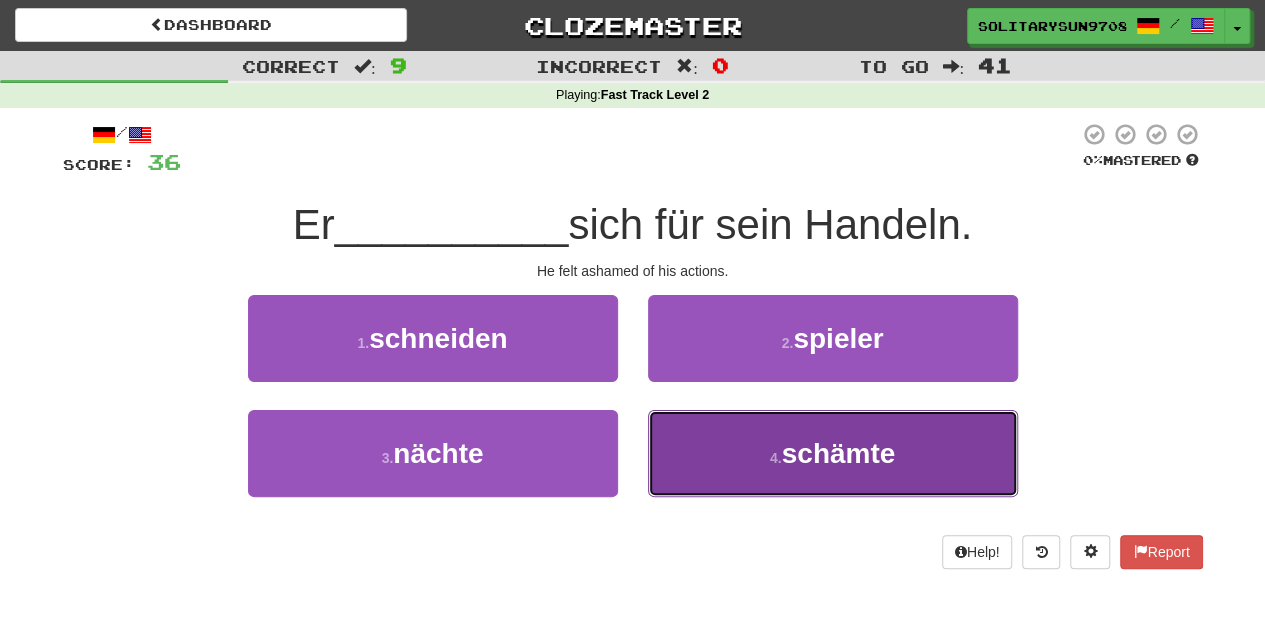 click on "4 .  schämte" at bounding box center [833, 453] 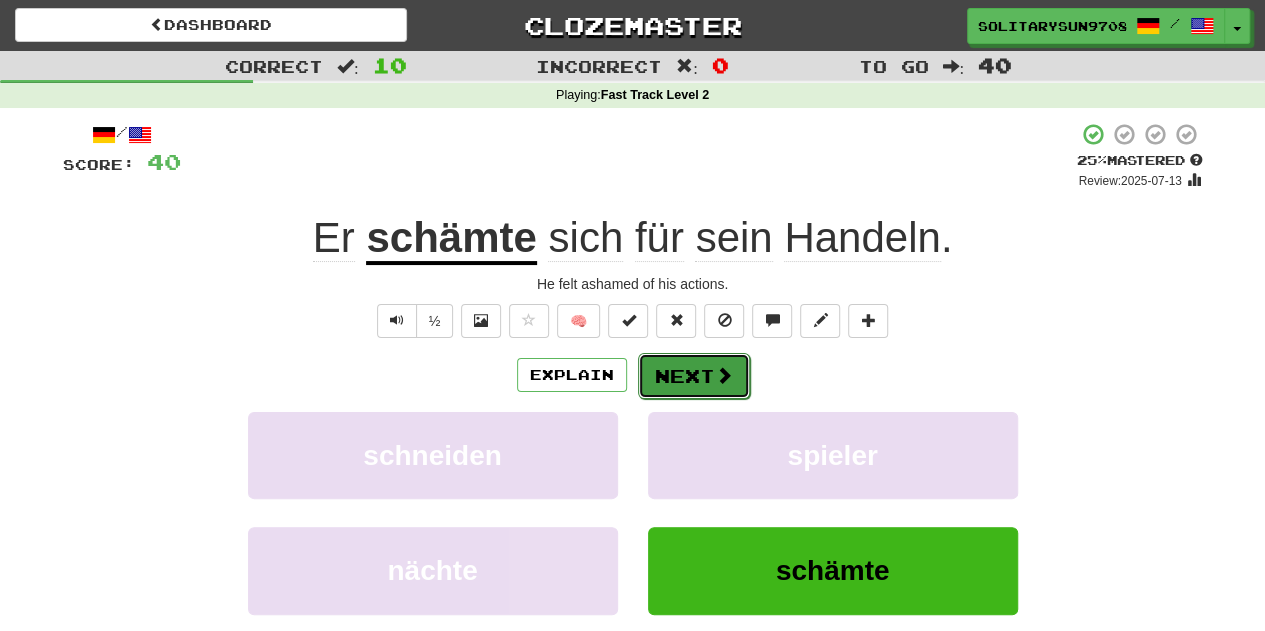 click on "Next" at bounding box center (694, 376) 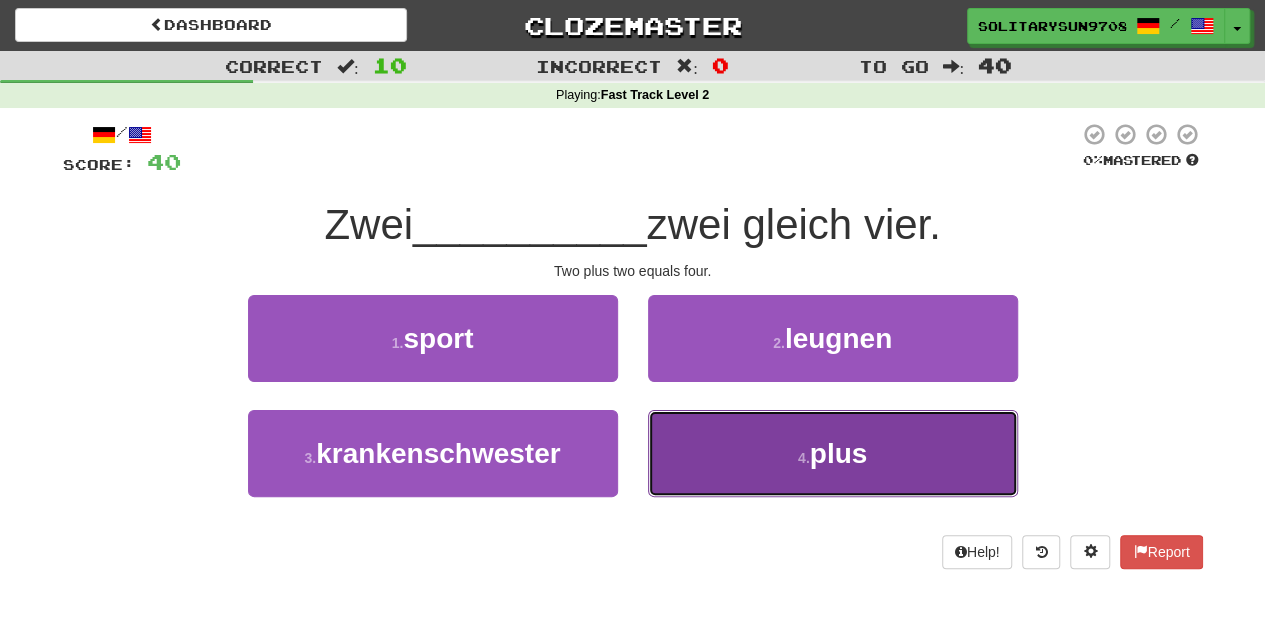 click on "4 .  plus" at bounding box center [833, 453] 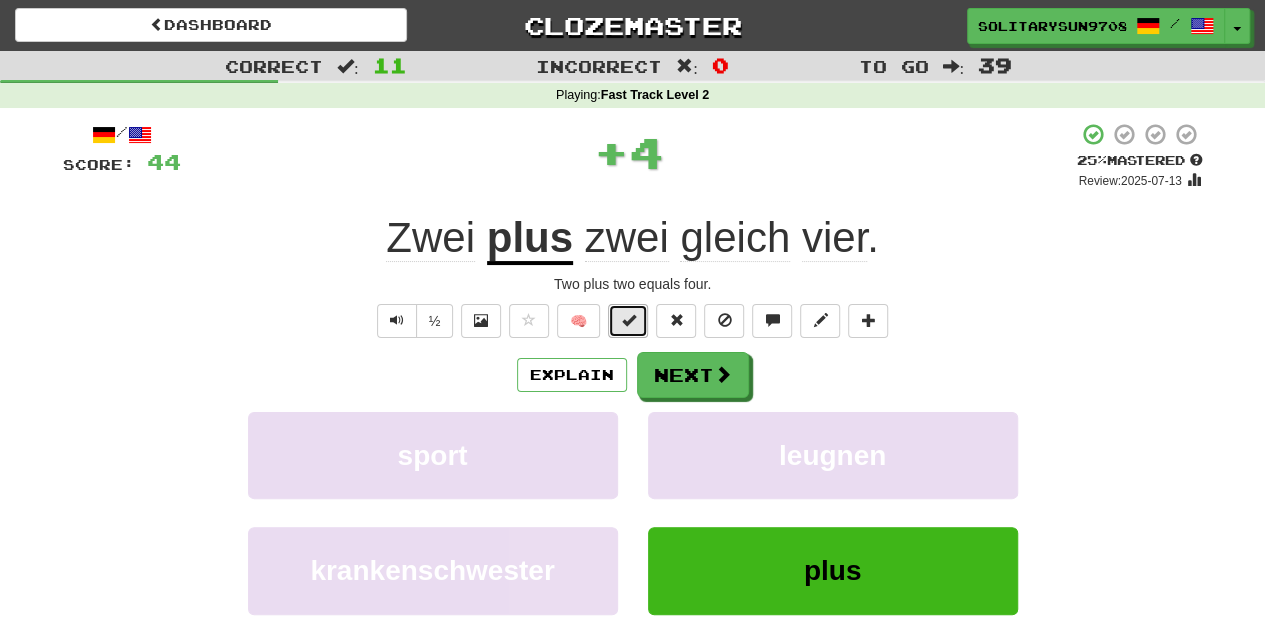 click at bounding box center [628, 321] 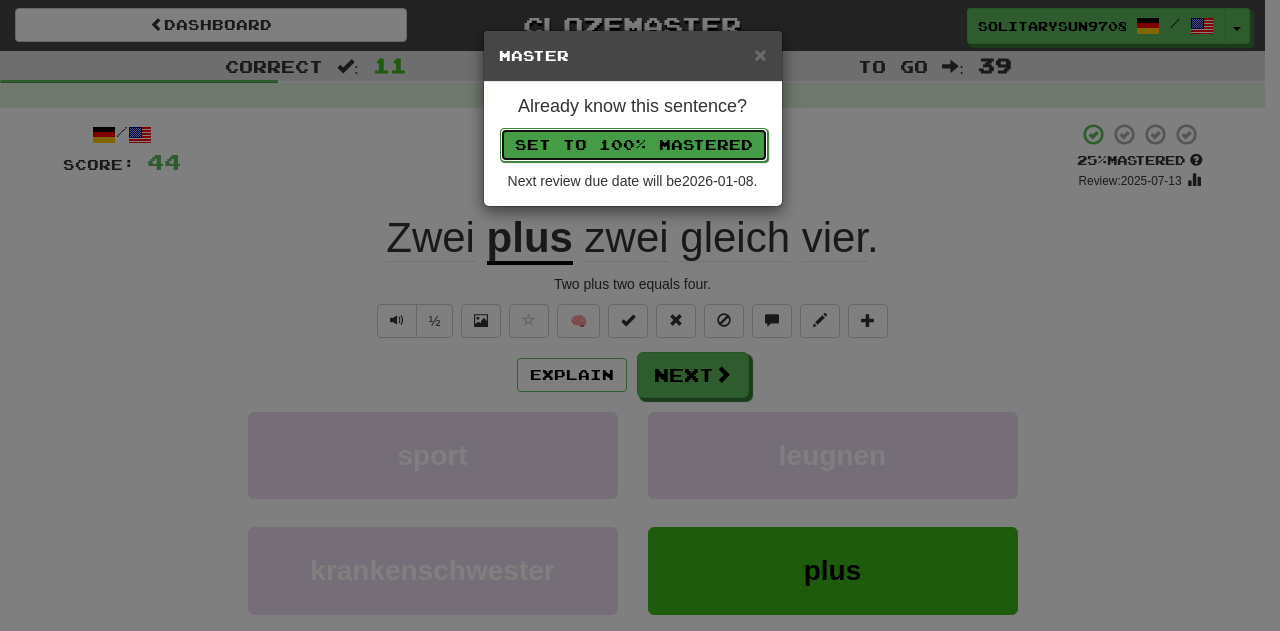 click on "Set to 100% Mastered" at bounding box center (634, 145) 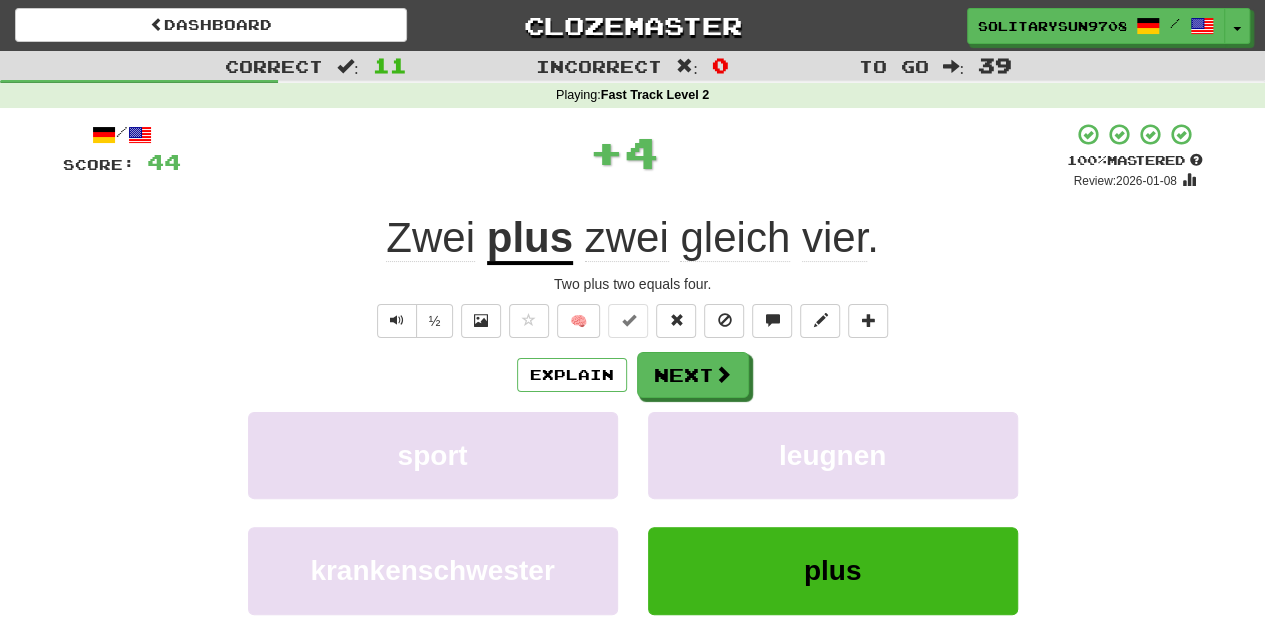 click on "/  Score:   44 + 4 100 %  Mastered Review:  2026-01-08 Zwei   plus   zwei   gleich   vier . Two plus two equals four. ½ 🧠 Explain Next sport leugnen krankenschwester plus Learn more: sport leugnen krankenschwester plus  Help!  Report" at bounding box center (633, 419) 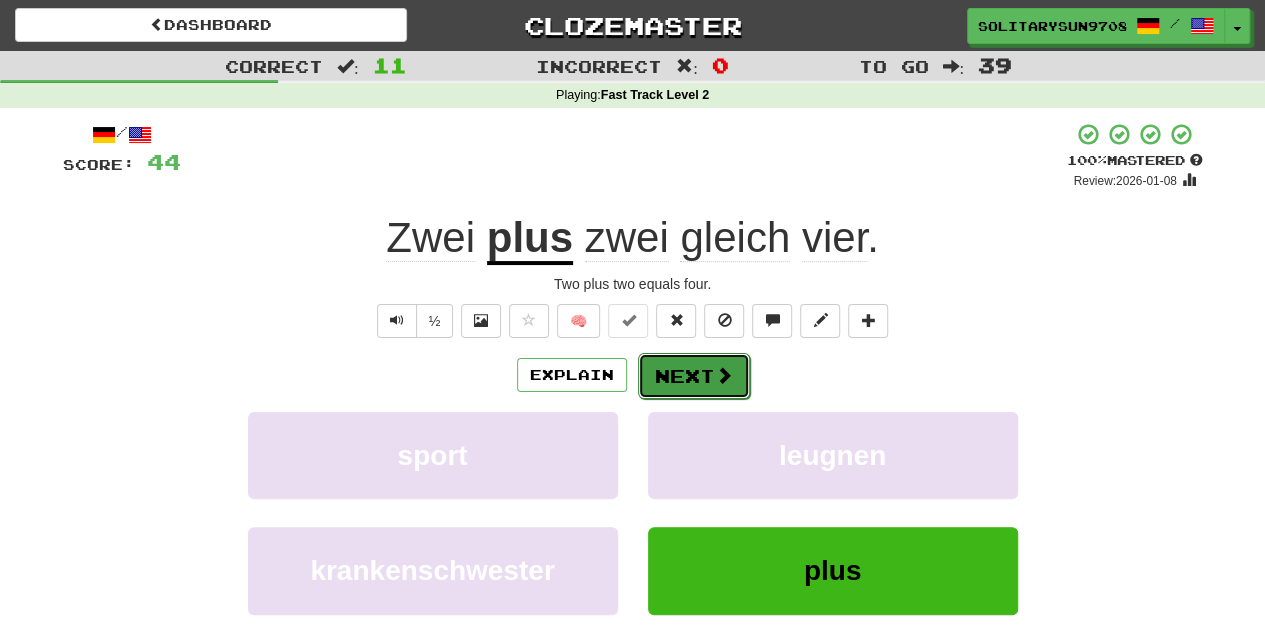 click on "Next" at bounding box center [694, 376] 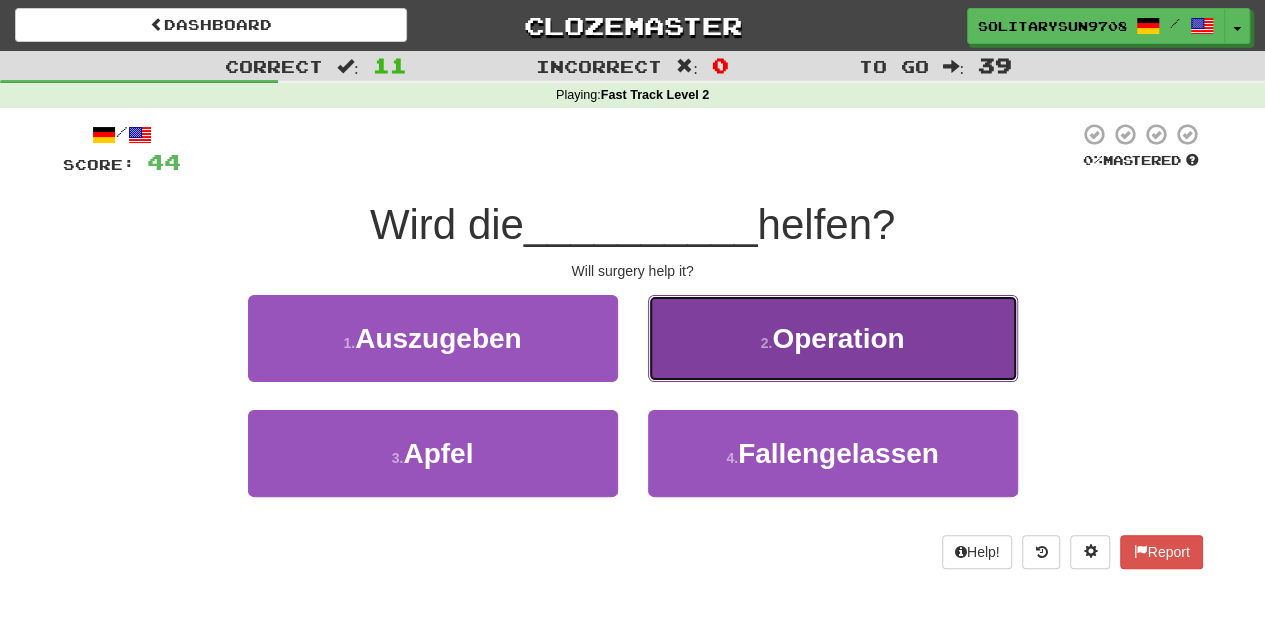 click on "2 .  Operation" at bounding box center (833, 338) 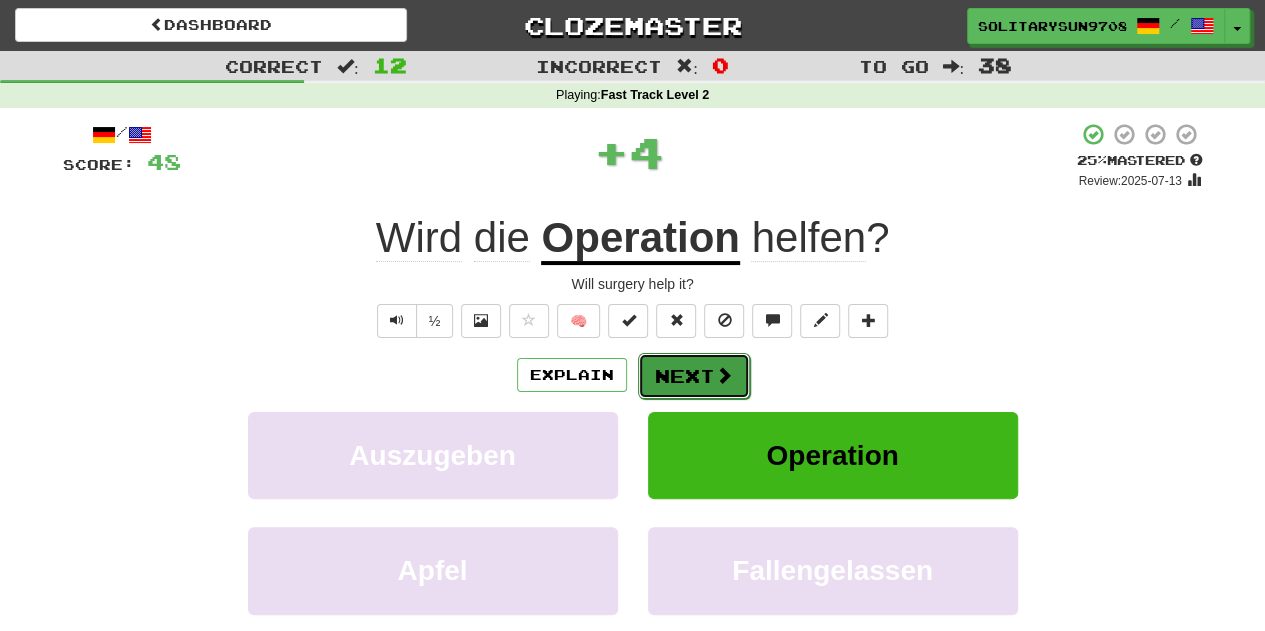 click at bounding box center (724, 375) 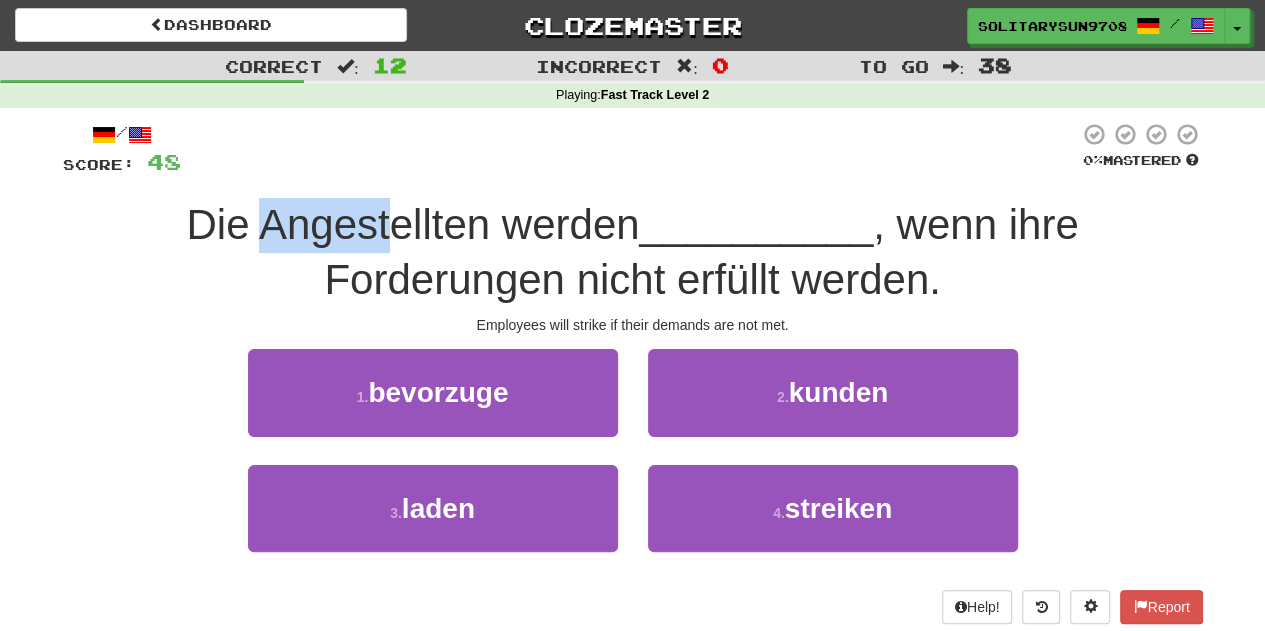 drag, startPoint x: 261, startPoint y: 224, endPoint x: 389, endPoint y: 241, distance: 129.12398 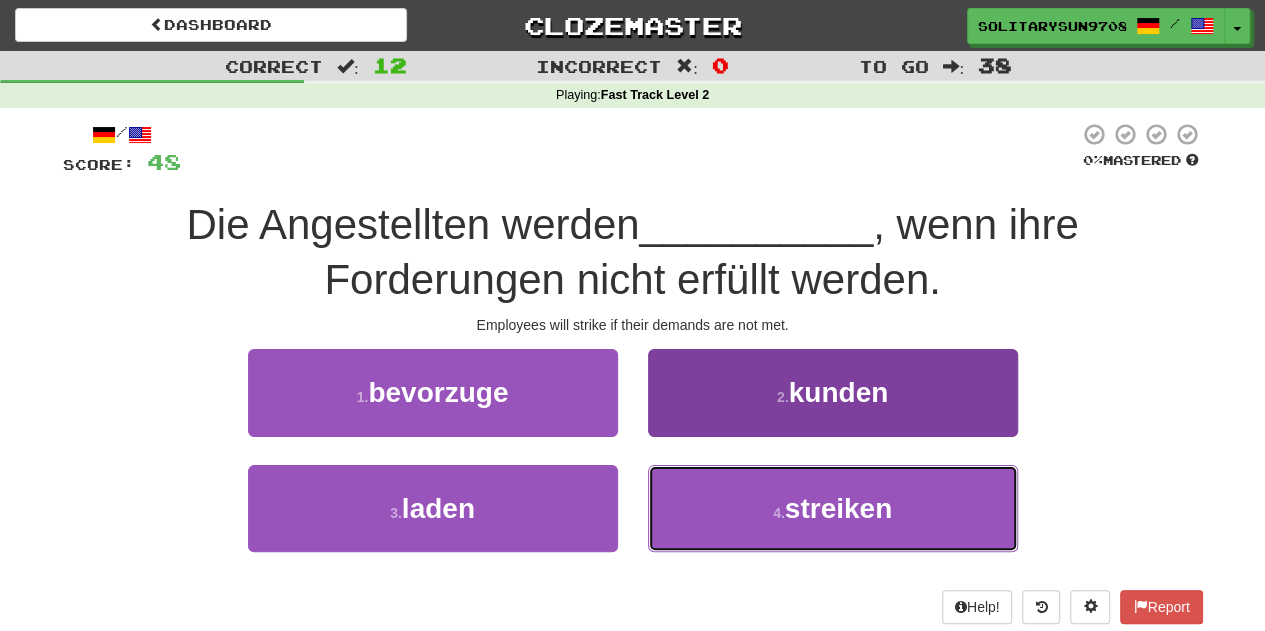 click on "4 .  streiken" at bounding box center [833, 508] 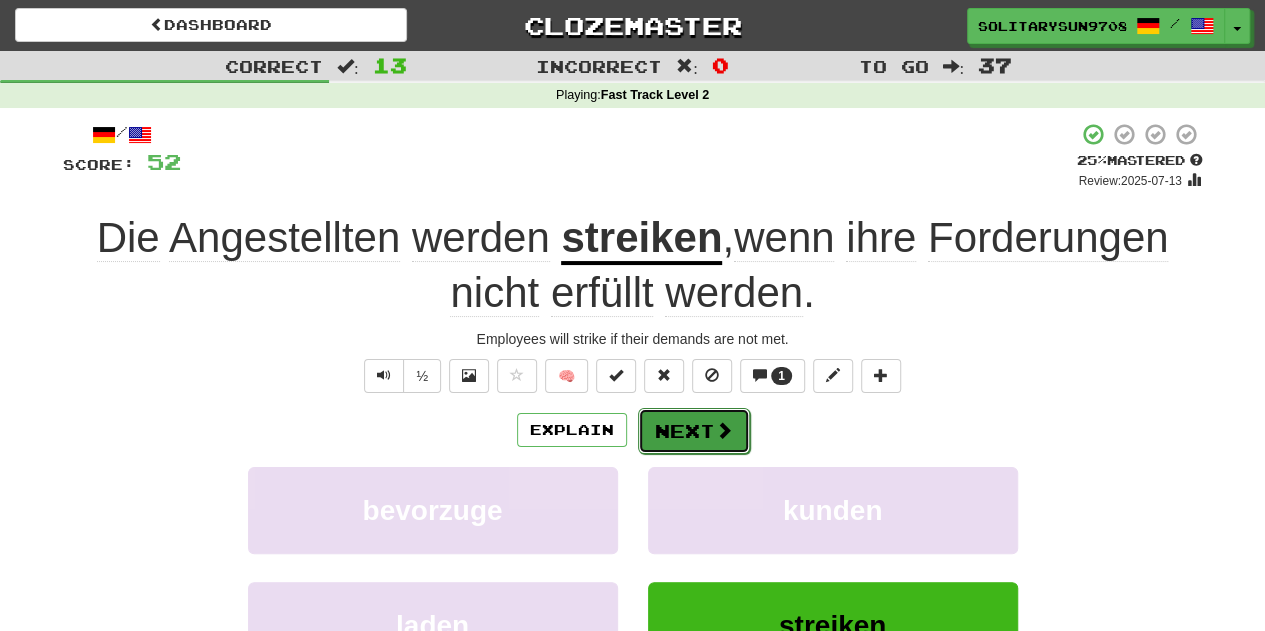 click on "Next" at bounding box center (694, 431) 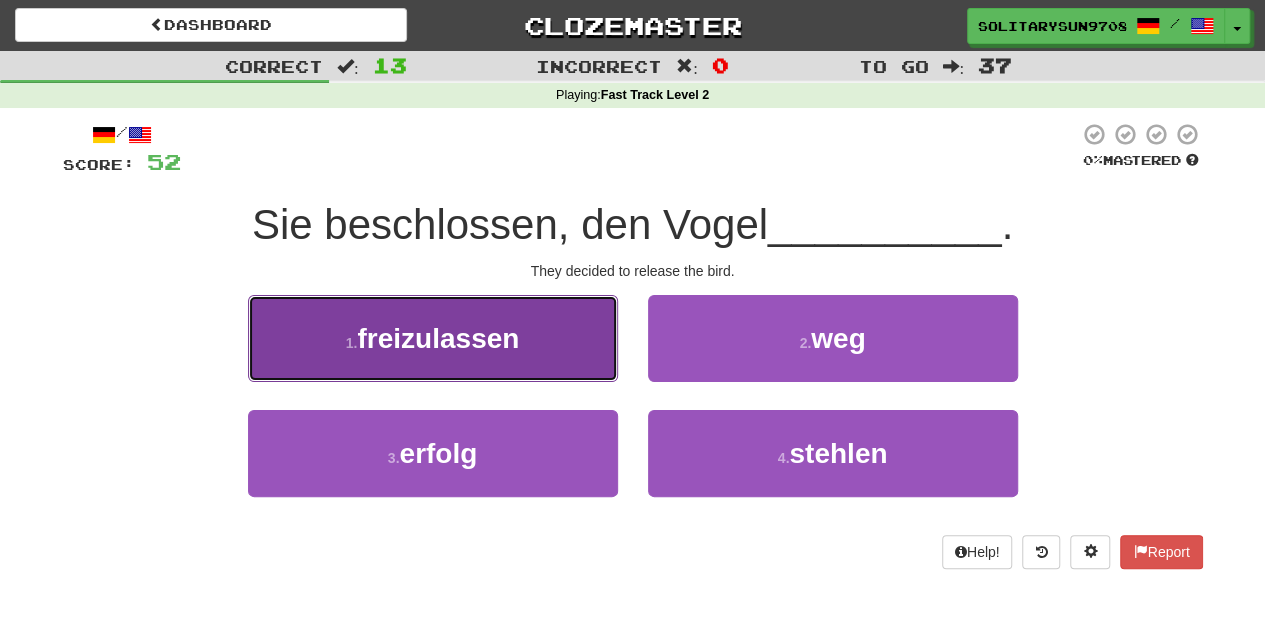 click on "1 .  freizulassen" at bounding box center (433, 338) 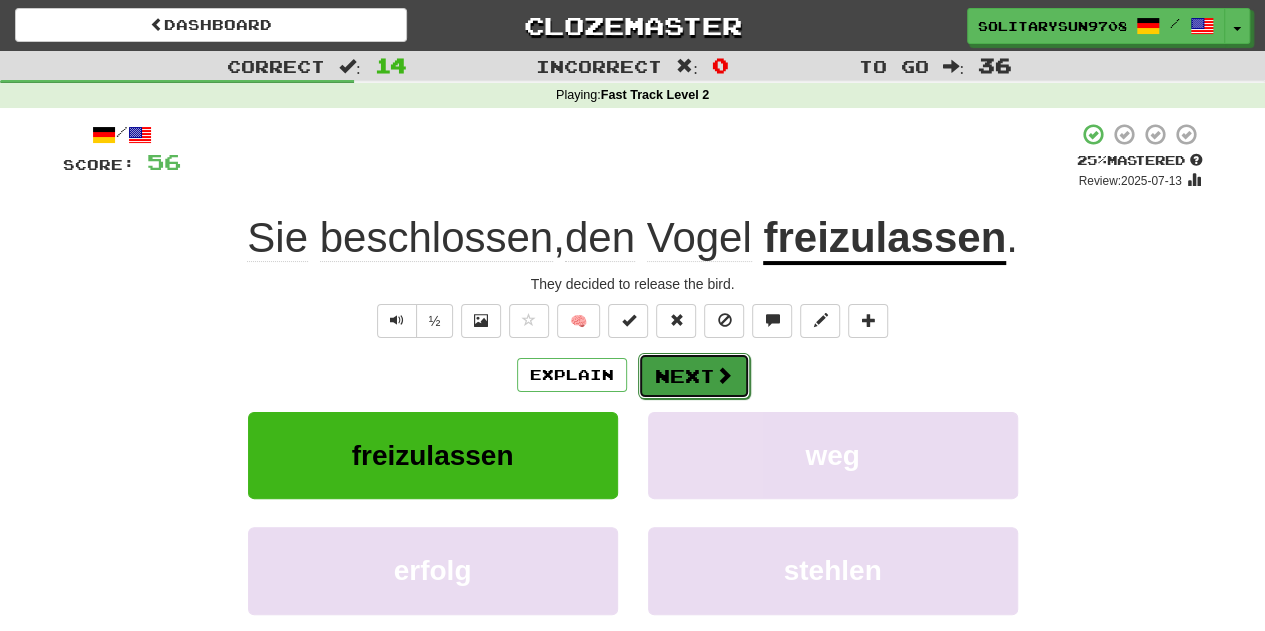 click at bounding box center [724, 375] 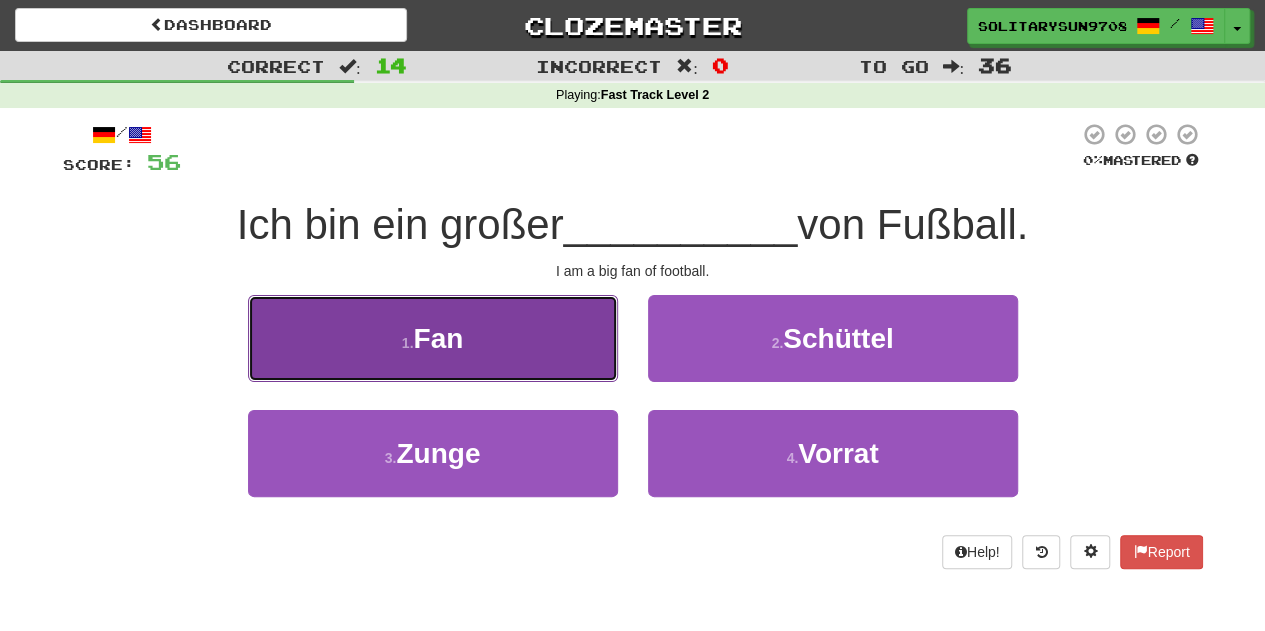 click on "1 .  Fan" at bounding box center [433, 338] 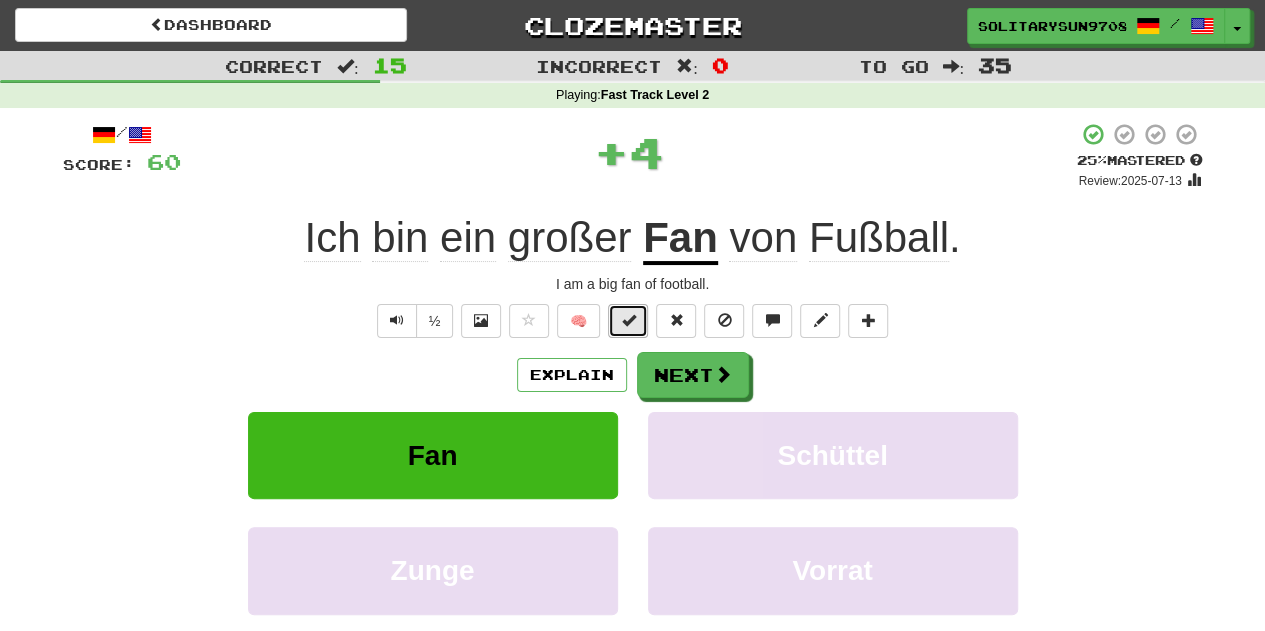 click at bounding box center (628, 321) 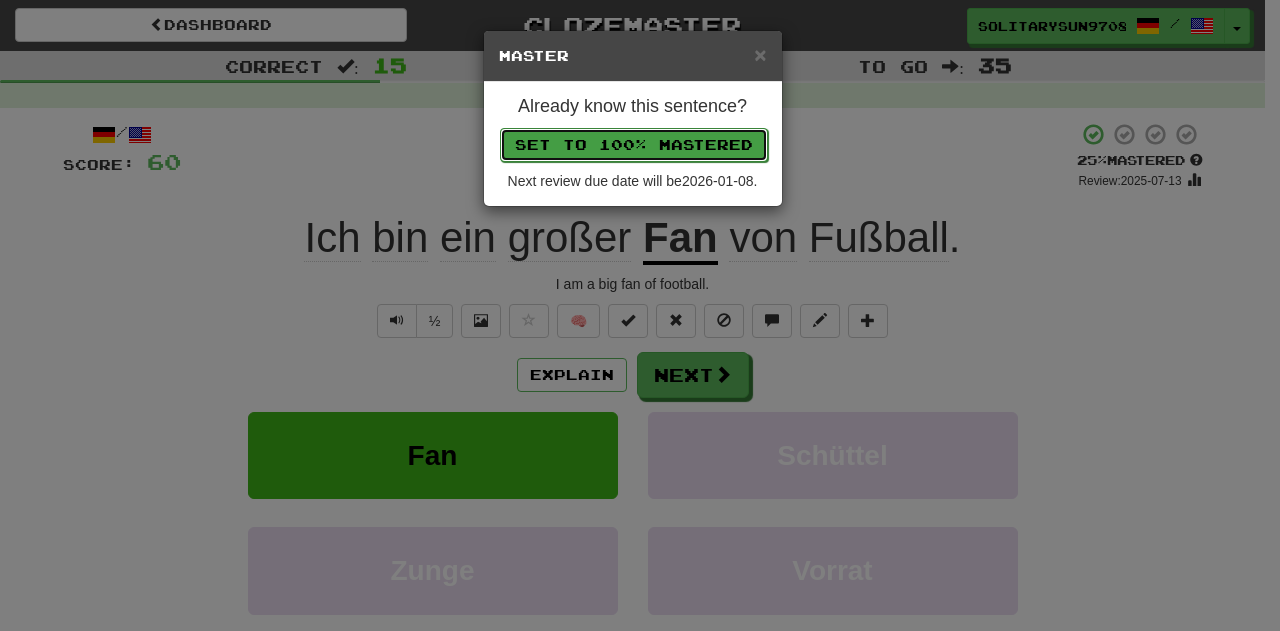 click on "Set to 100% Mastered" at bounding box center (634, 145) 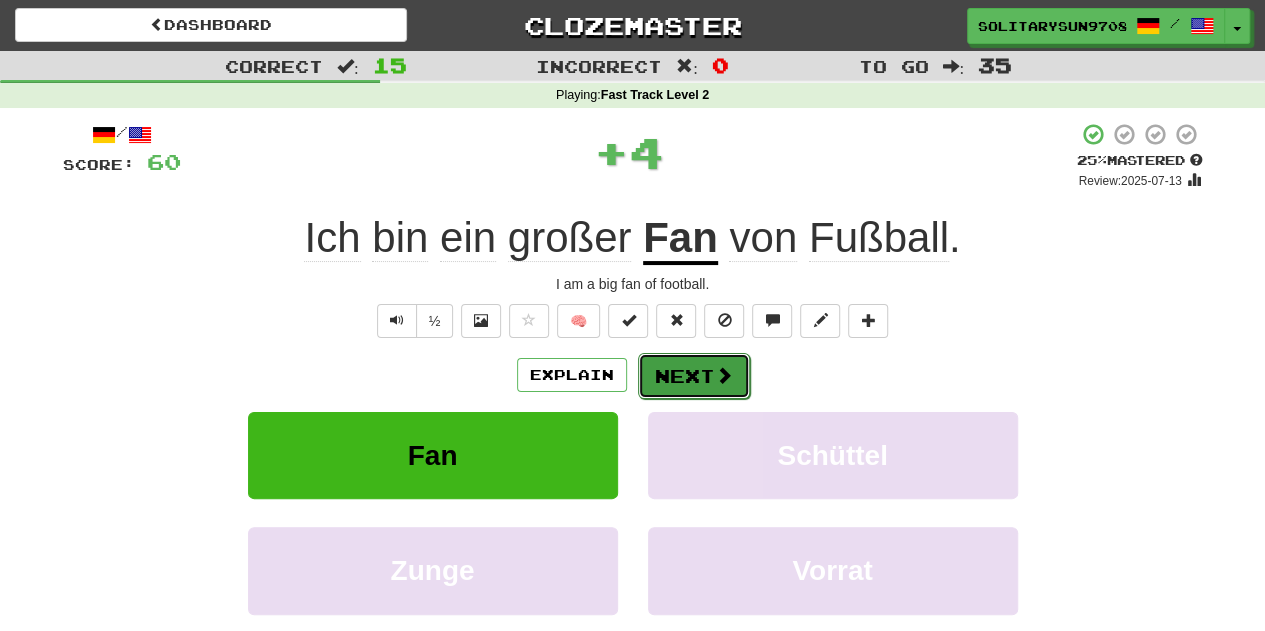 click on "Next" at bounding box center (694, 376) 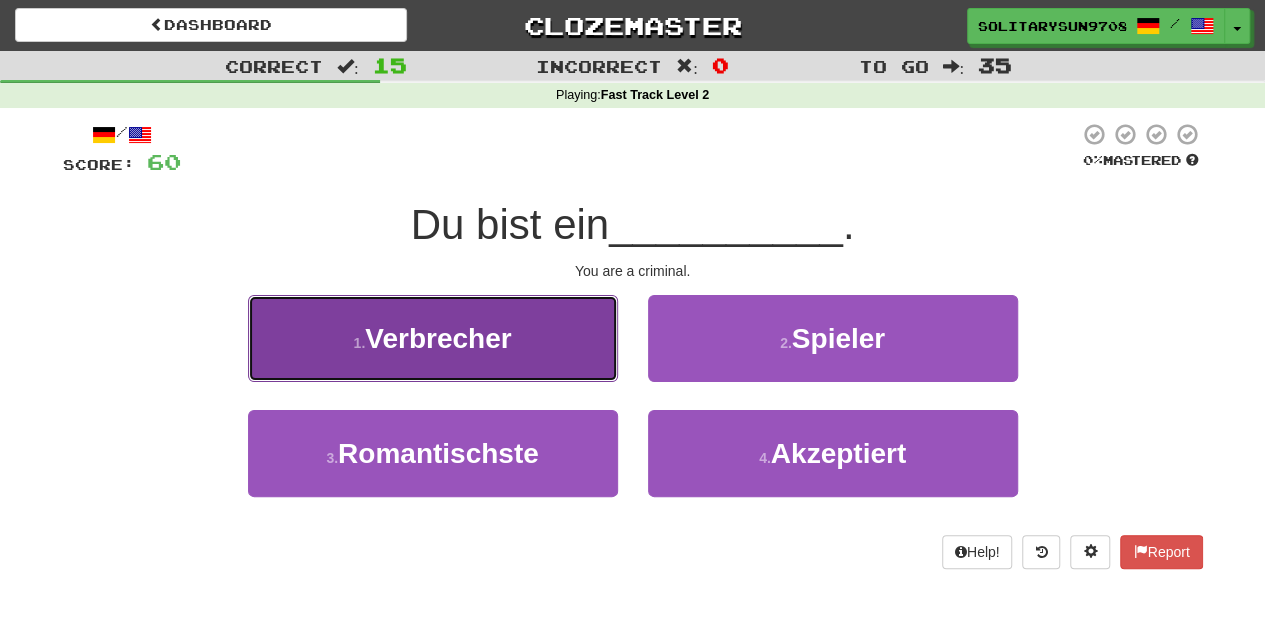 click on "1 .  [NAME]" at bounding box center [433, 338] 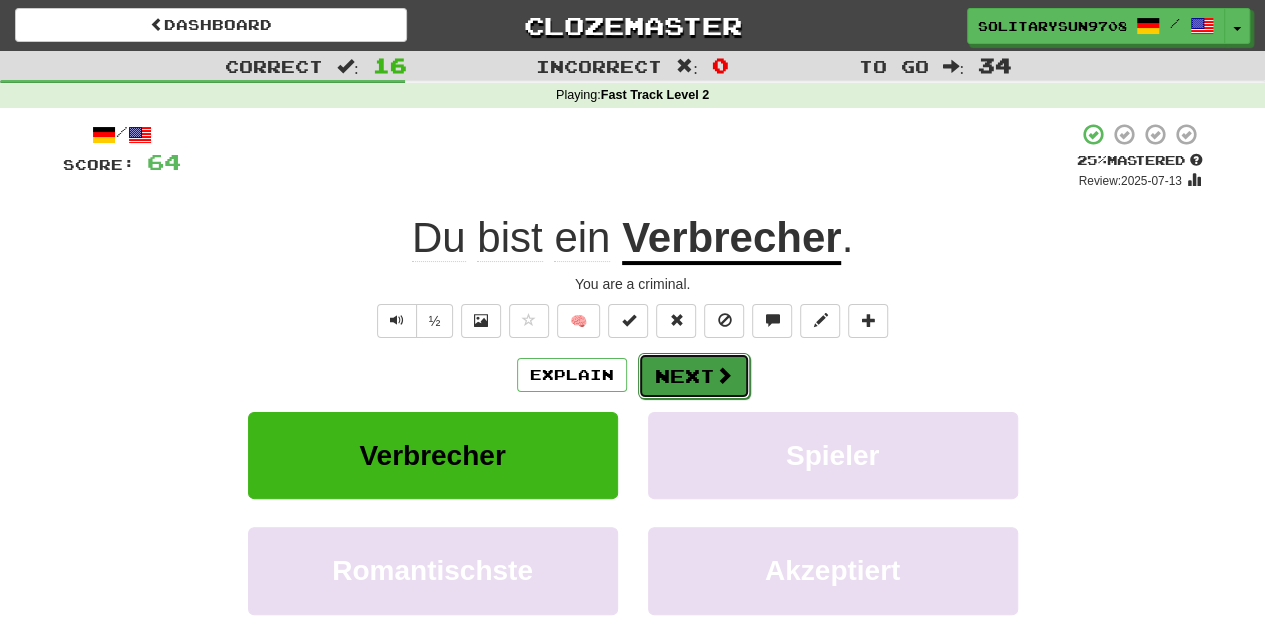 click on "Next" at bounding box center [694, 376] 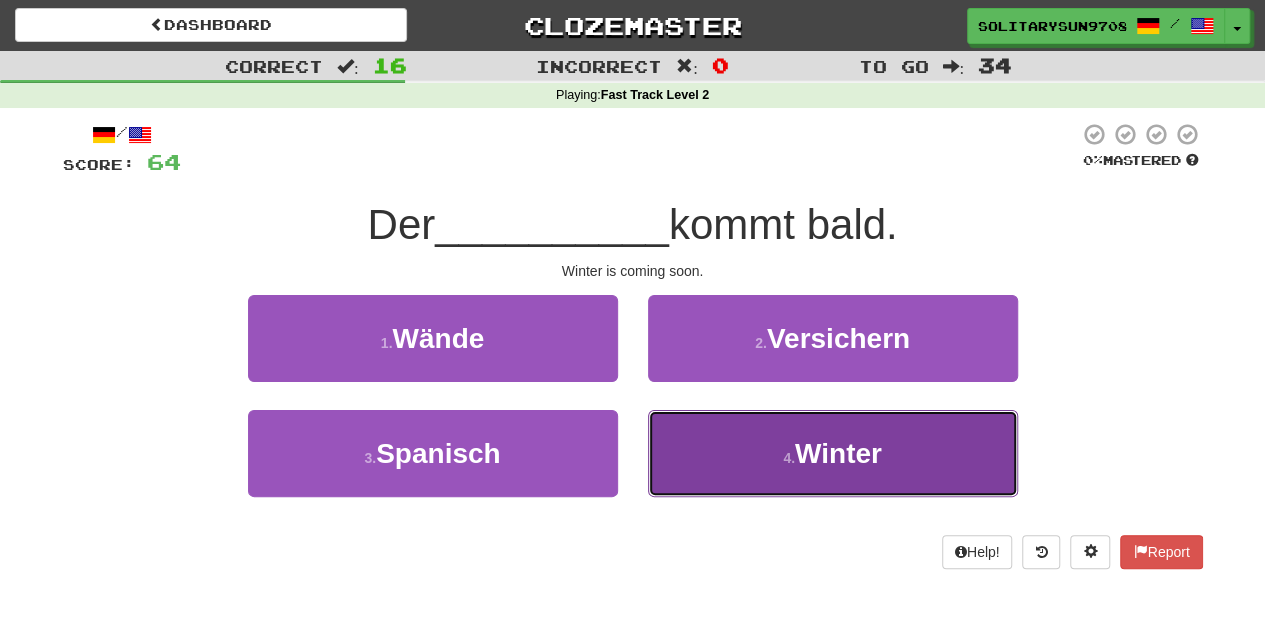 click on "4 .  Winter" at bounding box center [833, 453] 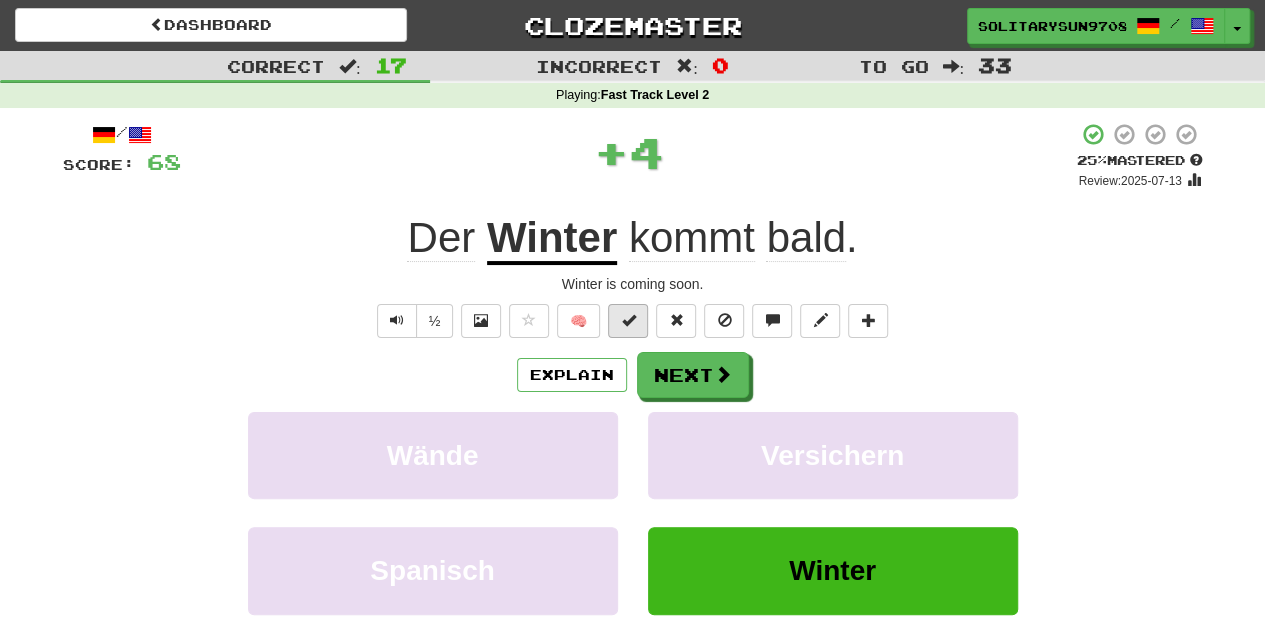 click on "/  Score:   68 + 4 25 %  Mastered Review:  2025-07-13 Der   Winter   kommt   bald . Winter is coming soon. ½ 🧠 Explain Next Wände Versichern Spanisch Winter Learn more: Wände Versichern Spanisch Winter  Help!  Report" at bounding box center (633, 419) 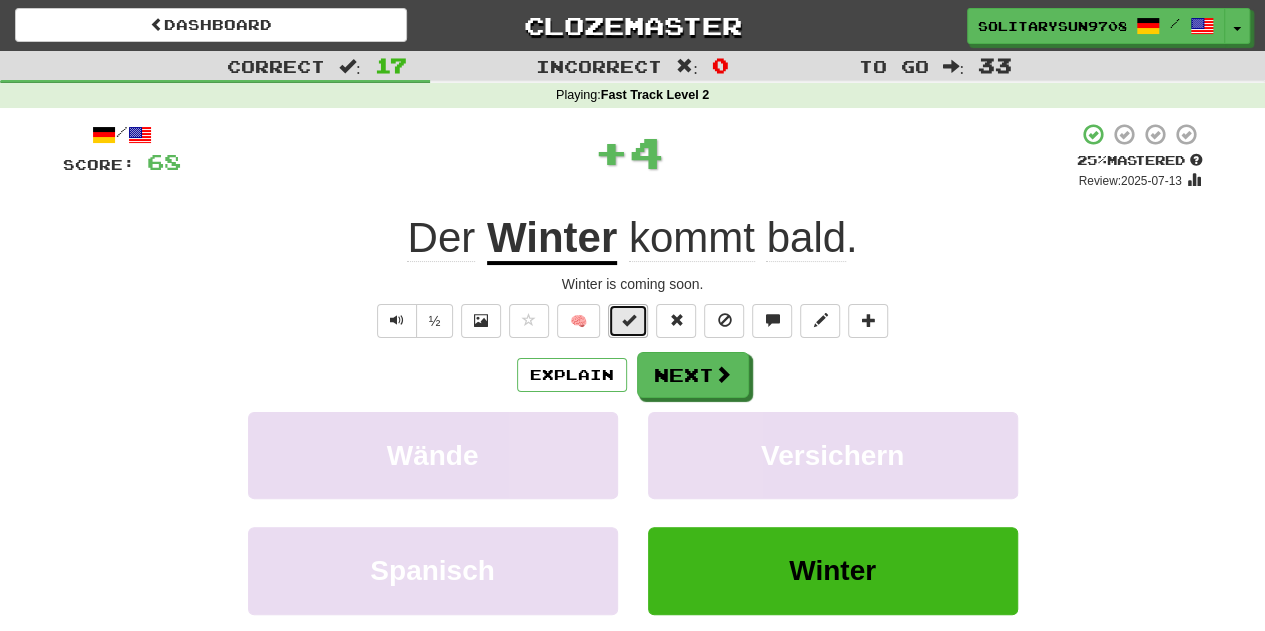 click at bounding box center [628, 321] 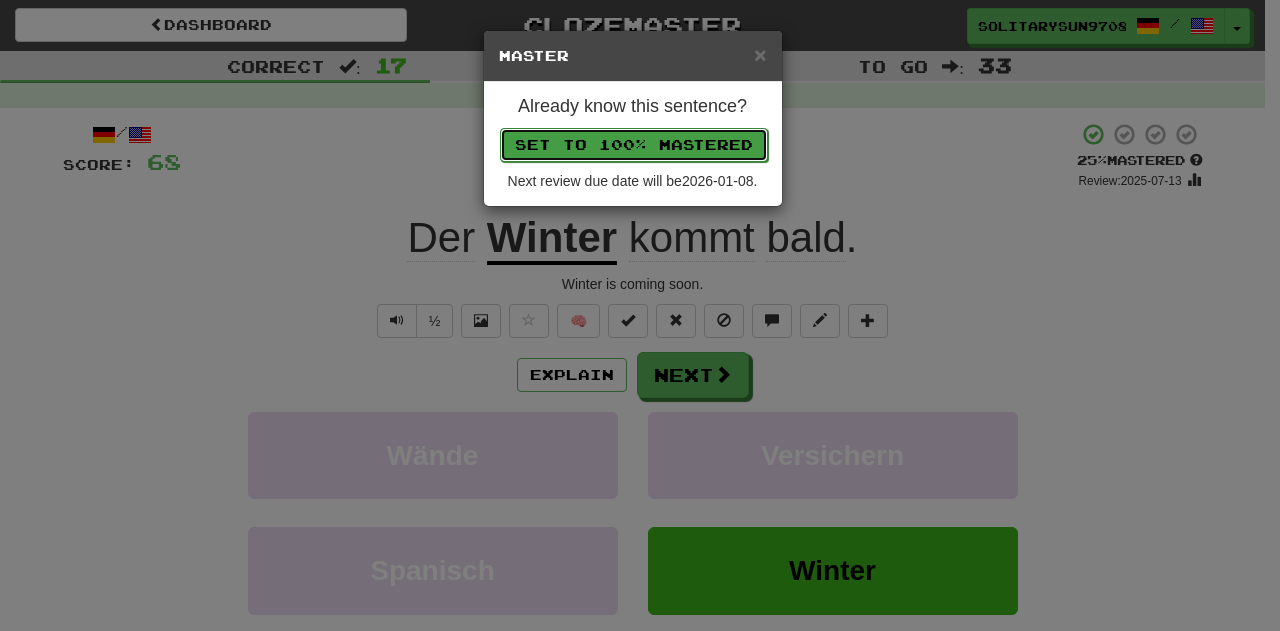 click on "Set to 100% Mastered" at bounding box center (634, 145) 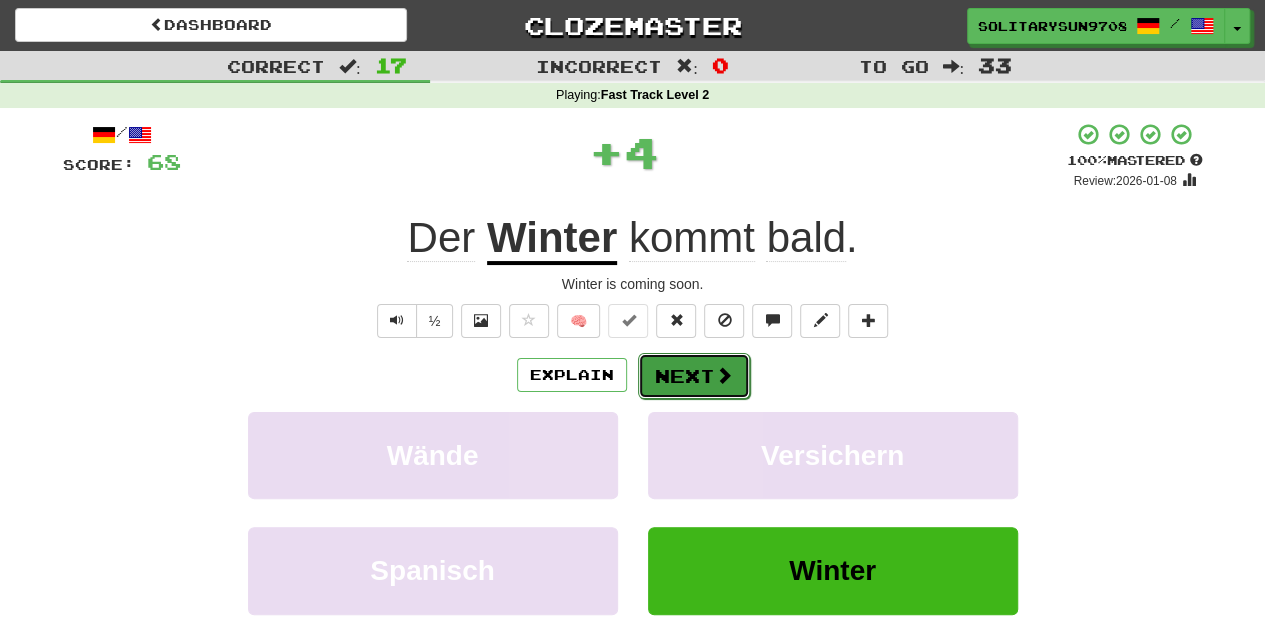 click on "Next" at bounding box center [694, 376] 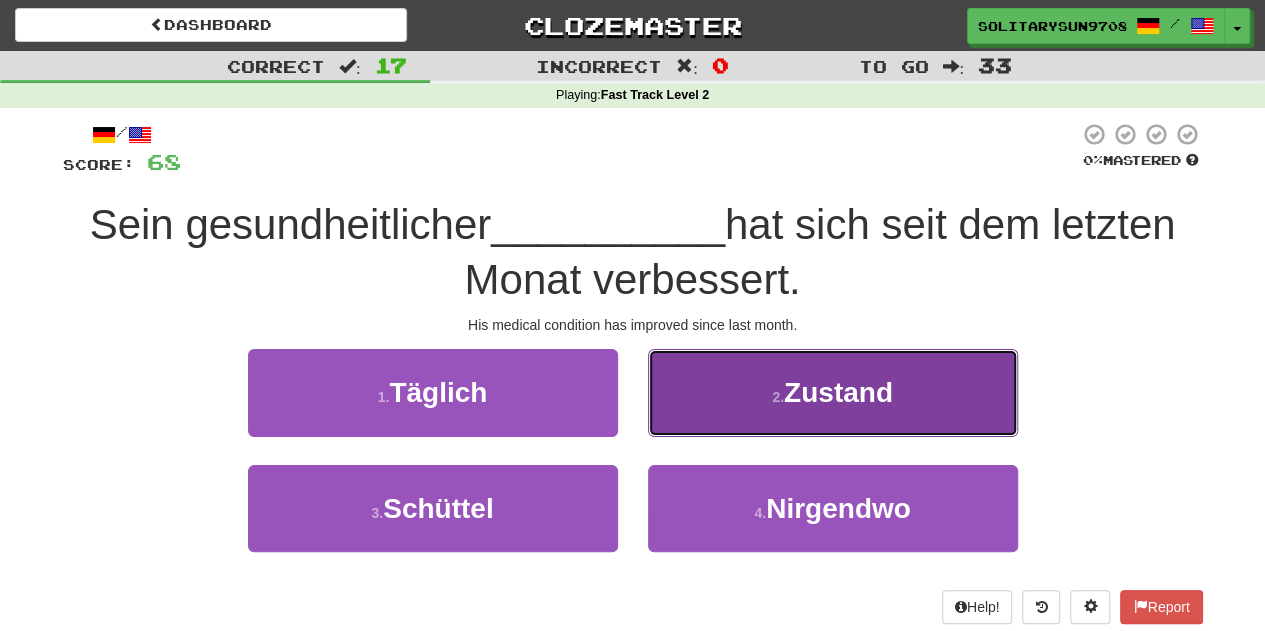 click on "2 .  Zustand" at bounding box center (833, 392) 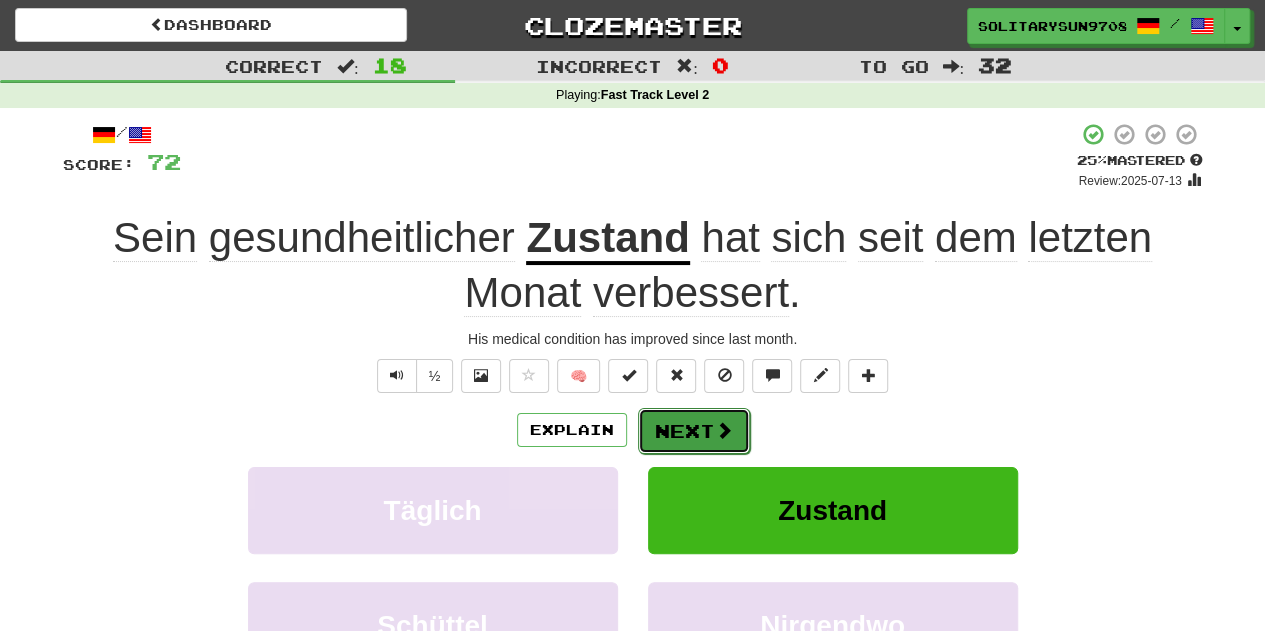 click on "Next" at bounding box center [694, 431] 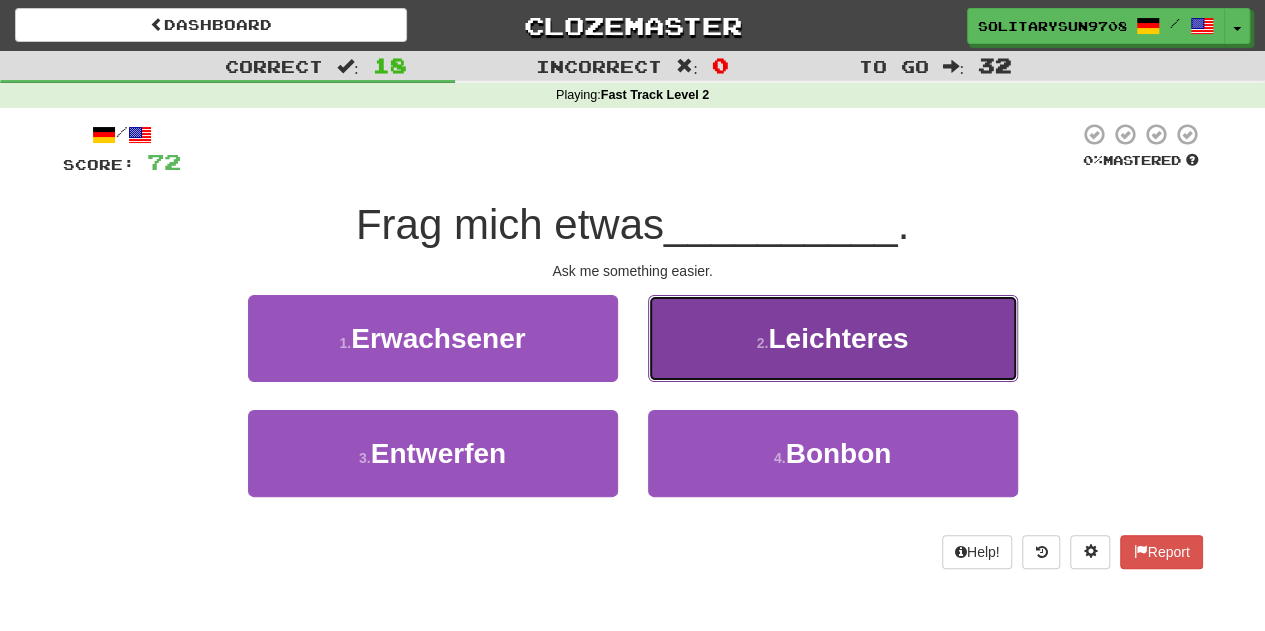 click on "2 .  Leichteres" at bounding box center (833, 338) 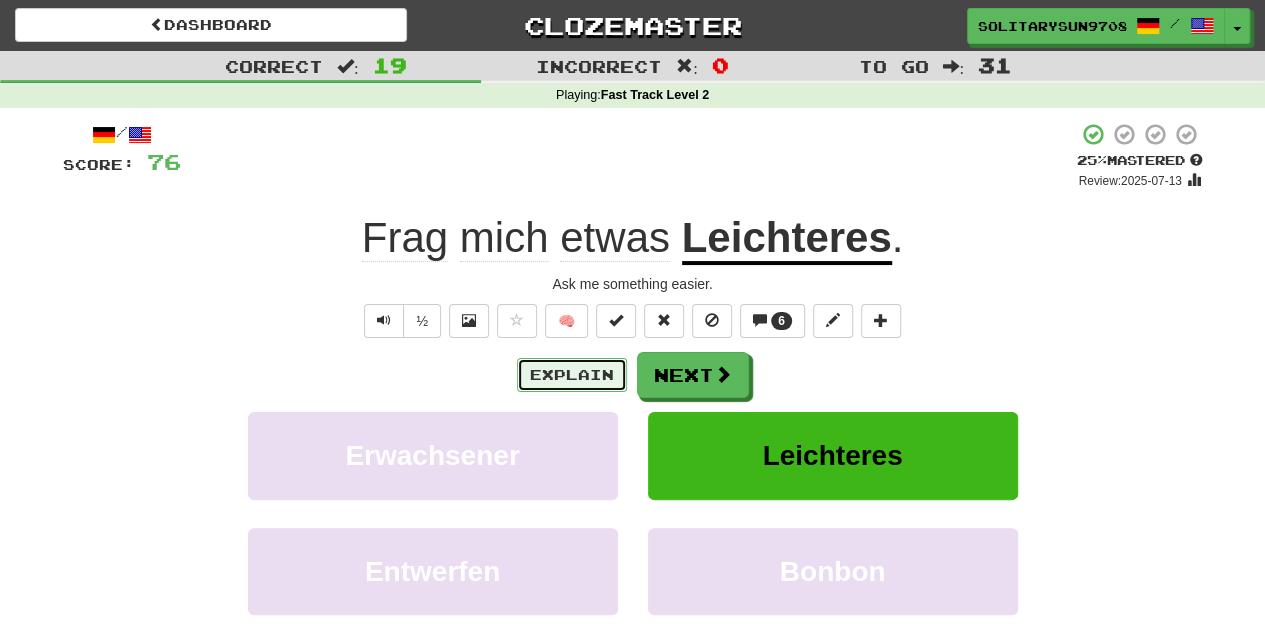 click on "Explain" at bounding box center (572, 375) 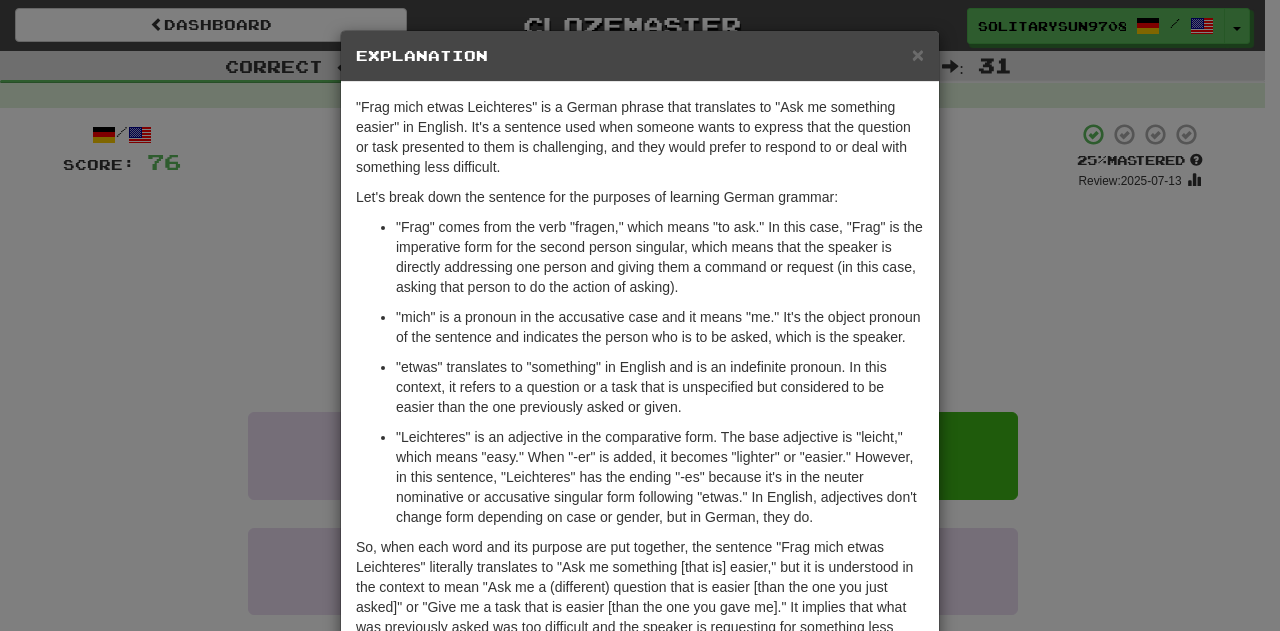 click on "× Explanation "Frag mich etwas Leichteres" is a German phrase that translates to "Ask me something easier" in English. It's a sentence used when someone wants to express that the question or task presented to them is challenging, and they would prefer to respond to or deal with something less difficult.
Let's break down the sentence for the purposes of learning German grammar:
"Frag" comes from the verb "fragen," which means "to ask." In this case, "Frag" is the imperative form for the second person singular, which means that the speaker is directly addressing one person and giving them a command or request (in this case, asking that person to do the action of asking).
"mich" is a pronoun in the accusative case and it means "me." It's the object pronoun of the sentence and indicates the person who is to be asked, which is the speaker.
In beta. Generated by ChatGPT. Like it? Hate it?  Let us know ! Close" at bounding box center (640, 315) 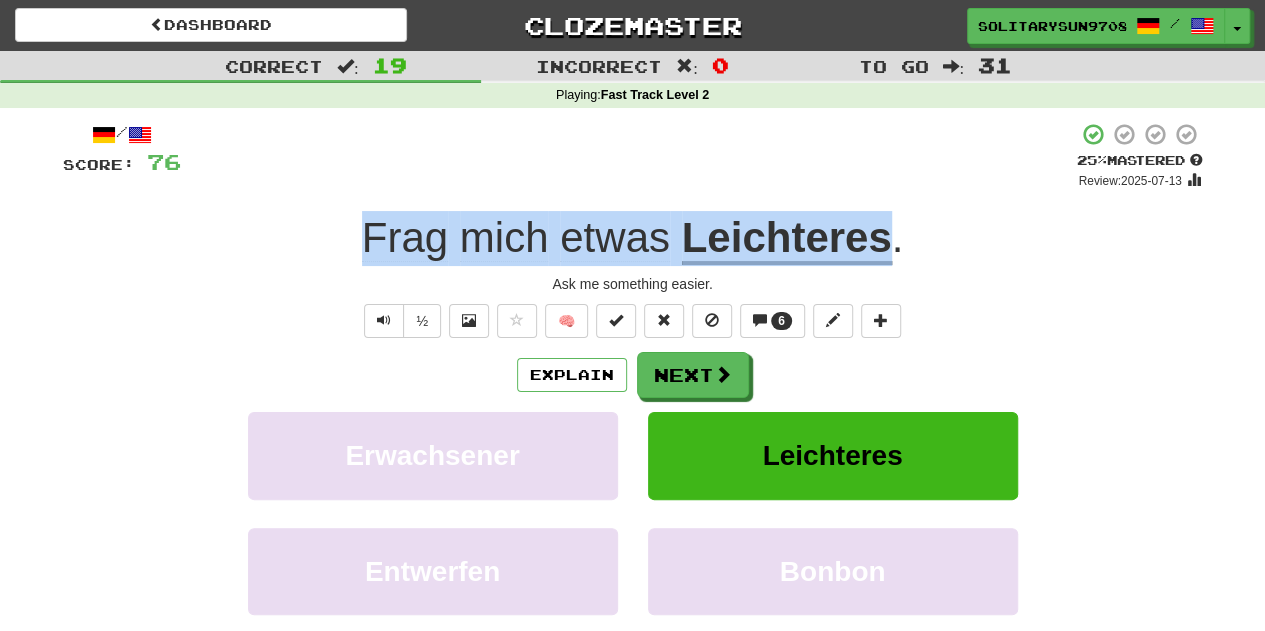 drag, startPoint x: 372, startPoint y: 231, endPoint x: 889, endPoint y: 246, distance: 517.2175 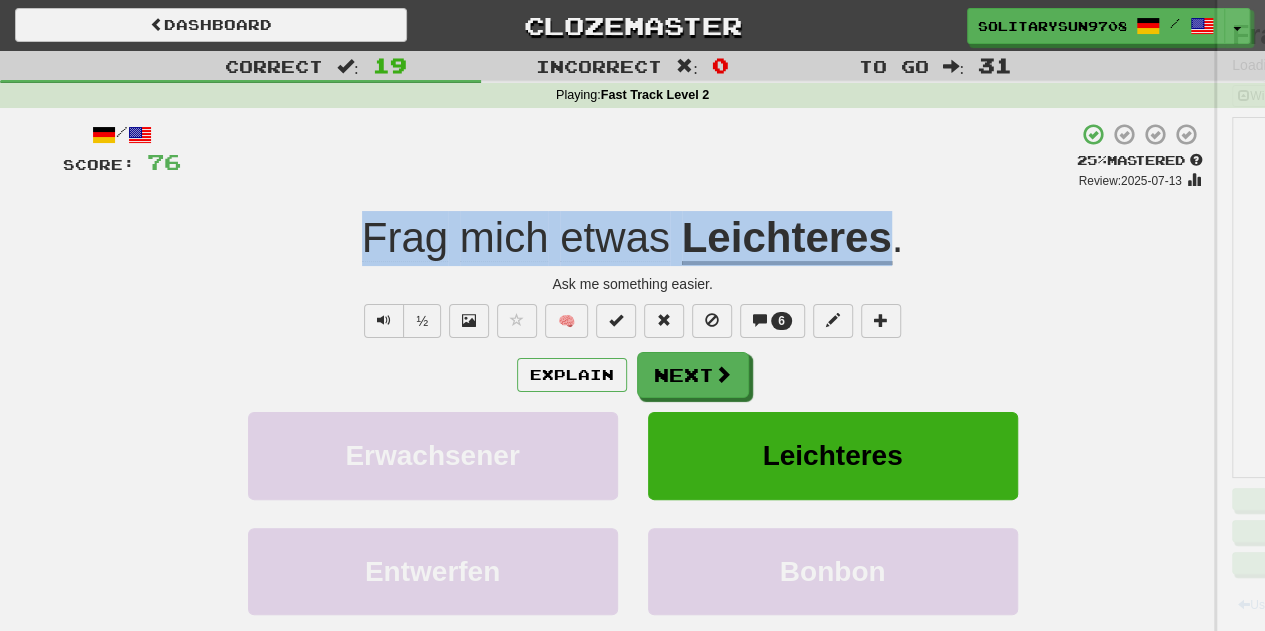 copy on "Frag   mich   etwas   Leichteres" 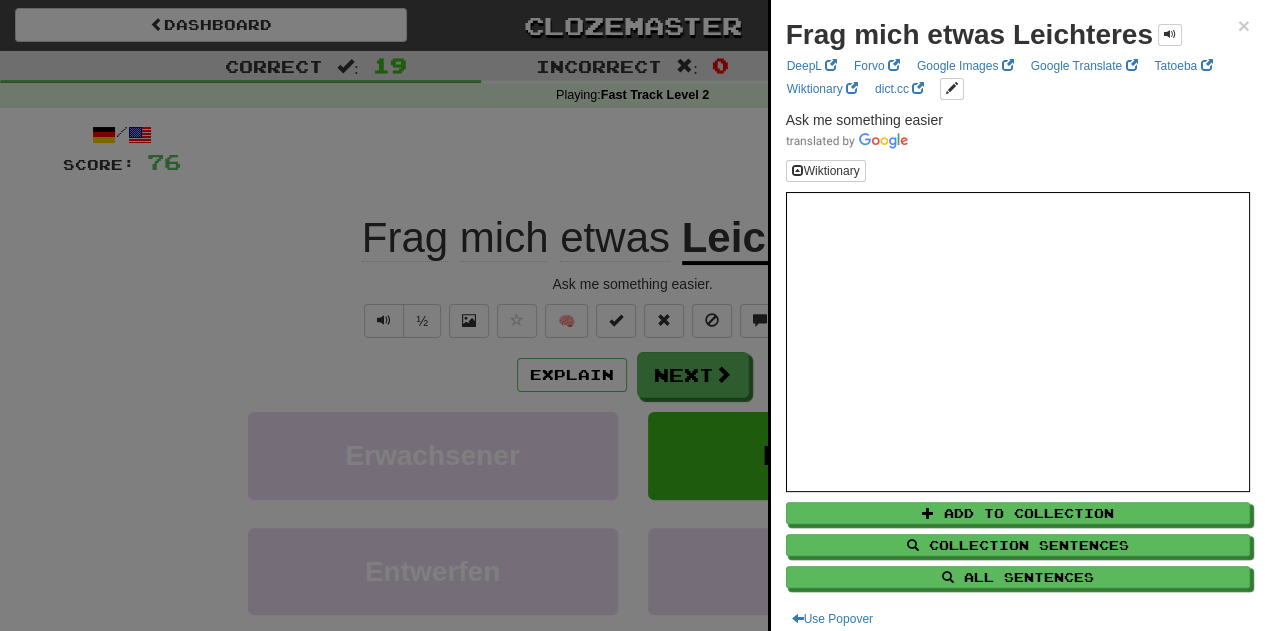 click at bounding box center [632, 315] 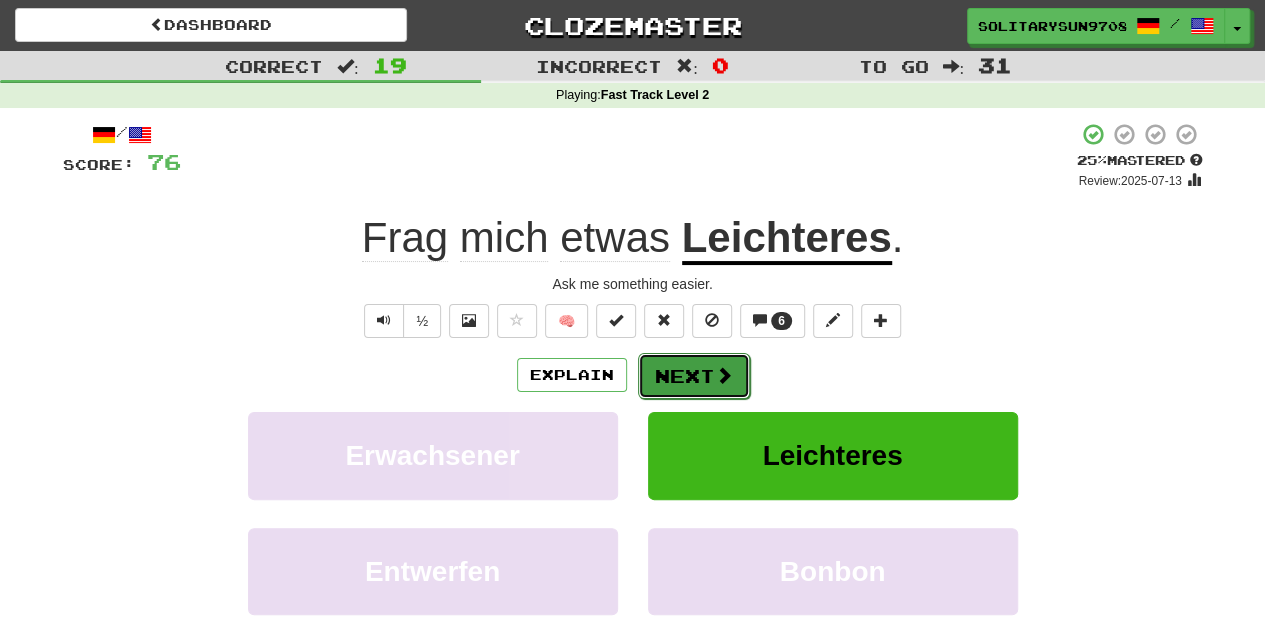click on "Next" at bounding box center (694, 376) 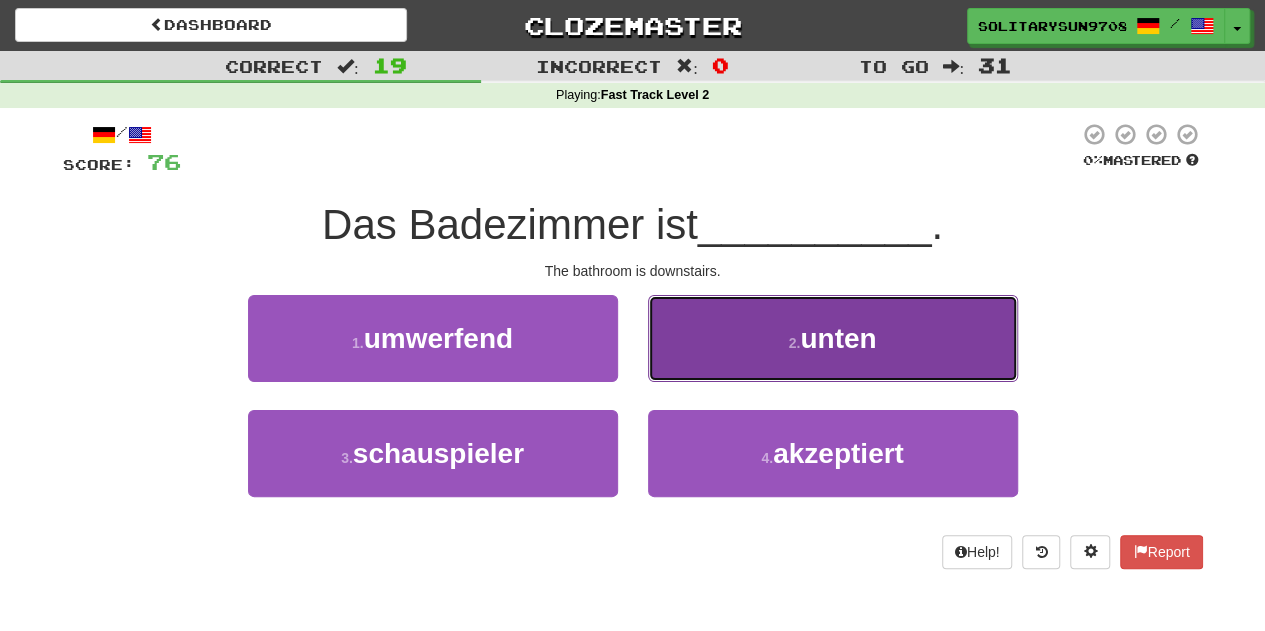 click on "2 .  [NAME]" at bounding box center [833, 338] 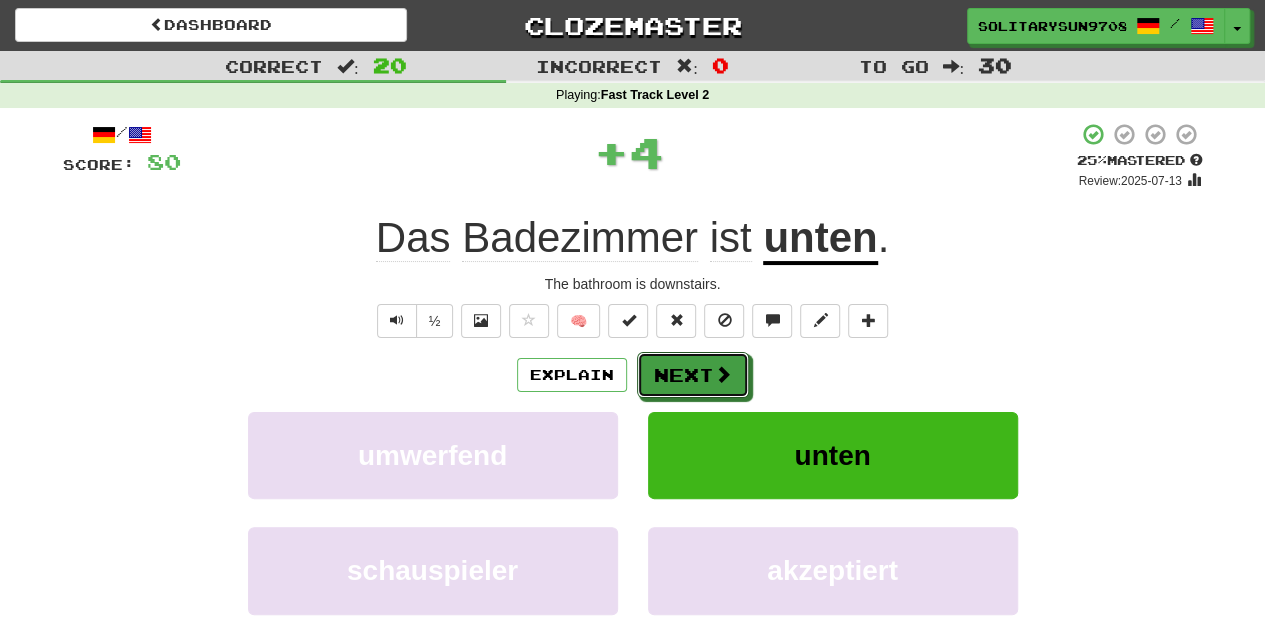 drag, startPoint x: 696, startPoint y: 377, endPoint x: 649, endPoint y: 329, distance: 67.17886 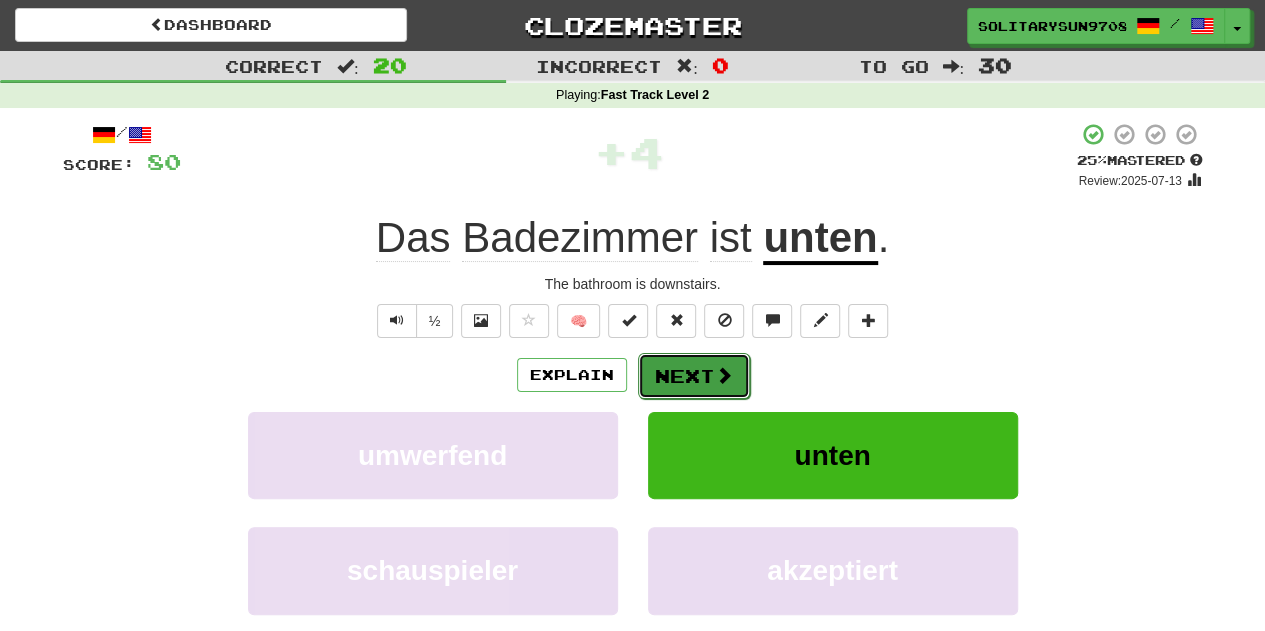 click on "Next" at bounding box center [694, 376] 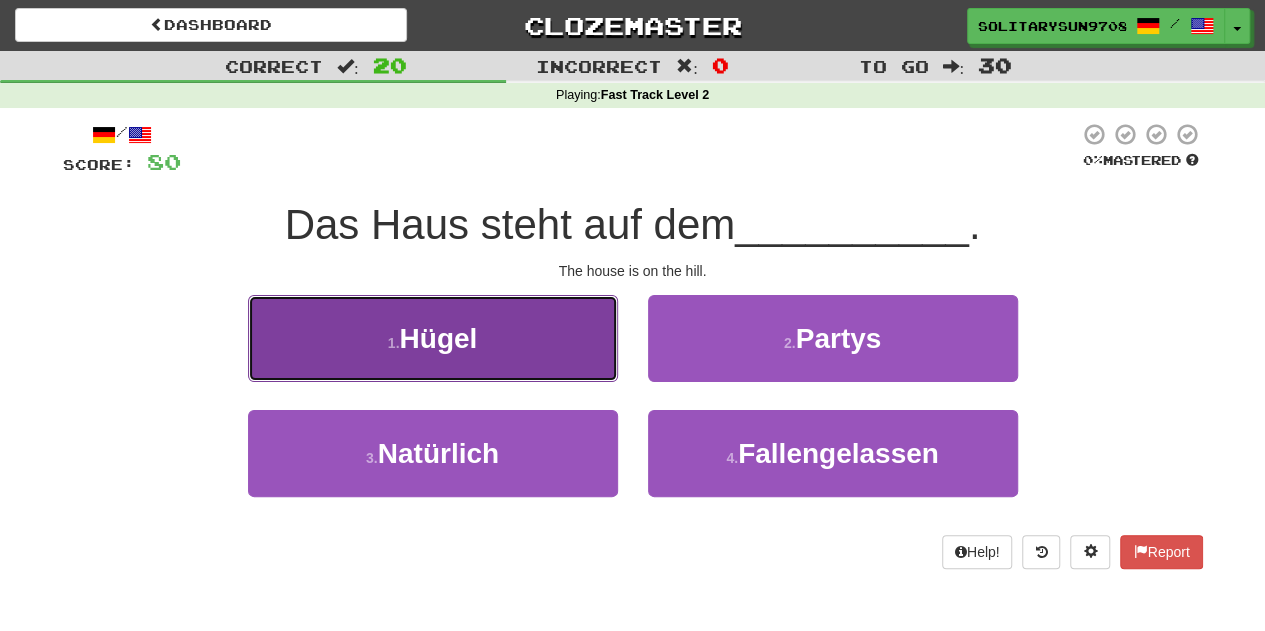 click on "1 .  Hügel" at bounding box center (433, 338) 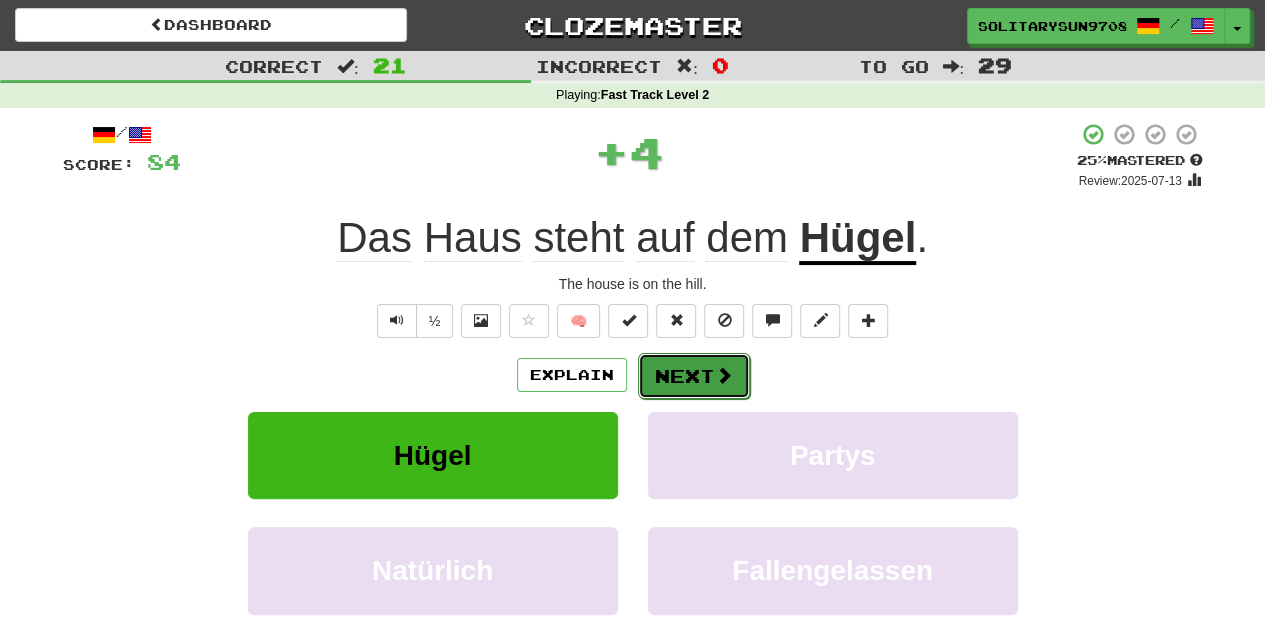 click on "Next" at bounding box center [694, 376] 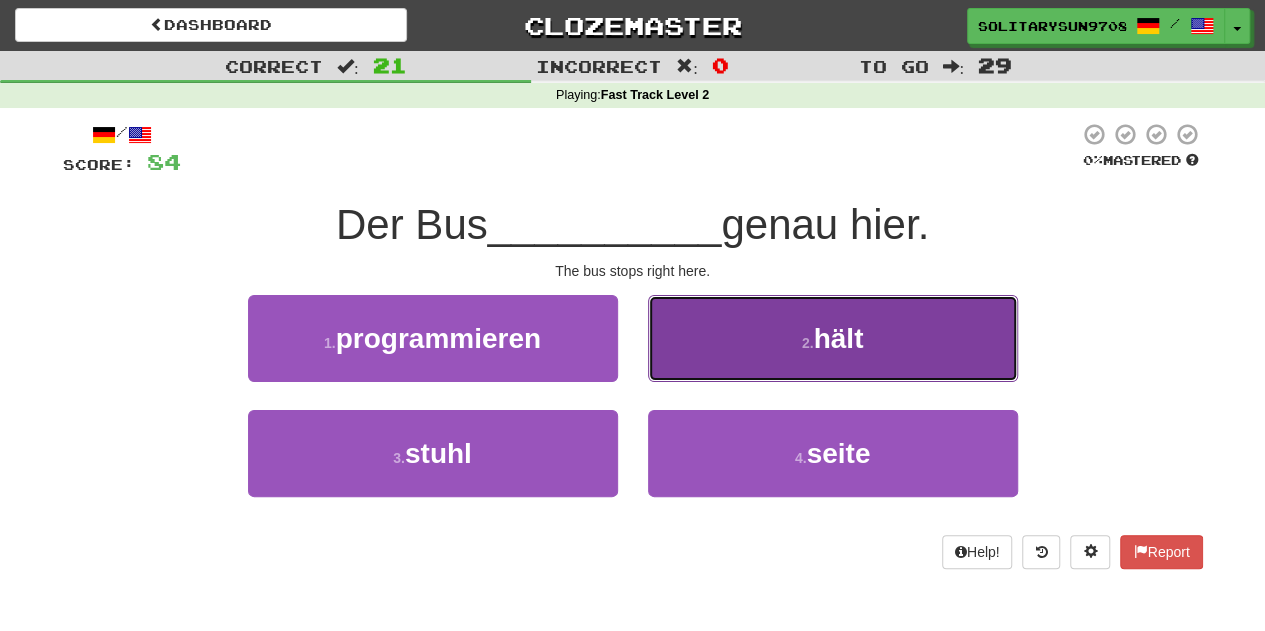 click on "2 .  hält" at bounding box center [833, 338] 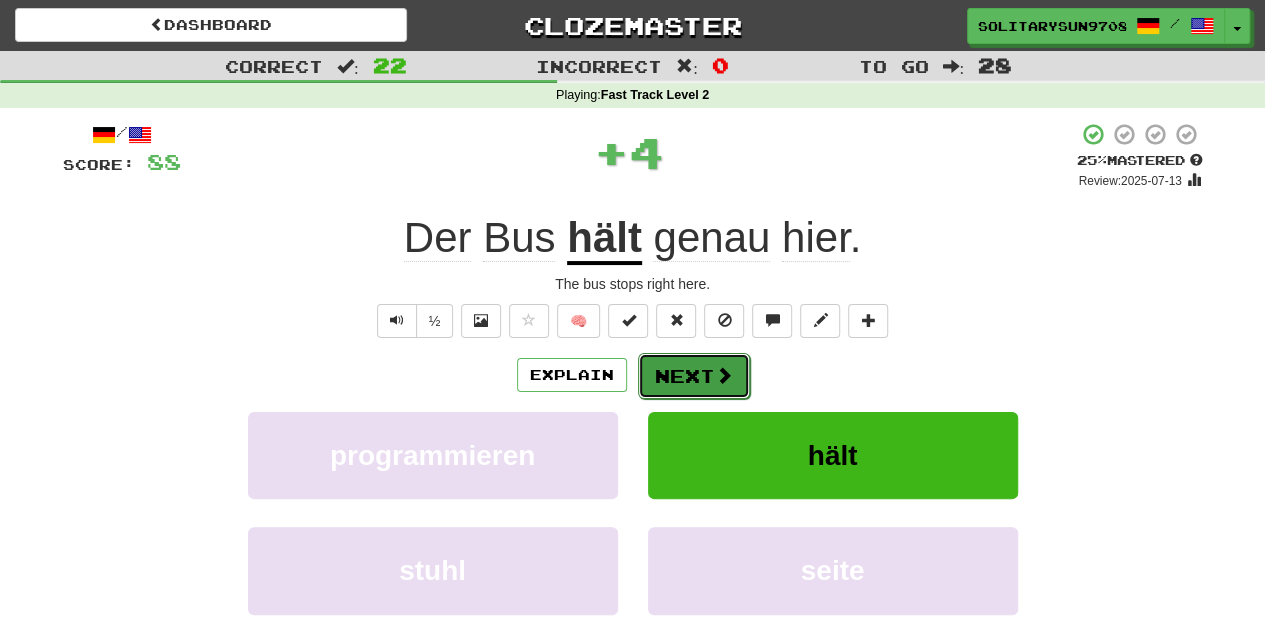 click on "Next" at bounding box center (694, 376) 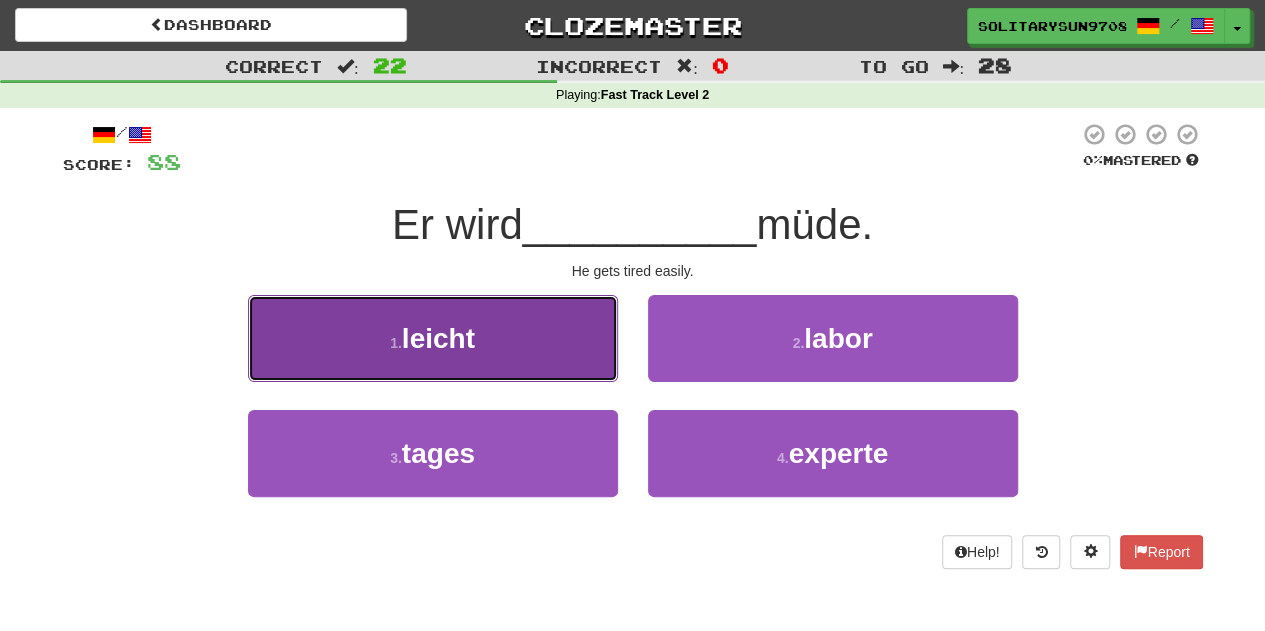 click on "leicht" at bounding box center [438, 338] 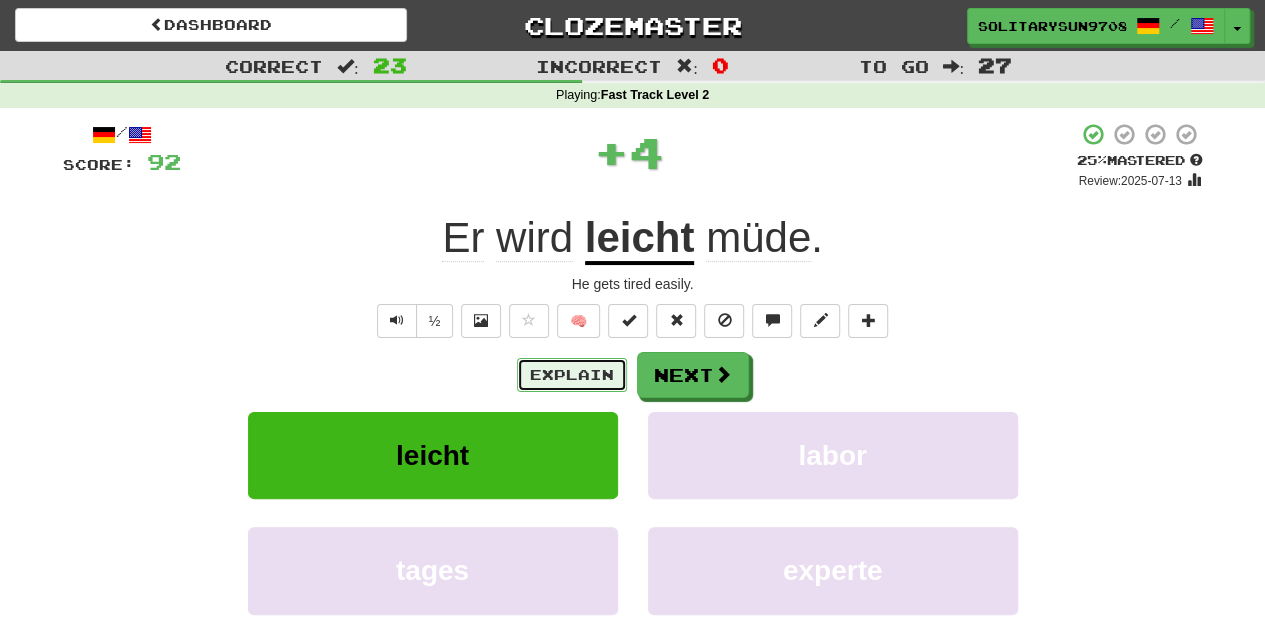 click on "Explain" at bounding box center [572, 375] 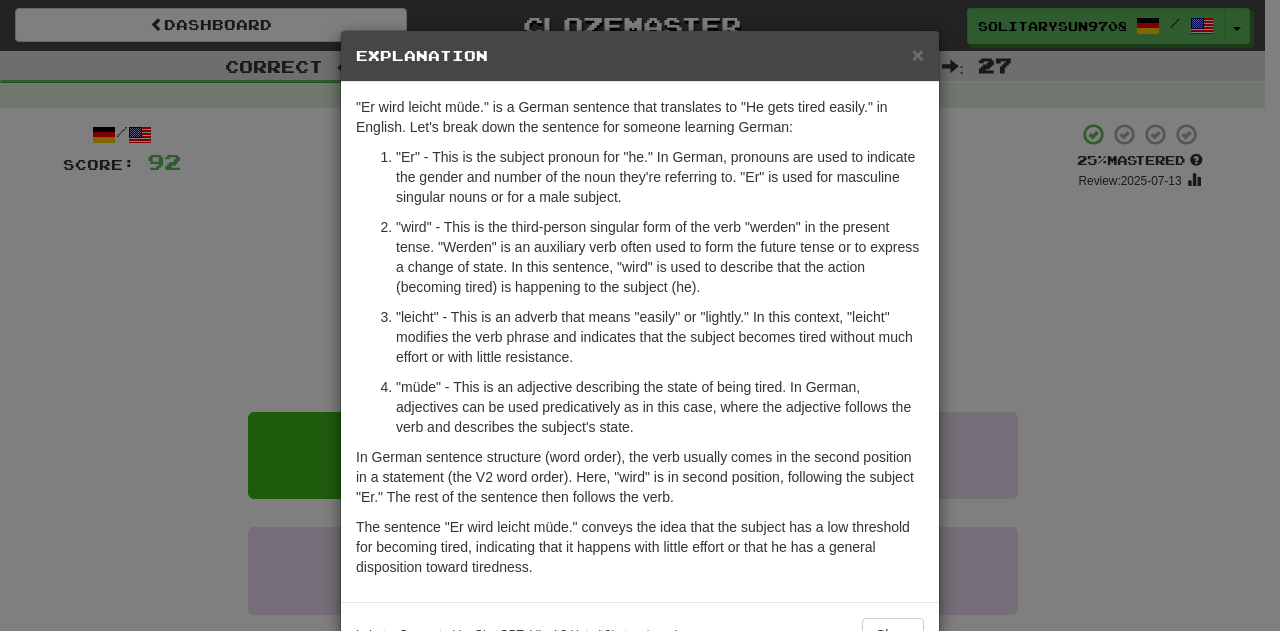 click on "× Explanation "Er wird leicht müde." is a German sentence that translates to "He gets tired easily." in English. Let's break down the sentence for someone learning German:
"Er" - This is the subject pronoun for "he." In German, pronouns are used to indicate the gender and number of the noun they're referring to. "Er" is used for masculine singular nouns or for a male subject.
"wird" - This is the third-person singular form of the verb "werden" in the present tense. "Werden" is an auxiliary verb often used to form the future tense or to express a change of state. In this sentence, "wird" is used to describe that the action (becoming tired) is happening to the subject (he).
"leicht" - This is an adverb that means "easily" or "lightly." In this context, "leicht" modifies the verb phrase and indicates that the subject becomes tired without much effort or with little resistance.
In beta. Generated by ChatGPT. Like it? Hate it?  Let us know ! Close" at bounding box center [640, 315] 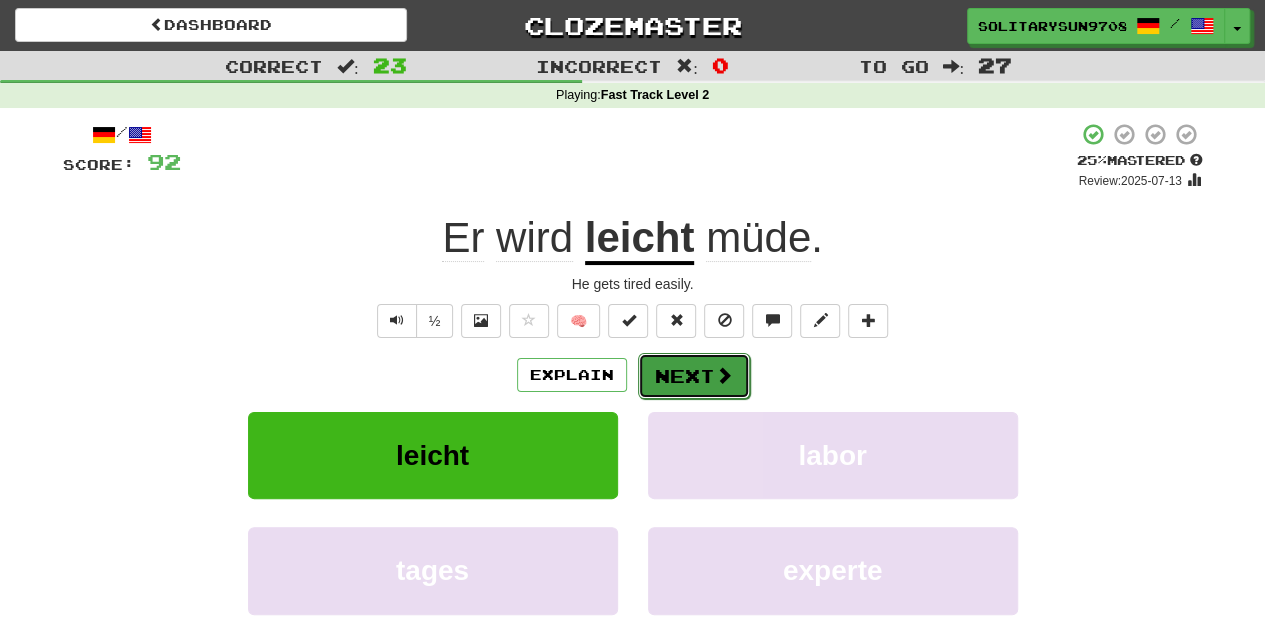 click on "Next" at bounding box center (694, 376) 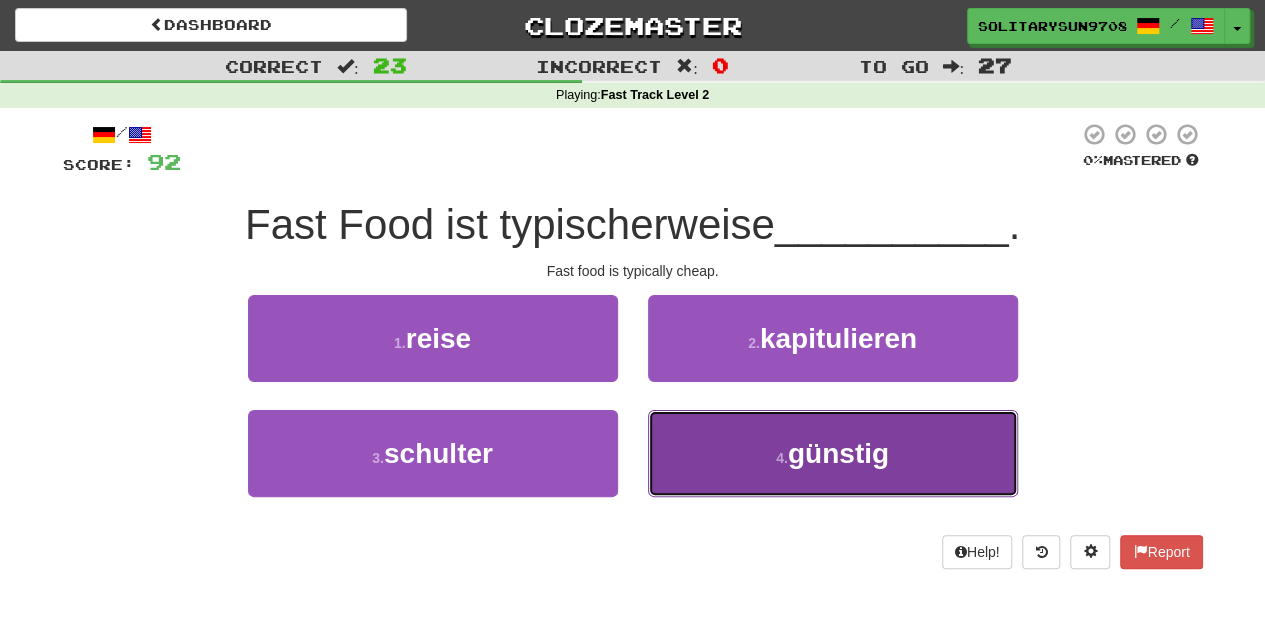 click on "4 .  günstig" at bounding box center (833, 453) 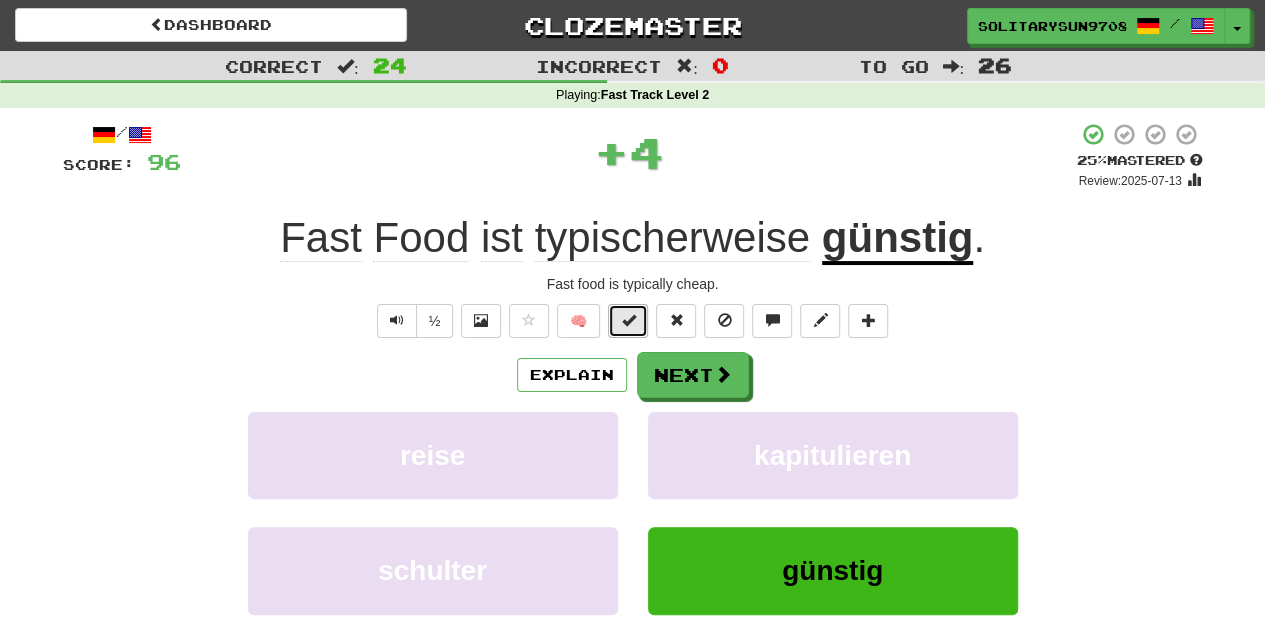 click at bounding box center (628, 320) 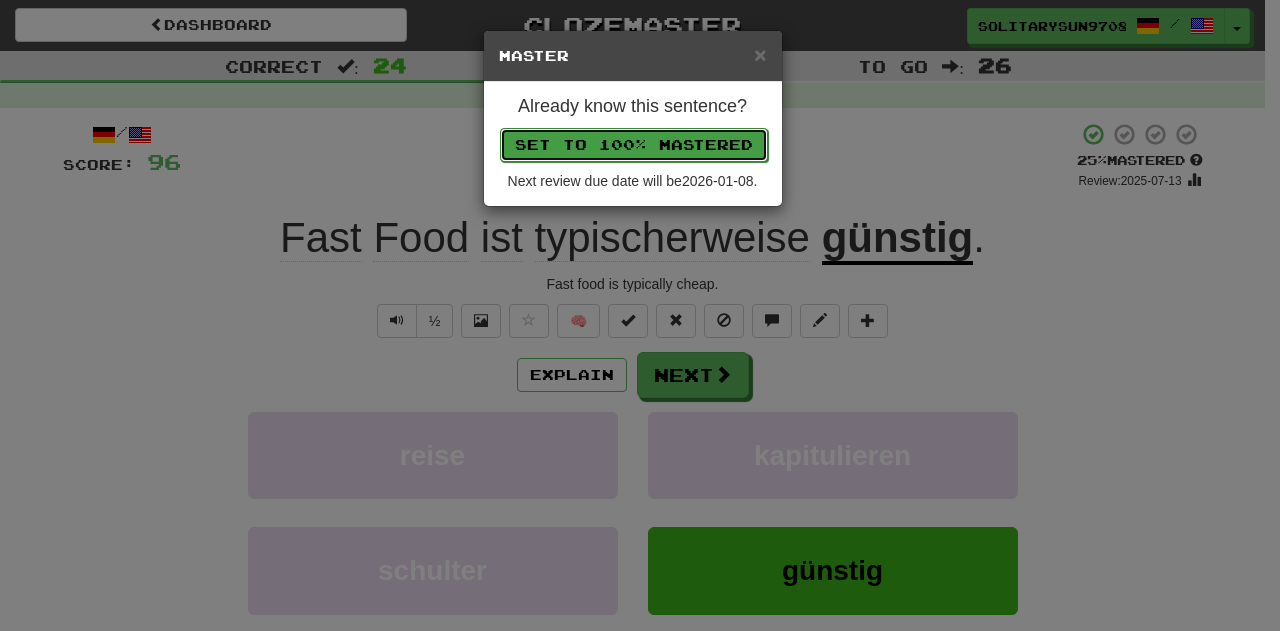 click on "Set to 100% Mastered" at bounding box center [634, 145] 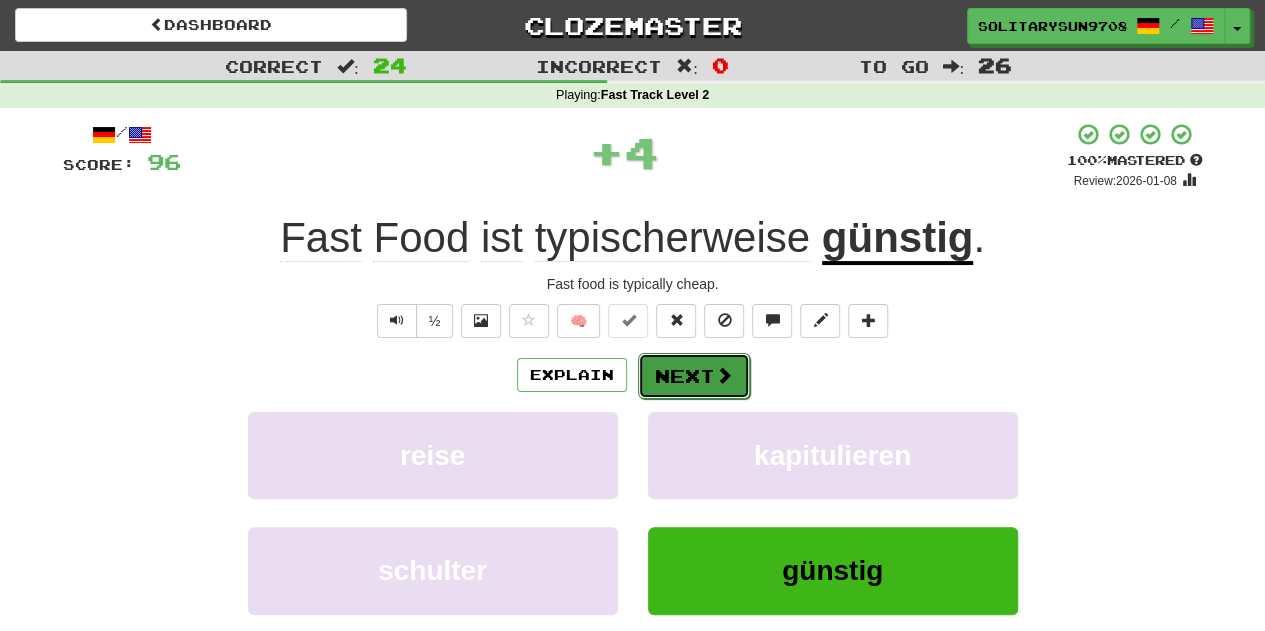 click on "Next" at bounding box center (694, 376) 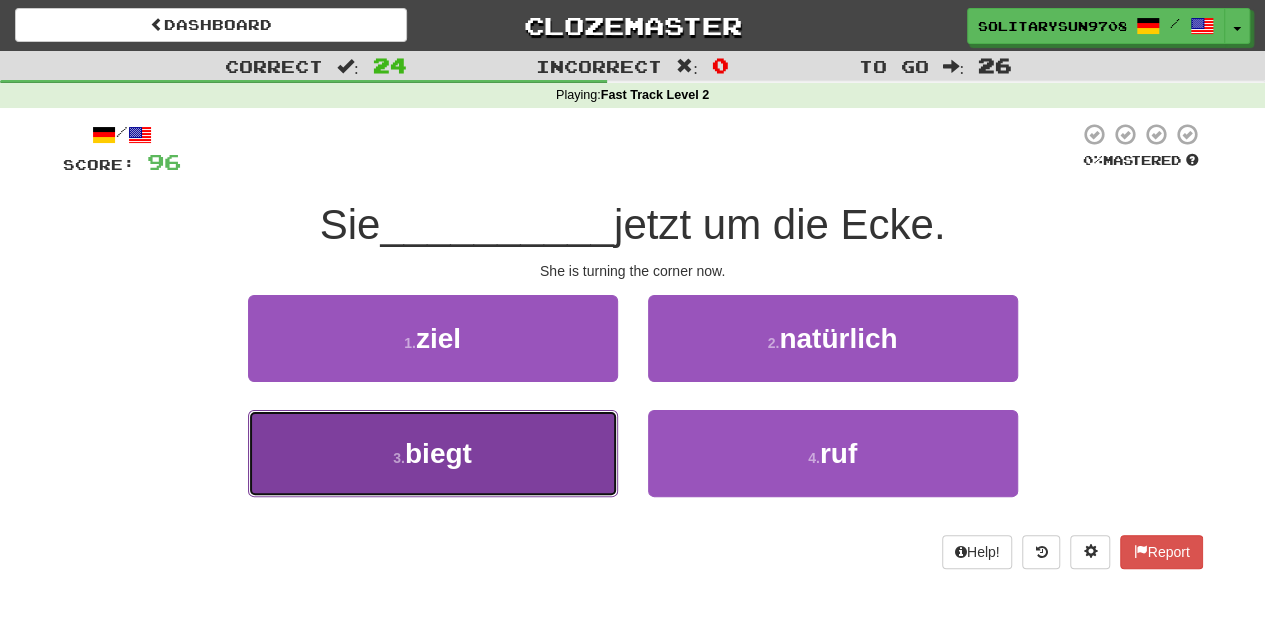 click on "3 .  biegt" at bounding box center [433, 453] 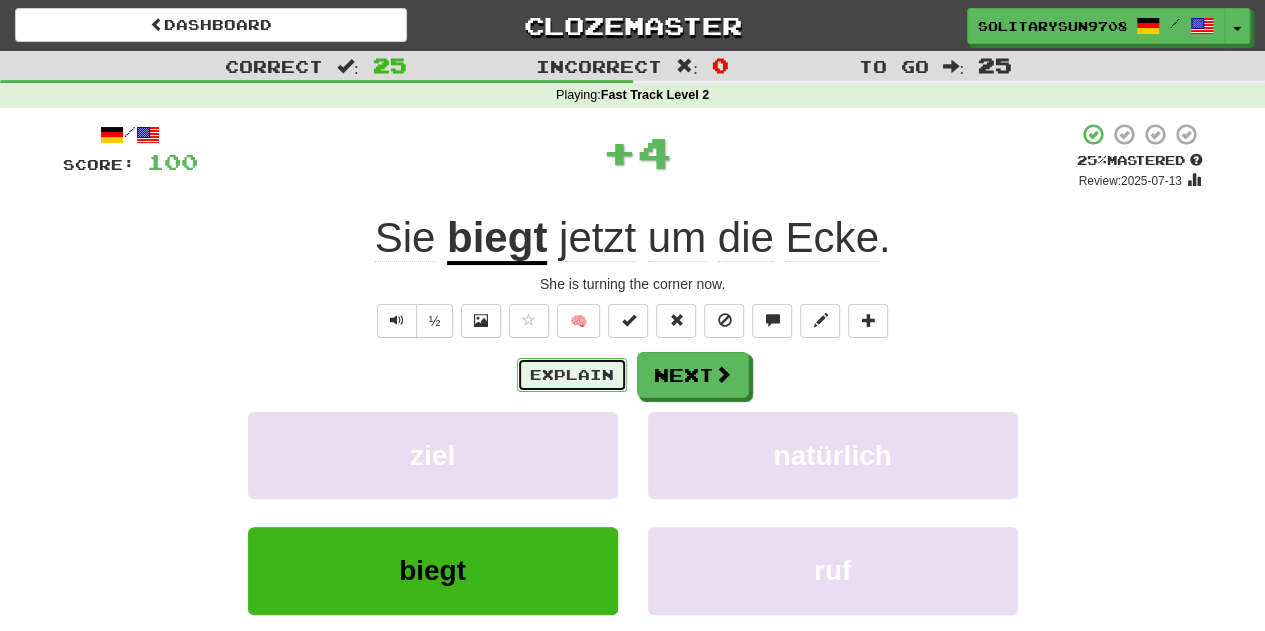 click on "Explain" at bounding box center (572, 375) 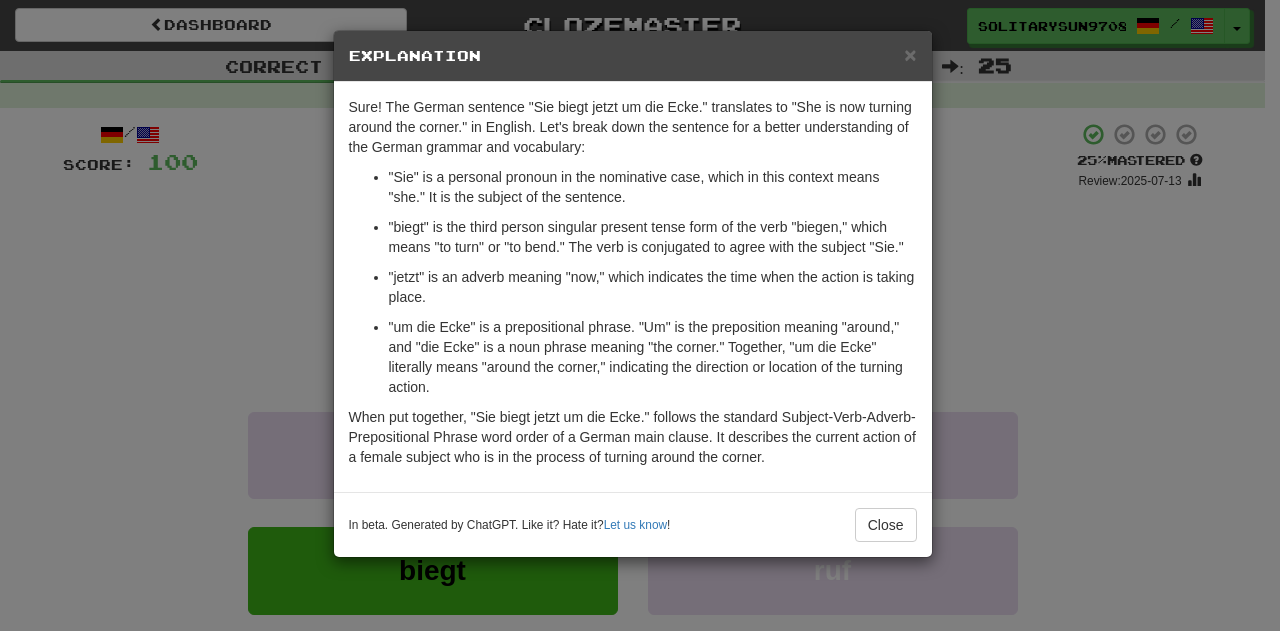 click on "× Explanation Sure! The German sentence "Sie biegt jetzt um die Ecke." translates to "She is now turning around the corner." in English. Let's break down the sentence for a better understanding of the German grammar and vocabulary:
"Sie" is a personal pronoun in the nominative case, which in this context means "she." It is the subject of the sentence.
"biegt" is the third person singular present tense form of the verb "biegen," which means "to turn" or "to bend." The verb is conjugated to agree with the subject "Sie."
"jetzt" is an adverb meaning "now," which indicates the time when the action is taking place.
"um die Ecke" is a prepositional phrase. "Um" is the preposition meaning "around," and "die Ecke" is a noun phrase meaning "the corner." Together, "um die Ecke" literally means "around the corner," indicating the direction or location of the turning action.
In beta. Generated by ChatGPT. Like it? Hate it?  Let us know ! Close" at bounding box center (640, 315) 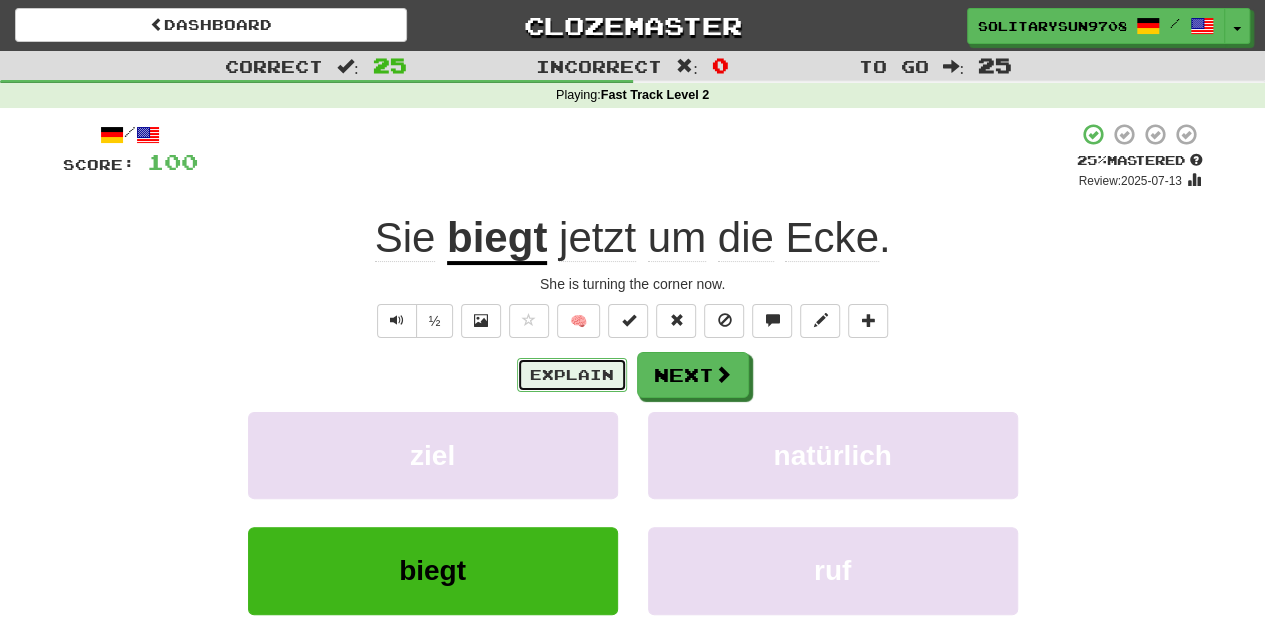 click on "Explain" at bounding box center (572, 375) 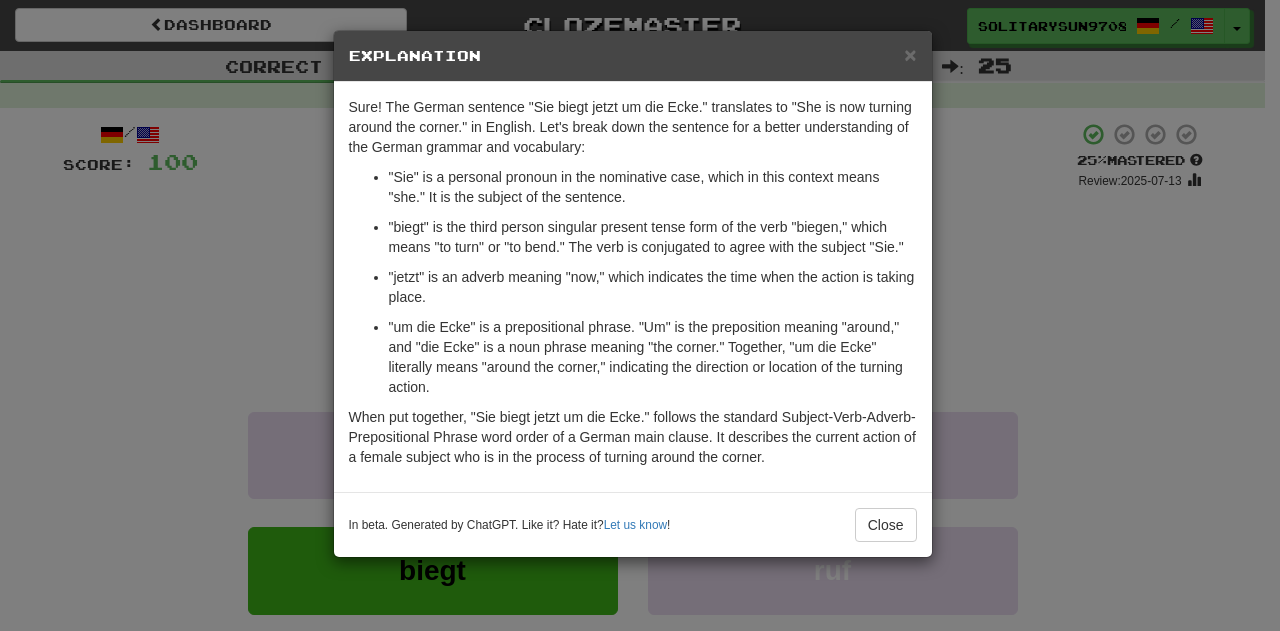 click on "× Explanation Sure! The German sentence "Sie biegt jetzt um die Ecke." translates to "She is now turning around the corner." in English. Let's break down the sentence for a better understanding of the German grammar and vocabulary:
"Sie" is a personal pronoun in the nominative case, which in this context means "she." It is the subject of the sentence.
"biegt" is the third person singular present tense form of the verb "biegen," which means "to turn" or "to bend." The verb is conjugated to agree with the subject "Sie."
"jetzt" is an adverb meaning "now," which indicates the time when the action is taking place.
"um die Ecke" is a prepositional phrase. "Um" is the preposition meaning "around," and "die Ecke" is a noun phrase meaning "the corner." Together, "um die Ecke" literally means "around the corner," indicating the direction or location of the turning action.
In beta. Generated by ChatGPT. Like it? Hate it?  Let us know ! Close" at bounding box center (640, 315) 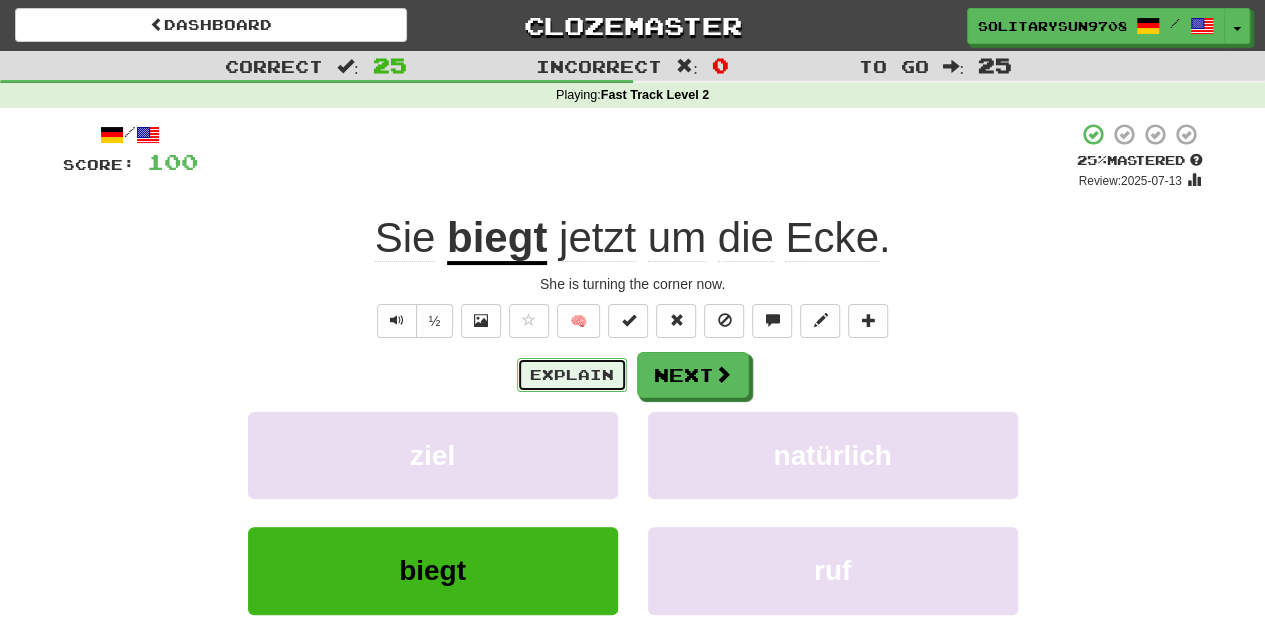 click on "Explain" at bounding box center [572, 375] 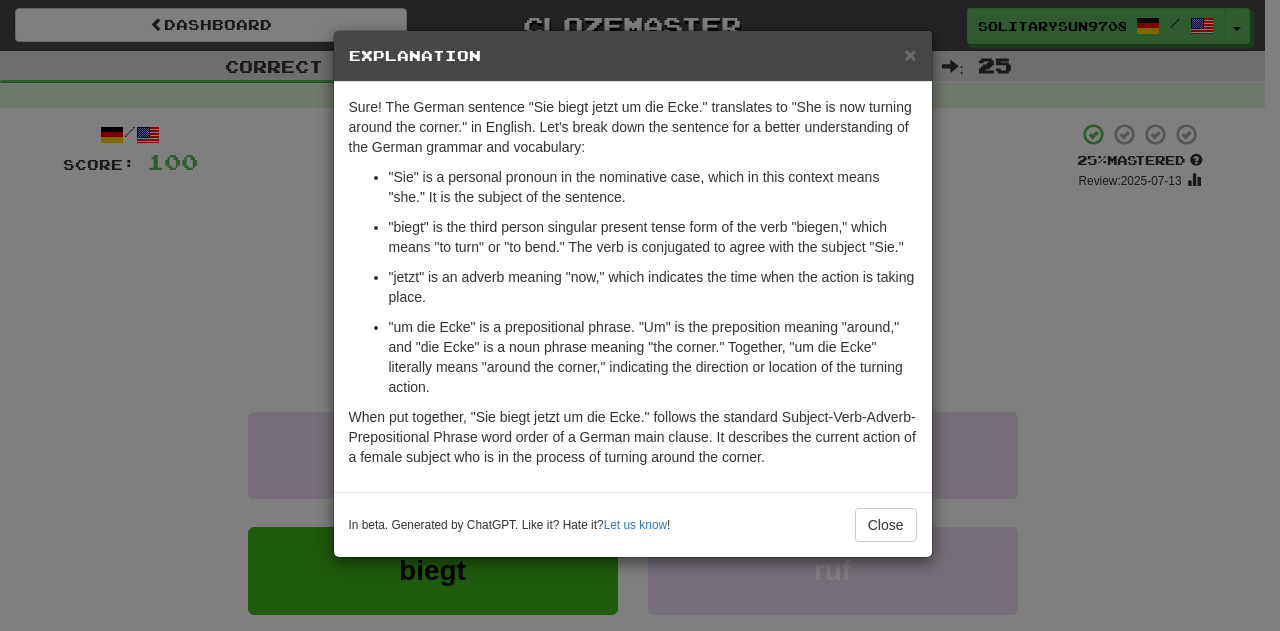 click on "× Explanation Sure! The German sentence "Sie biegt jetzt um die Ecke." translates to "She is now turning around the corner." in English. Let's break down the sentence for a better understanding of the German grammar and vocabulary:
"Sie" is a personal pronoun in the nominative case, which in this context means "she." It is the subject of the sentence.
"biegt" is the third person singular present tense form of the verb "biegen," which means "to turn" or "to bend." The verb is conjugated to agree with the subject "Sie."
"jetzt" is an adverb meaning "now," which indicates the time when the action is taking place.
"um die Ecke" is a prepositional phrase. "Um" is the preposition meaning "around," and "die Ecke" is a noun phrase meaning "the corner." Together, "um die Ecke" literally means "around the corner," indicating the direction or location of the turning action.
In beta. Generated by ChatGPT. Like it? Hate it?  Let us know ! Close" at bounding box center [640, 315] 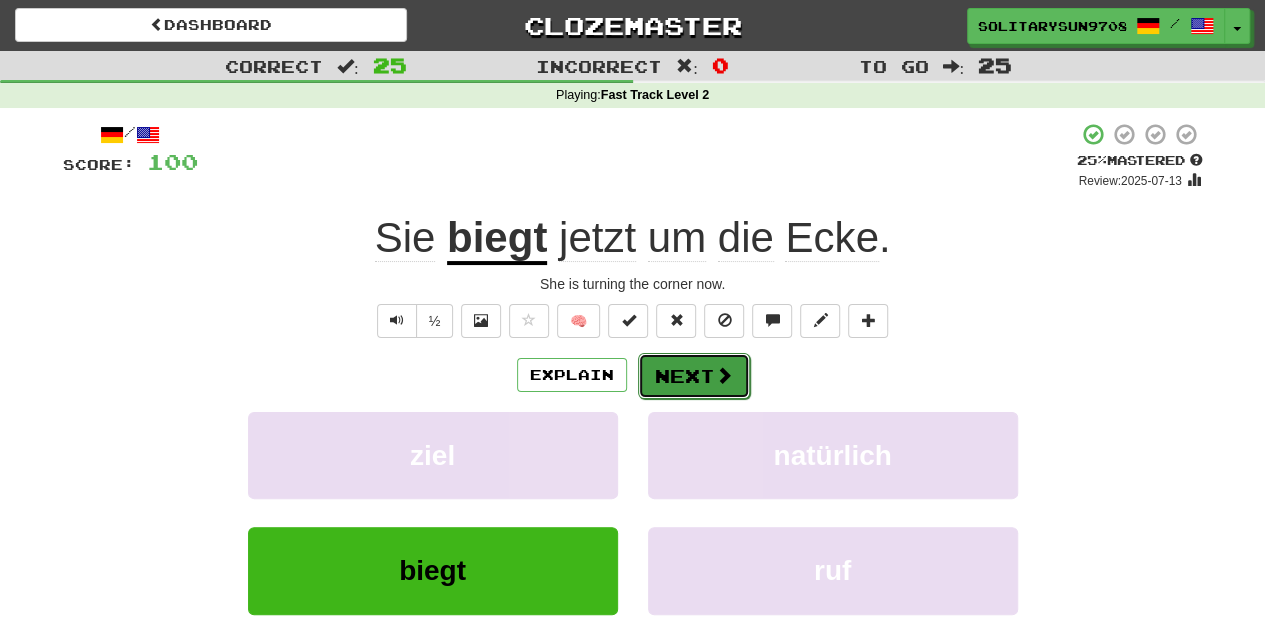 click on "Next" at bounding box center [694, 376] 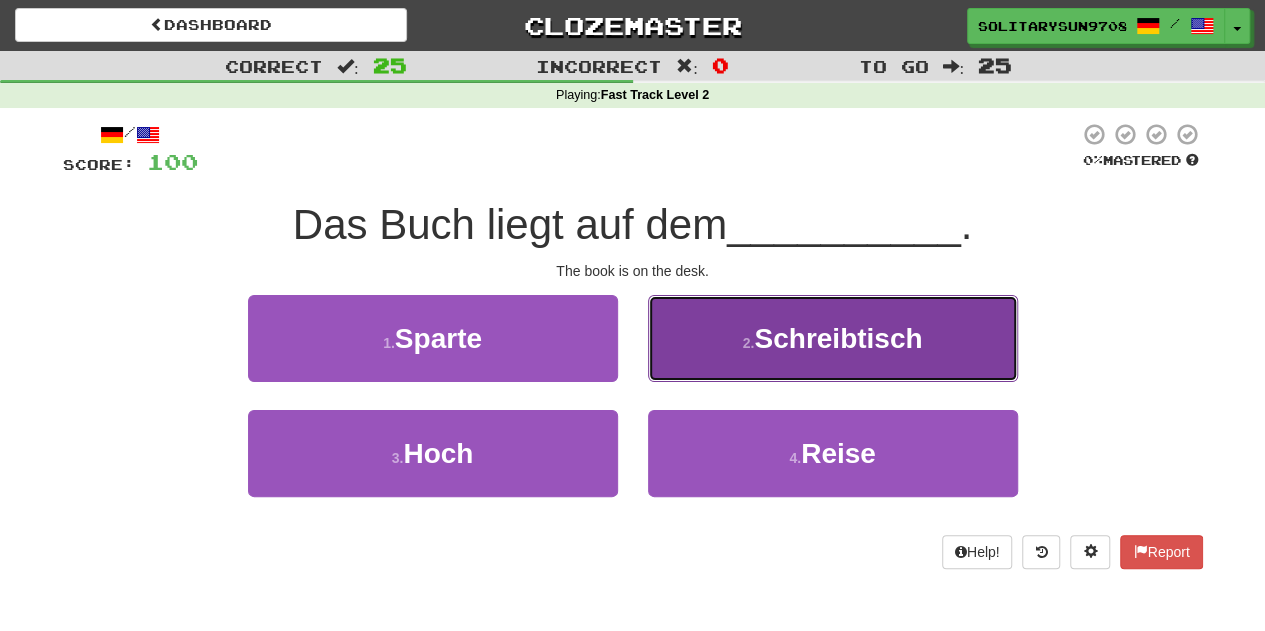 click on "2 .  Schreibtisch" at bounding box center [833, 338] 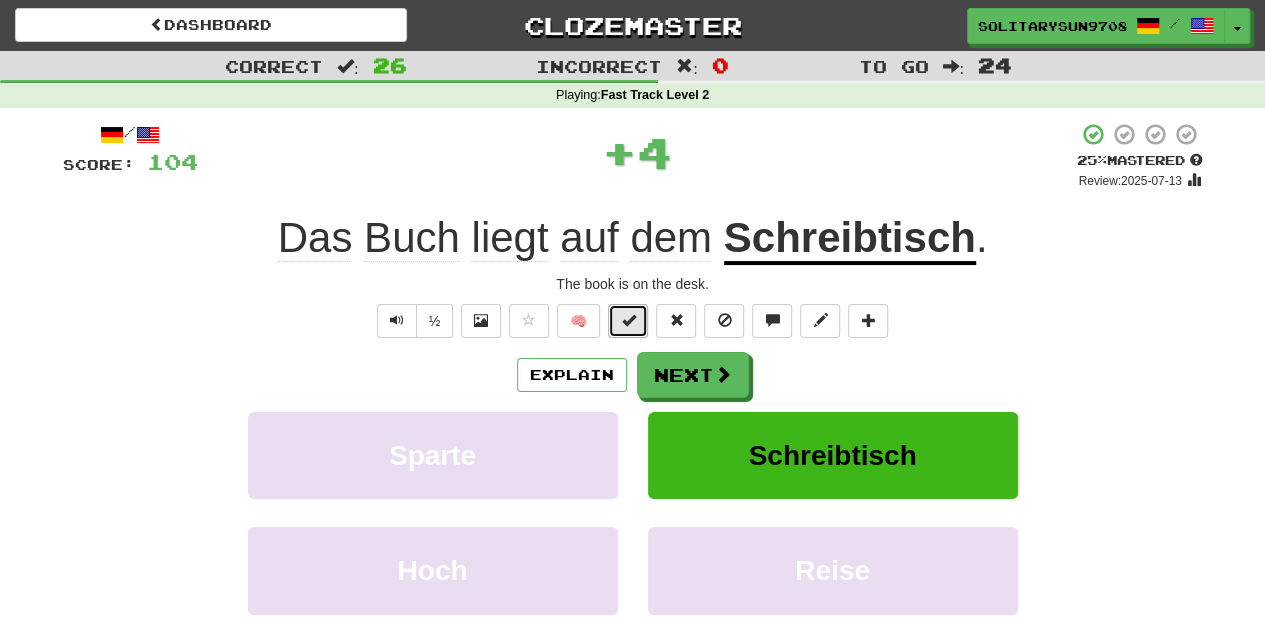 click at bounding box center [628, 321] 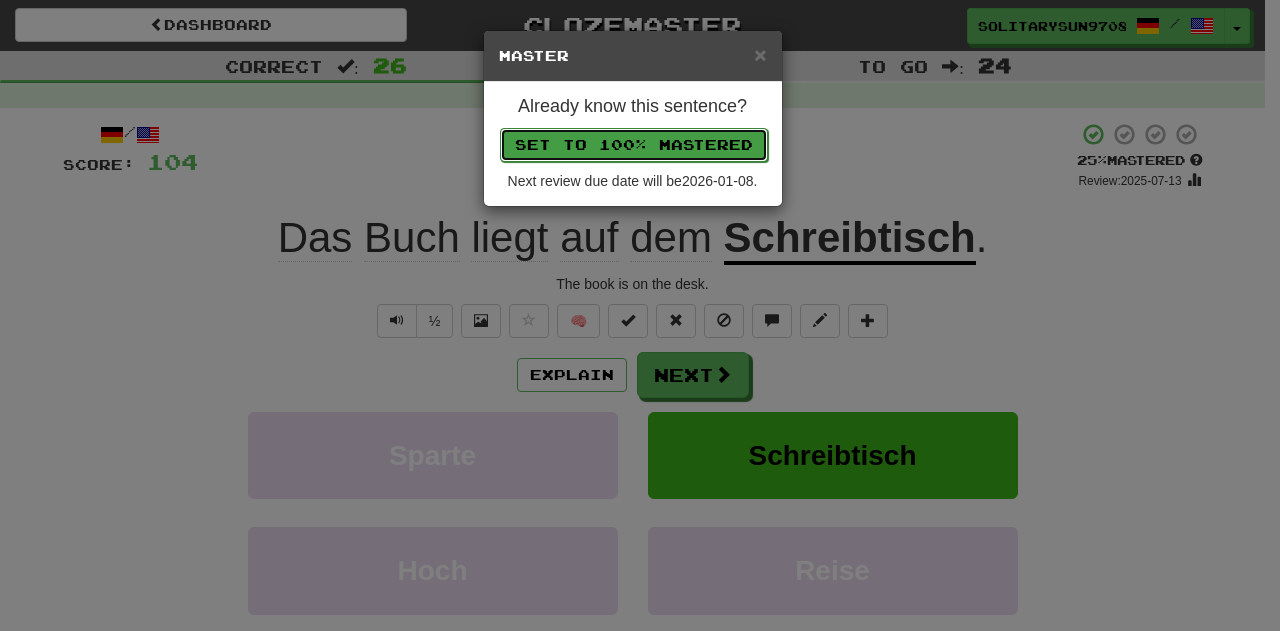 click on "Set to 100% Mastered" at bounding box center [634, 145] 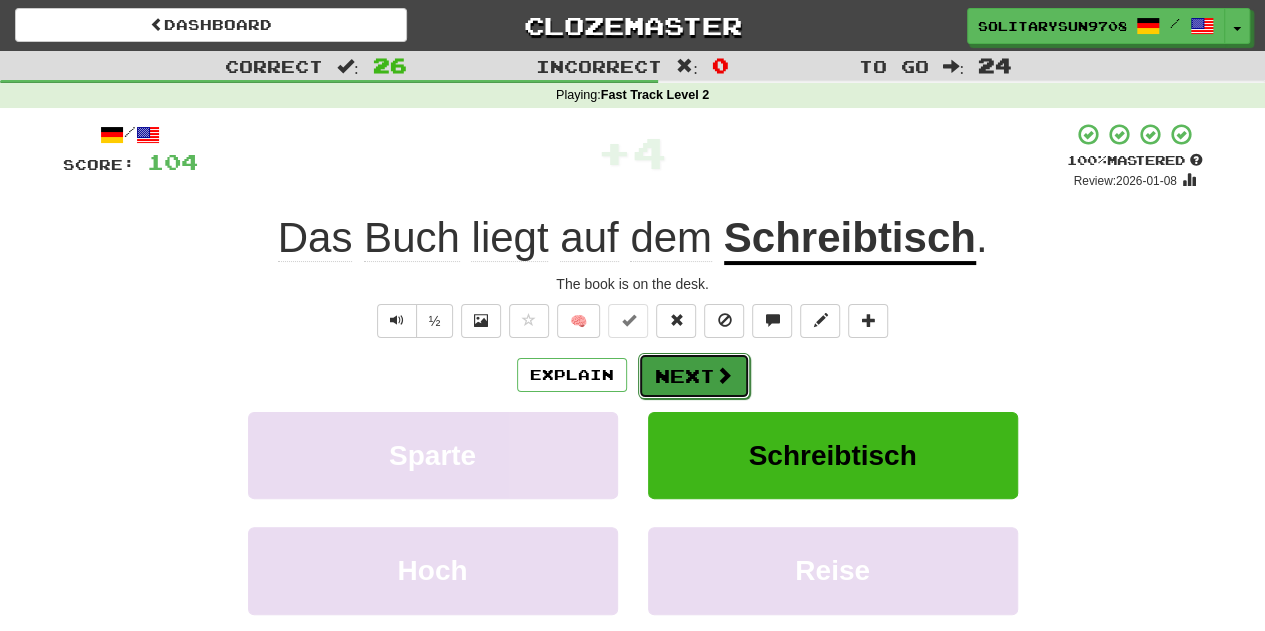 click on "Next" at bounding box center (694, 376) 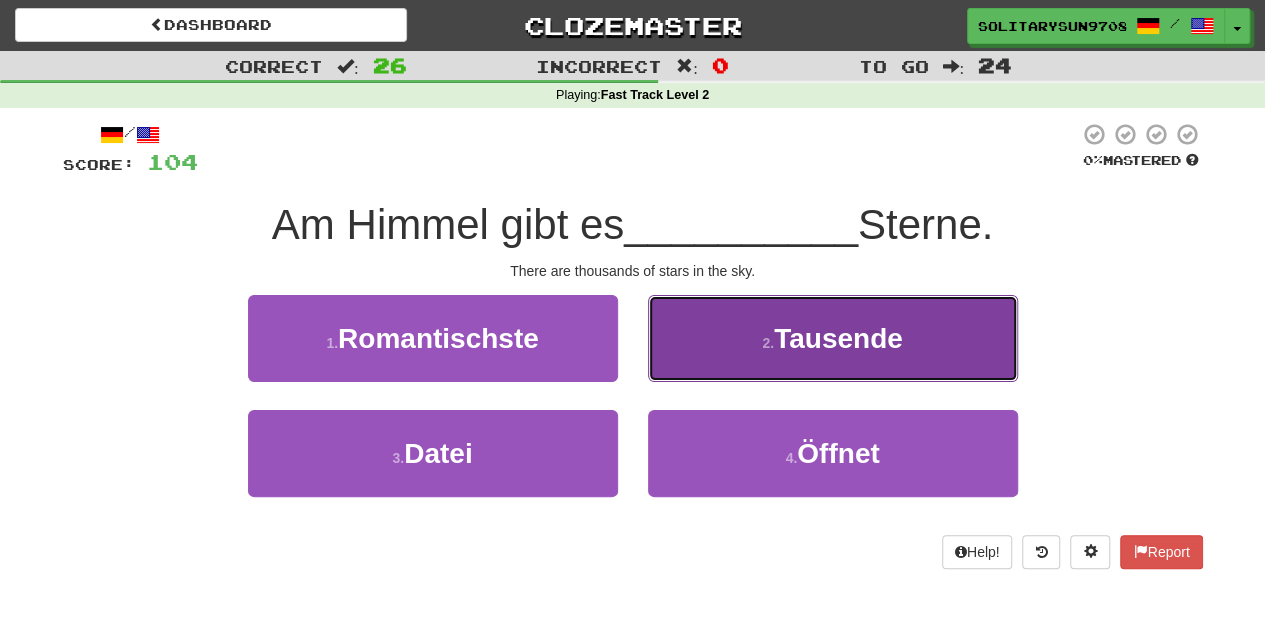 click on "2 .  Tausende" at bounding box center [833, 338] 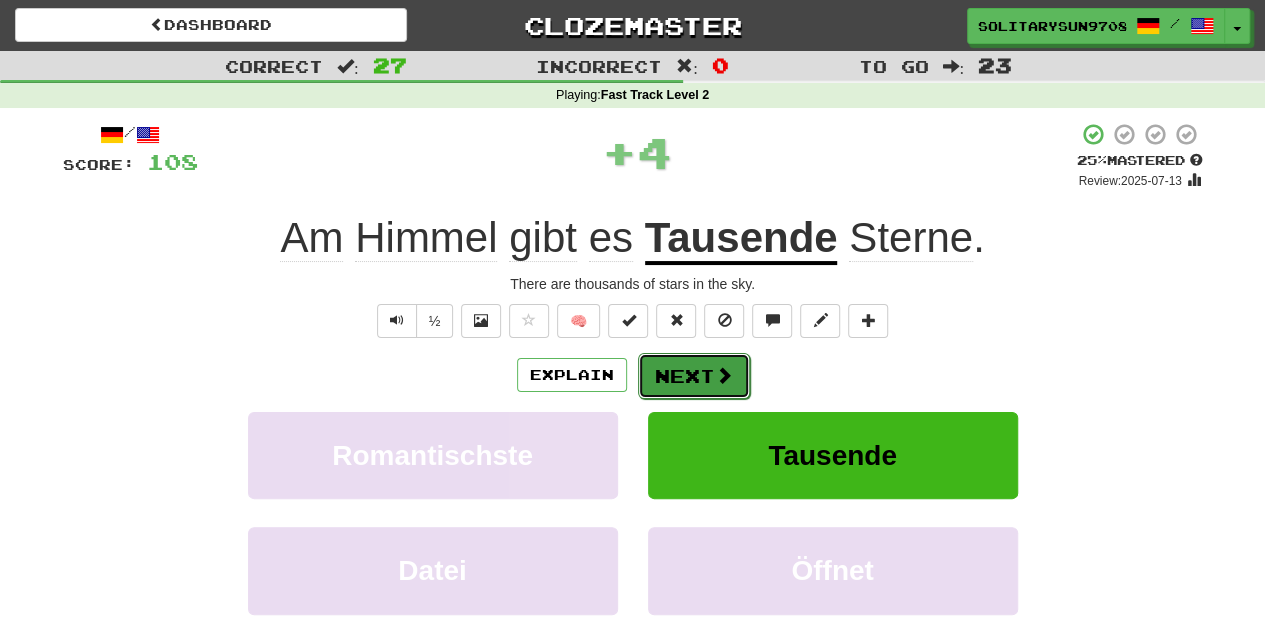 click on "Next" at bounding box center [694, 376] 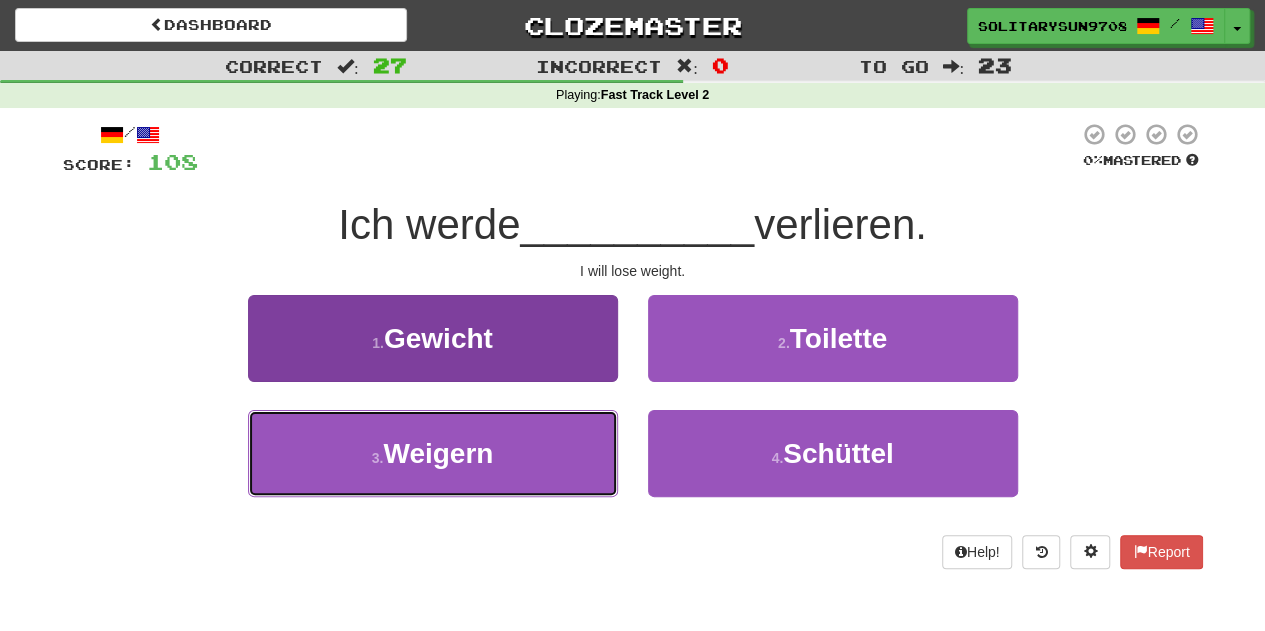 drag, startPoint x: 444, startPoint y: 463, endPoint x: 479, endPoint y: 361, distance: 107.837845 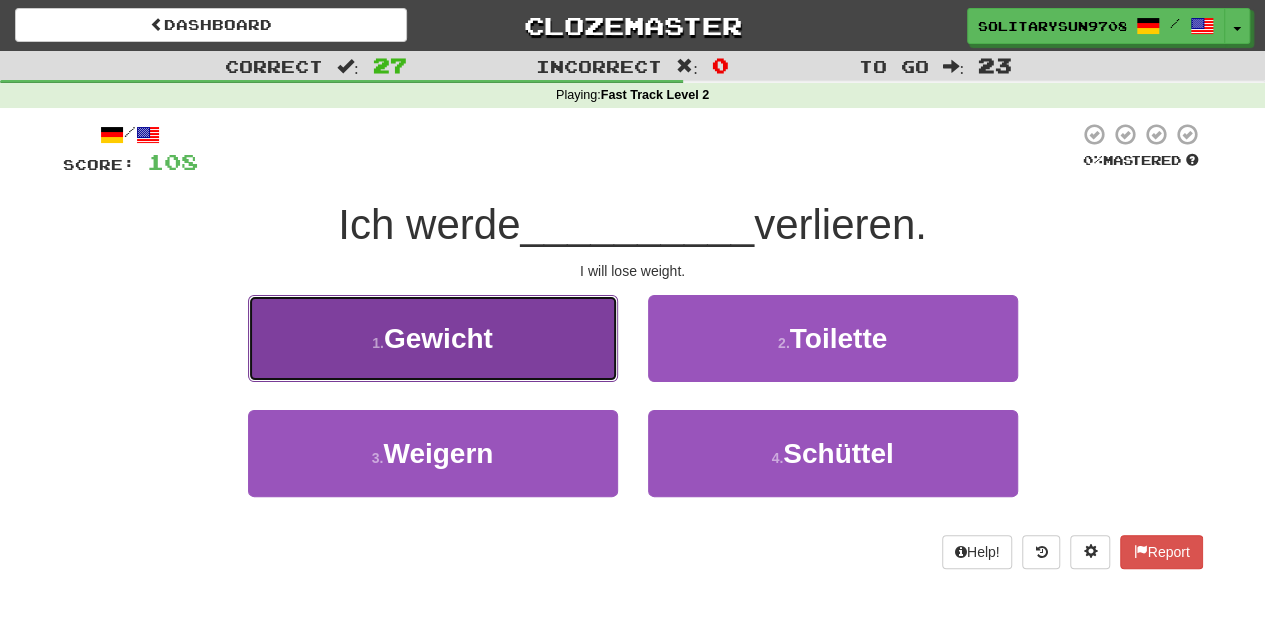 click on "1 .  Gewicht" at bounding box center (433, 338) 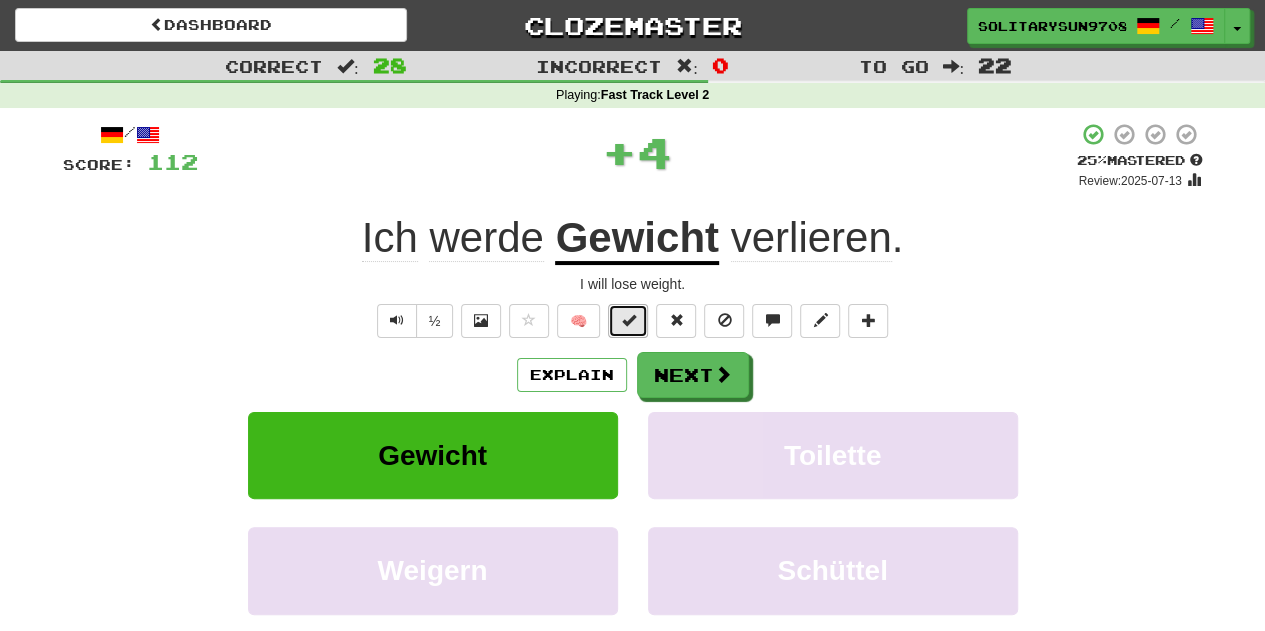 click at bounding box center [628, 320] 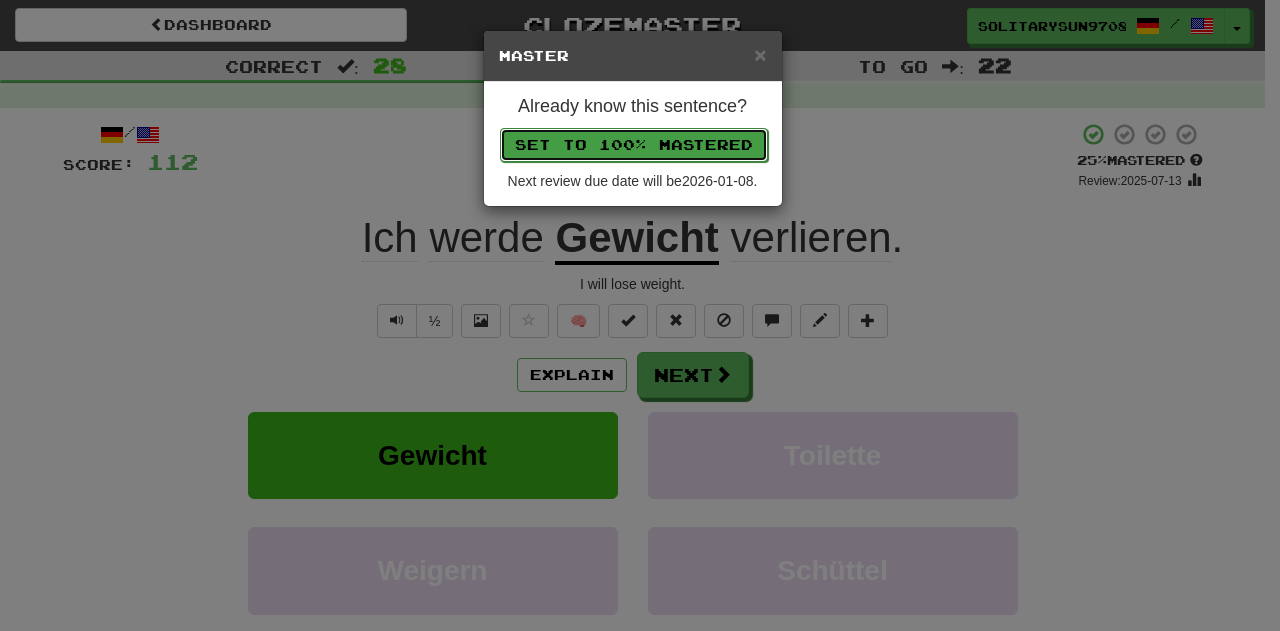 click on "Set to 100% Mastered" at bounding box center [634, 145] 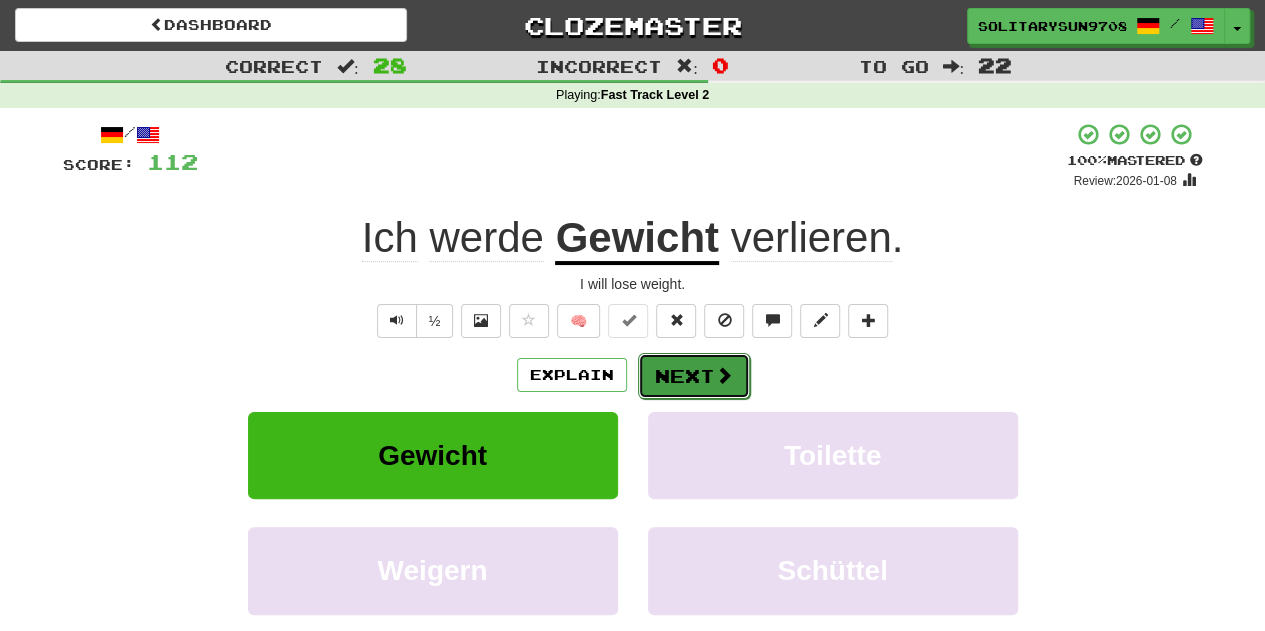 click on "Next" at bounding box center (694, 376) 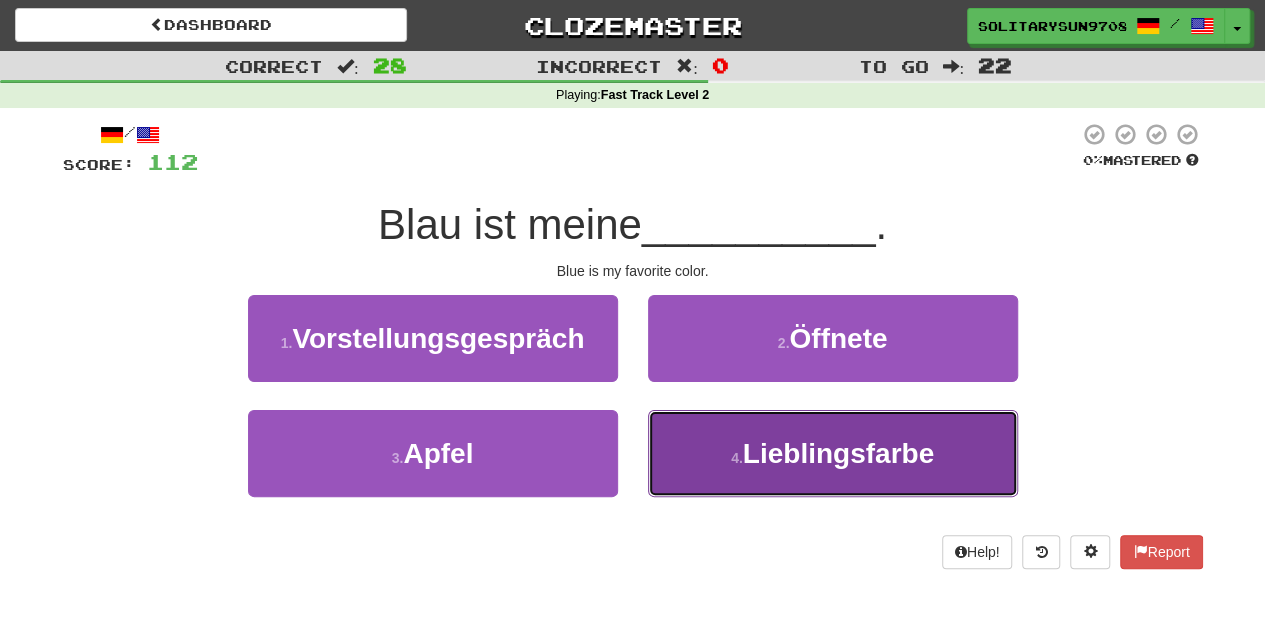 click on "4 .  [NAME]" at bounding box center (833, 453) 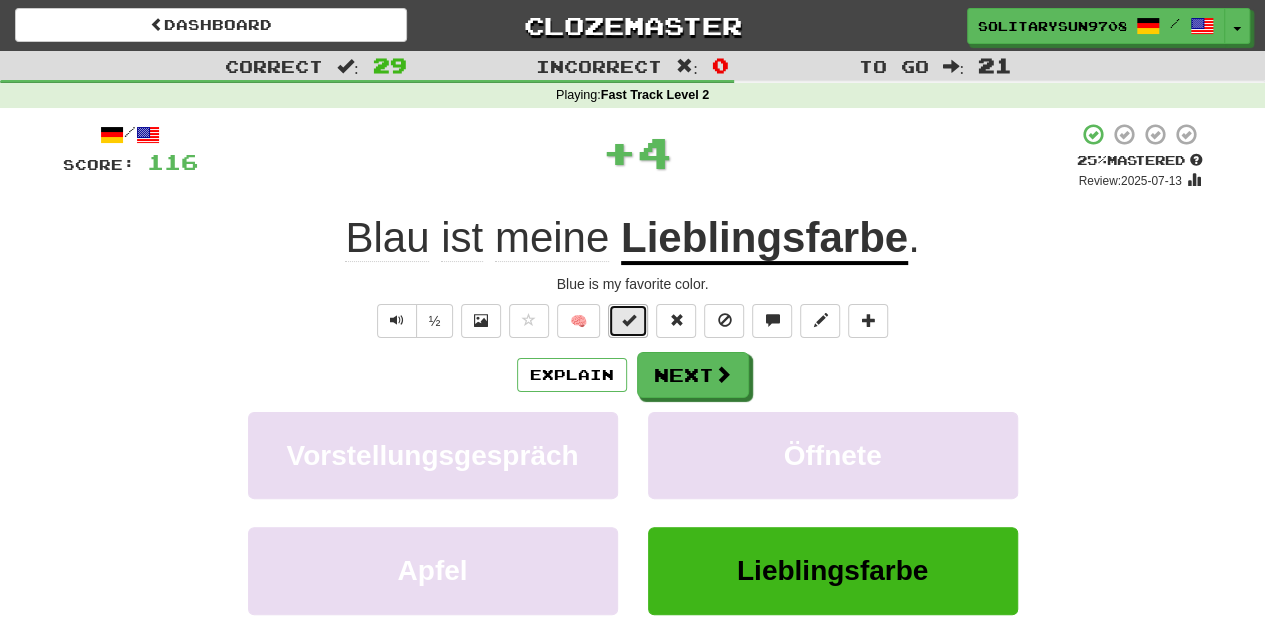 click at bounding box center [628, 320] 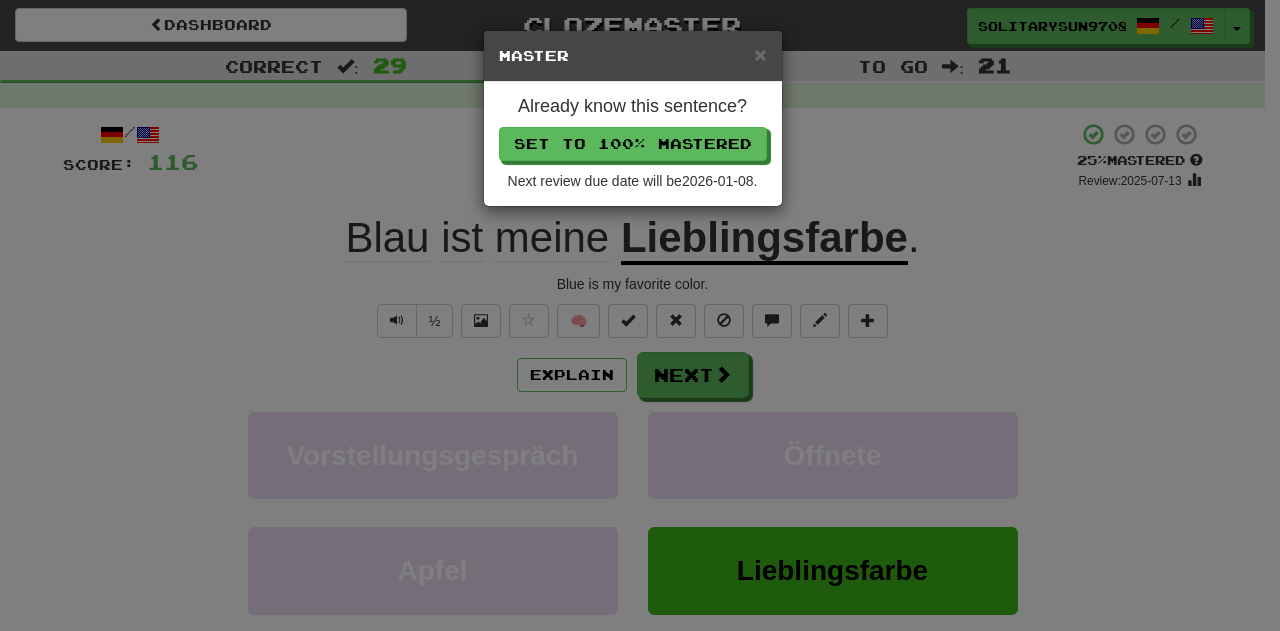 click on "Already know this sentence? Set to 100% Mastered Next review due date will be  2026-01-08 ." at bounding box center [633, 144] 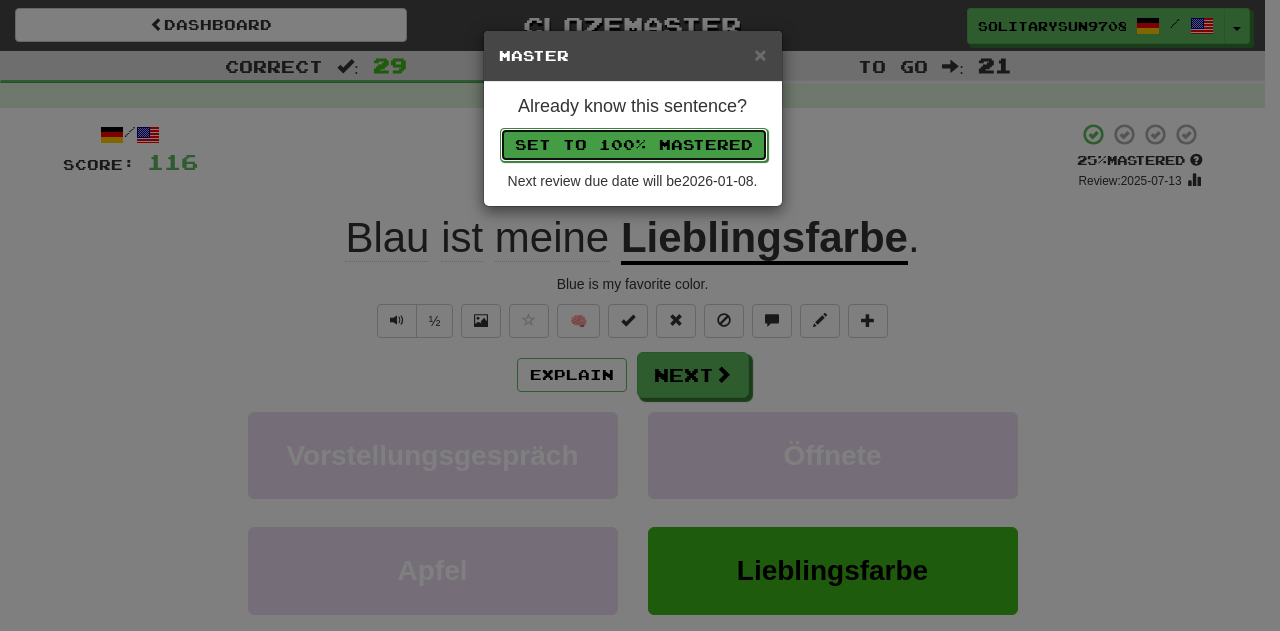 click on "Set to 100% Mastered" at bounding box center [634, 145] 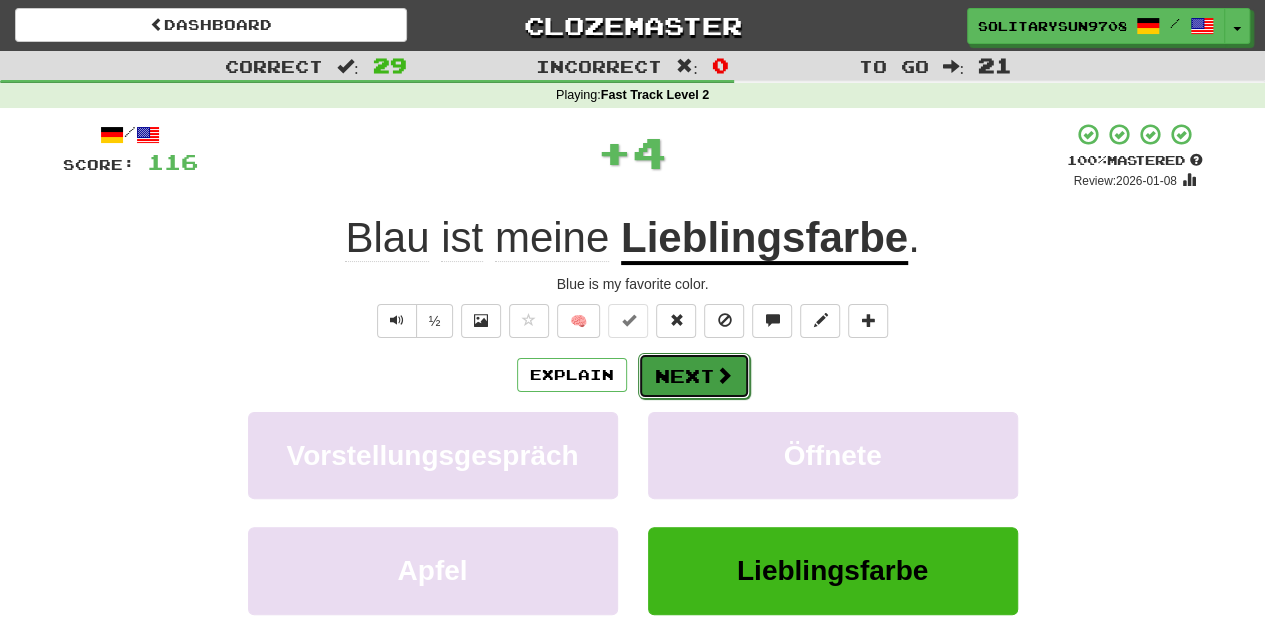 click on "Next" at bounding box center [694, 376] 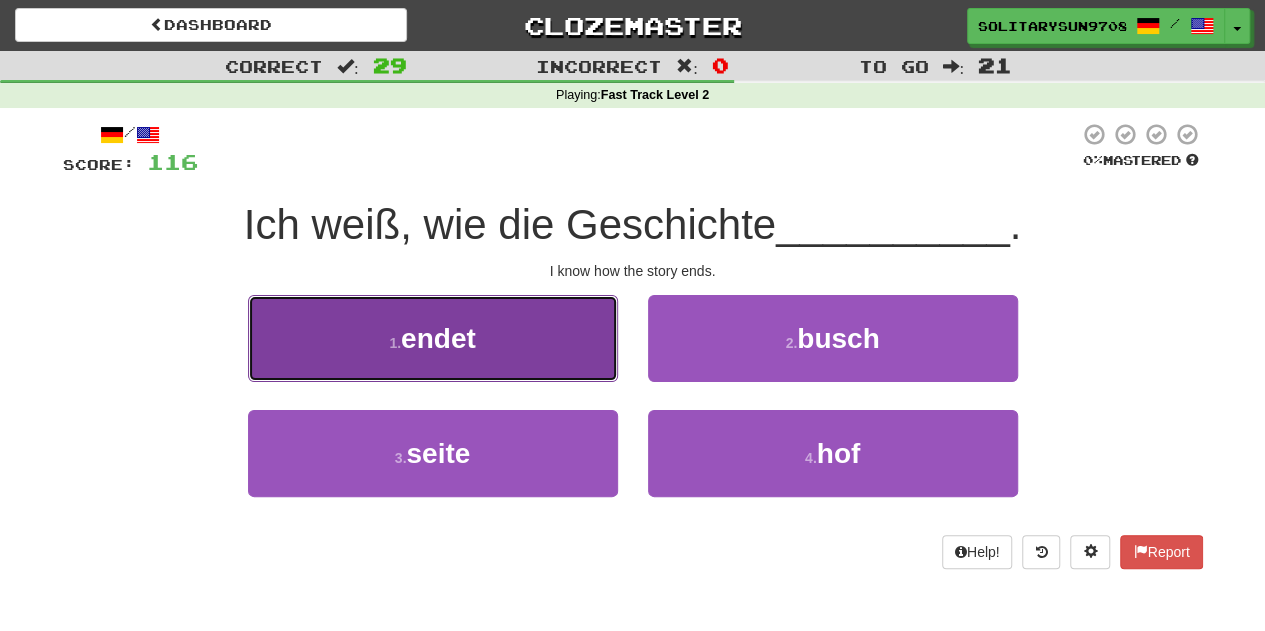 click on "1 .  endet" at bounding box center [433, 338] 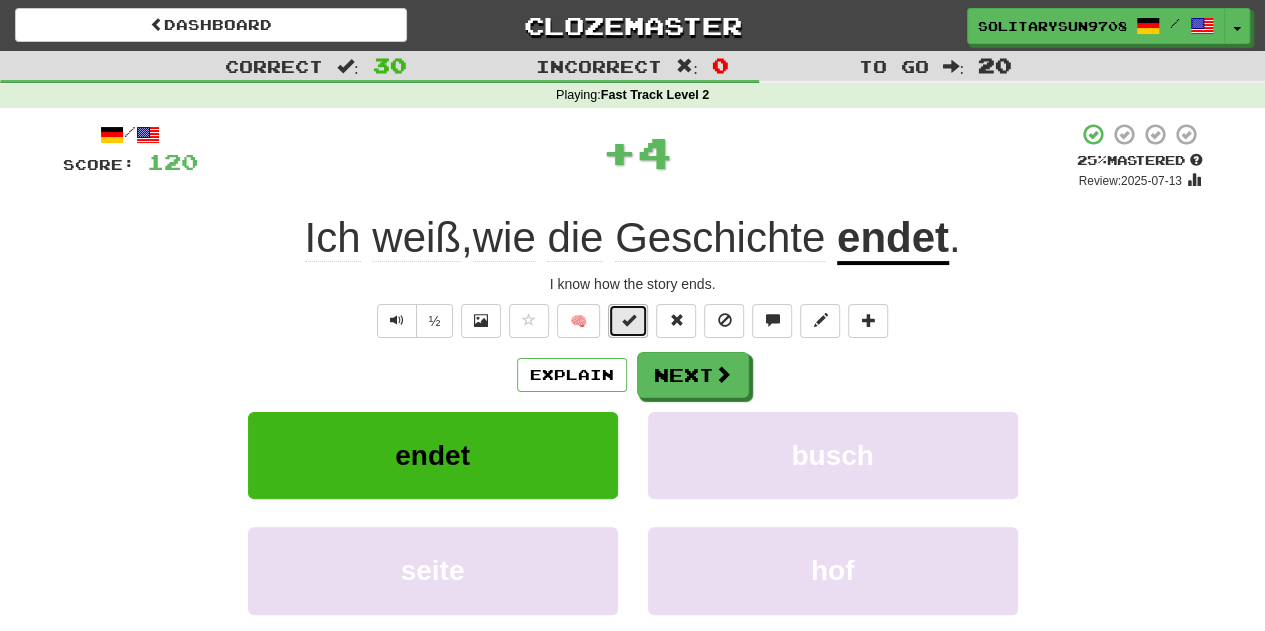 click at bounding box center [628, 320] 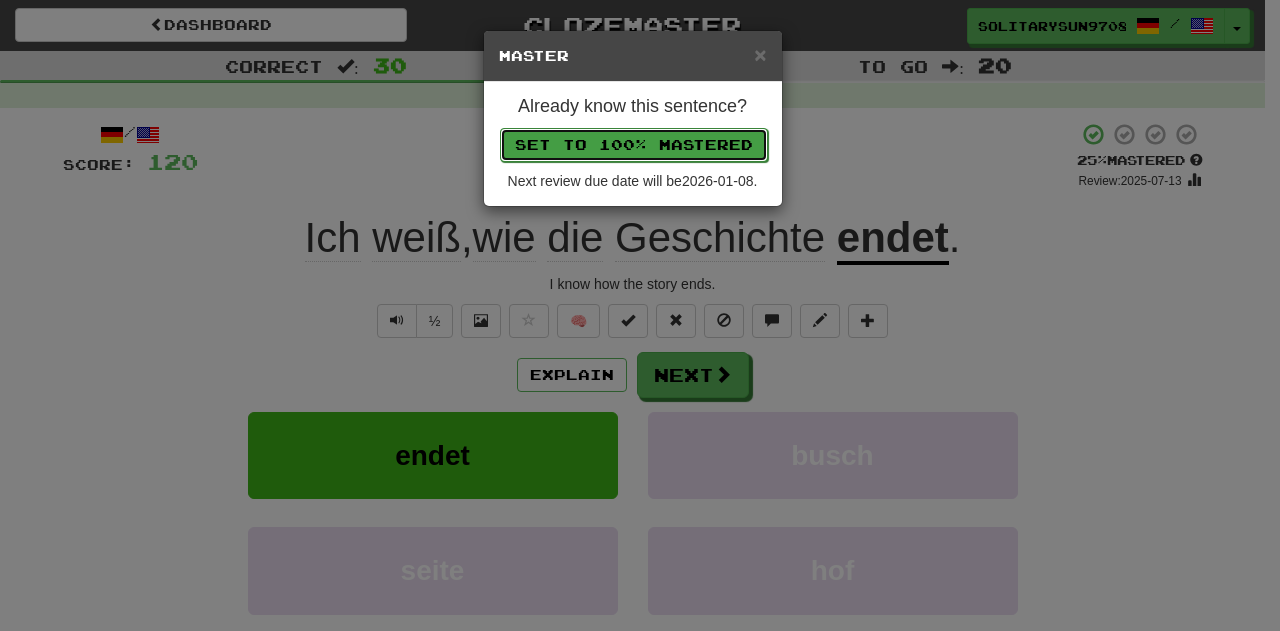 click on "Set to 100% Mastered" at bounding box center (634, 145) 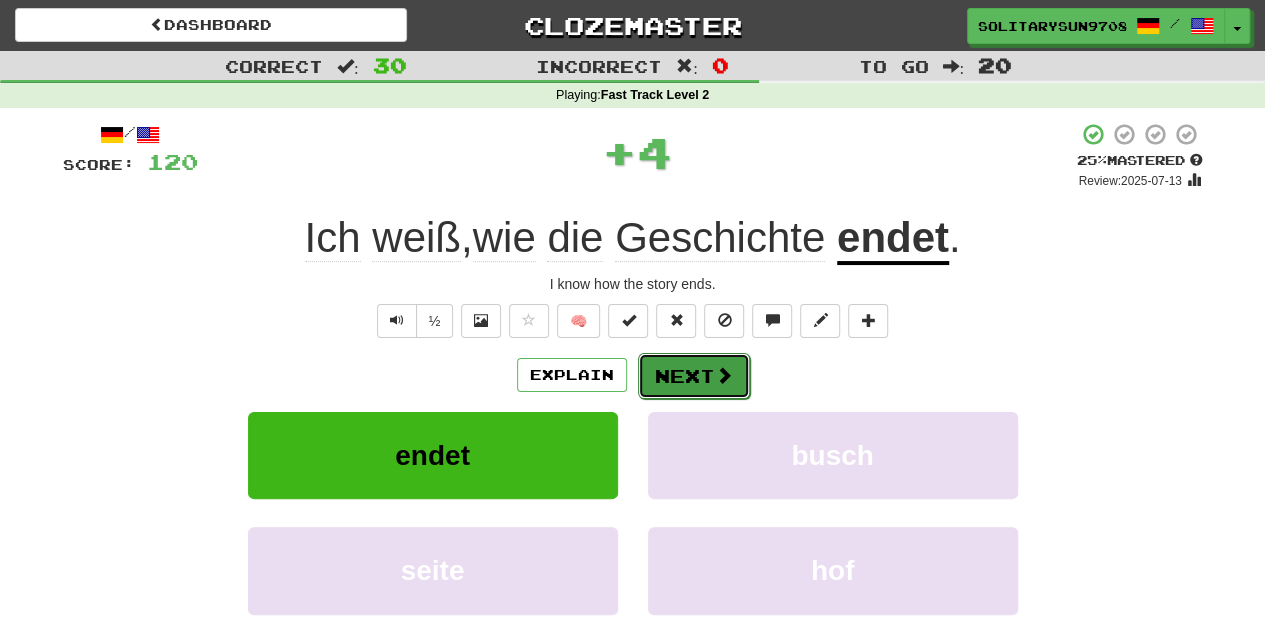click on "Next" at bounding box center (694, 376) 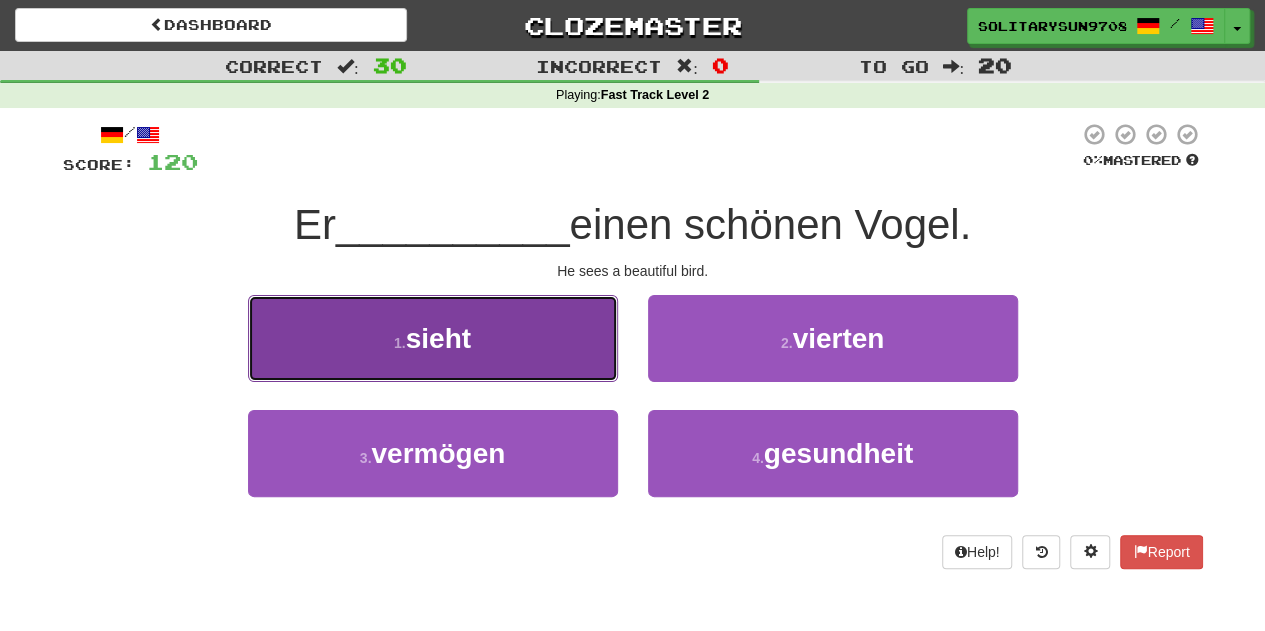 click on "1 .  sieht" at bounding box center [433, 338] 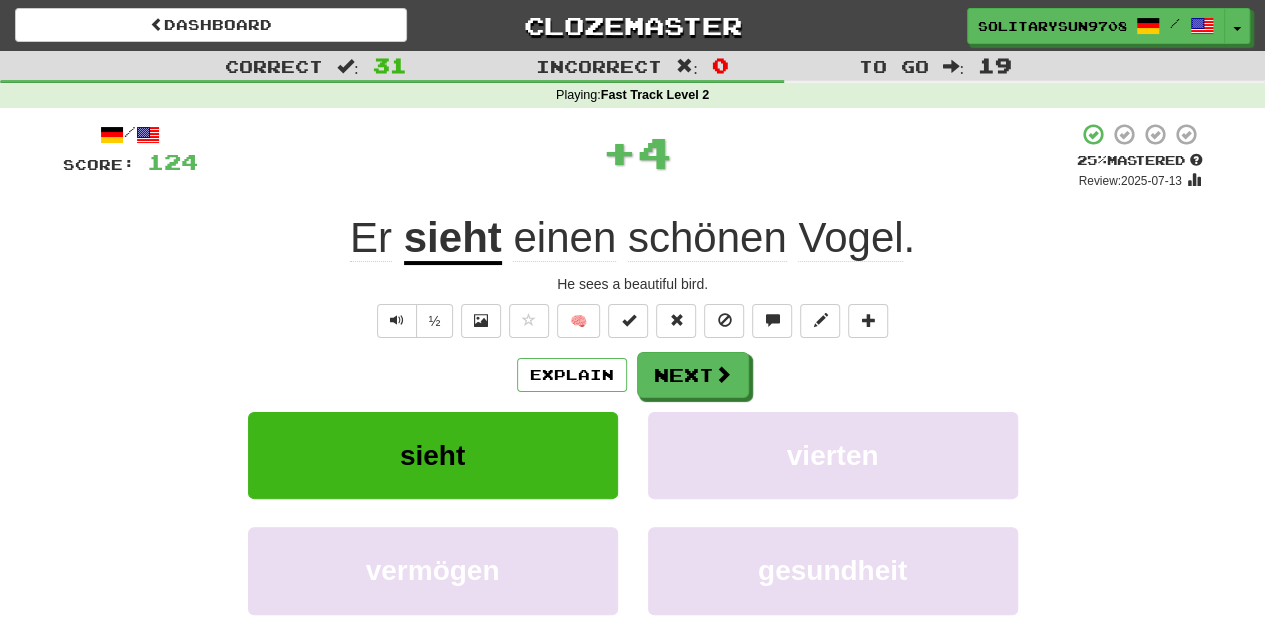 click on "🧠" at bounding box center [698, 320] 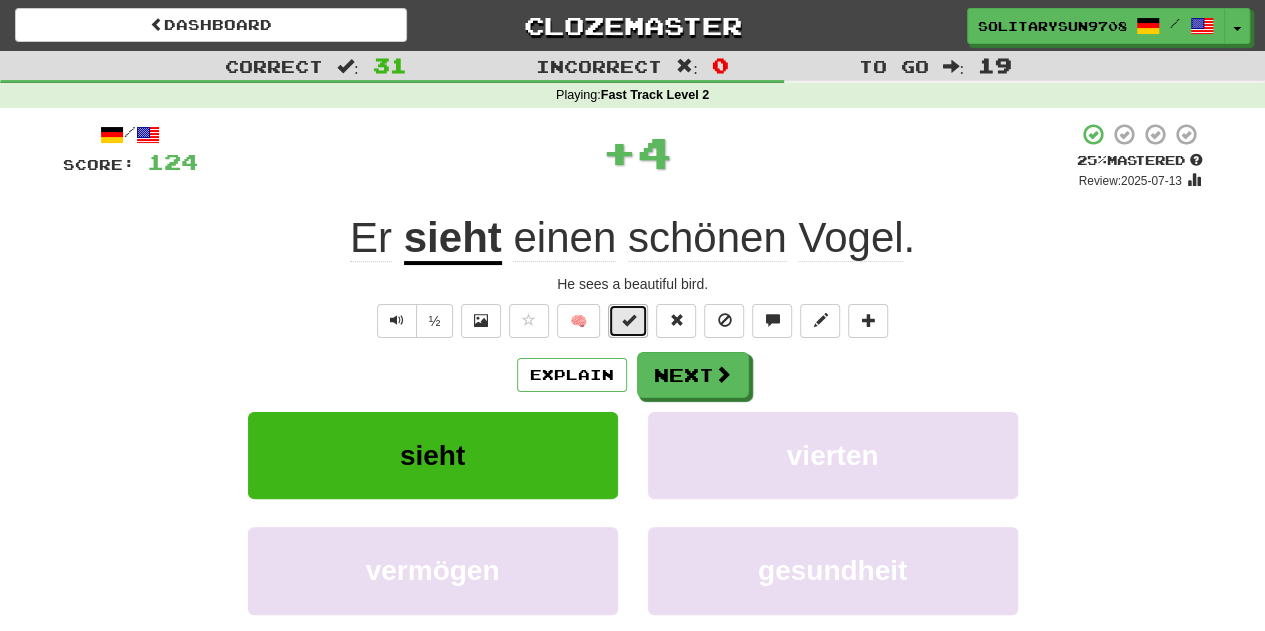 click at bounding box center [628, 321] 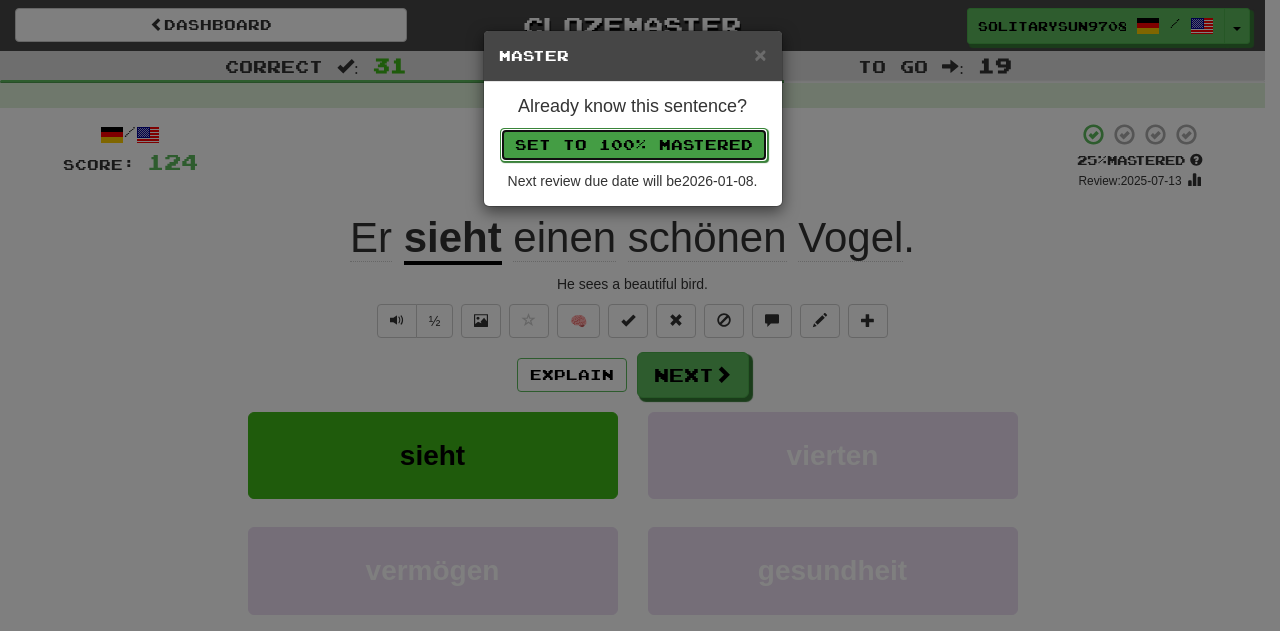click on "Set to 100% Mastered" at bounding box center (634, 145) 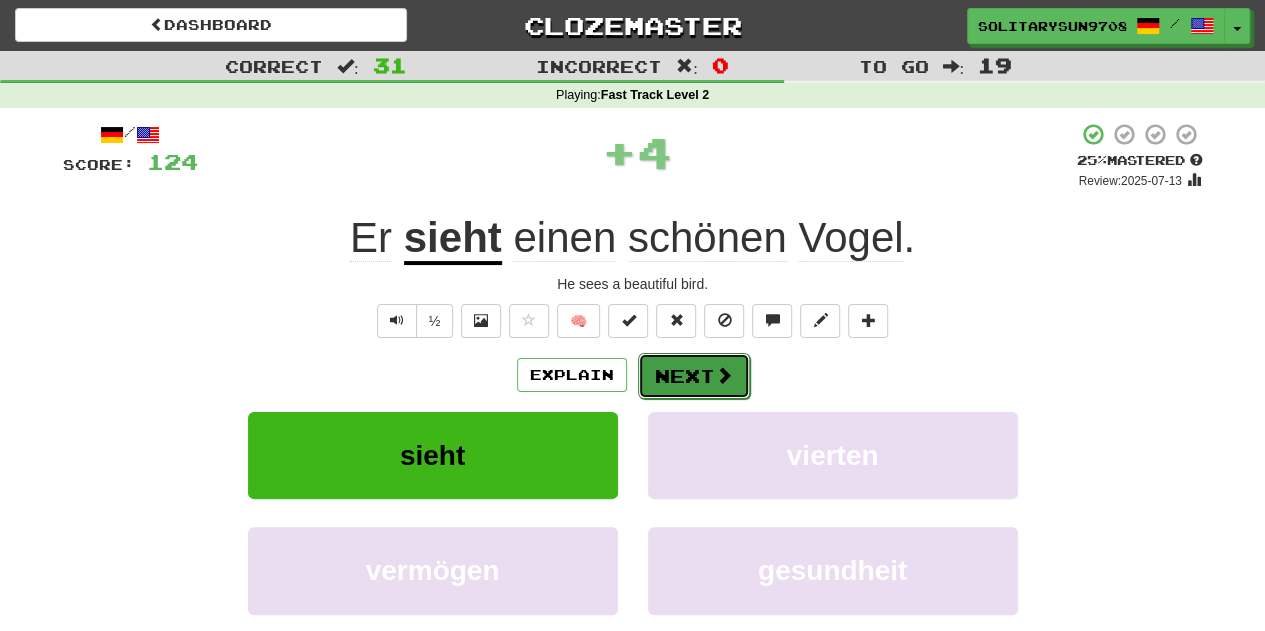 click on "Next" at bounding box center [694, 376] 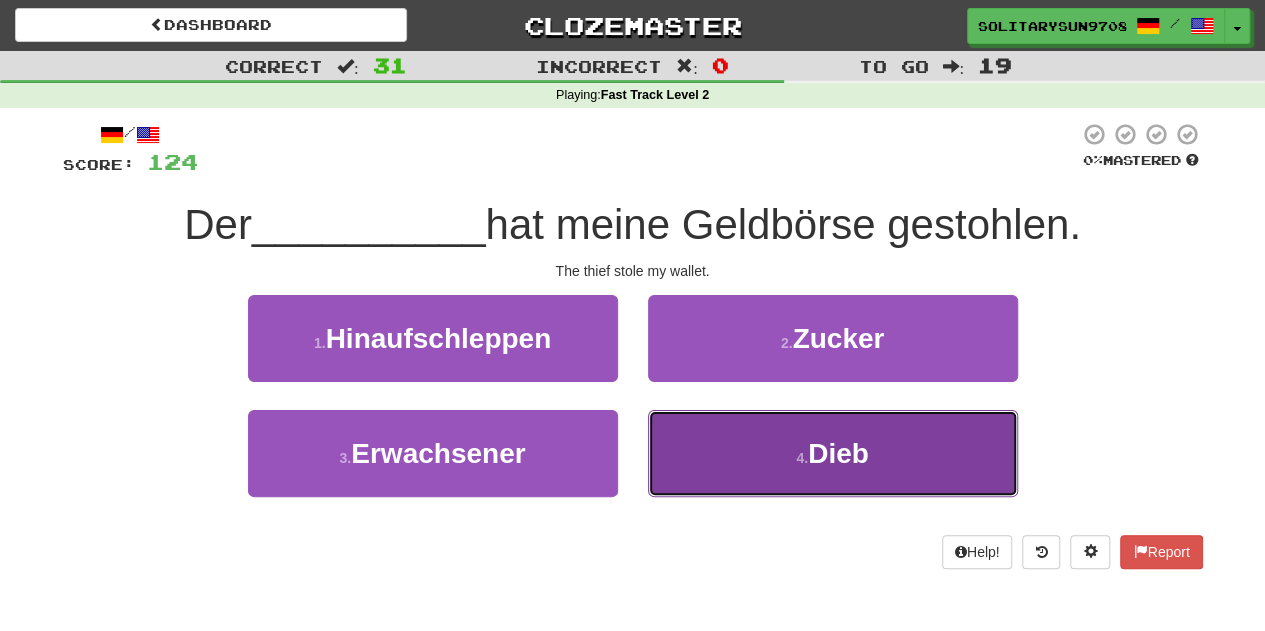 click on "4 .  Dieb" at bounding box center (833, 453) 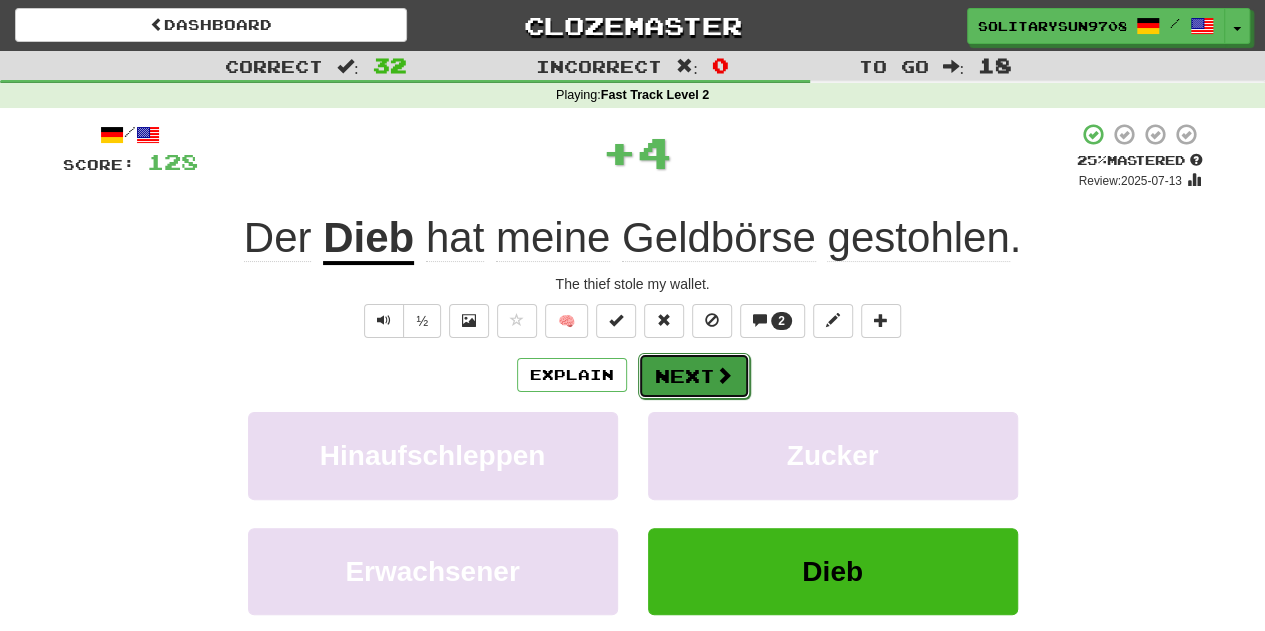click on "Next" at bounding box center [694, 376] 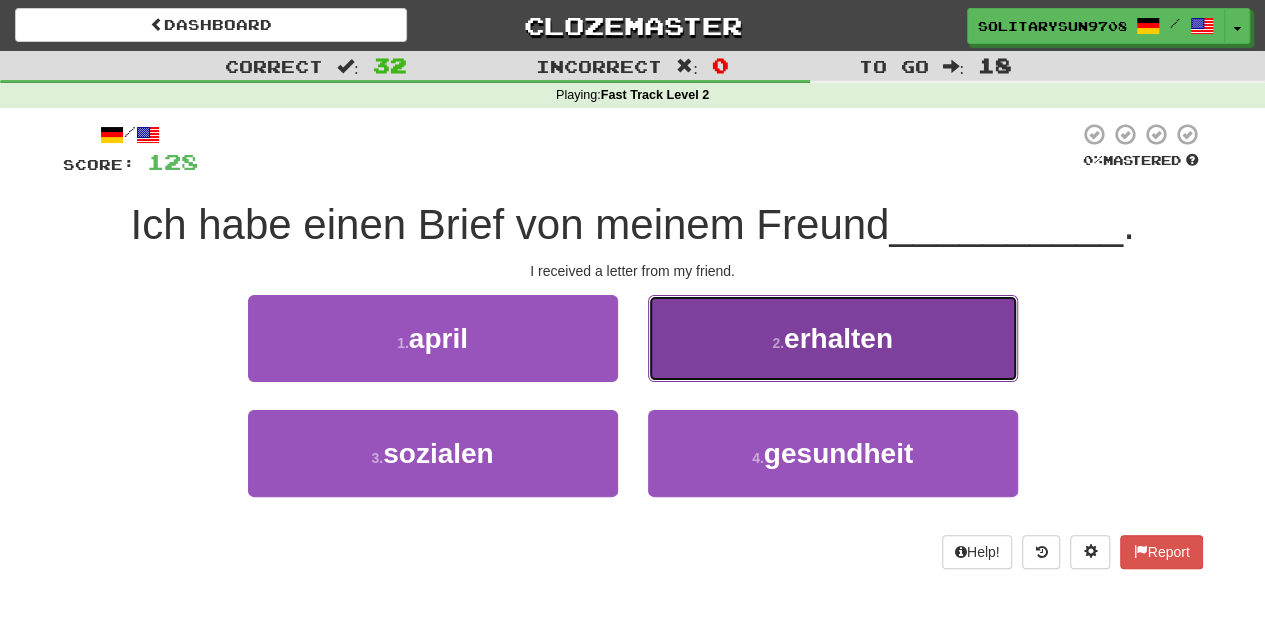 click on "2 .  erhalten" at bounding box center (833, 338) 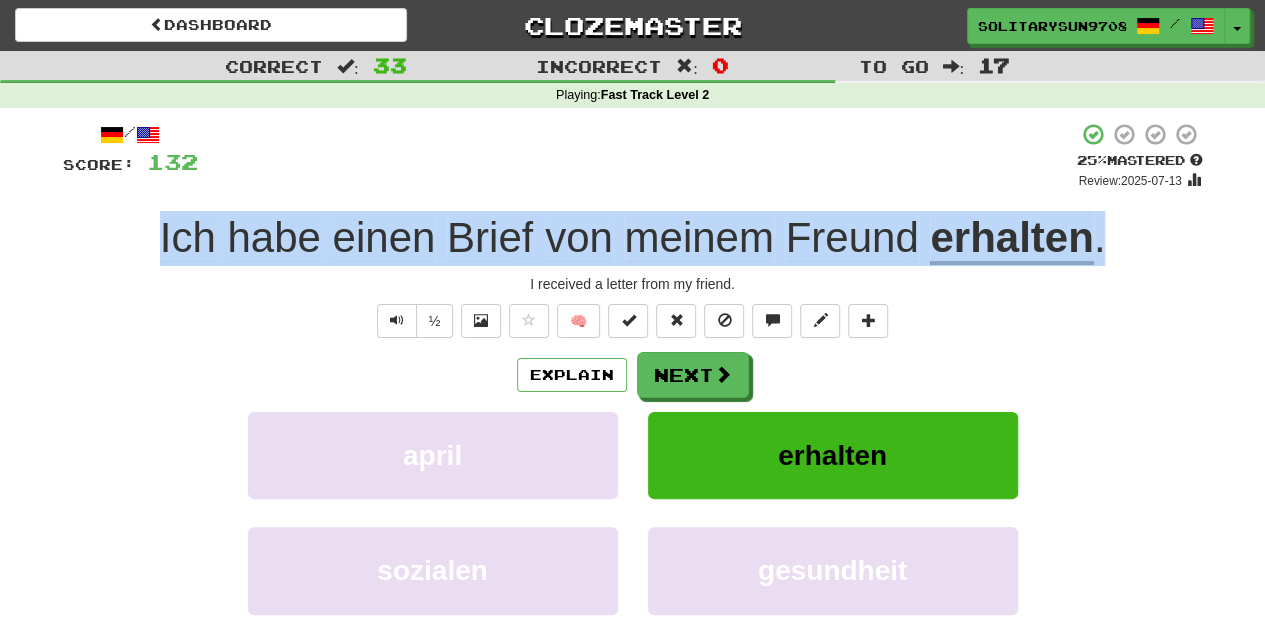 drag, startPoint x: 146, startPoint y: 233, endPoint x: 1222, endPoint y: 199, distance: 1076.537 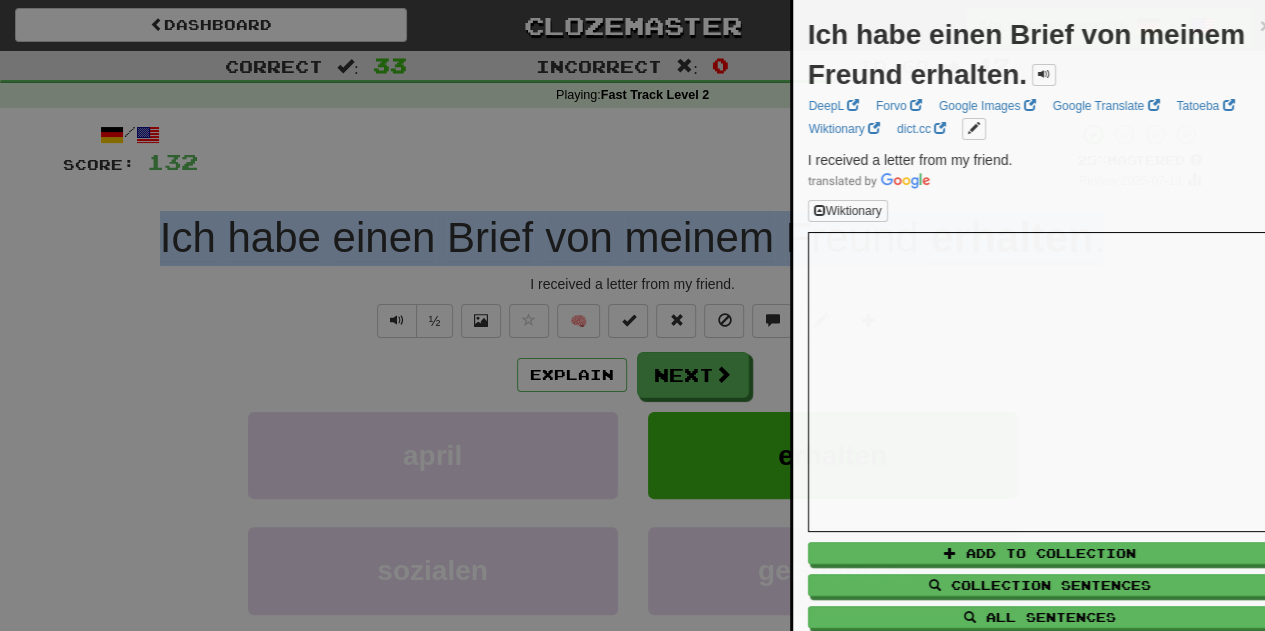 copy on "Ich   habe   einen   Brief   von   meinem   Freund   erhalten ." 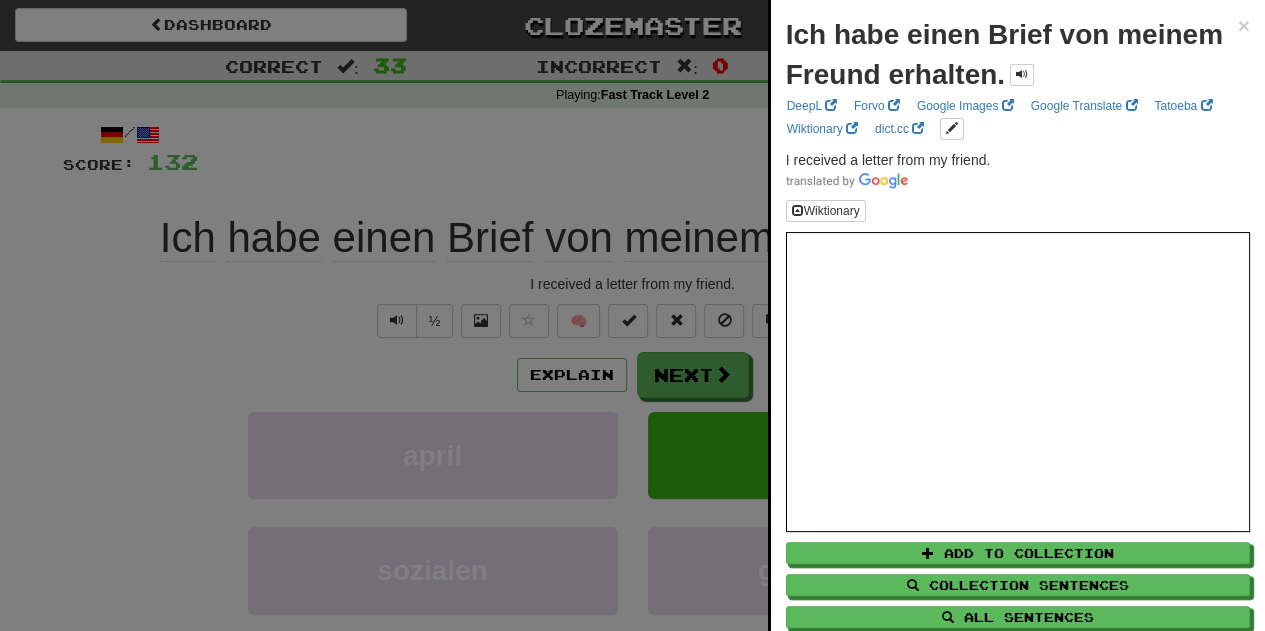 click at bounding box center [632, 315] 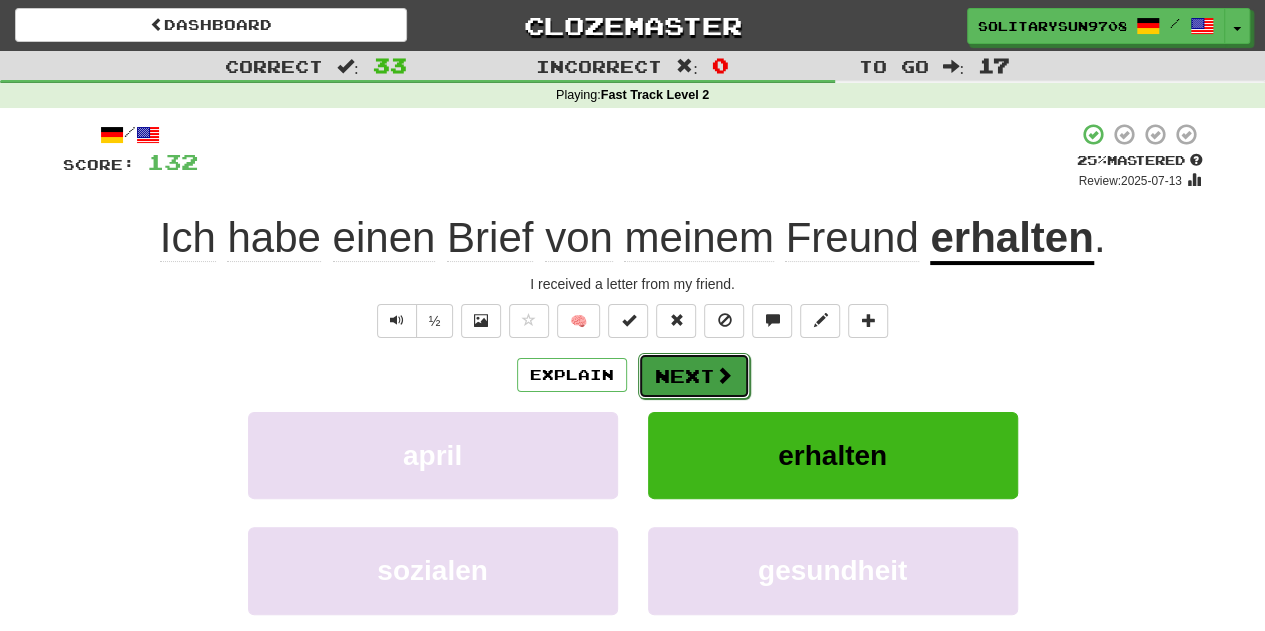 click on "Next" at bounding box center (694, 376) 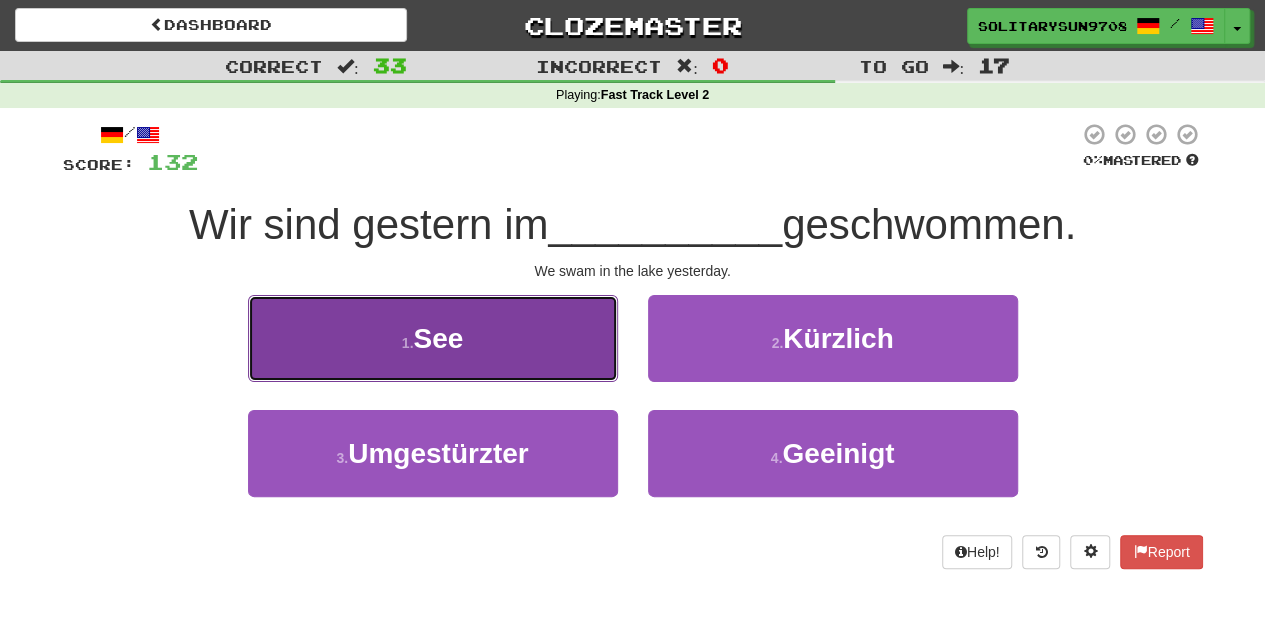 click on "1 .  See" at bounding box center (433, 338) 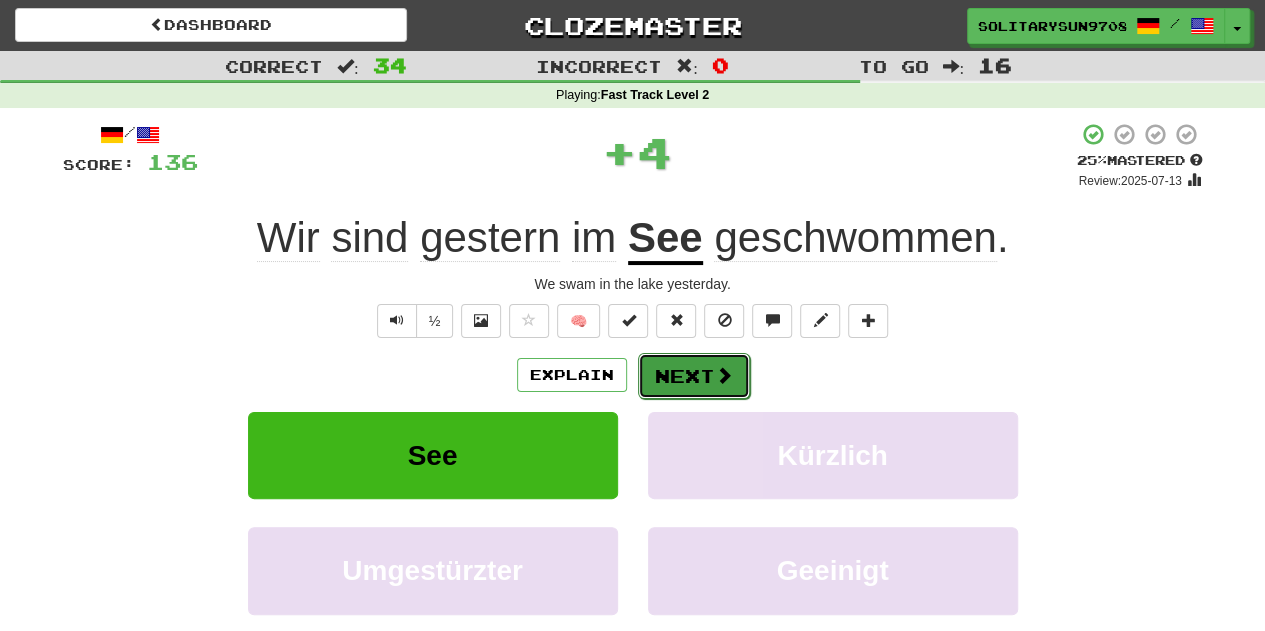 click on "Next" at bounding box center [694, 376] 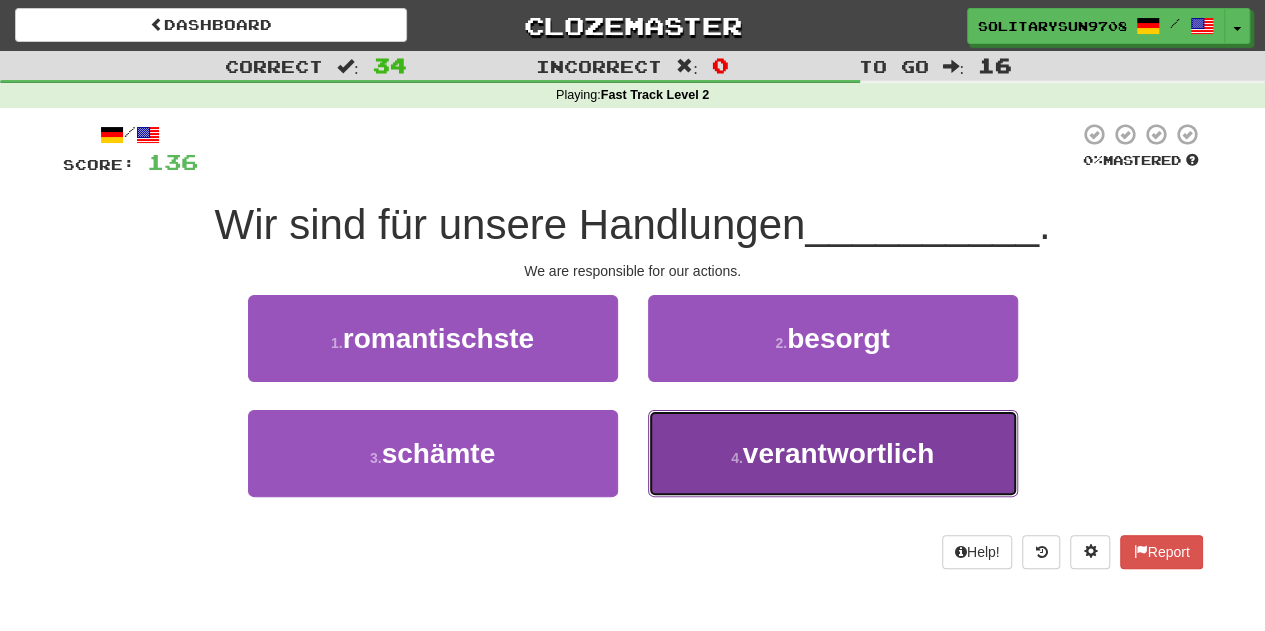 click on "4 ." at bounding box center [737, 458] 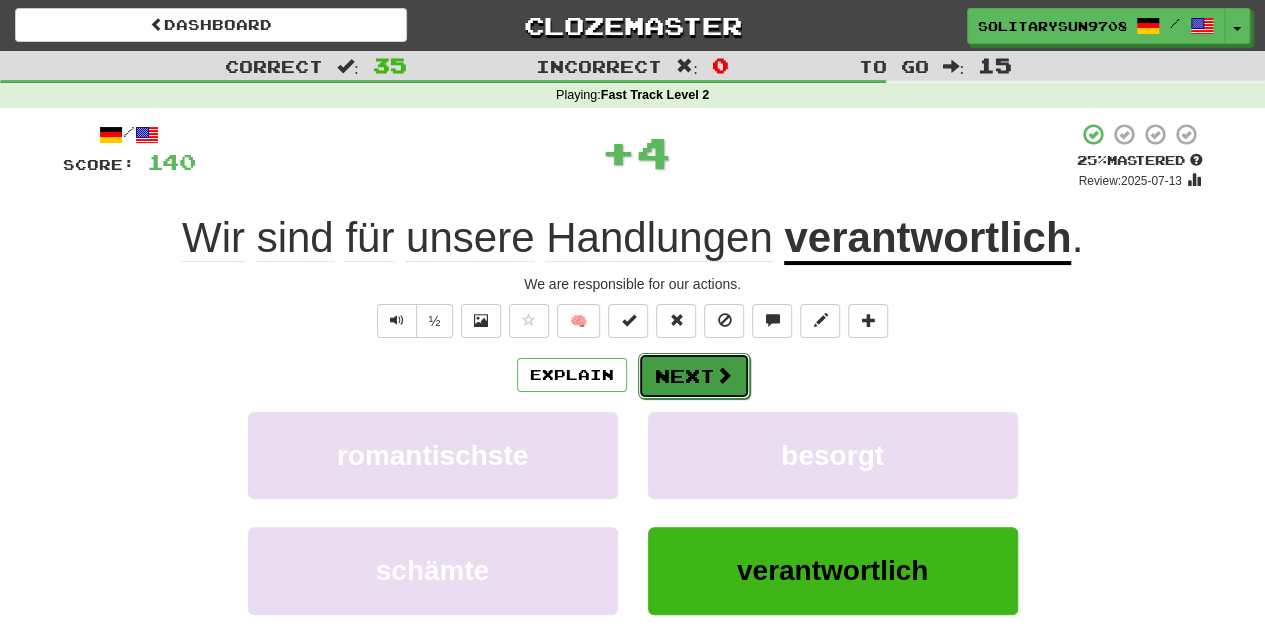 click at bounding box center (724, 375) 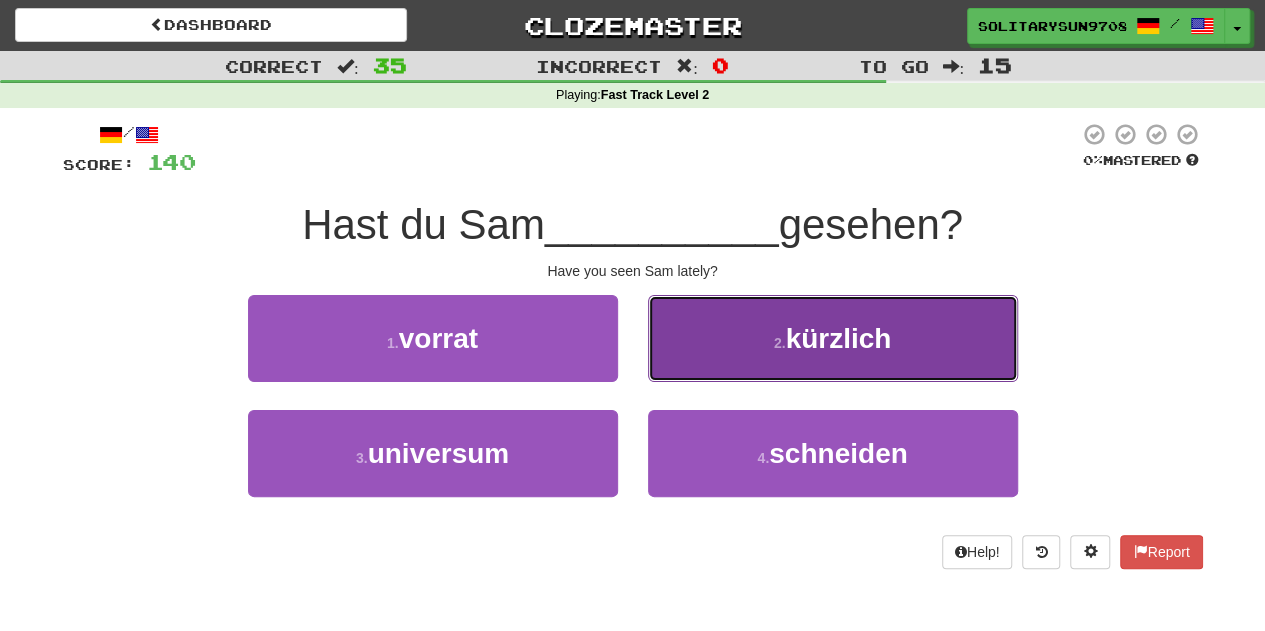 click on "2 .  kürzlich" at bounding box center (833, 338) 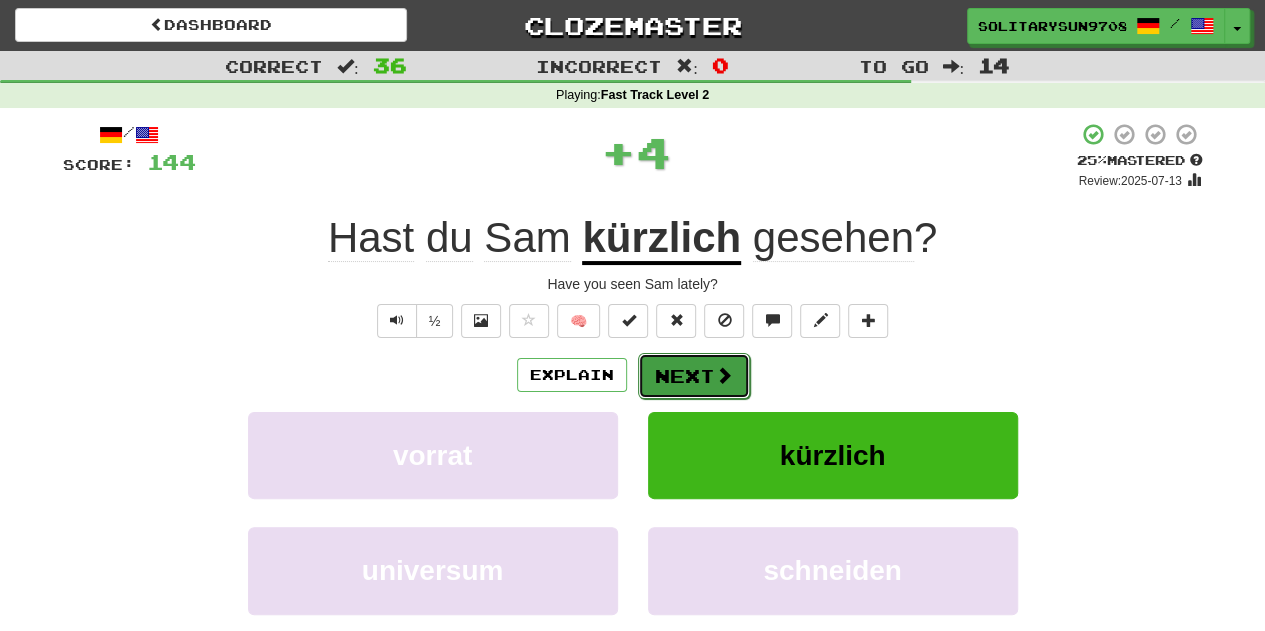 click on "Next" at bounding box center [694, 376] 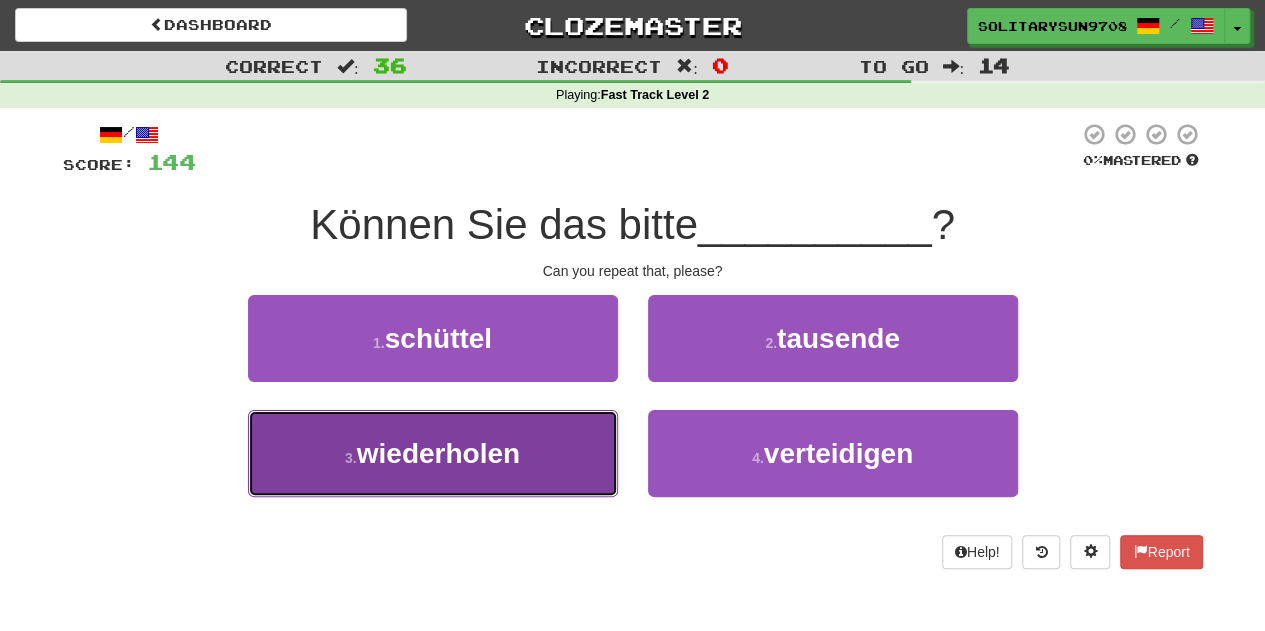 click on "3 .  wiederholen" at bounding box center (433, 453) 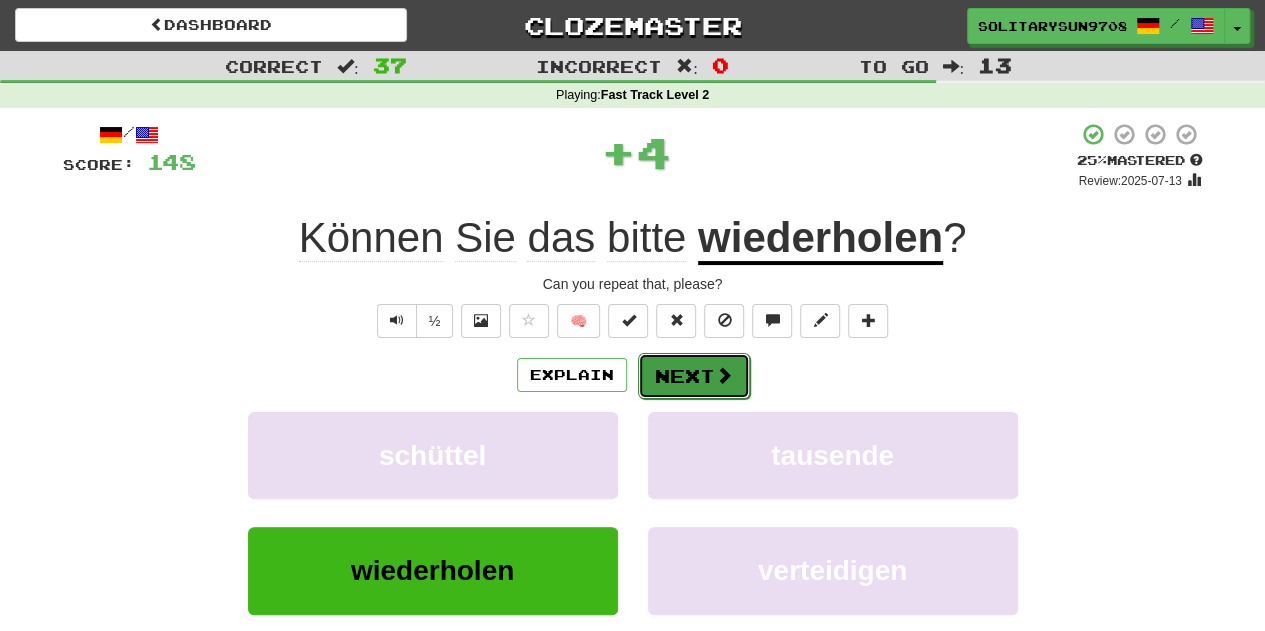 click on "Next" at bounding box center (694, 376) 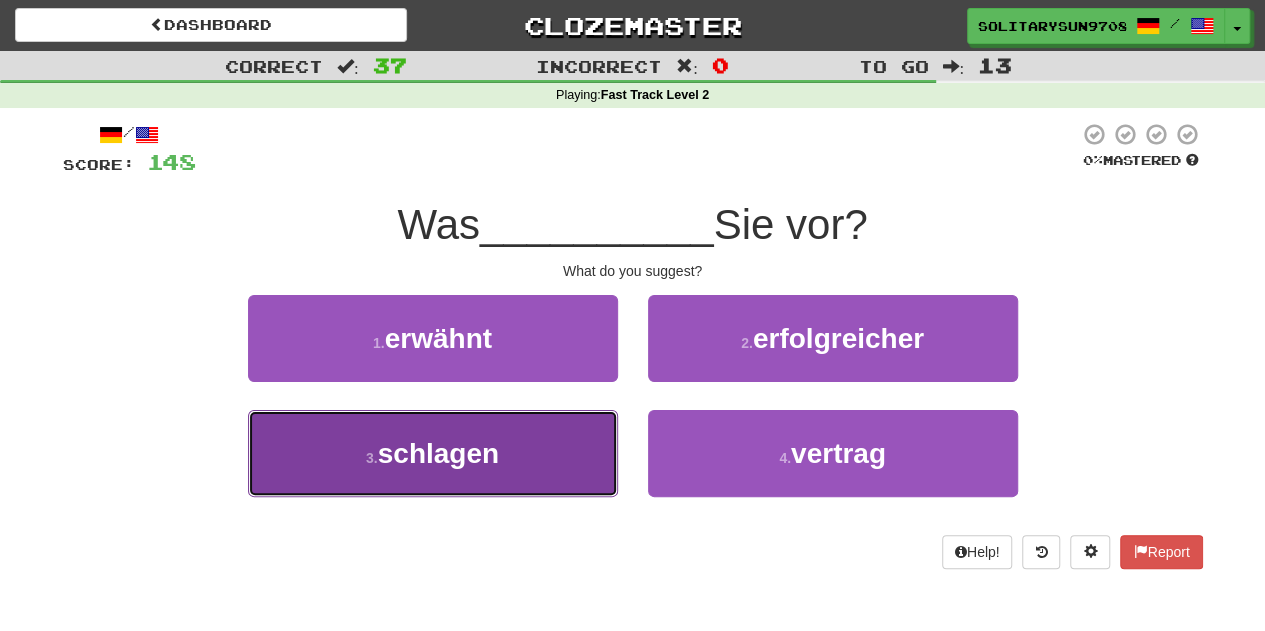 click on "schlagen" at bounding box center [438, 453] 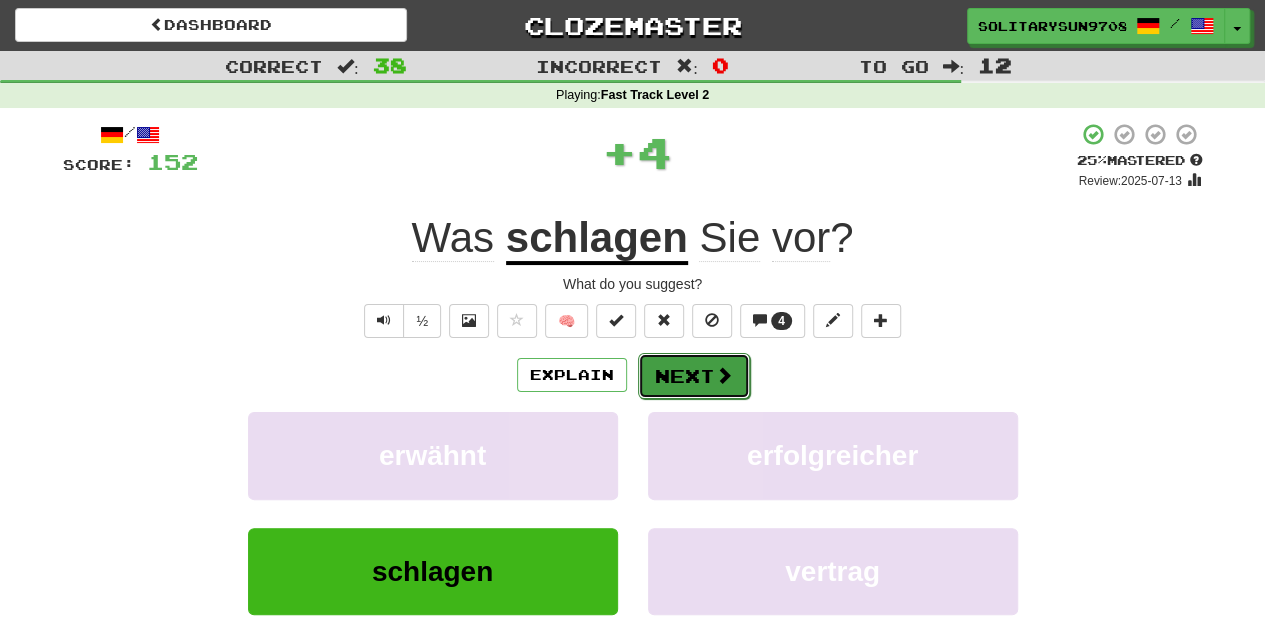 click on "Next" at bounding box center [694, 376] 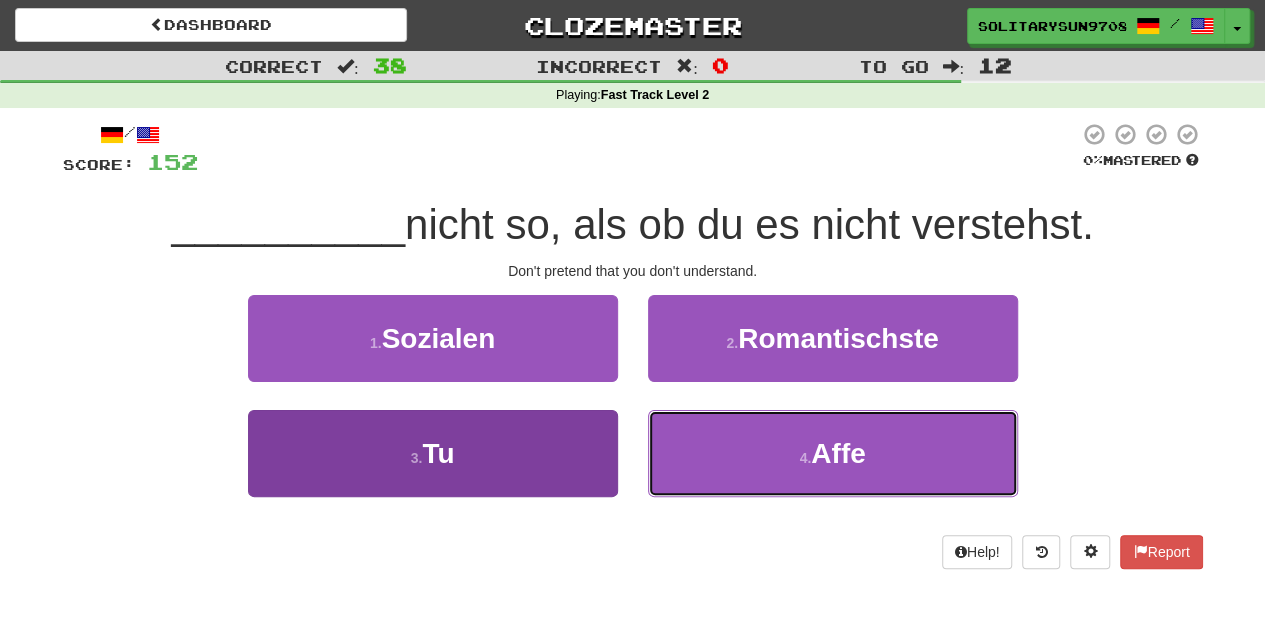 drag, startPoint x: 678, startPoint y: 451, endPoint x: 616, endPoint y: 453, distance: 62.03225 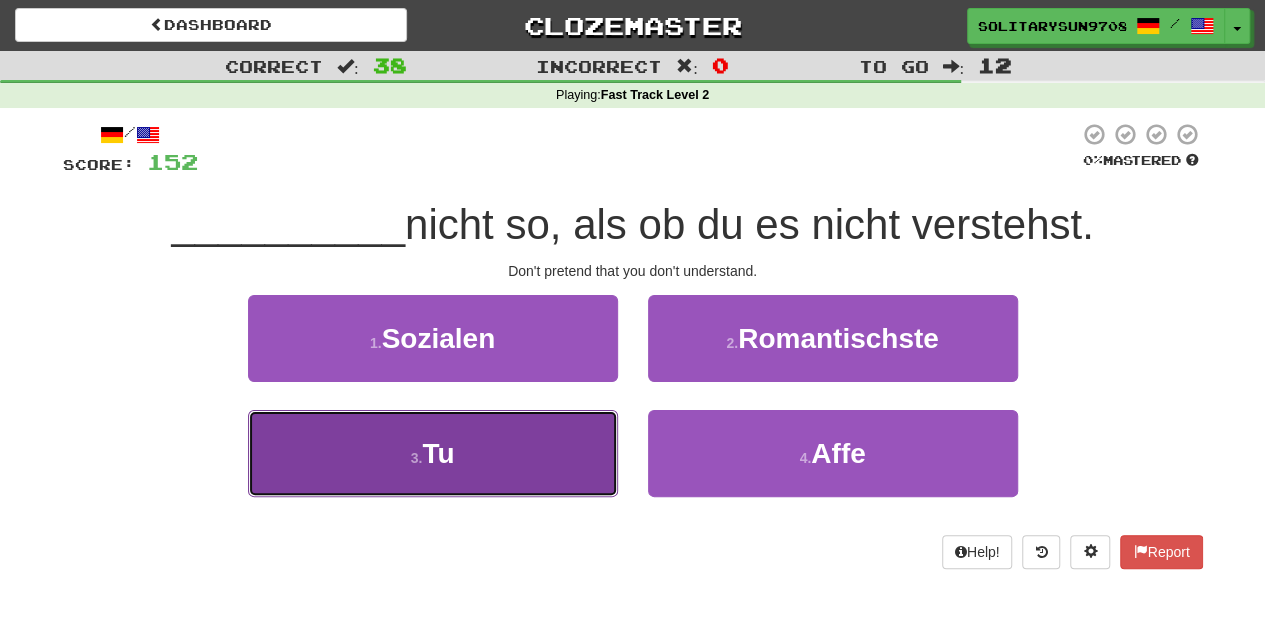 click on "3 .  Tu" at bounding box center [433, 453] 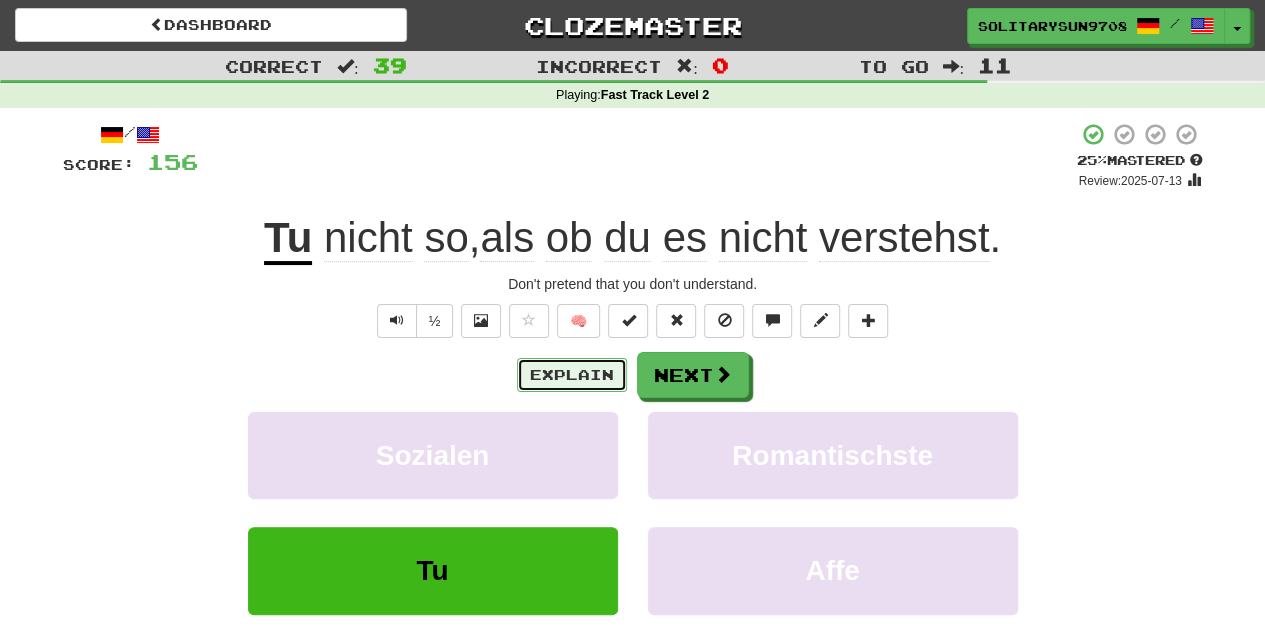 click on "Explain" at bounding box center [572, 375] 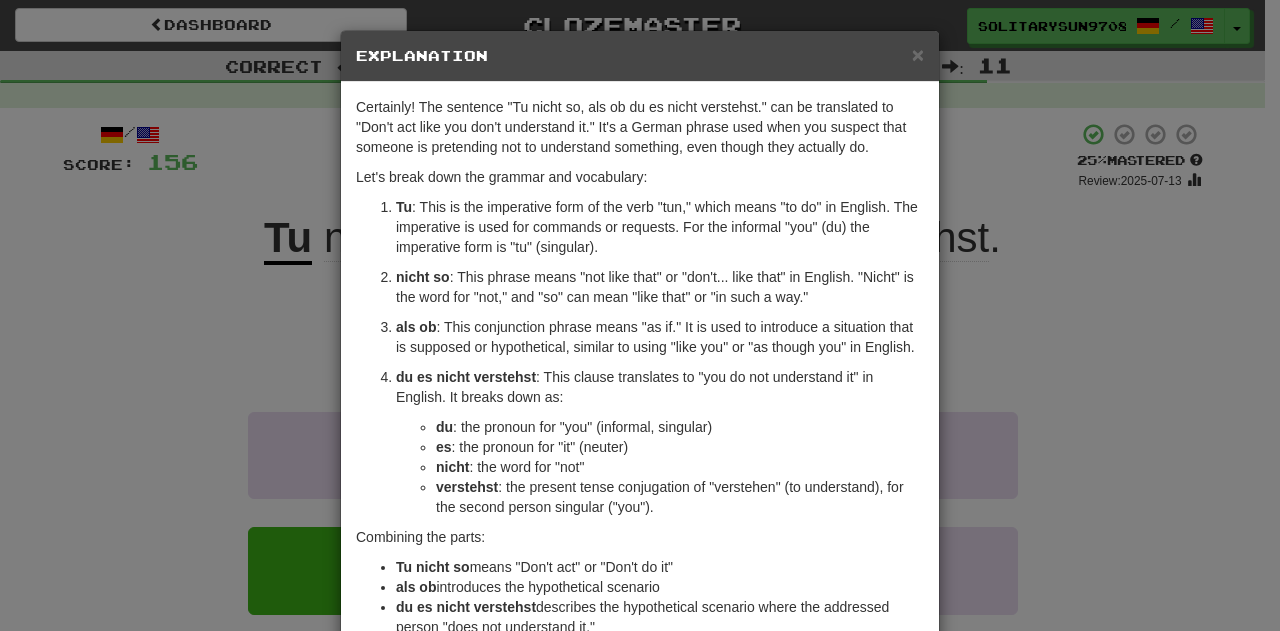 click on "× Explanation Certainly! The sentence "Tu nicht so, als ob du es nicht verstehst." can be translated to "Don't act like you don't understand it." It's a German phrase used when you suspect that someone is pretending not to understand something, even though they actually do.
Let's break down the grammar and vocabulary:
Tu : This is the imperative form of the verb "tun," which means "to do" in English. The imperative is used for commands or requests. For the informal "you" (du) the imperative form is "tu" (singular).
nicht so : This phrase means "not like that" or "don't... like that" in English. "Nicht" is the word for "not," and "so" can mean "like that" or "in such a way."
als ob : This conjunction phrase means "as if." It is used to introduce a situation that is supposed or hypothetical, similar to using "like you" or "as though you" in English.
du es nicht verstehst : This clause translates to "you do not understand it" in English. It breaks down as:
du
es
nicht" at bounding box center [640, 315] 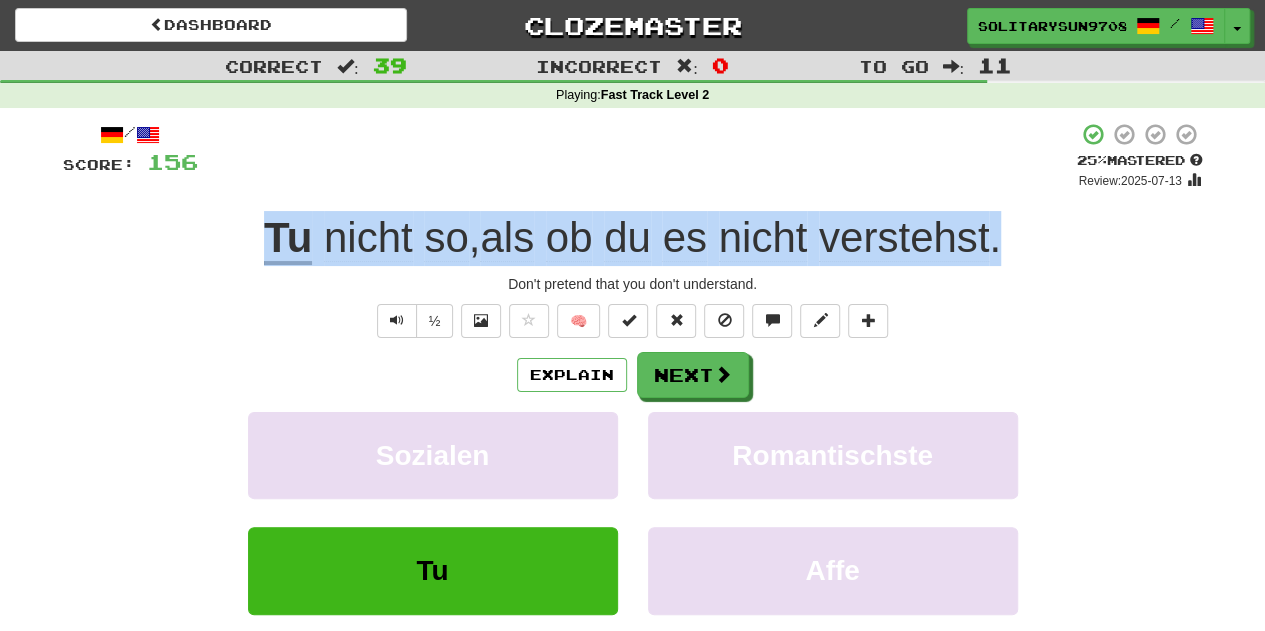 drag, startPoint x: 170, startPoint y: 230, endPoint x: 1052, endPoint y: 221, distance: 882.0459 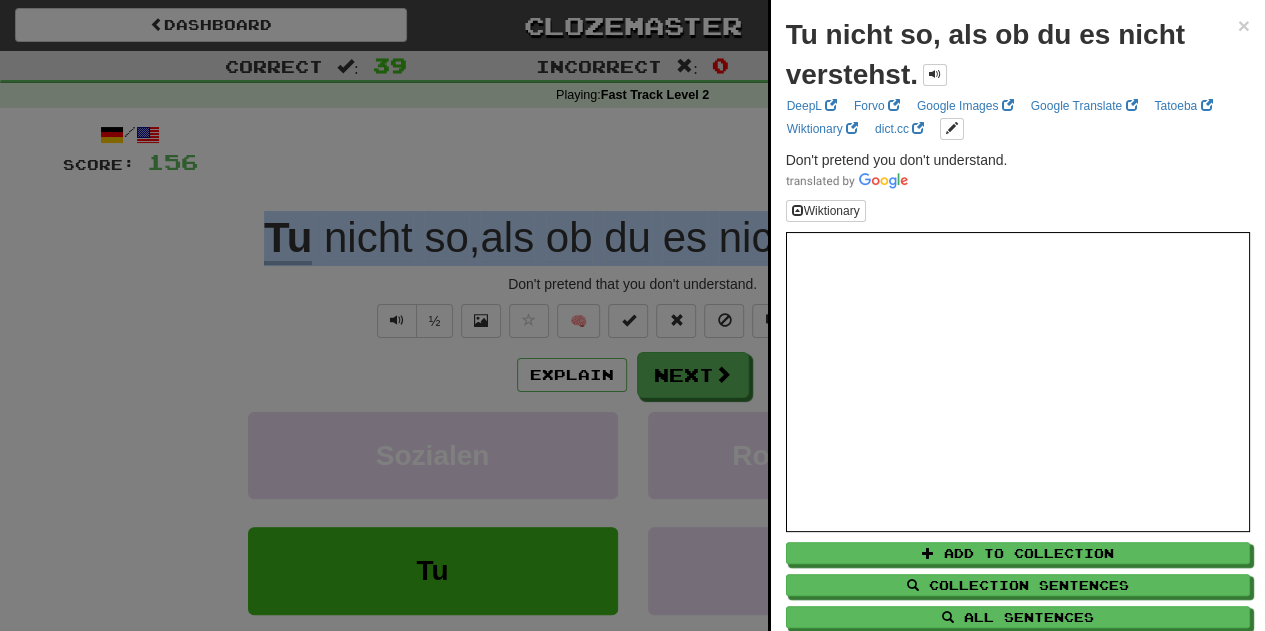 copy on "Tu   nicht   so ,  als   ob   du   es   nicht   verstehst ." 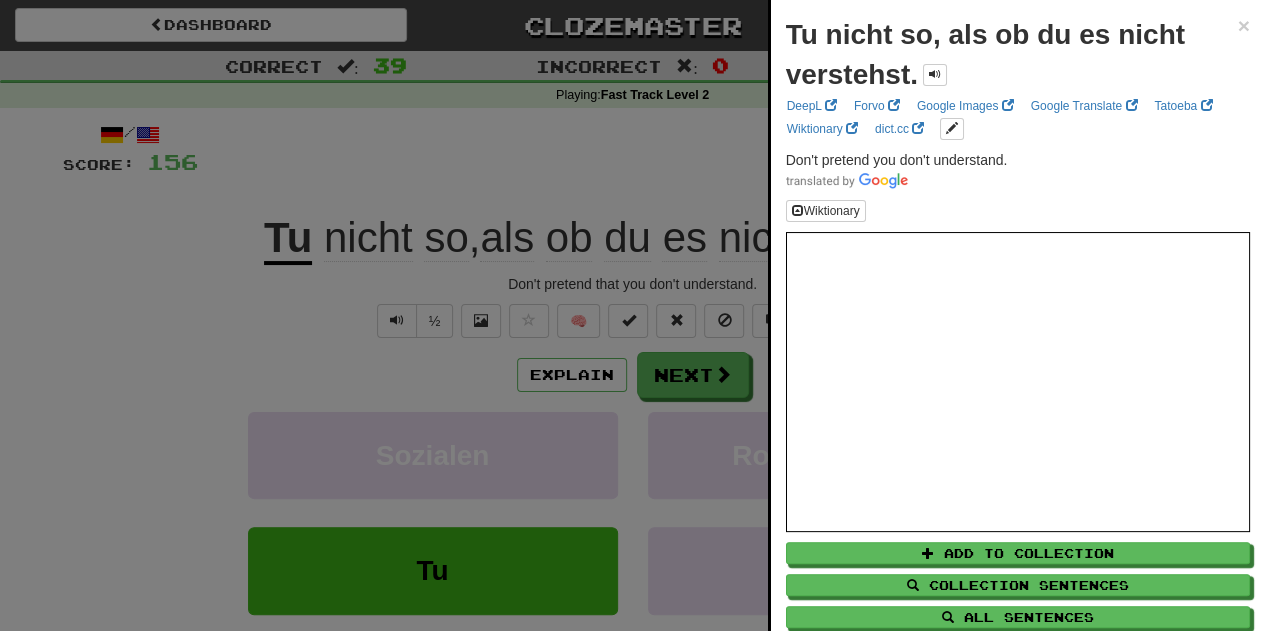click at bounding box center (632, 315) 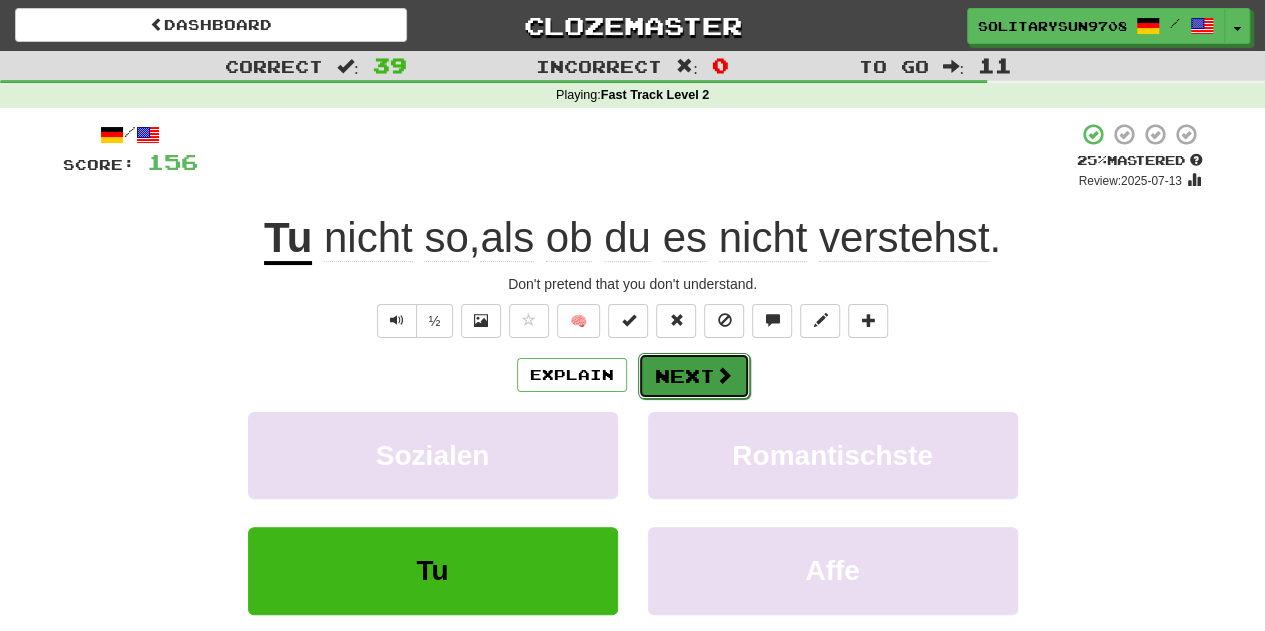 click on "Next" at bounding box center (694, 376) 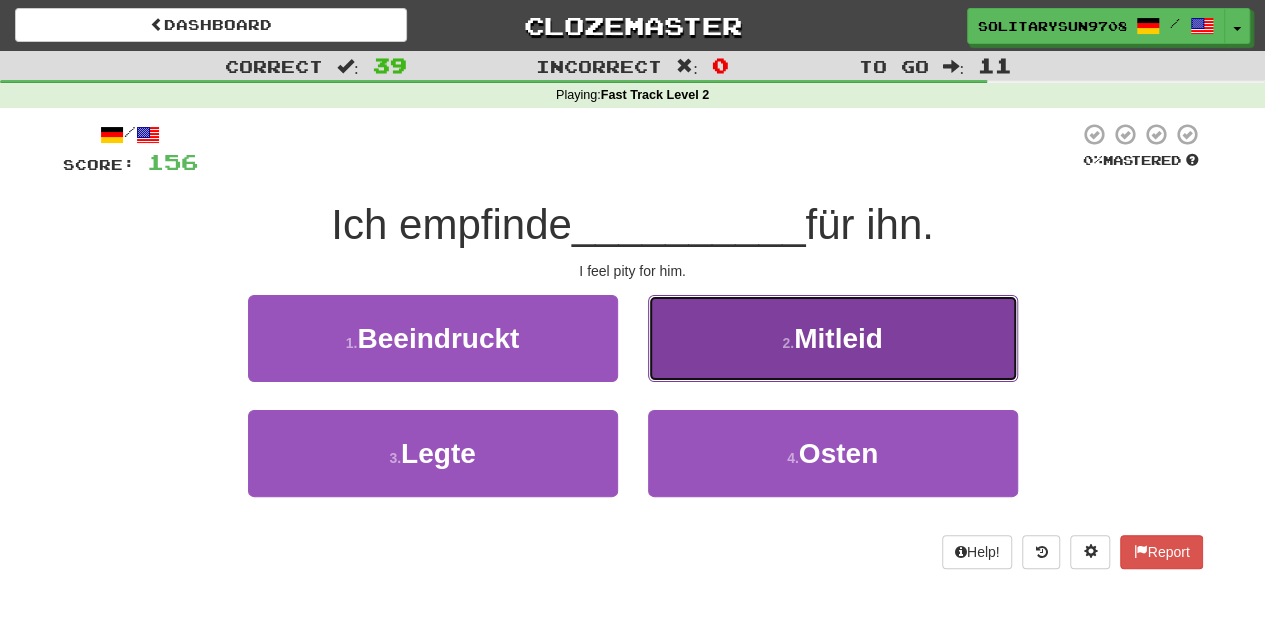 click on "2 .  [NAME]" at bounding box center [833, 338] 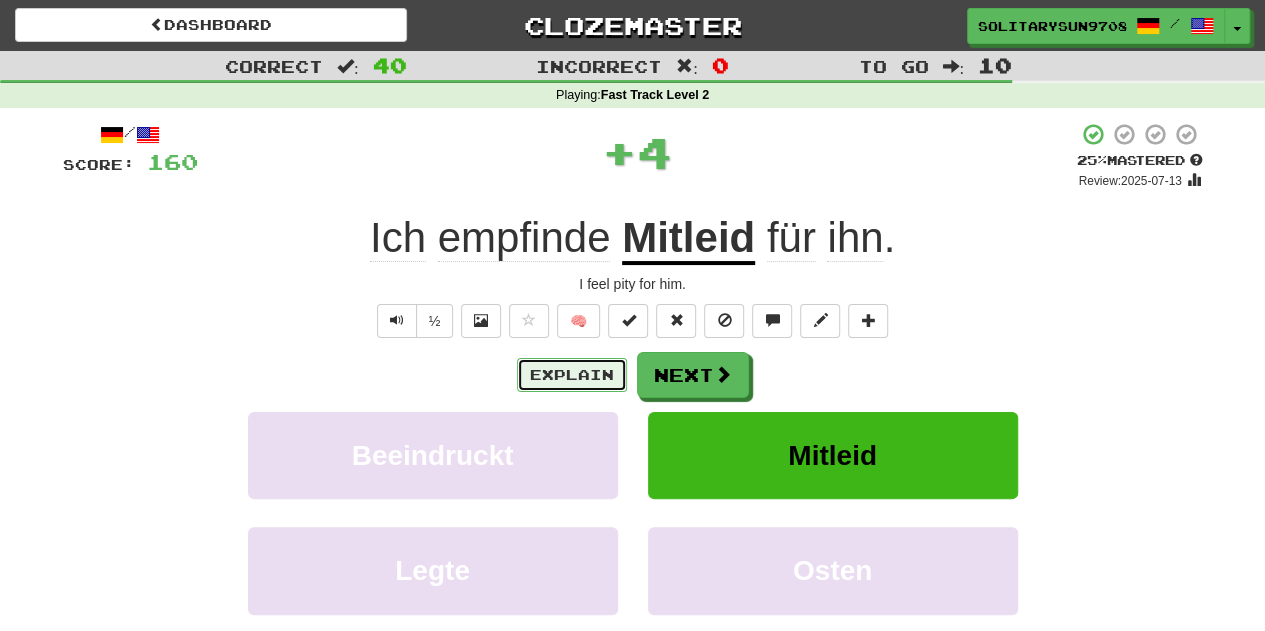 click on "Explain" at bounding box center (572, 375) 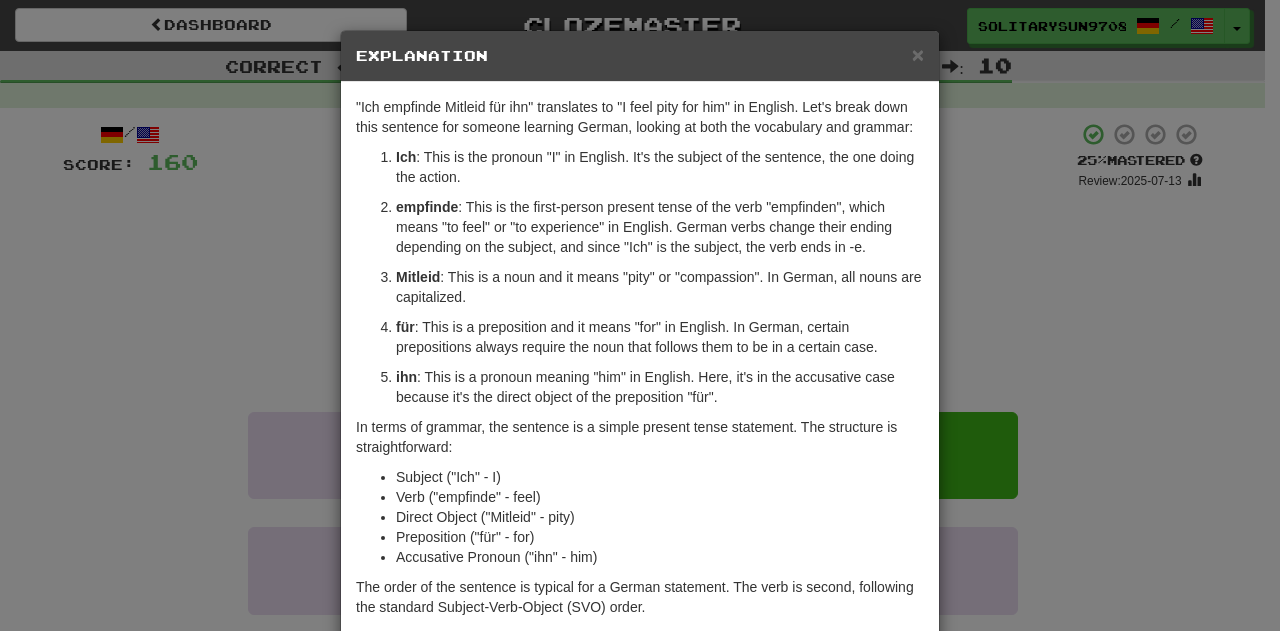 click on "× Explanation "Ich empfinde Mitleid für ihn" translates to "I feel pity for him" in English. Let's break down this sentence for someone learning German, looking at both the vocabulary and grammar:
Ich : This is the pronoun "I" in English. It's the subject of the sentence, the one doing the action.
empfinde : This is the first-person present tense of the verb "empfinden", which means "to feel" or "to experience" in English. German verbs change their ending depending on the subject, and since "Ich" is the subject, the verb ends in -e.
Mitleid : This is a noun and it means "pity" or "compassion". In German, all nouns are capitalized.
für : This is a preposition and it means "for" in English. In German, certain prepositions always require the noun that follows them to be in a certain case.
ihn : This is a pronoun meaning "him" in English. Here, it's in the accusative case because it's the direct object of the preposition "für".
Subject ("Ich" - I)
! Close" at bounding box center (640, 315) 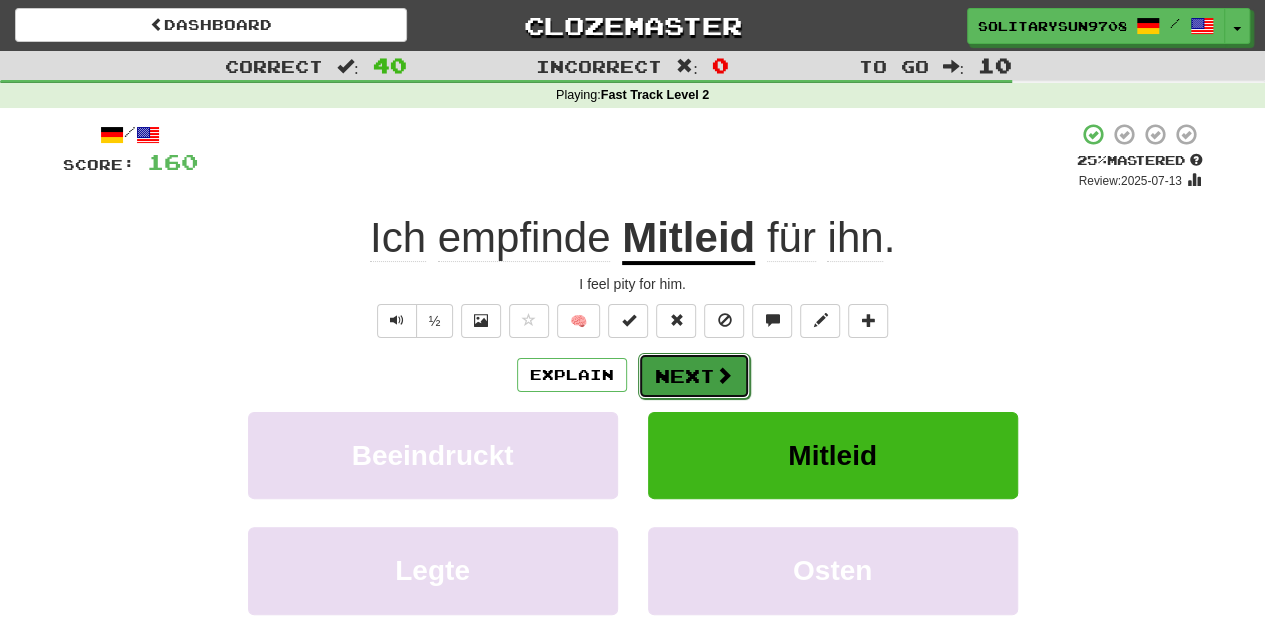 click on "Next" at bounding box center [694, 376] 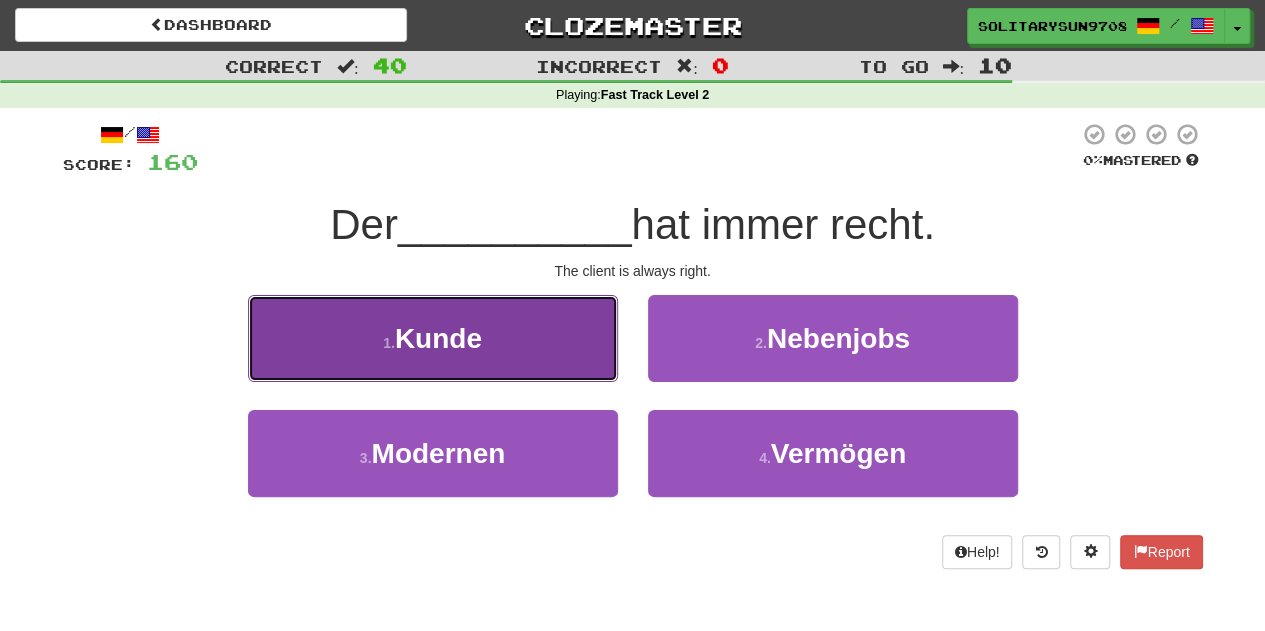 click on "1 .  Kunde" at bounding box center (433, 338) 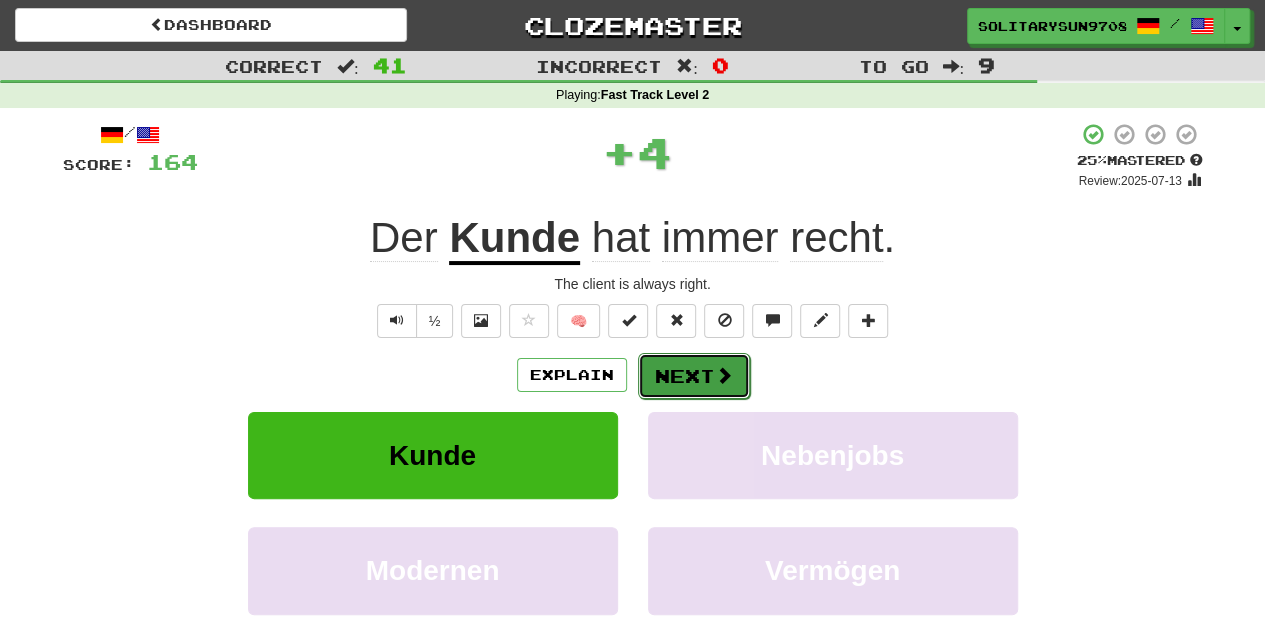 click on "Next" at bounding box center [694, 376] 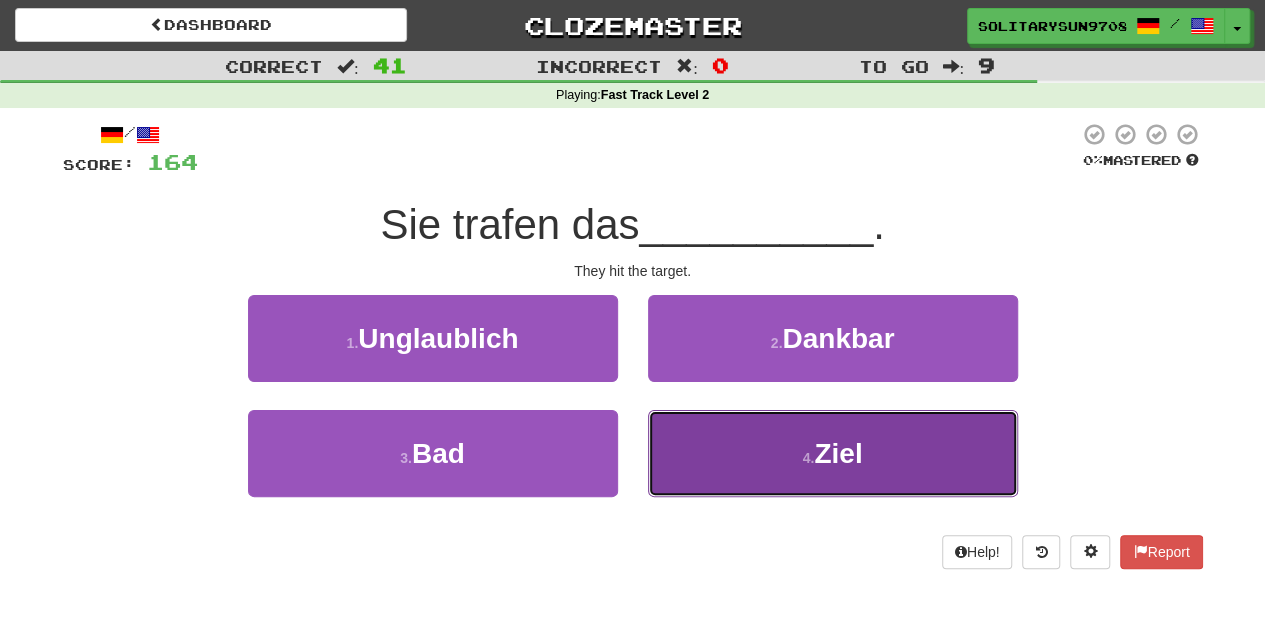 click on "4 .  Ziel" at bounding box center (833, 453) 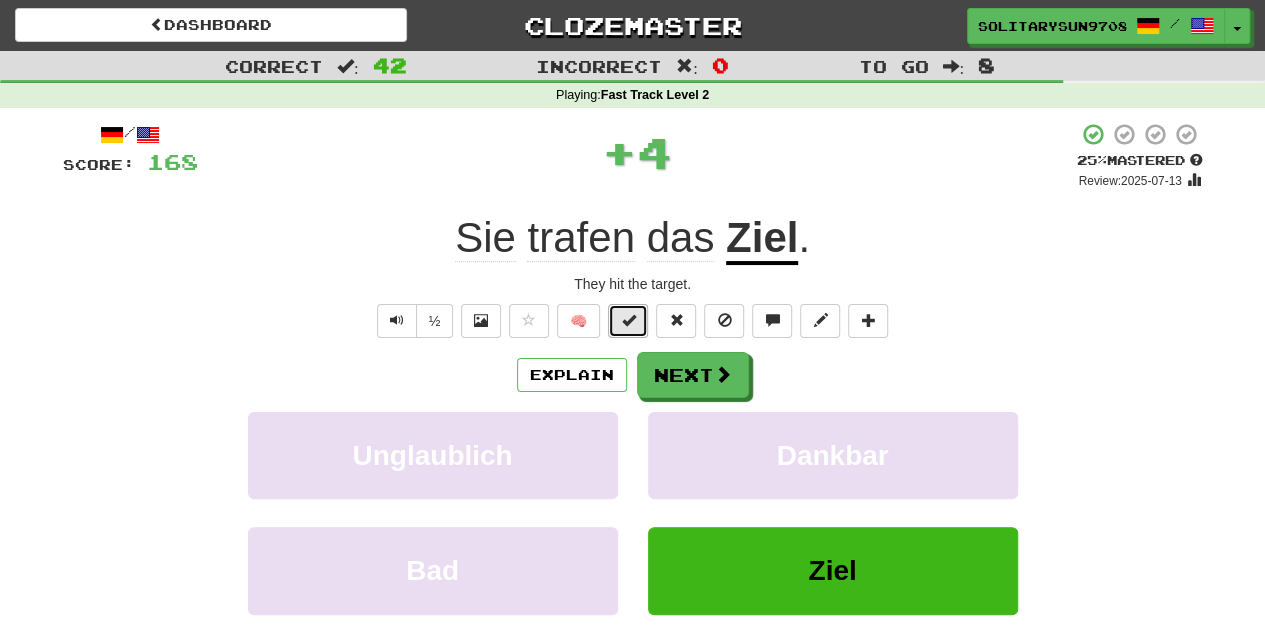 click at bounding box center (628, 320) 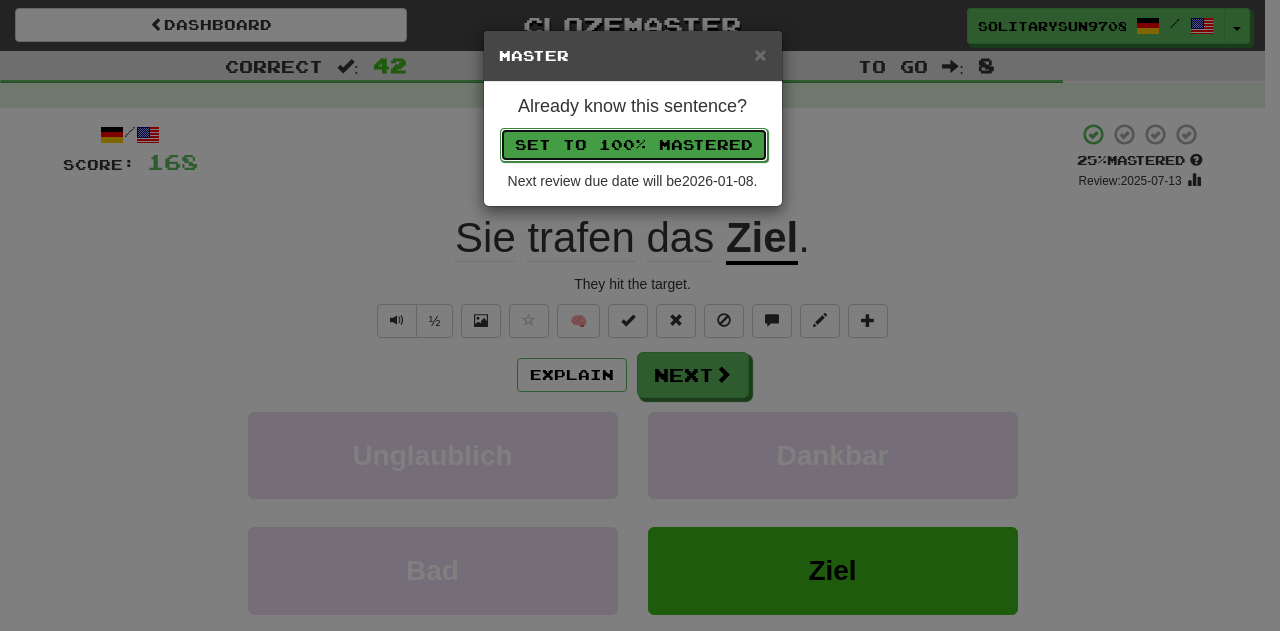 click on "Set to 100% Mastered" at bounding box center [634, 145] 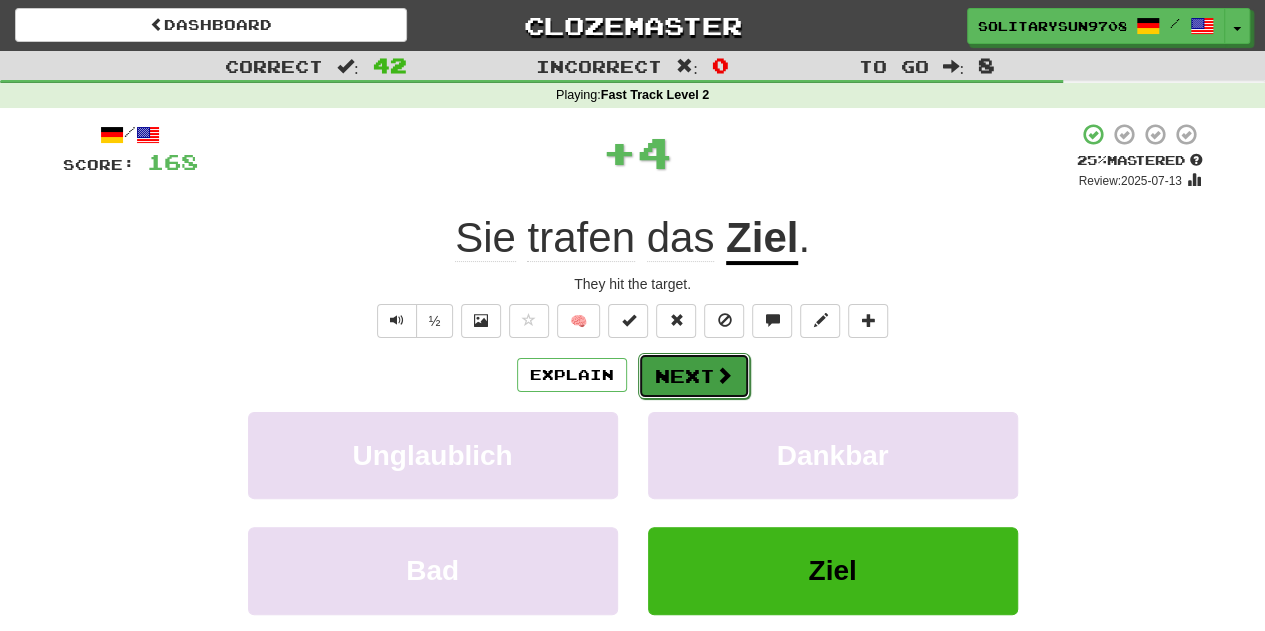 click on "Next" at bounding box center (694, 376) 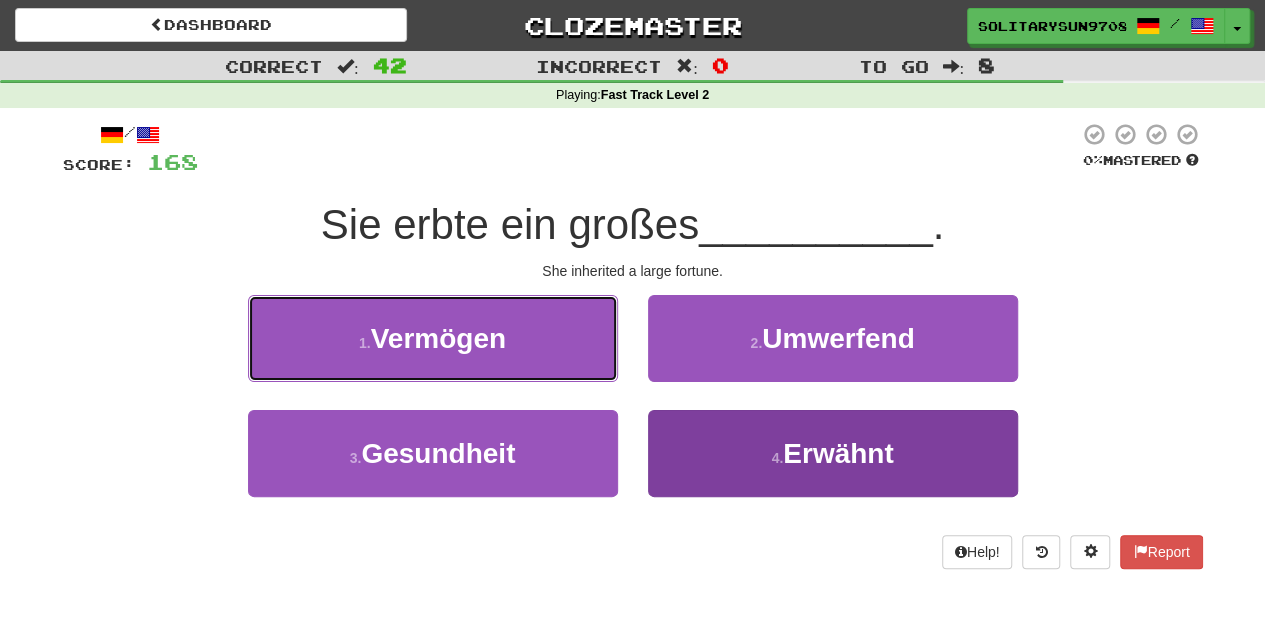 drag, startPoint x: 560, startPoint y: 359, endPoint x: 718, endPoint y: 445, distance: 179.88885 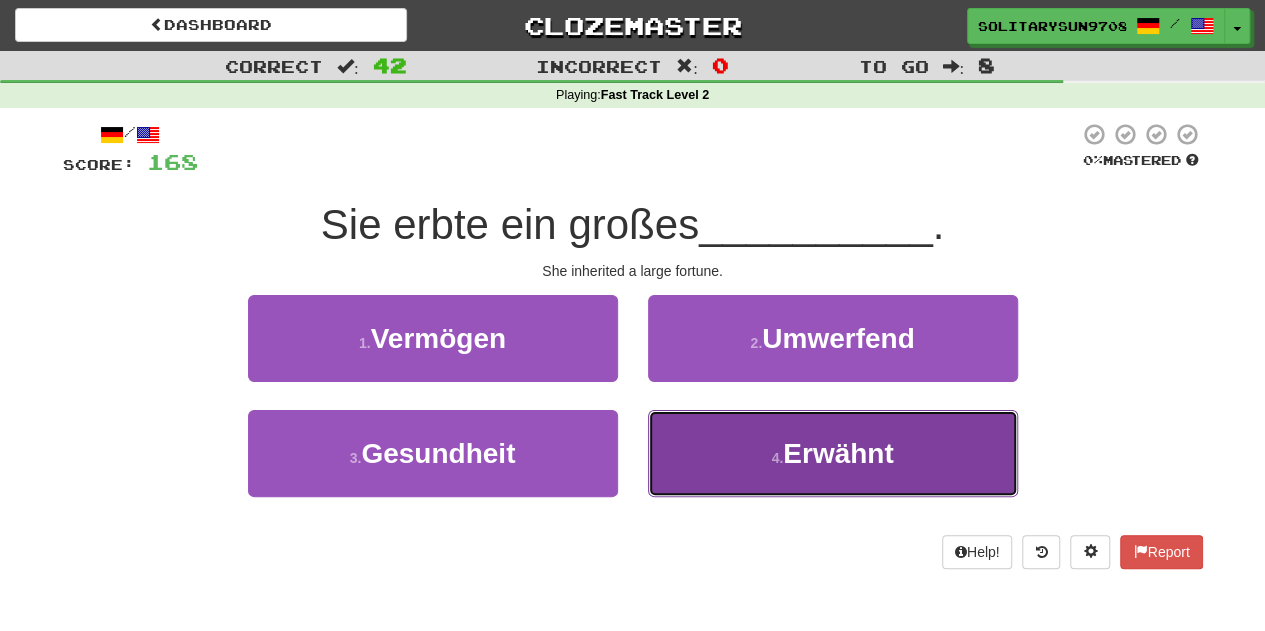 click on "4 .  Erwähnt" at bounding box center (833, 453) 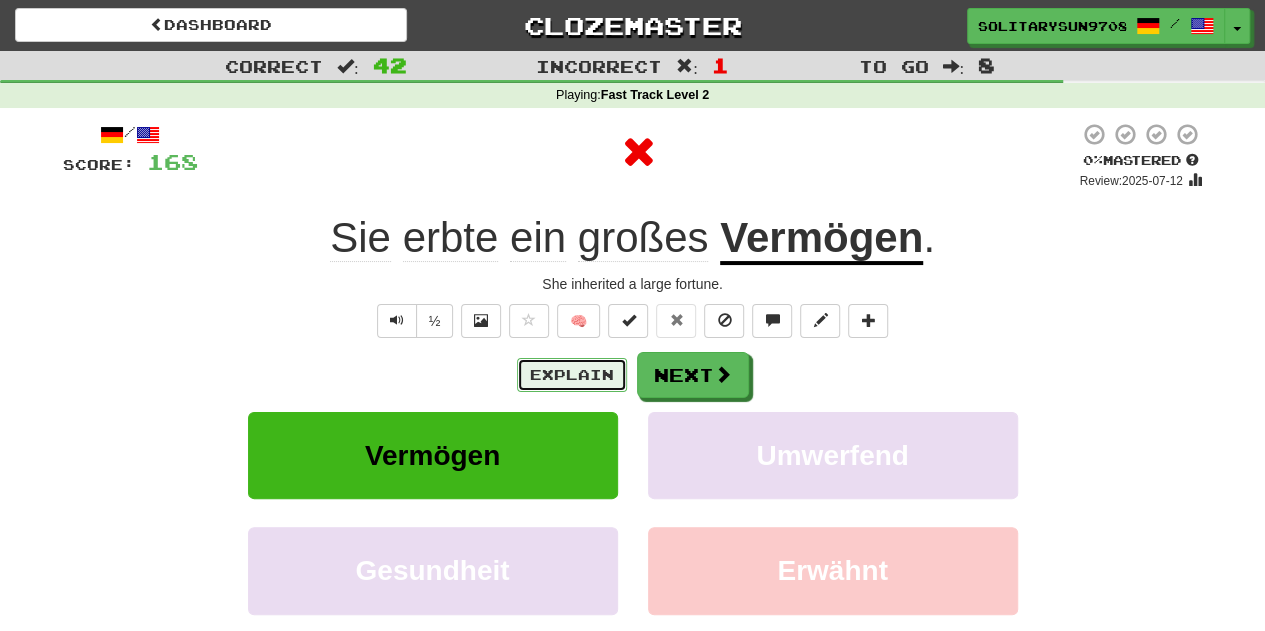click on "Explain" at bounding box center [572, 375] 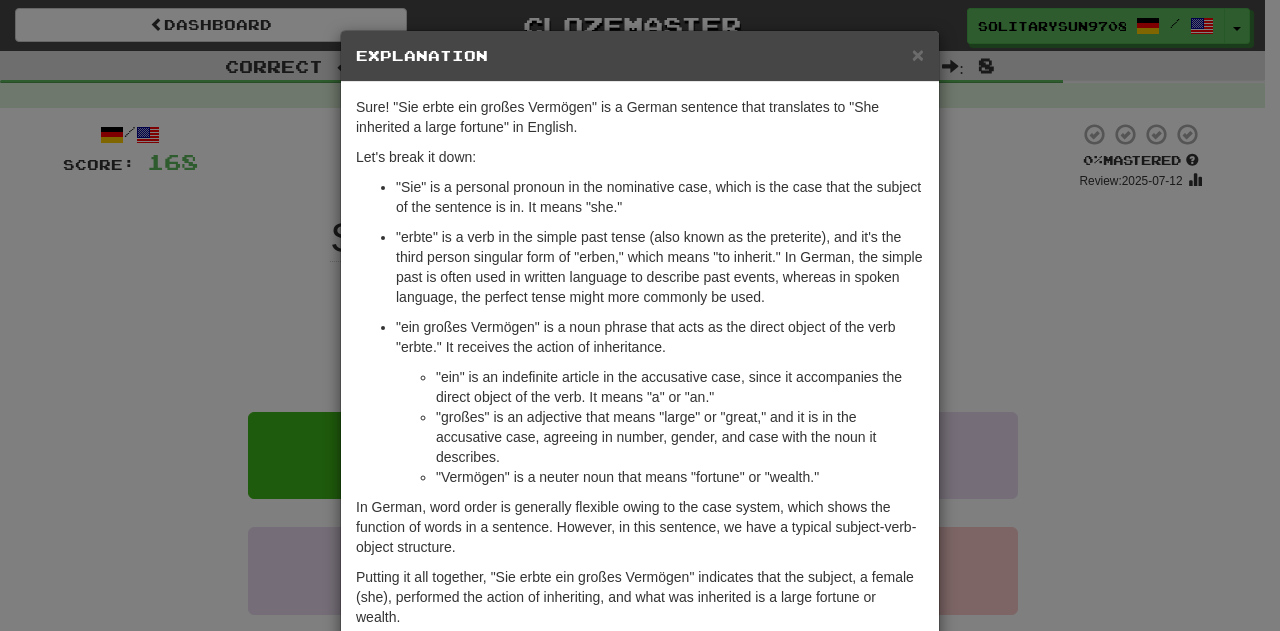 click on "× Explanation Sure! "Sie erbte ein großes Vermögen" is a German sentence that translates to "She inherited a large fortune" in English.
Let's break it down:
"Sie" is a personal pronoun in the nominative case, which is the case that the subject of the sentence is in. It means "she."
"erbte" is a verb in the simple past tense (also known as the preterite), and it's the third person singular form of "erben," which means "to inherit." In German, the simple past is often used in written language to describe past events, whereas in spoken language, the perfect tense might more commonly be used.
"ein großes Vermögen" is a noun phrase that acts as the direct object of the verb "erbte." It receives the action of inheritance.
"ein" is an indefinite article in the accusative case, since it accompanies the direct object of the verb. It means "a" or "an."
"Vermögen" is a neuter noun that means "fortune" or "wealth."
In beta. Generated by ChatGPT. Like it? Hate it?  Let us know !" at bounding box center (640, 315) 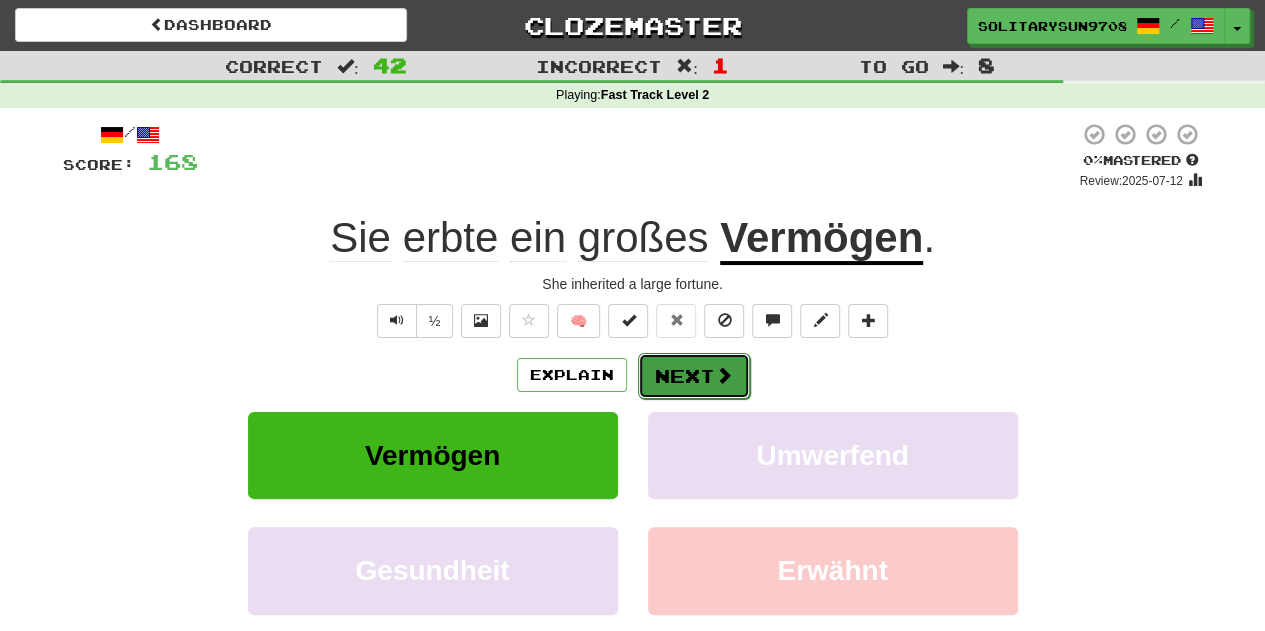 click on "Next" at bounding box center (694, 376) 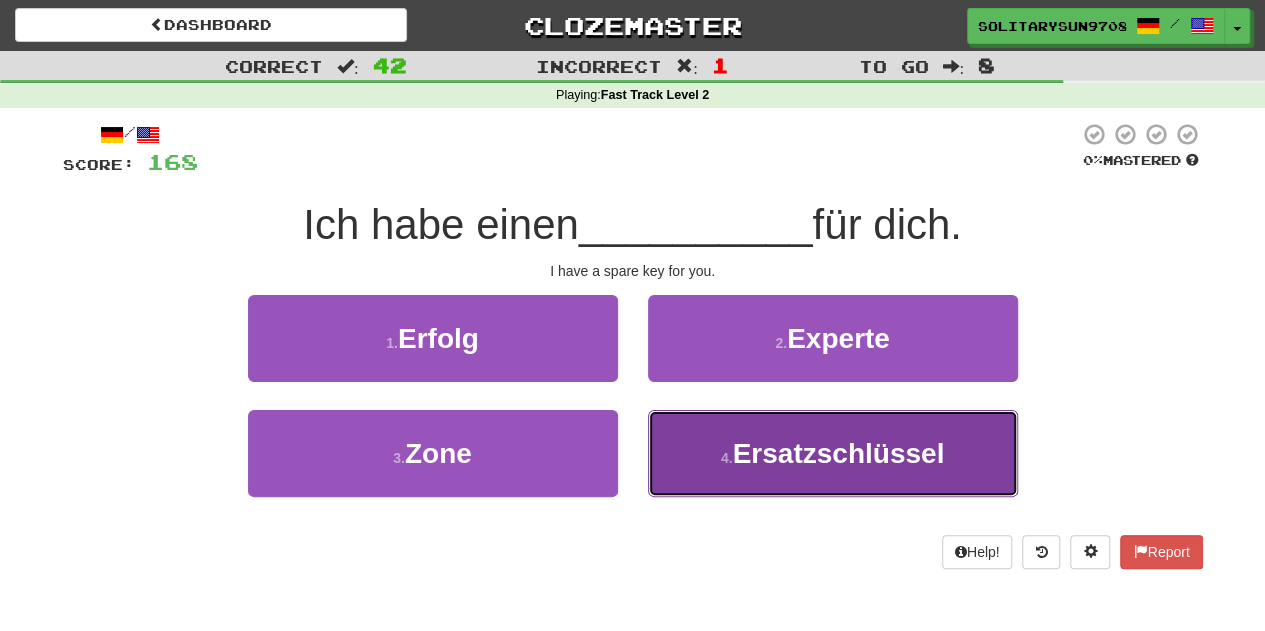 click on "4 ." at bounding box center [727, 458] 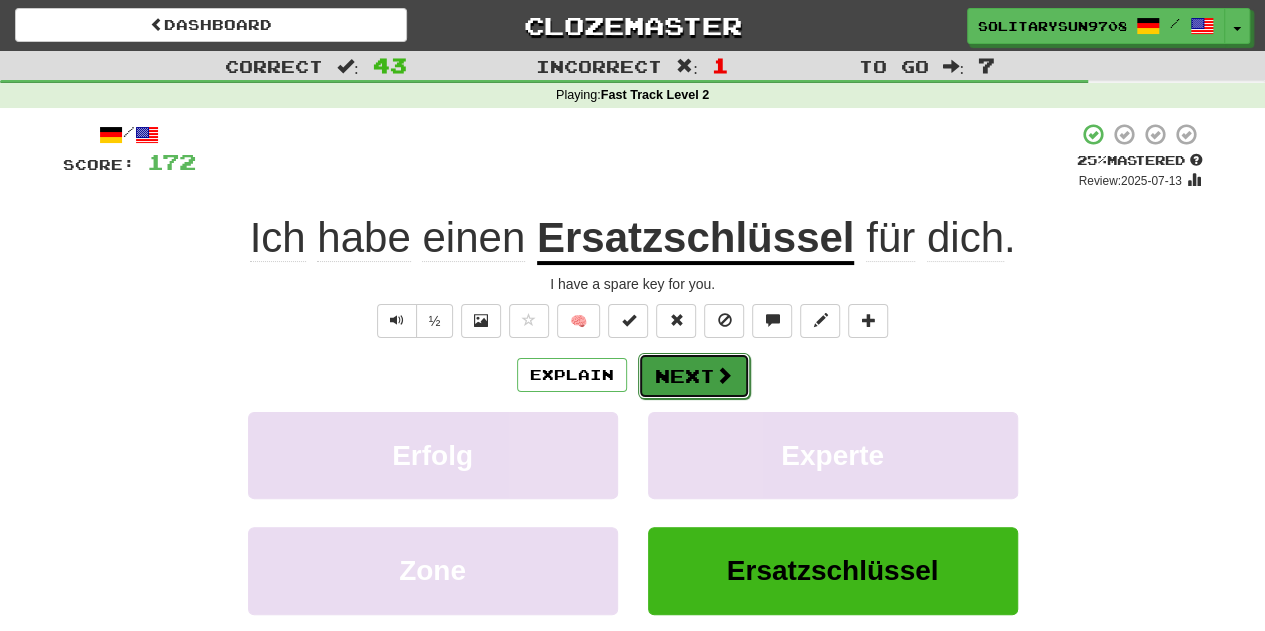 click on "Next" at bounding box center (694, 376) 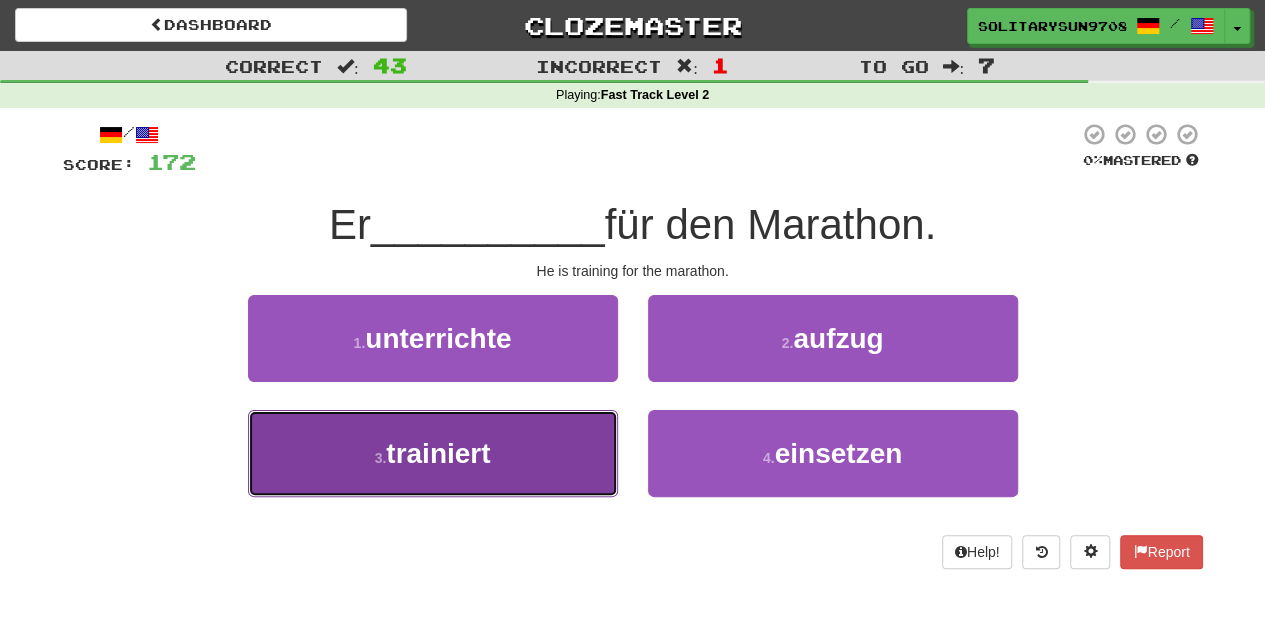 click on "3 .  trainiert" at bounding box center (433, 453) 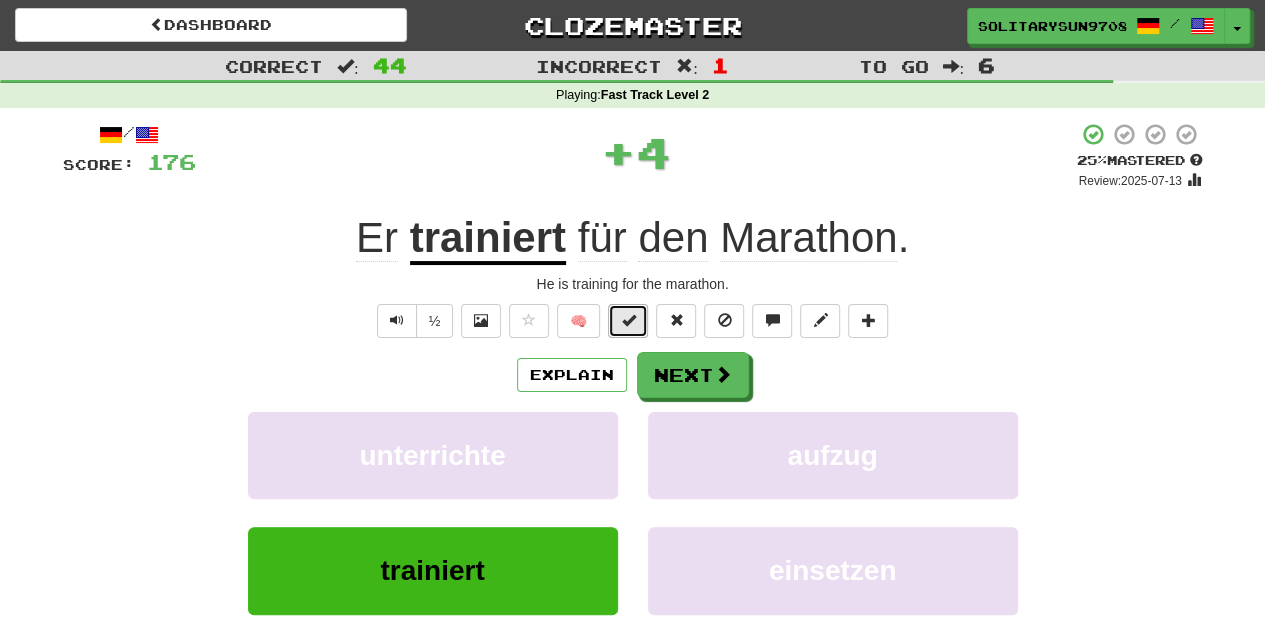 click at bounding box center (628, 320) 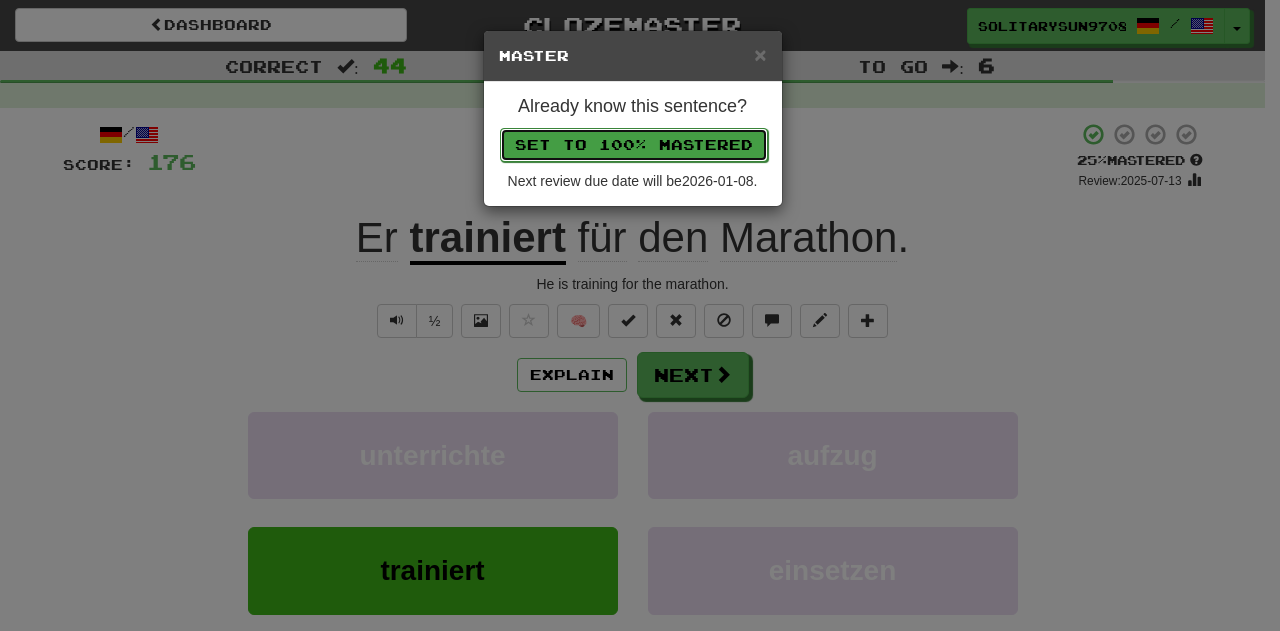 click on "Set to 100% Mastered" at bounding box center [634, 145] 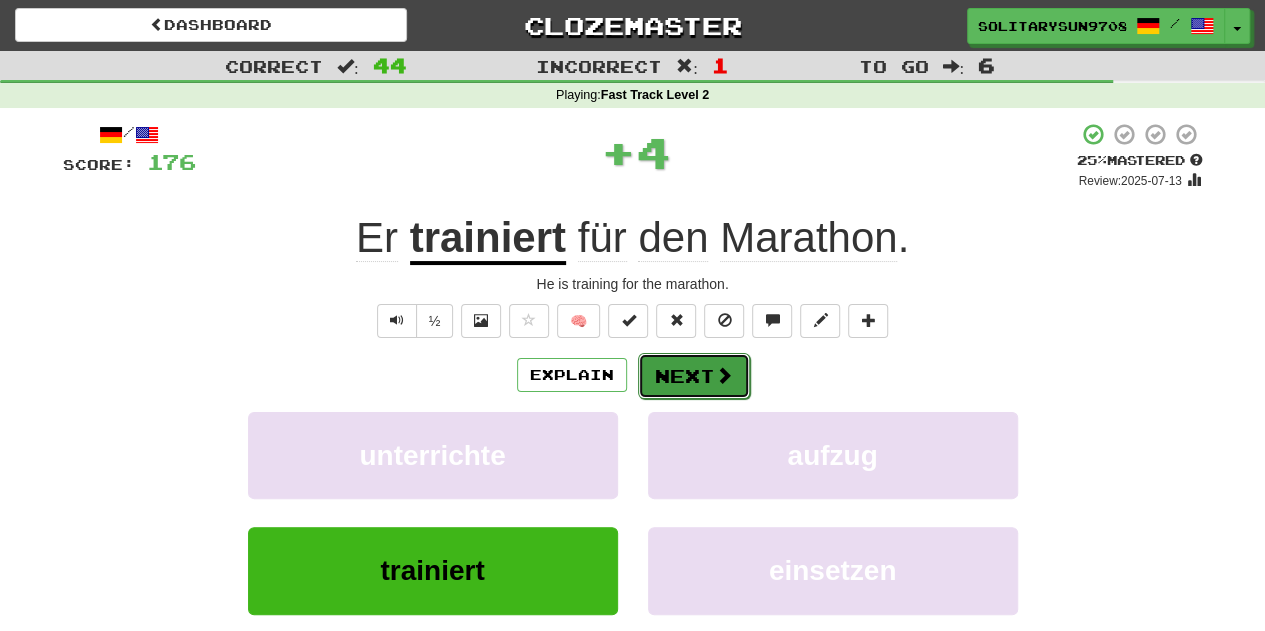 click on "Next" at bounding box center [694, 376] 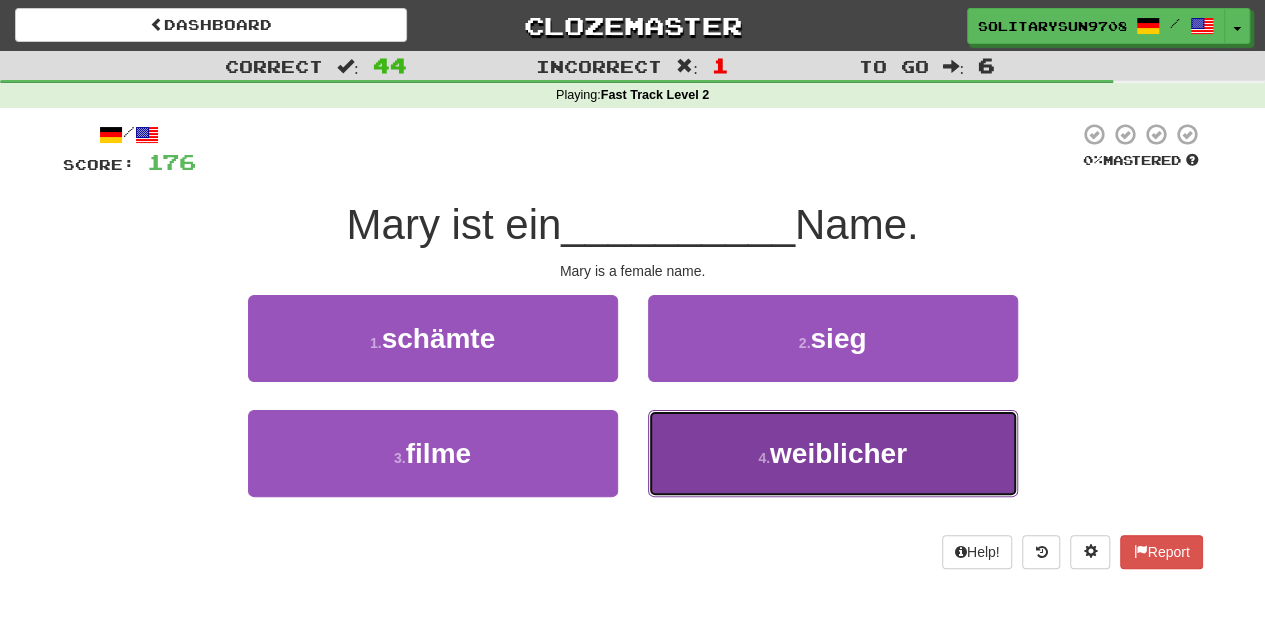 click on "4 .  weiblicher" at bounding box center [833, 453] 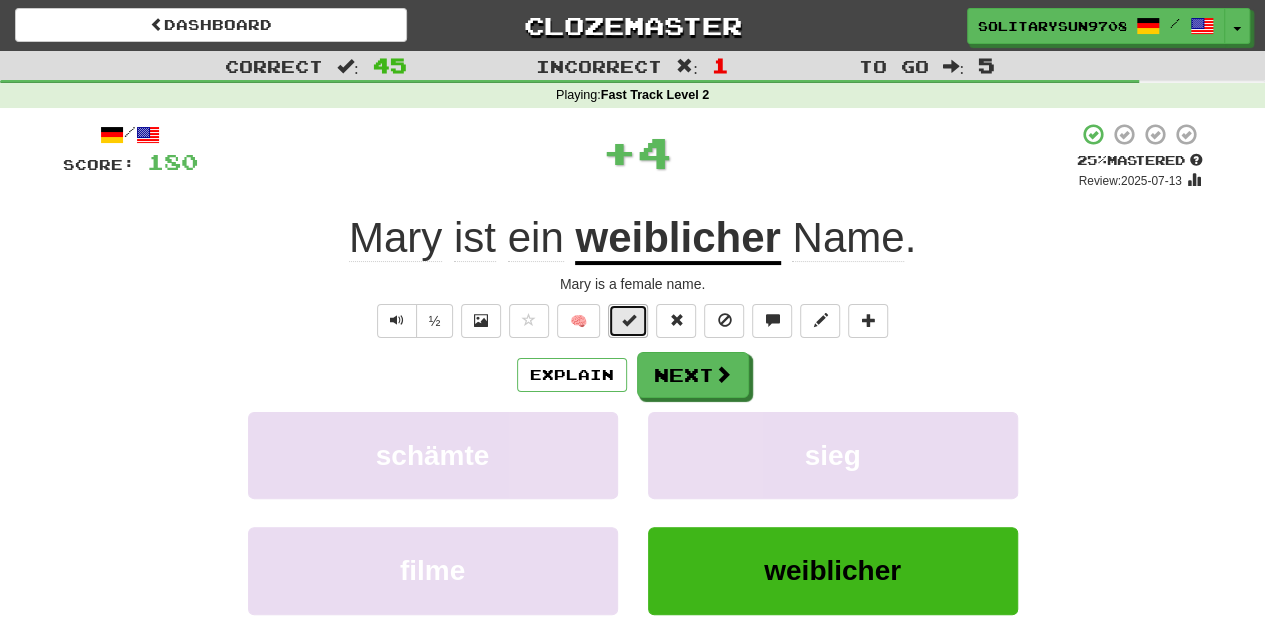 click at bounding box center (628, 320) 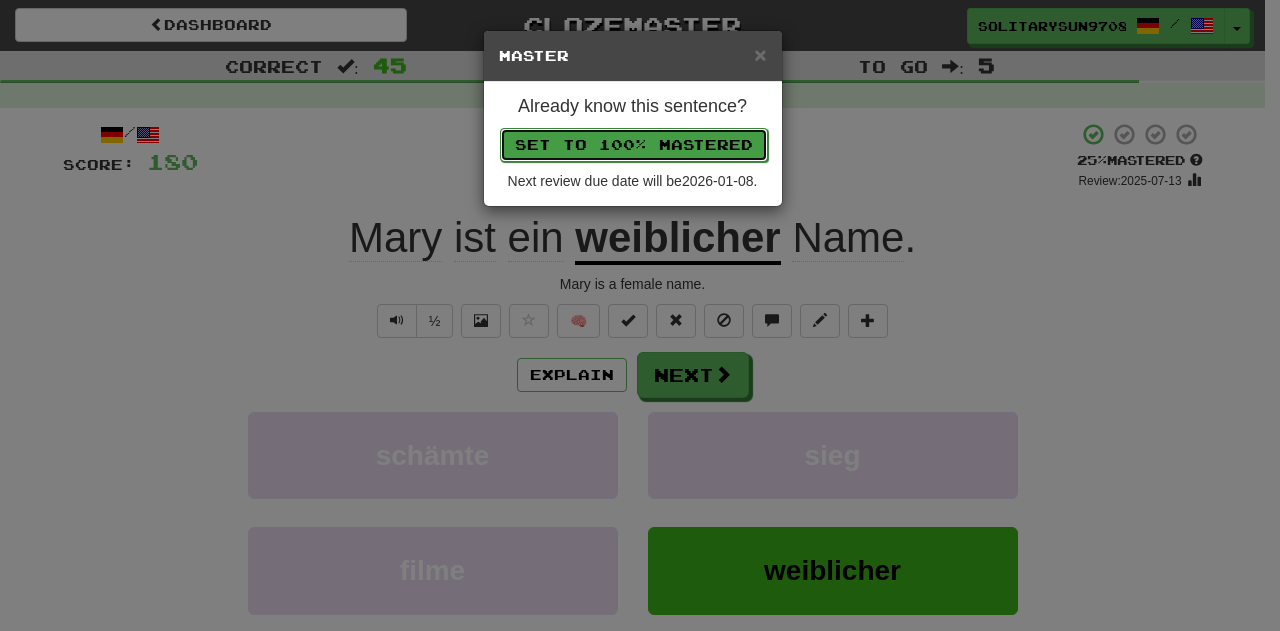 click on "Set to 100% Mastered" at bounding box center (634, 145) 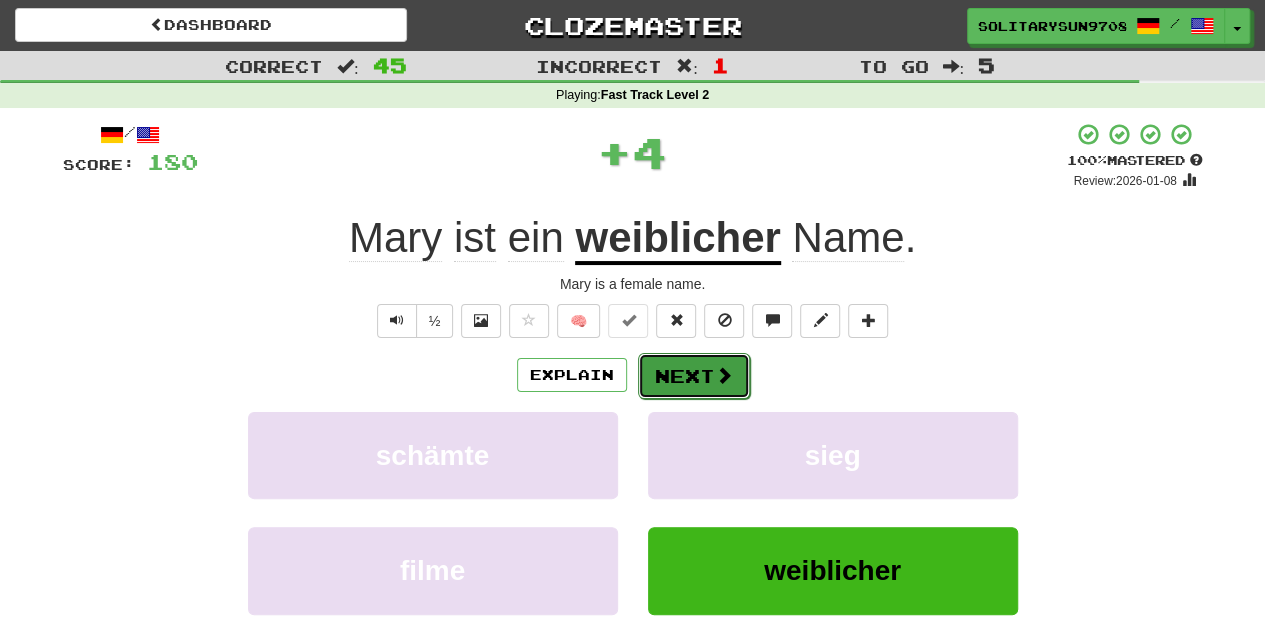 click on "Next" at bounding box center (694, 376) 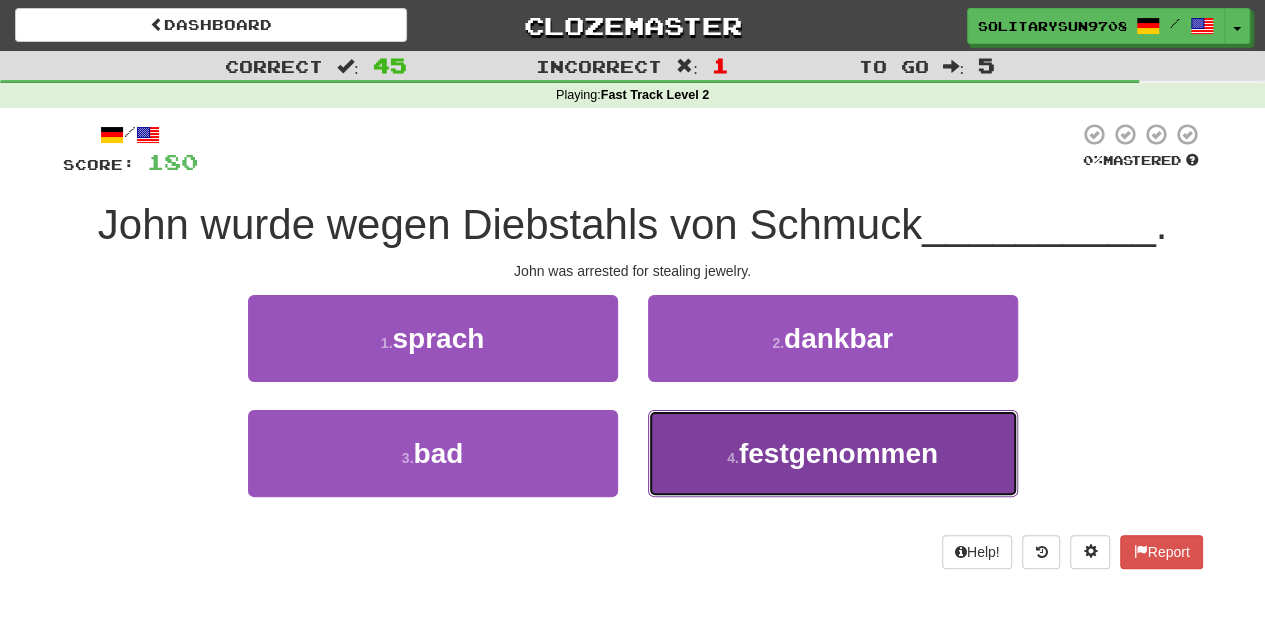 click on "4 .  festgenommen" at bounding box center [833, 453] 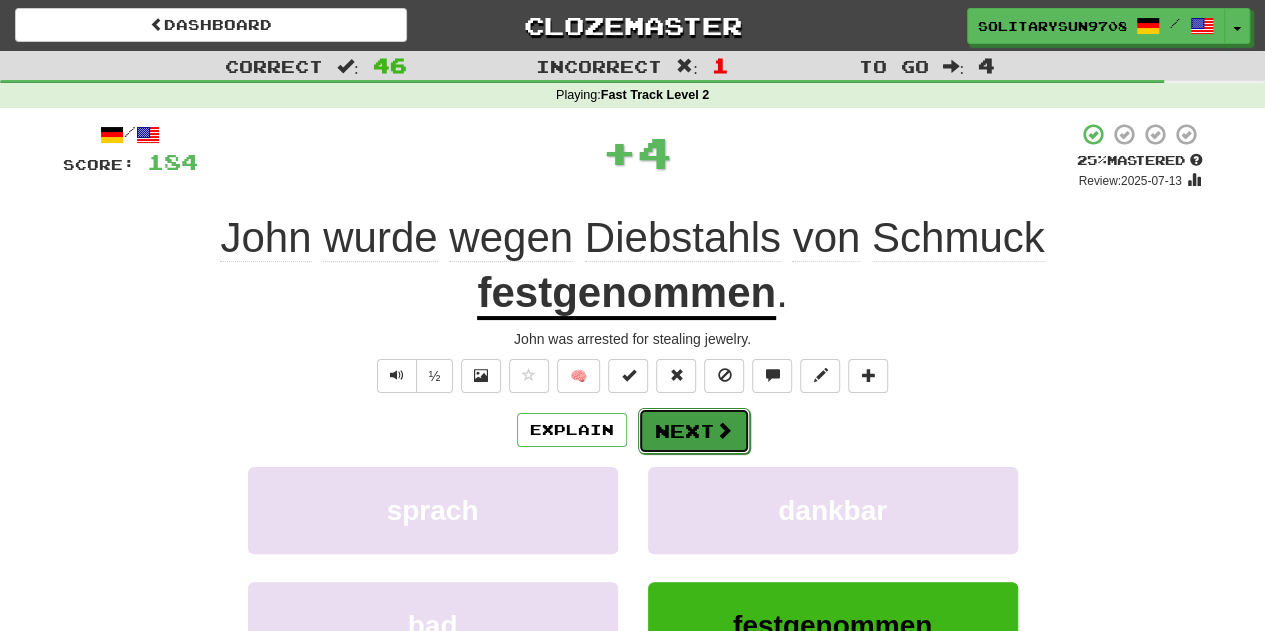 click on "Next" at bounding box center [694, 431] 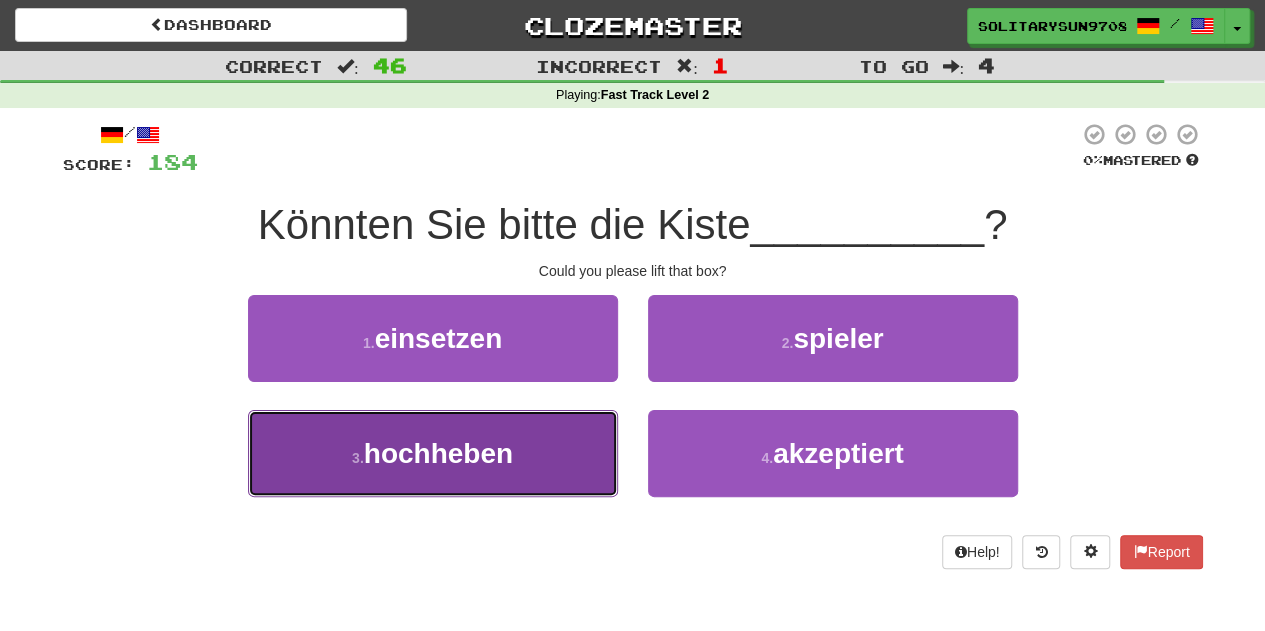 click on "hochheben" at bounding box center [438, 453] 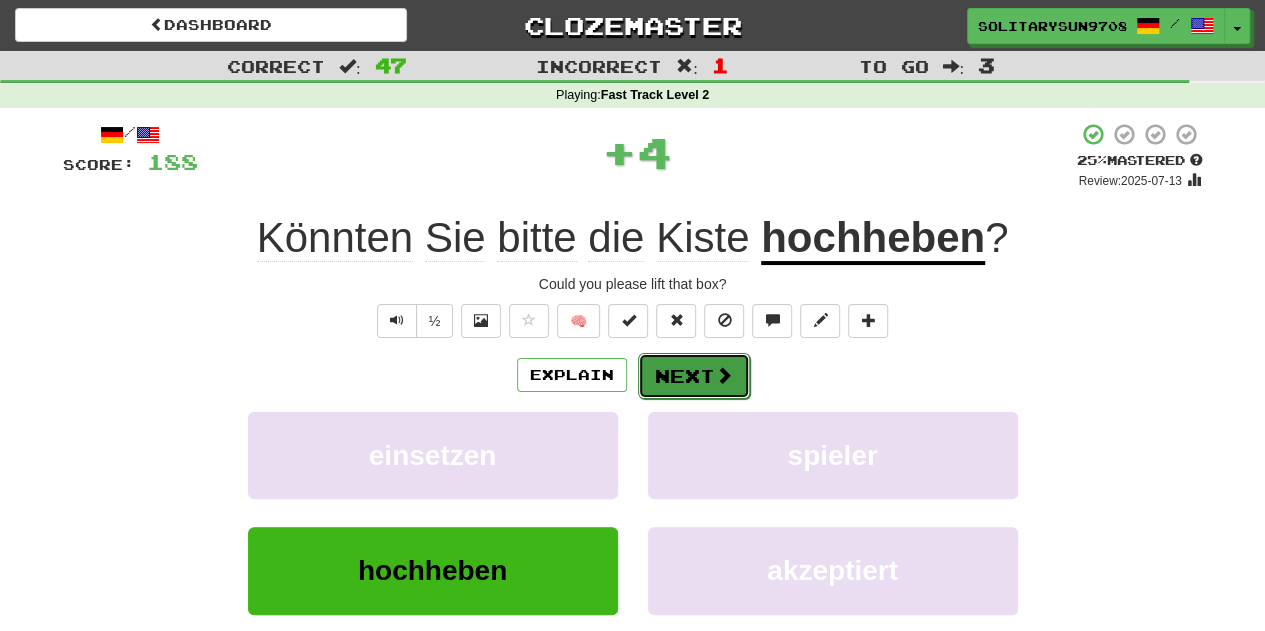 click on "Next" at bounding box center (694, 376) 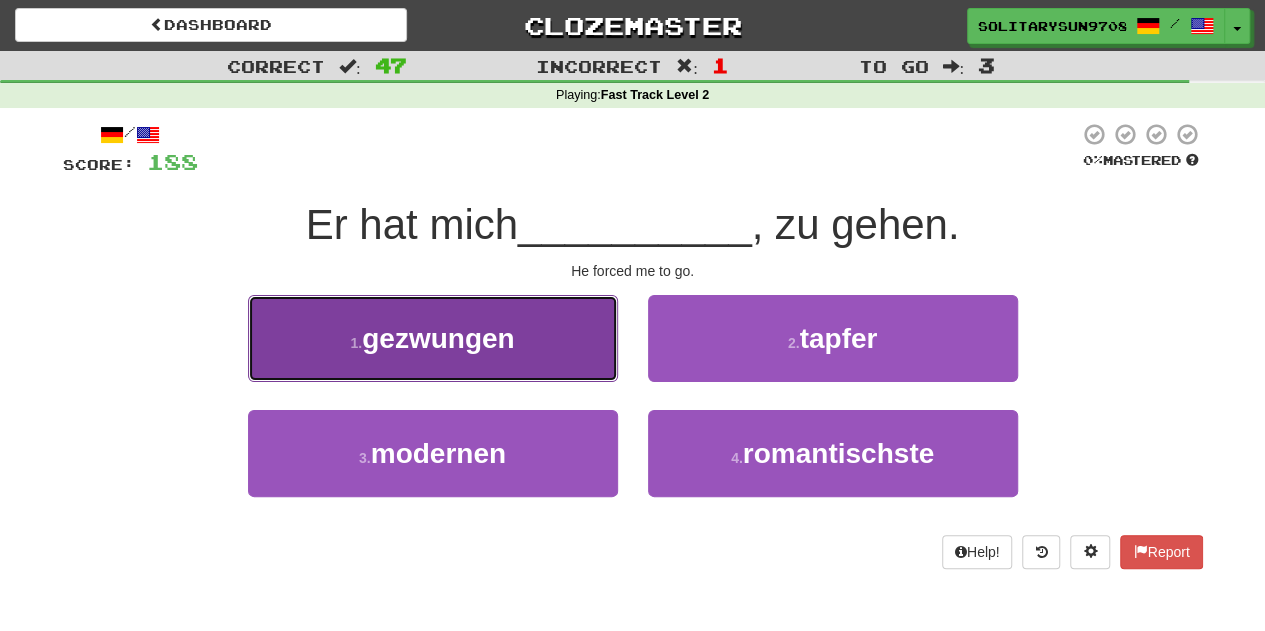 click on "1 .  gezwungen" at bounding box center [433, 338] 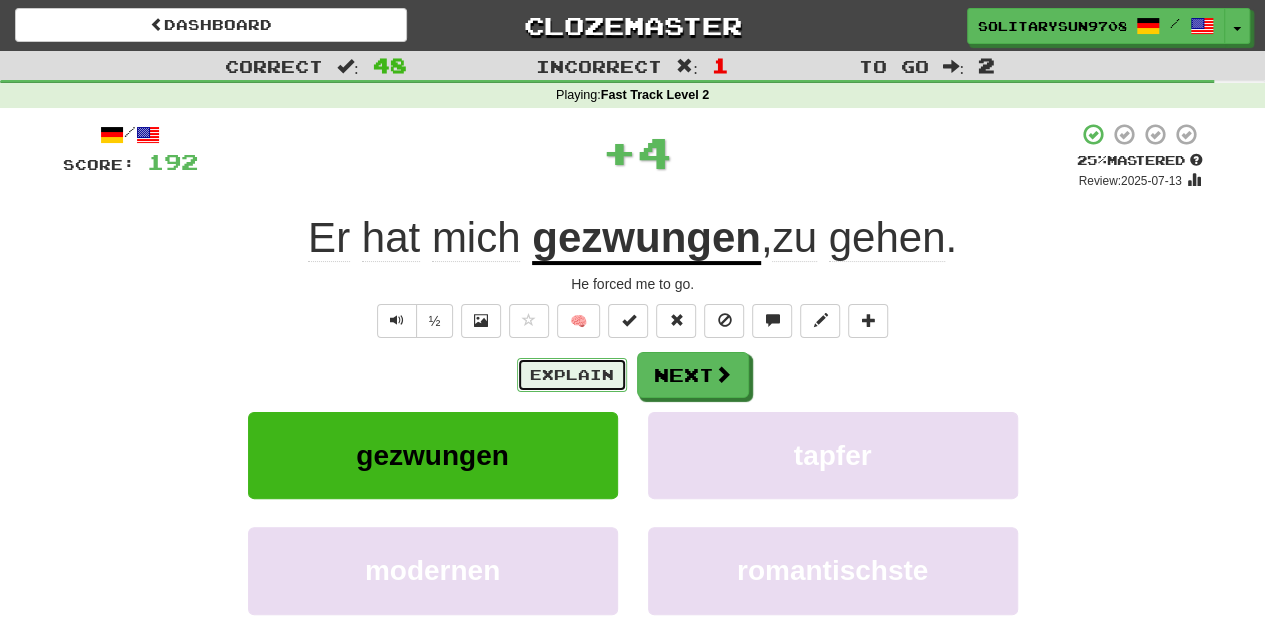 click on "Explain" at bounding box center [572, 375] 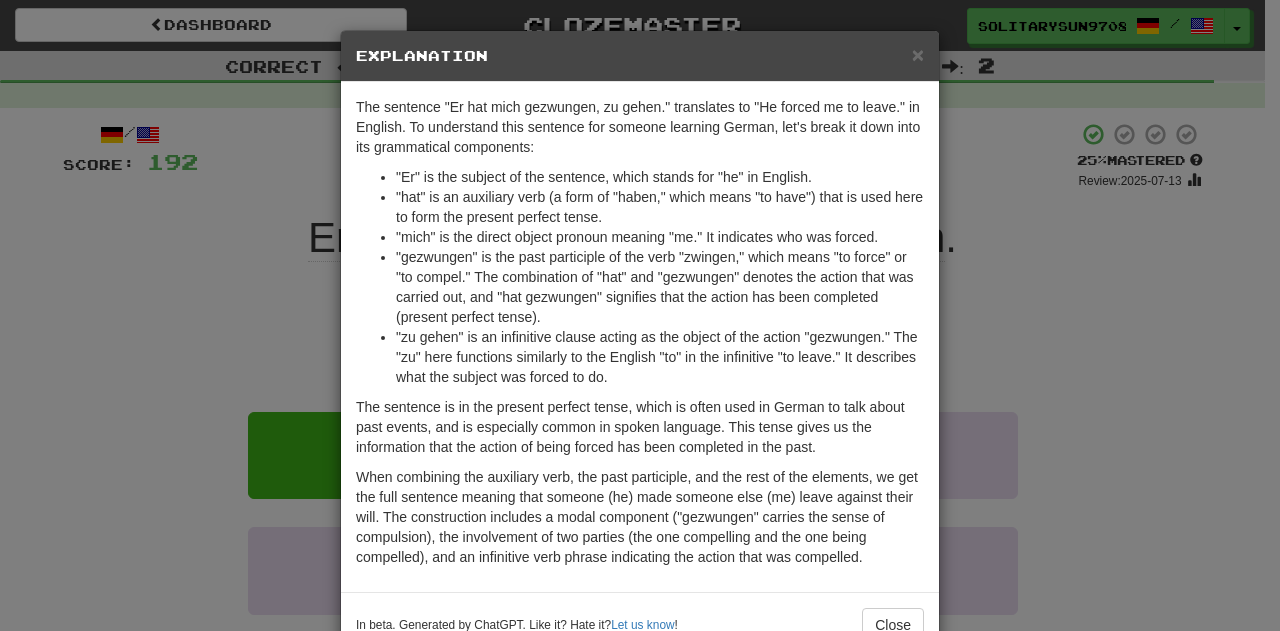 click on "× Explanation The sentence "Er hat mich gezwungen, zu gehen." translates to "He forced me to leave." in English. To understand this sentence for someone learning German, let's break it down into its grammatical components:
"Er" is the subject of the sentence, which stands for "he" in English.
"hat" is an auxiliary verb (a form of "haben," which means "to have") that is used here to form the present perfect tense.
"mich" is the direct object pronoun meaning "me." It indicates who was forced.
"gezwungen" is the past participle of the verb "zwingen," which means "to force" or "to compel." The combination of "hat" and "gezwungen" denotes the action that was carried out, and "hat gezwungen" signifies that the action has been completed (present perfect tense).
"zu gehen" is an infinitive clause acting as the object of the action "gezwungen." The "zu" here functions similarly to the English "to" in the infinitive "to leave." It describes what the subject was forced to do.
Let us know ! Close" at bounding box center (640, 315) 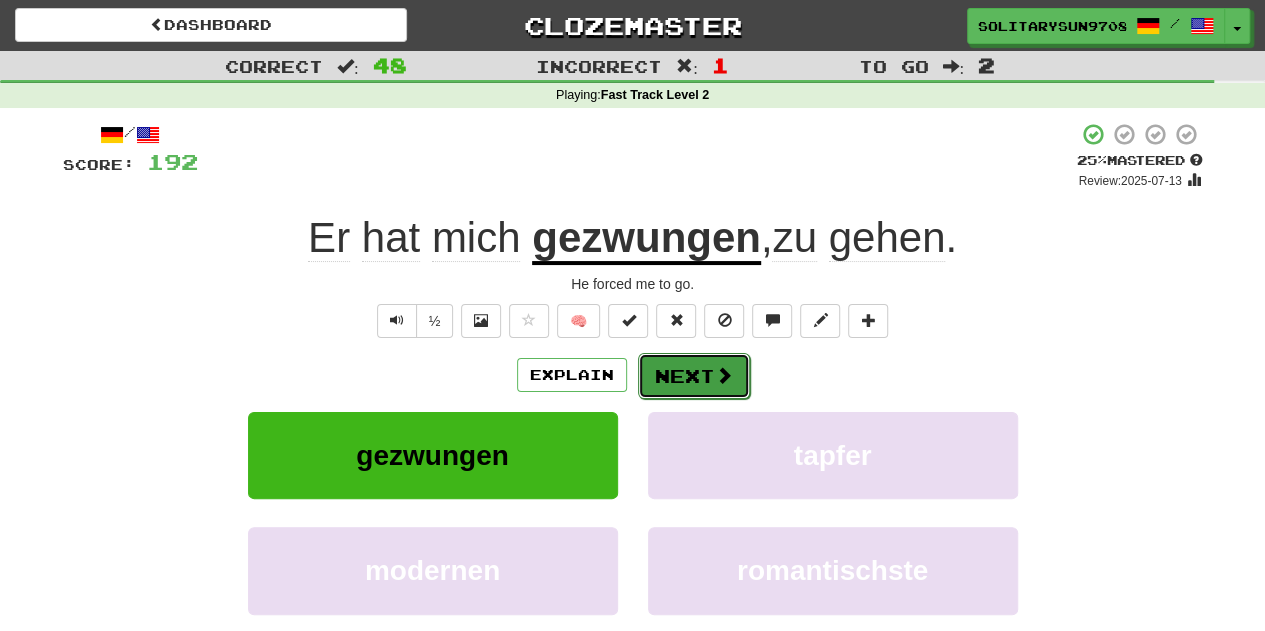 click on "Next" at bounding box center (694, 376) 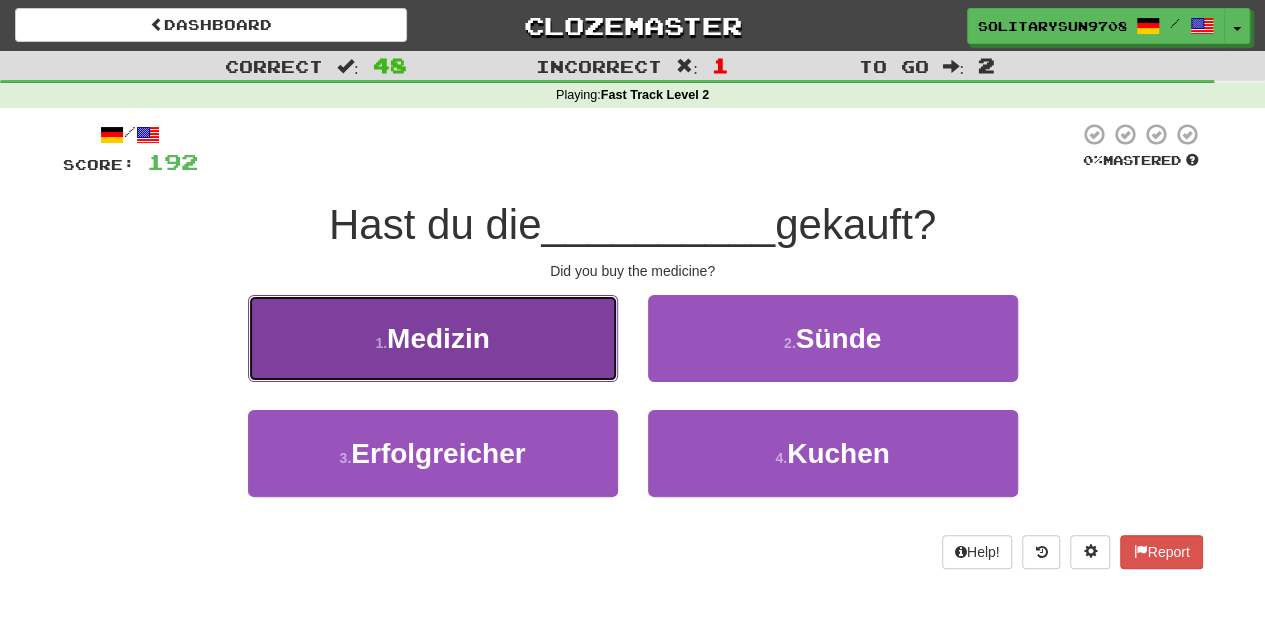 click on "1 .  [NAME]" at bounding box center [433, 338] 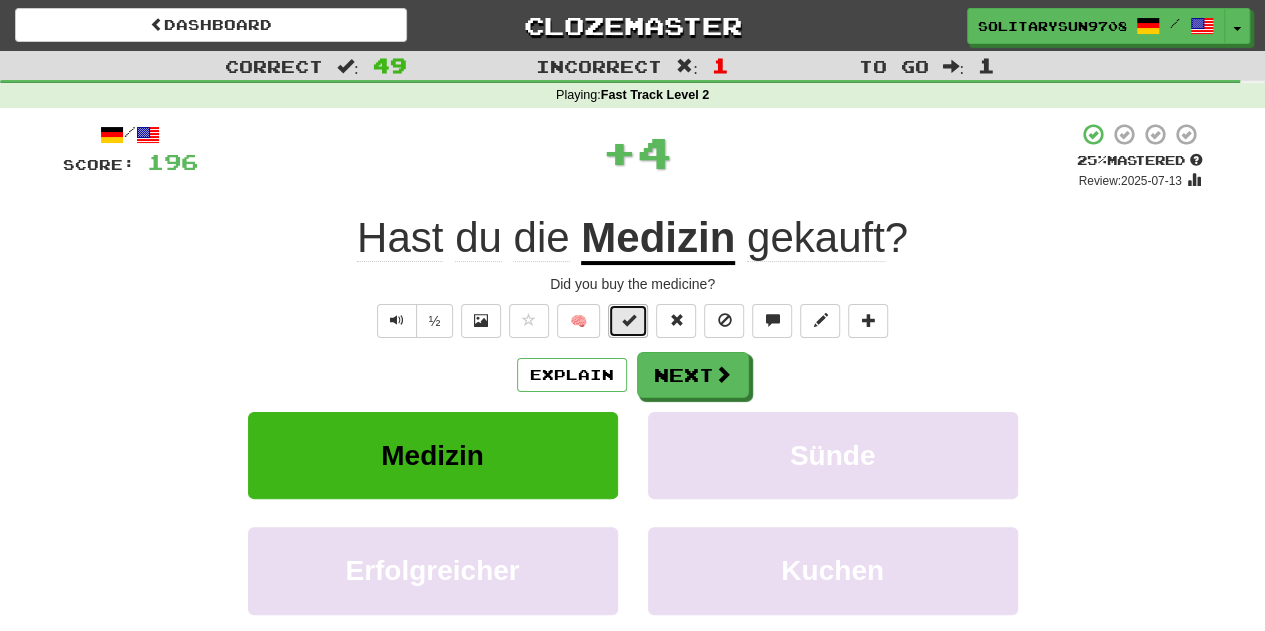 click at bounding box center [628, 321] 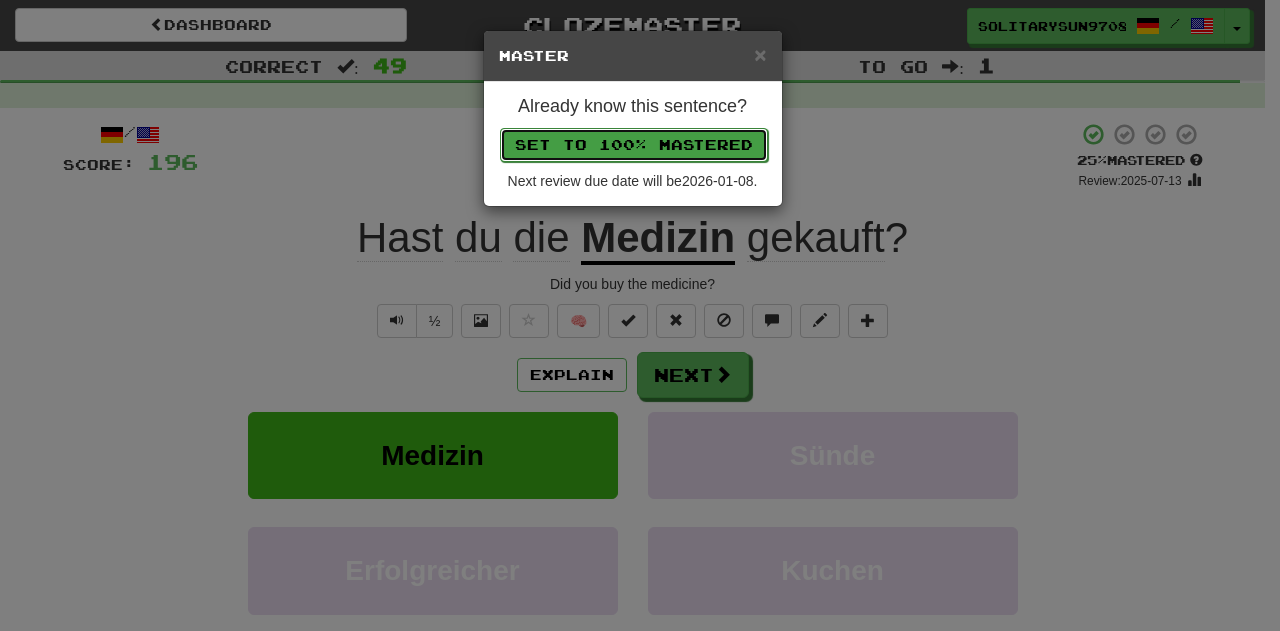 click on "Set to 100% Mastered" at bounding box center [634, 145] 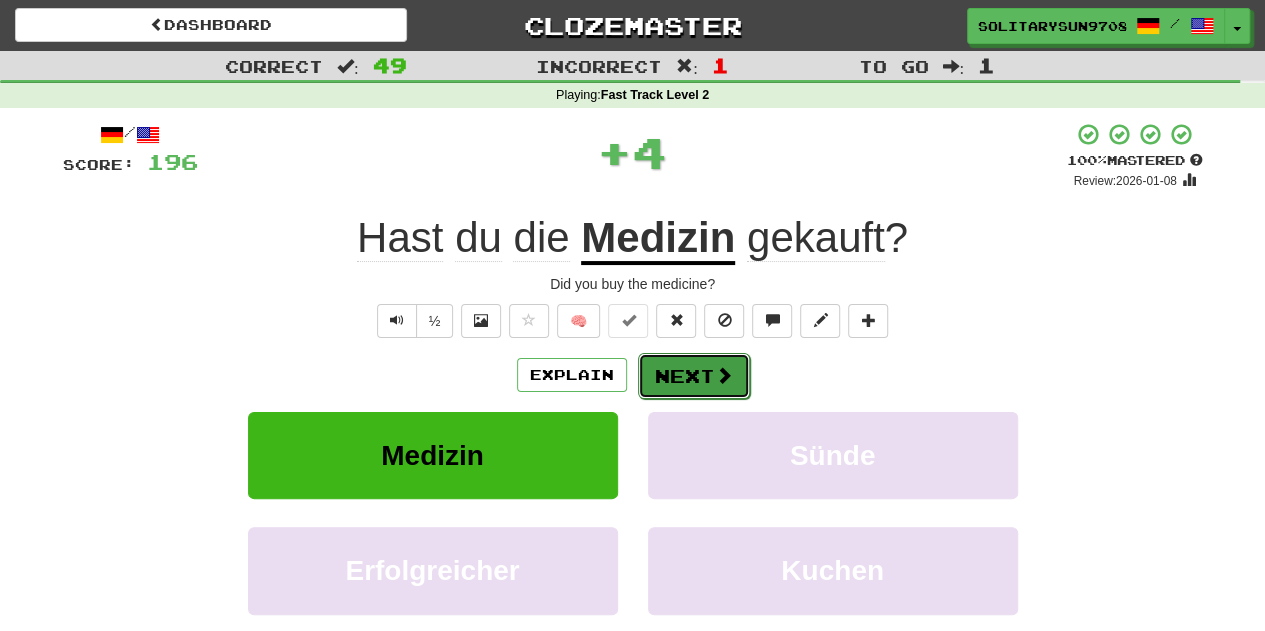 click on "Next" at bounding box center [694, 376] 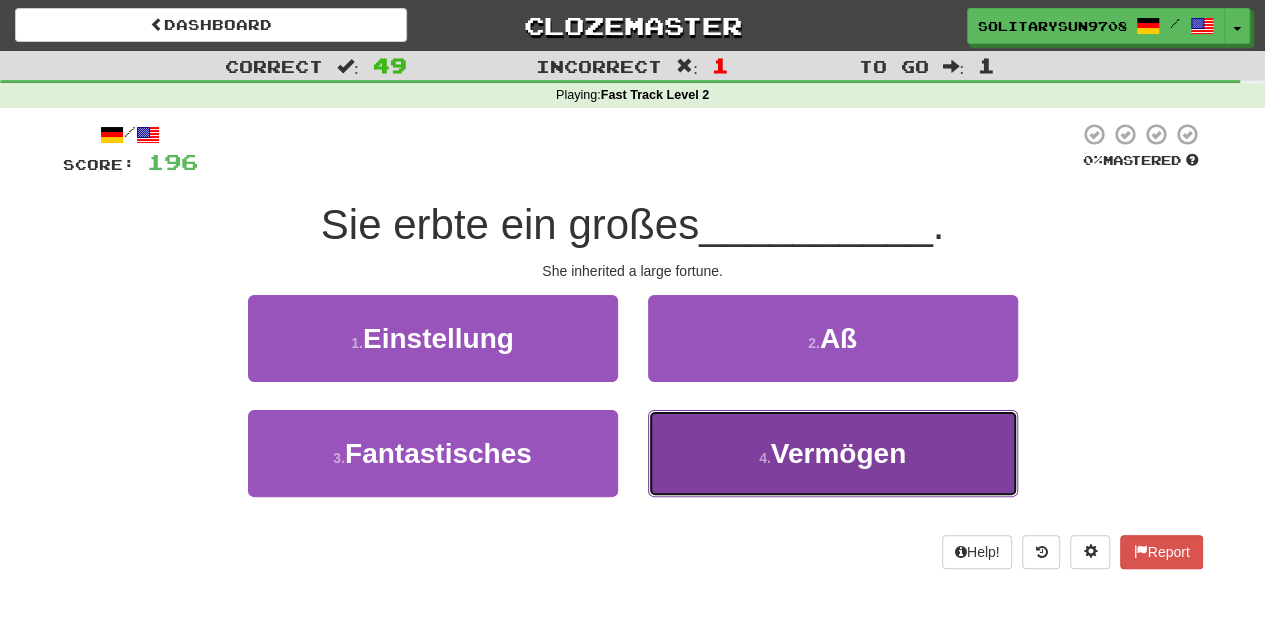 click on "Vermögen" at bounding box center [838, 453] 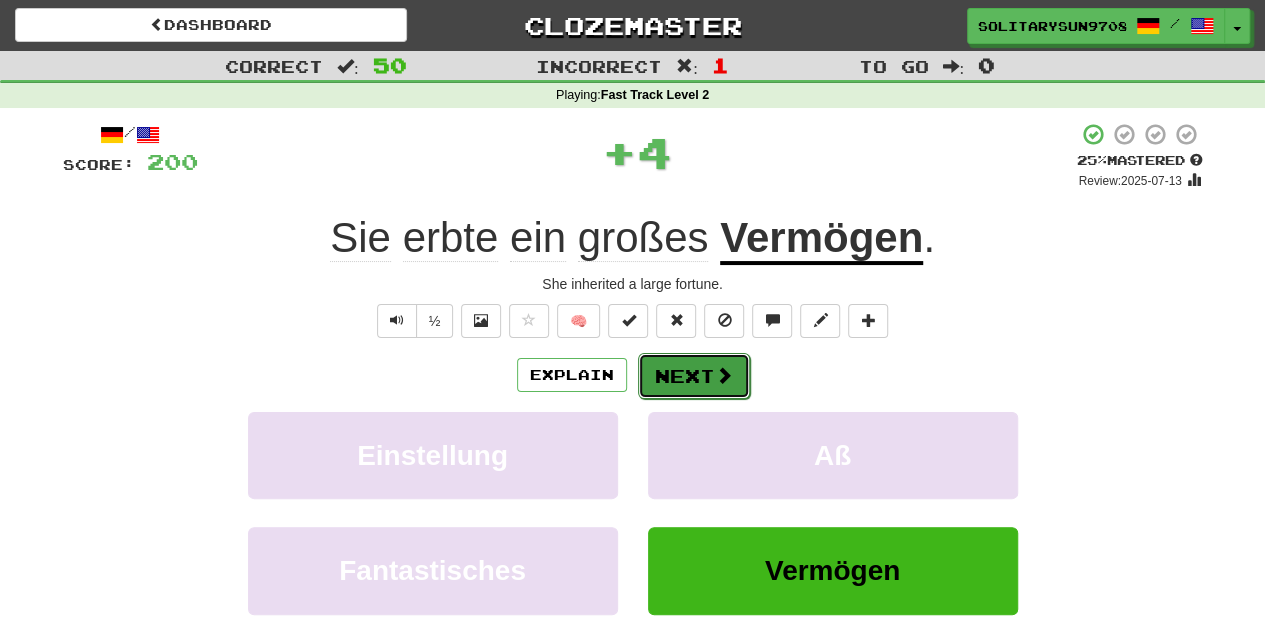click at bounding box center [724, 375] 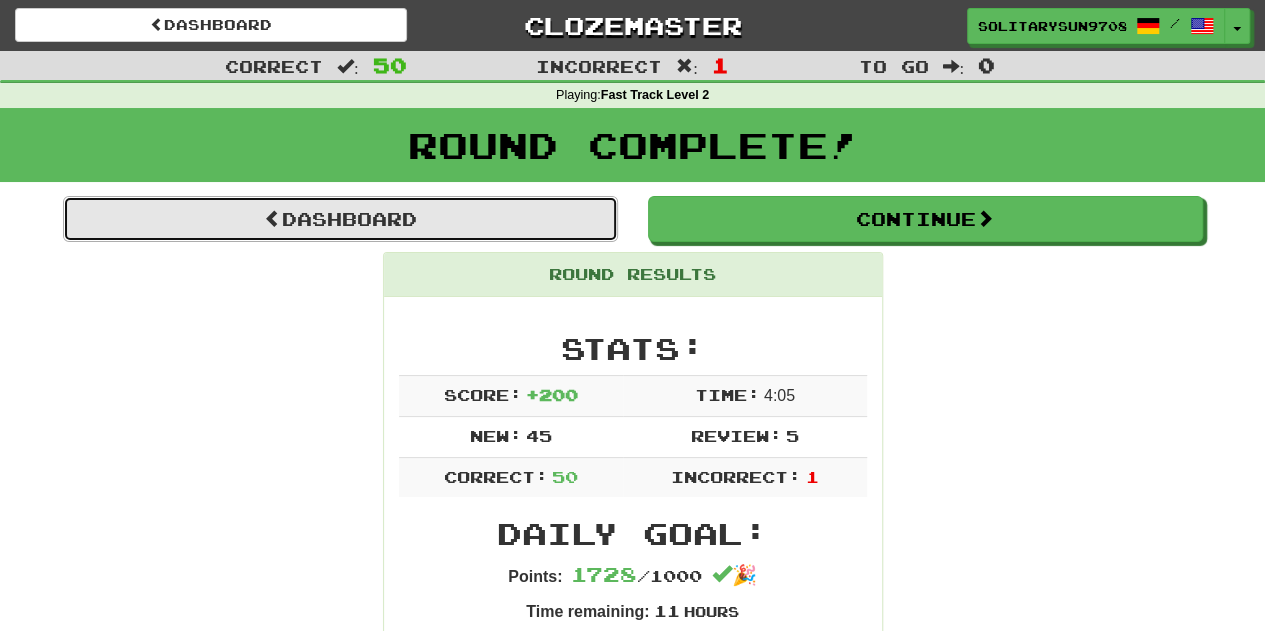 click on "Dashboard" at bounding box center (340, 219) 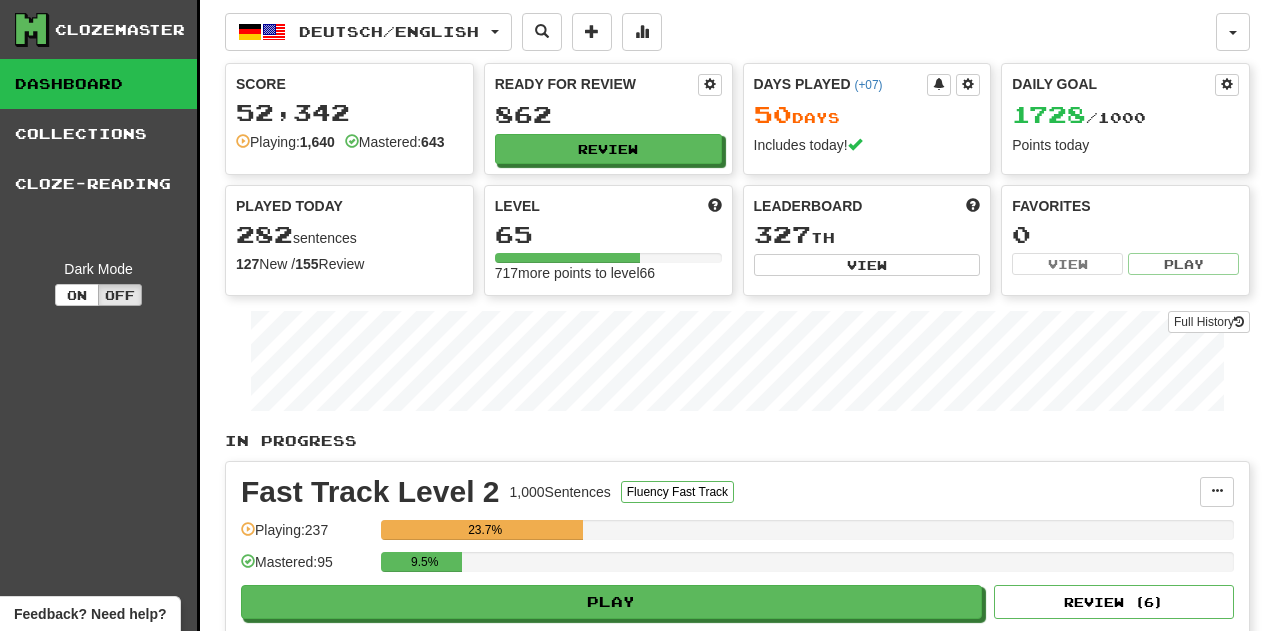scroll, scrollTop: 0, scrollLeft: 0, axis: both 